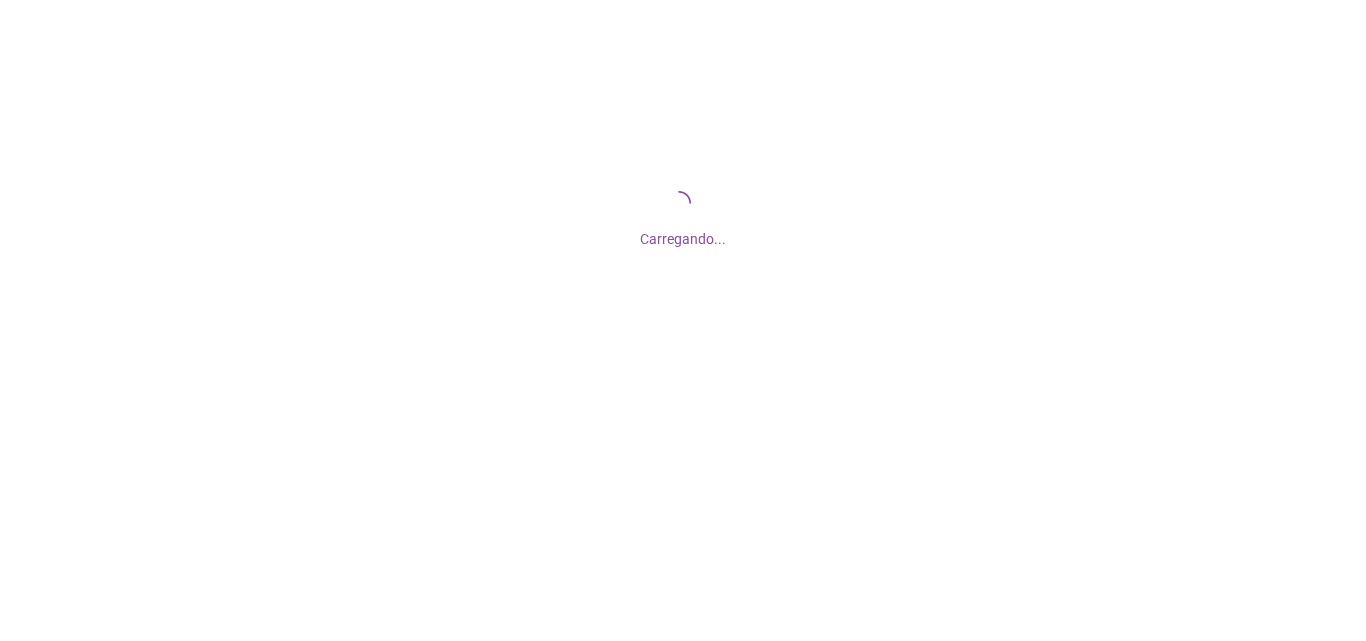 scroll, scrollTop: 0, scrollLeft: 0, axis: both 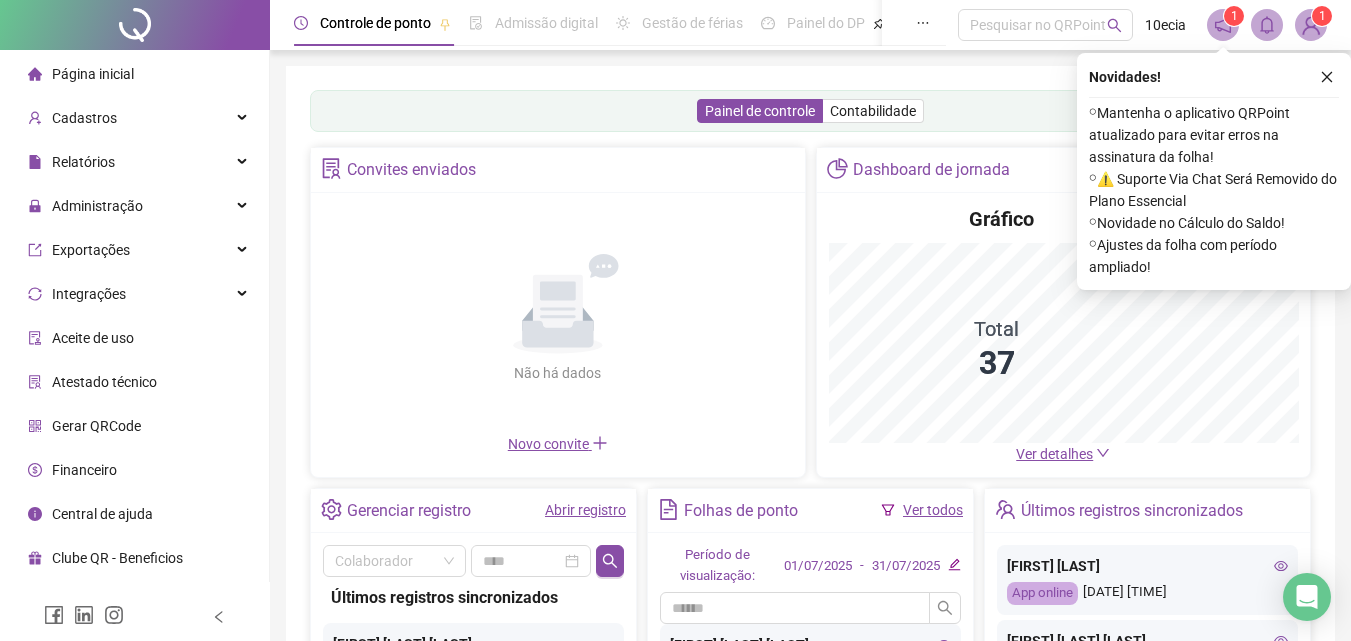 click 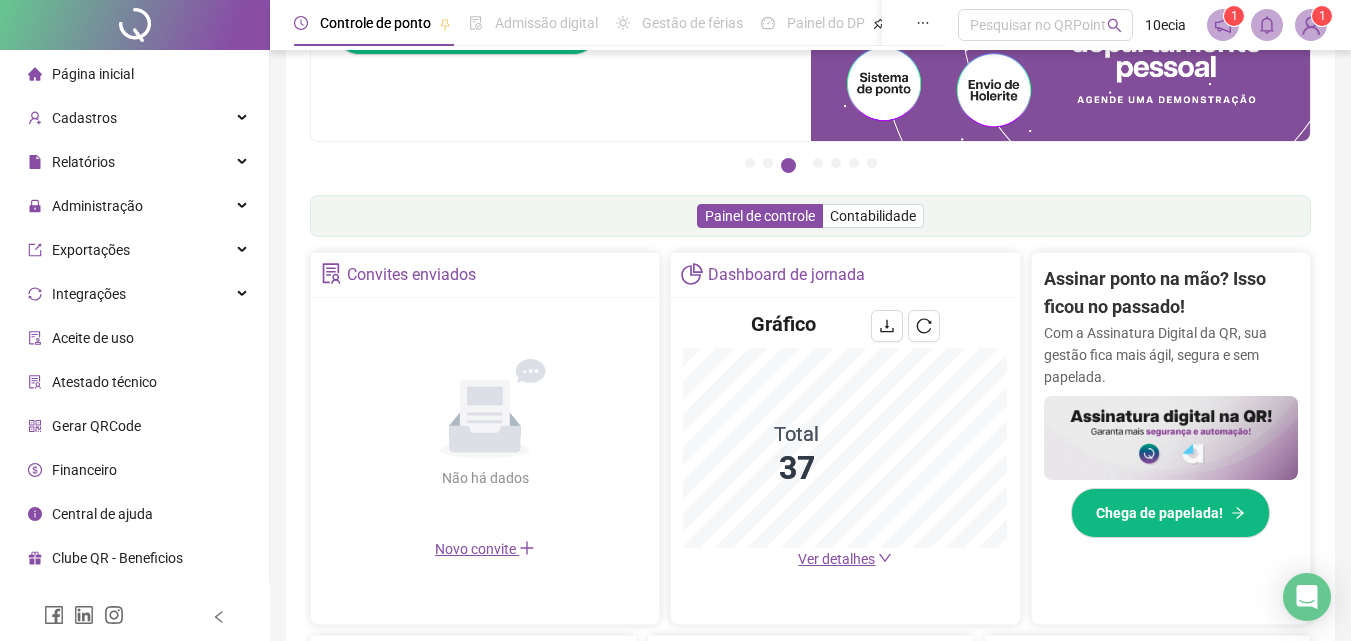 scroll, scrollTop: 200, scrollLeft: 0, axis: vertical 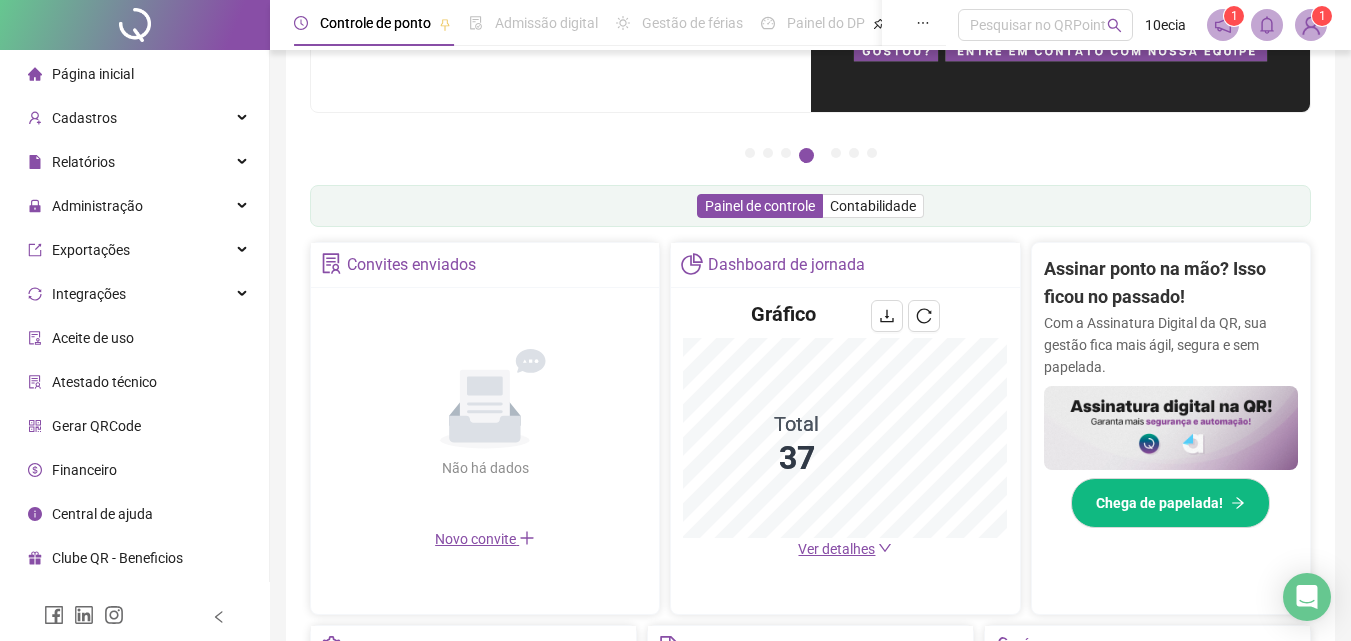 click on "Ver detalhes" at bounding box center [836, 549] 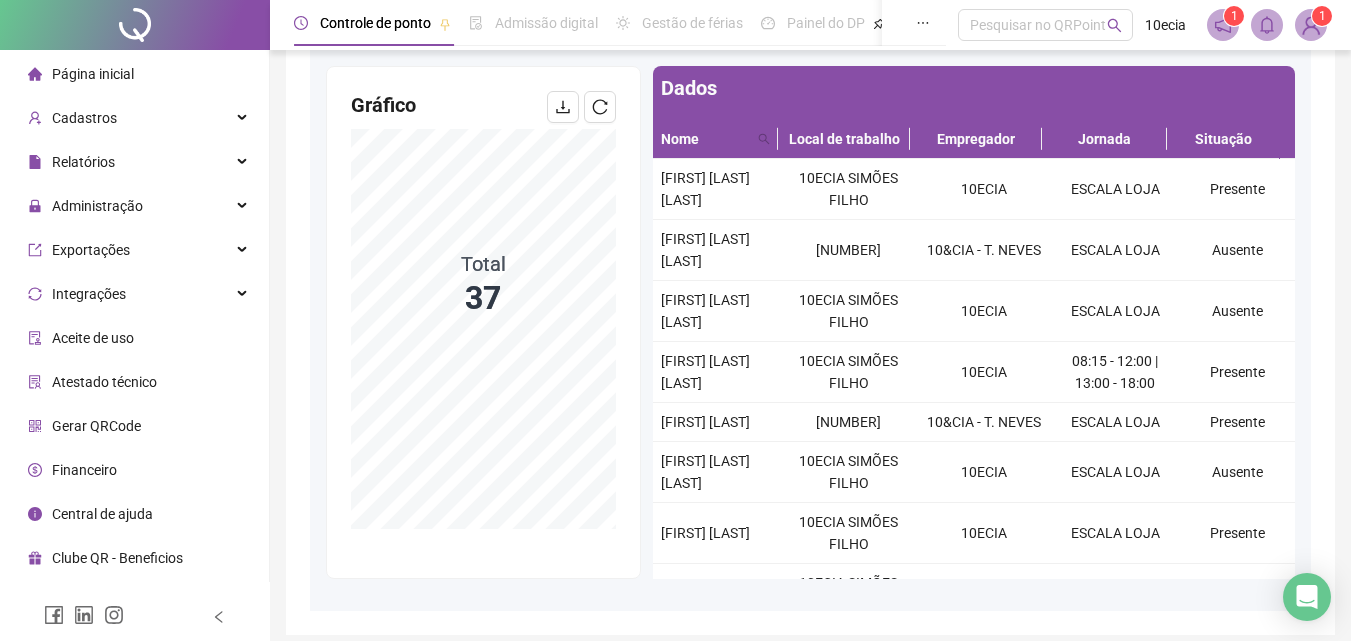 scroll, scrollTop: 200, scrollLeft: 0, axis: vertical 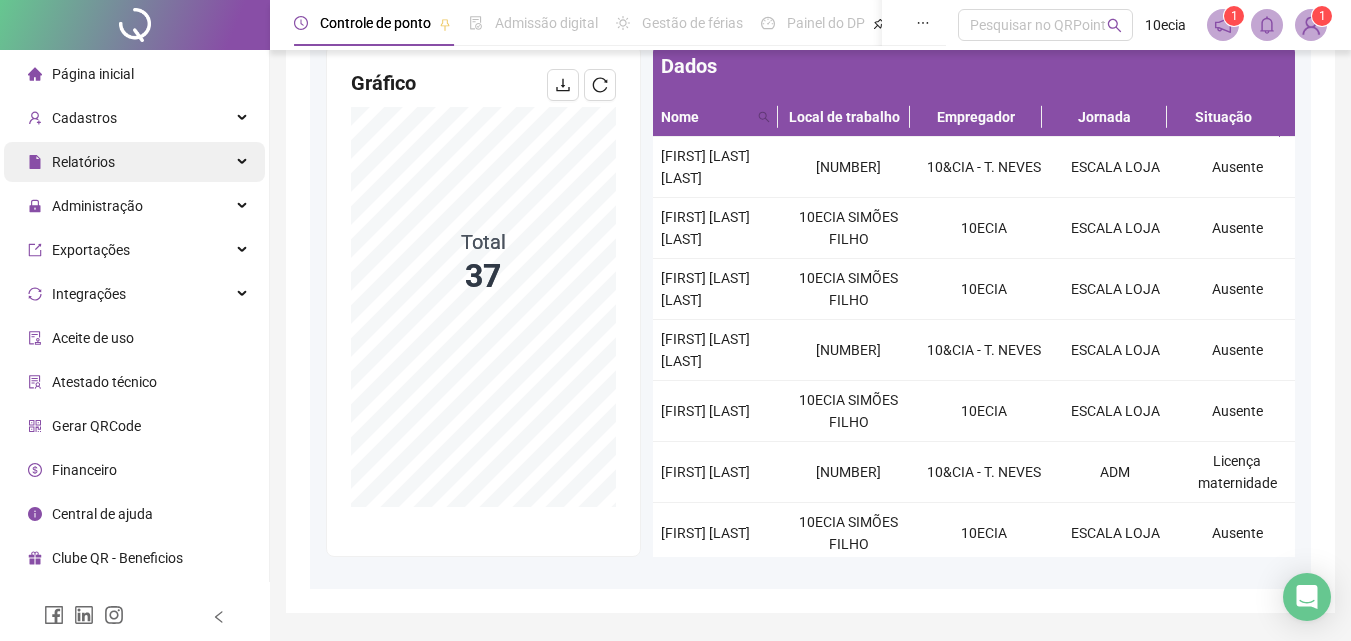 click on "Relatórios" at bounding box center (83, 162) 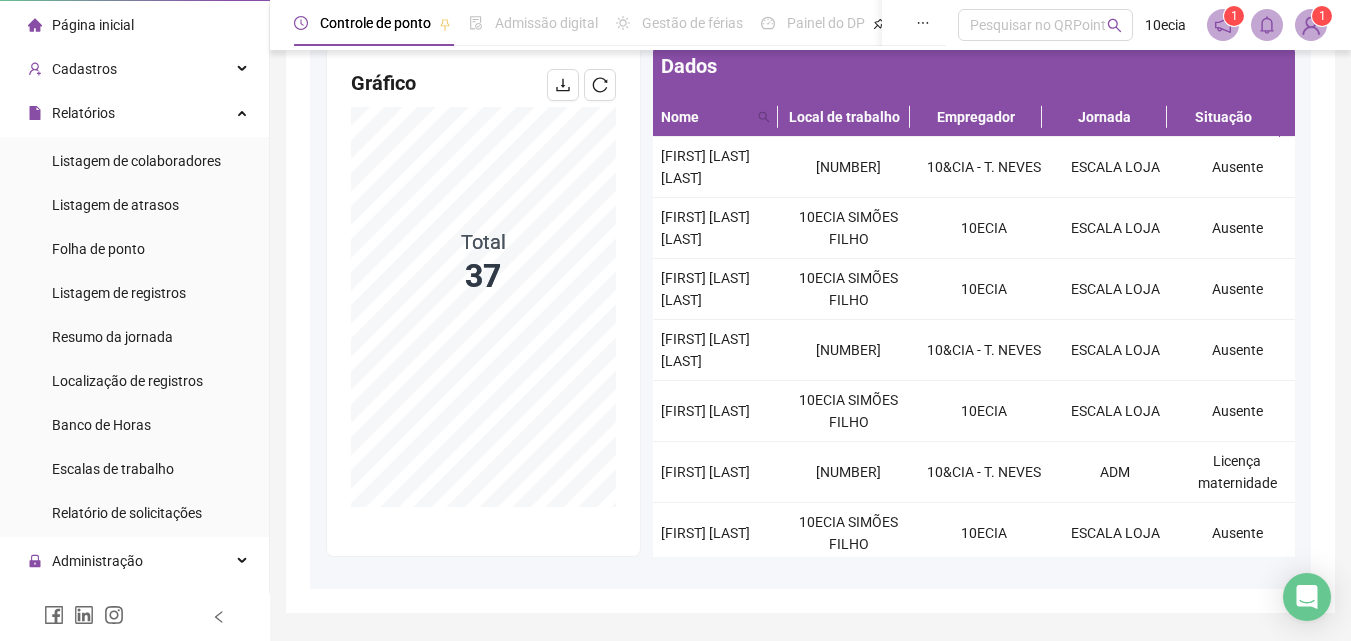 scroll, scrollTop: 0, scrollLeft: 0, axis: both 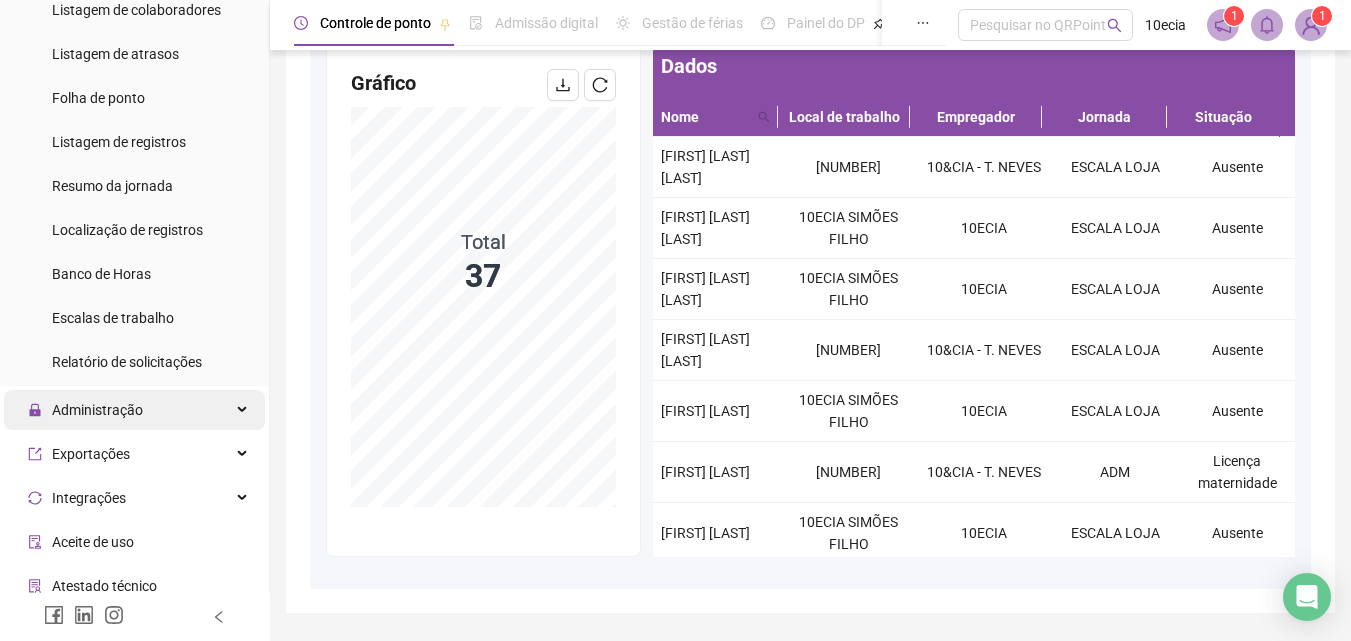 click on "Administração" at bounding box center [97, 410] 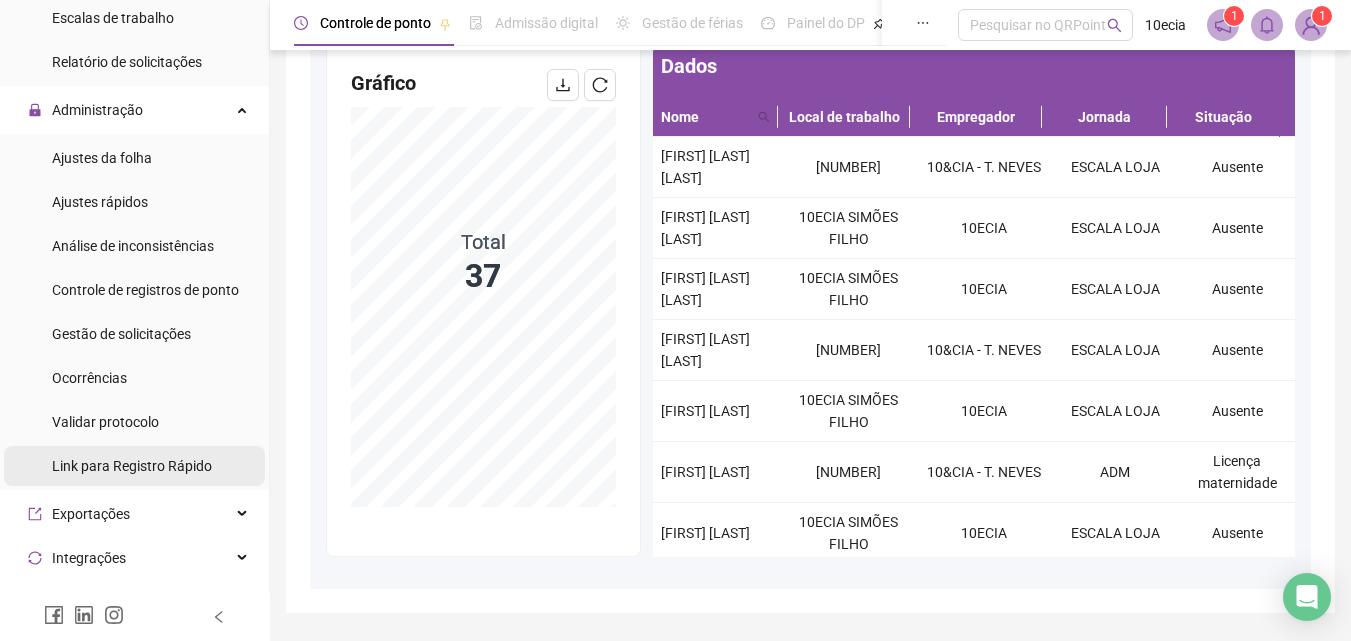 scroll, scrollTop: 400, scrollLeft: 0, axis: vertical 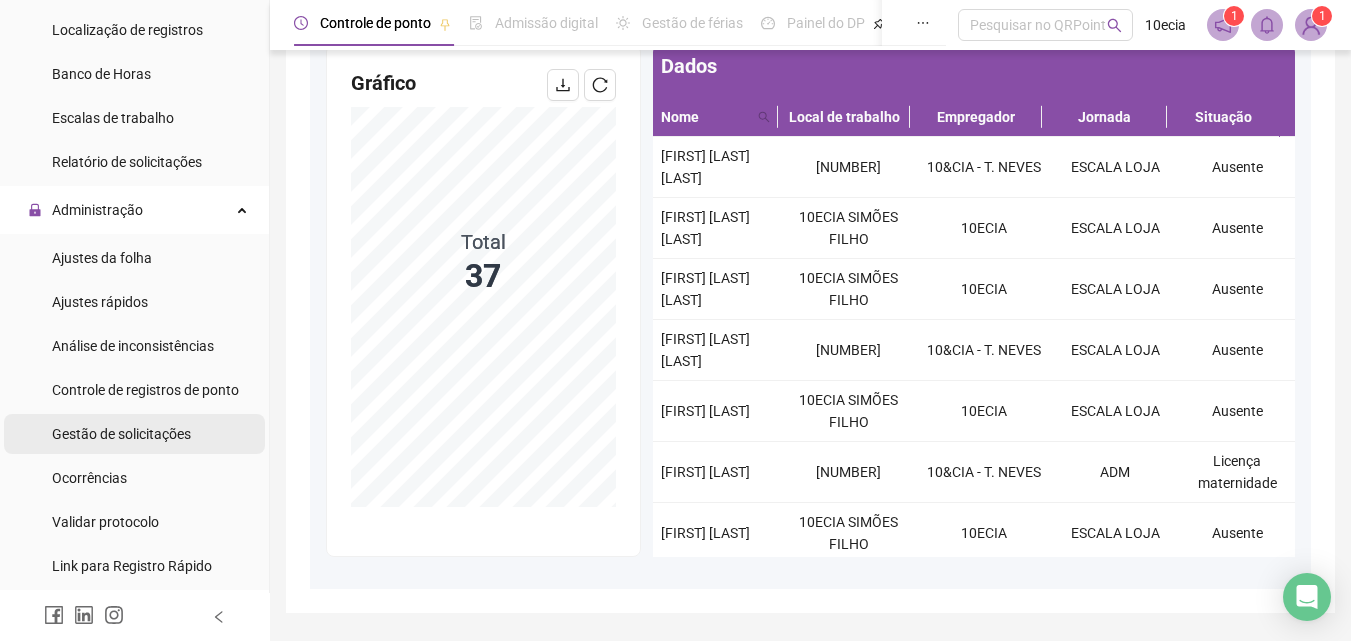 click on "Gestão de solicitações" at bounding box center [121, 434] 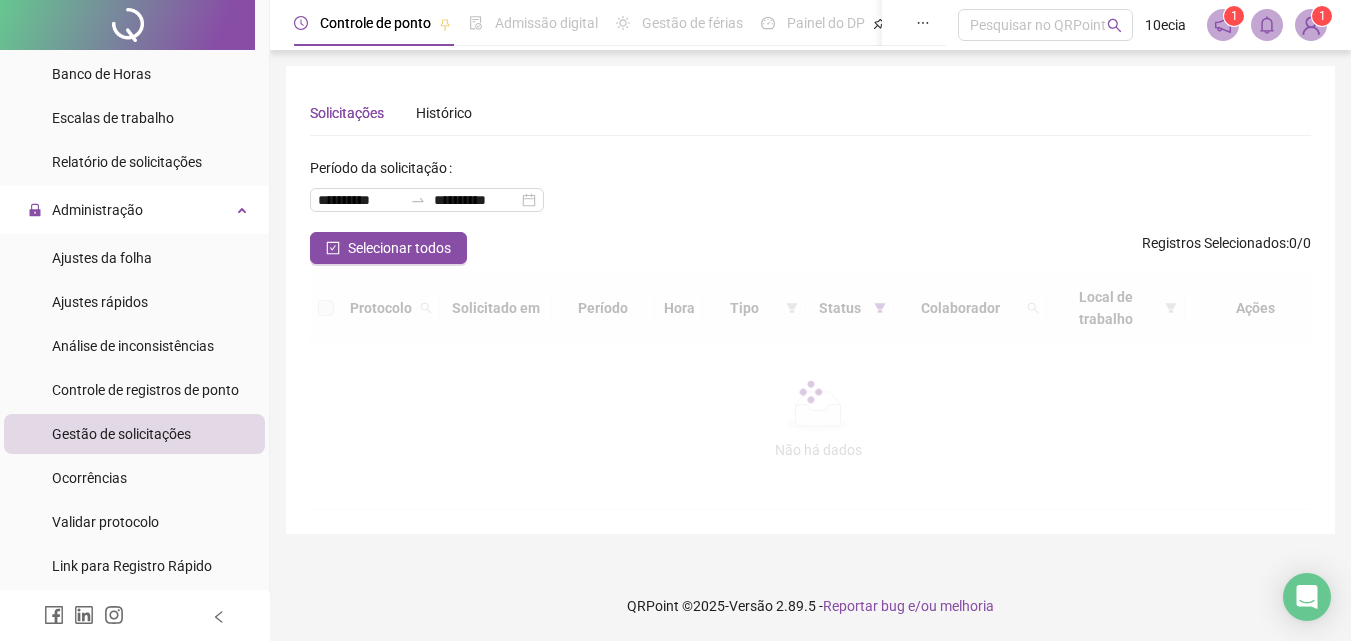 scroll, scrollTop: 0, scrollLeft: 0, axis: both 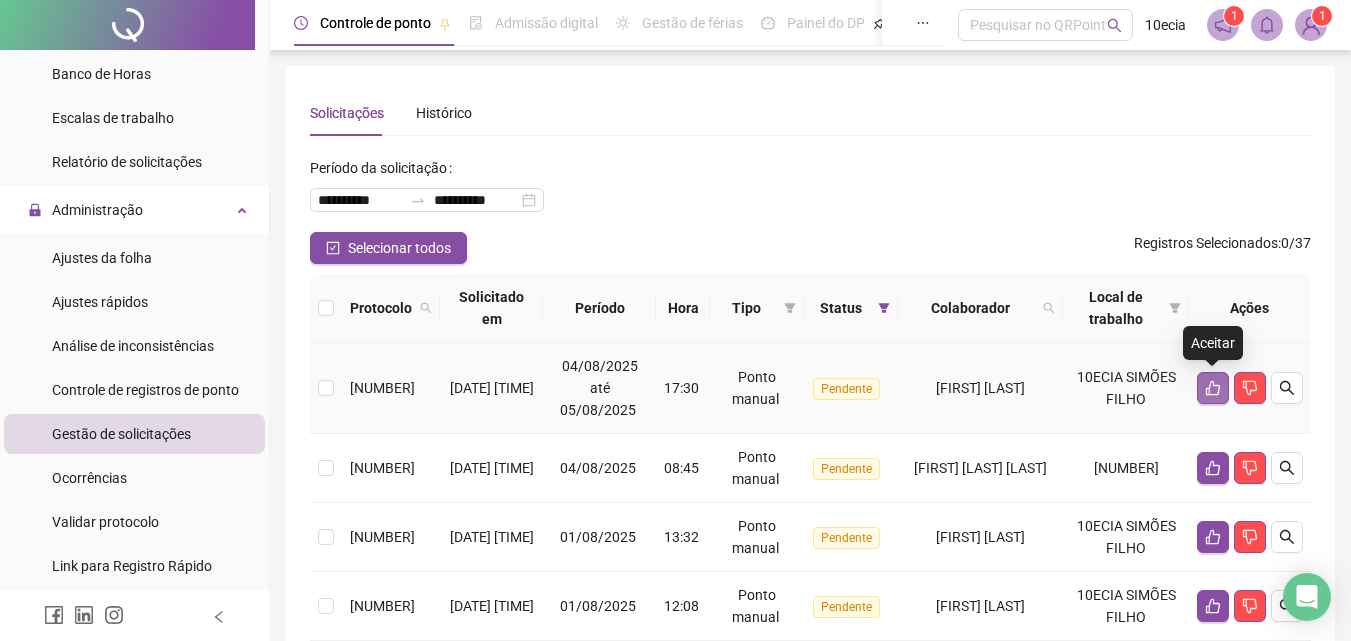 click 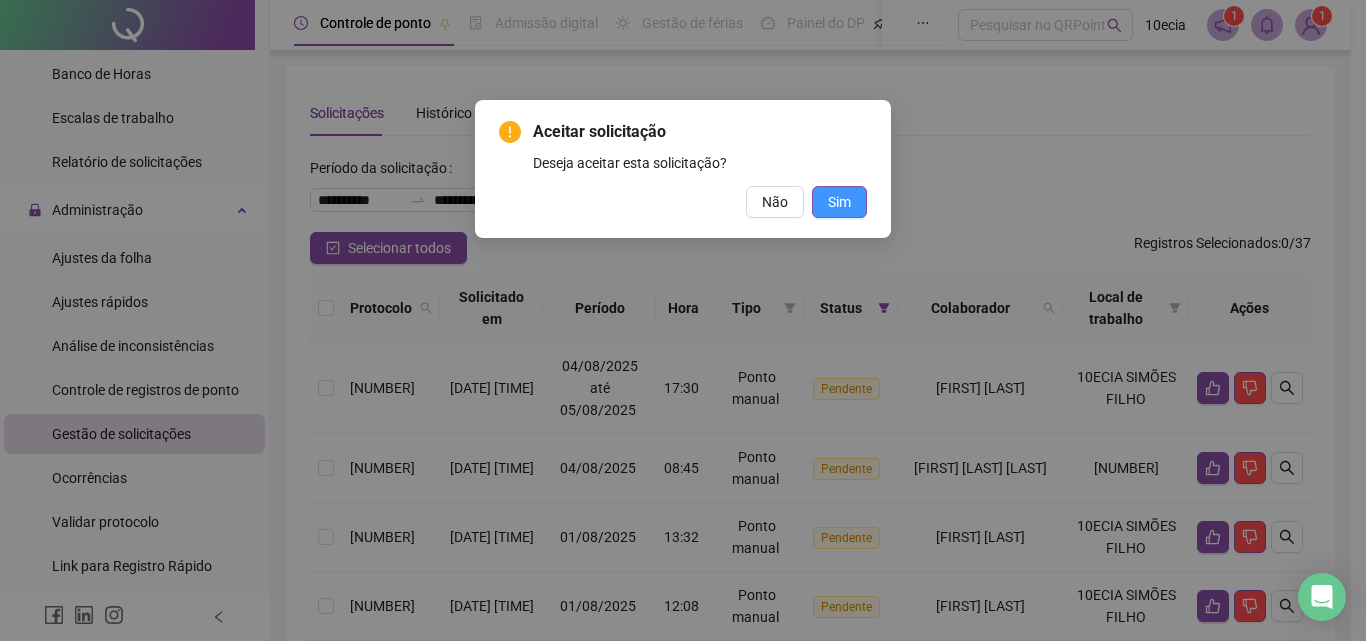 click on "Sim" at bounding box center (839, 202) 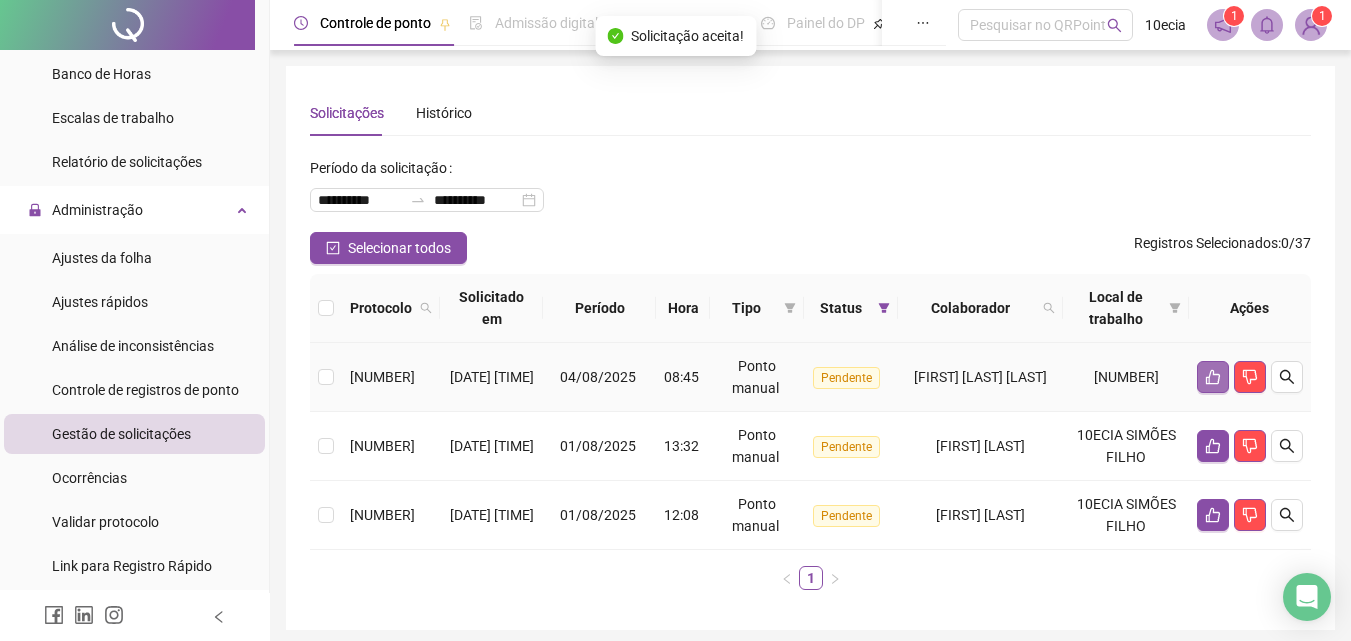 click at bounding box center [1213, 377] 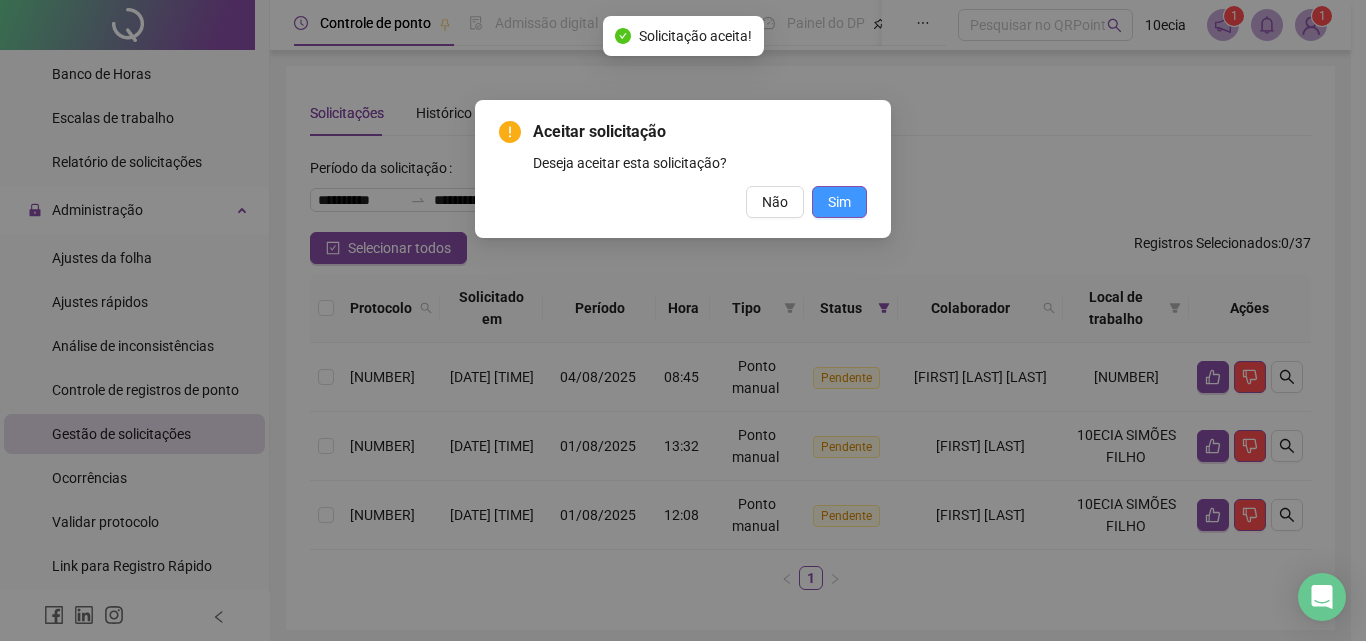 click on "Sim" at bounding box center (839, 202) 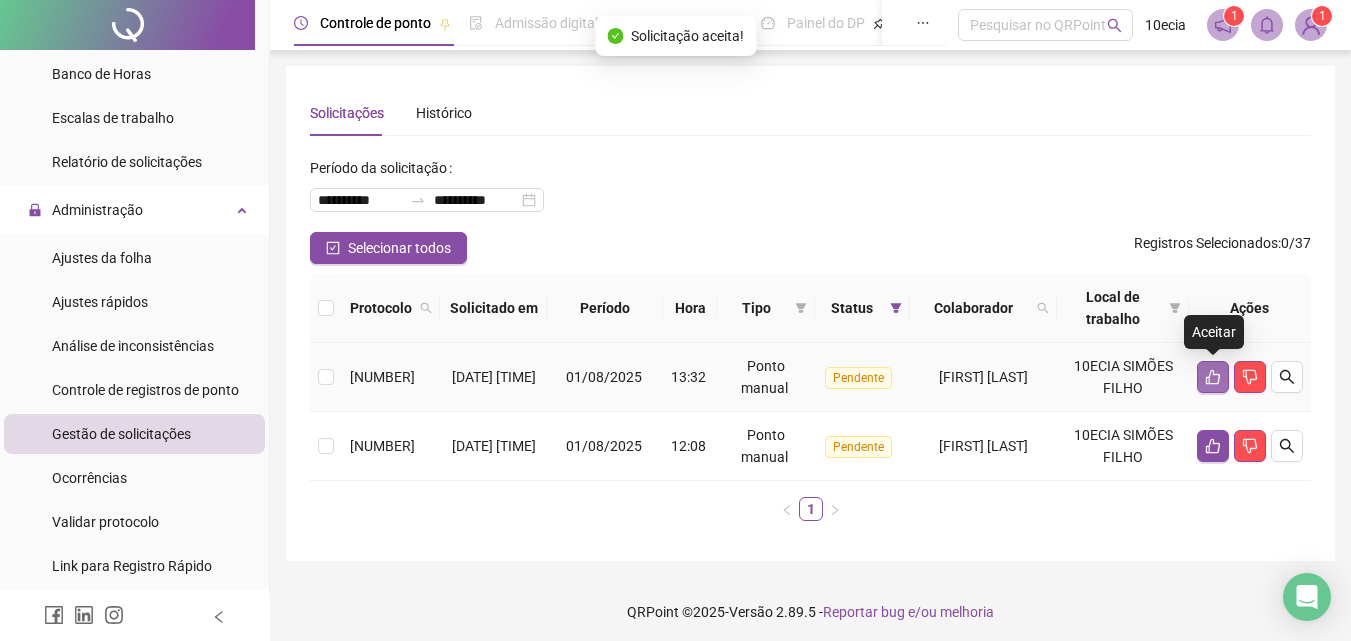 click at bounding box center [1213, 377] 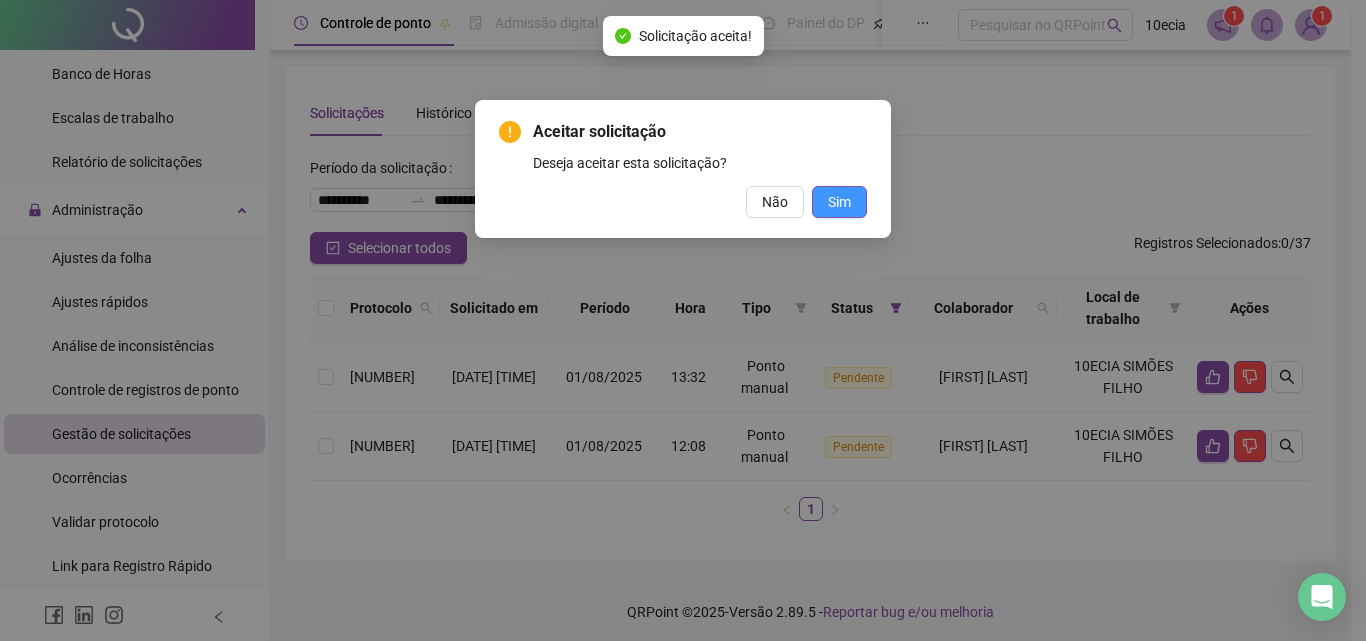 click on "Sim" at bounding box center (839, 202) 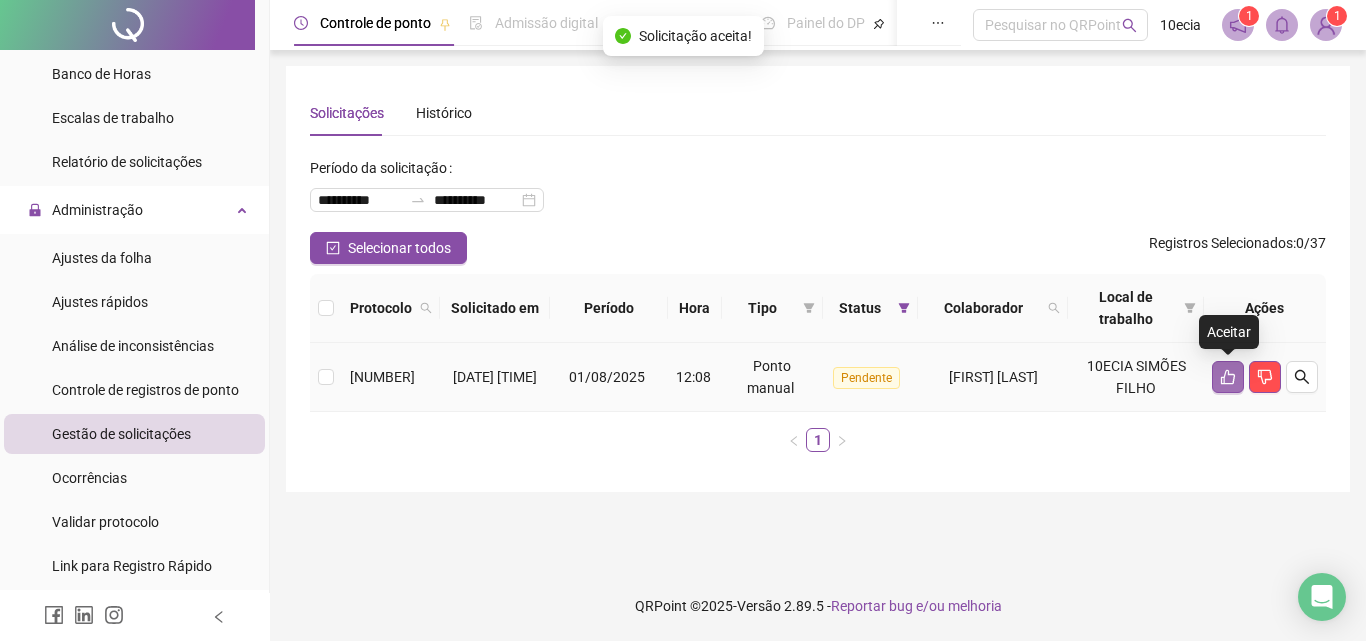 click at bounding box center (1228, 377) 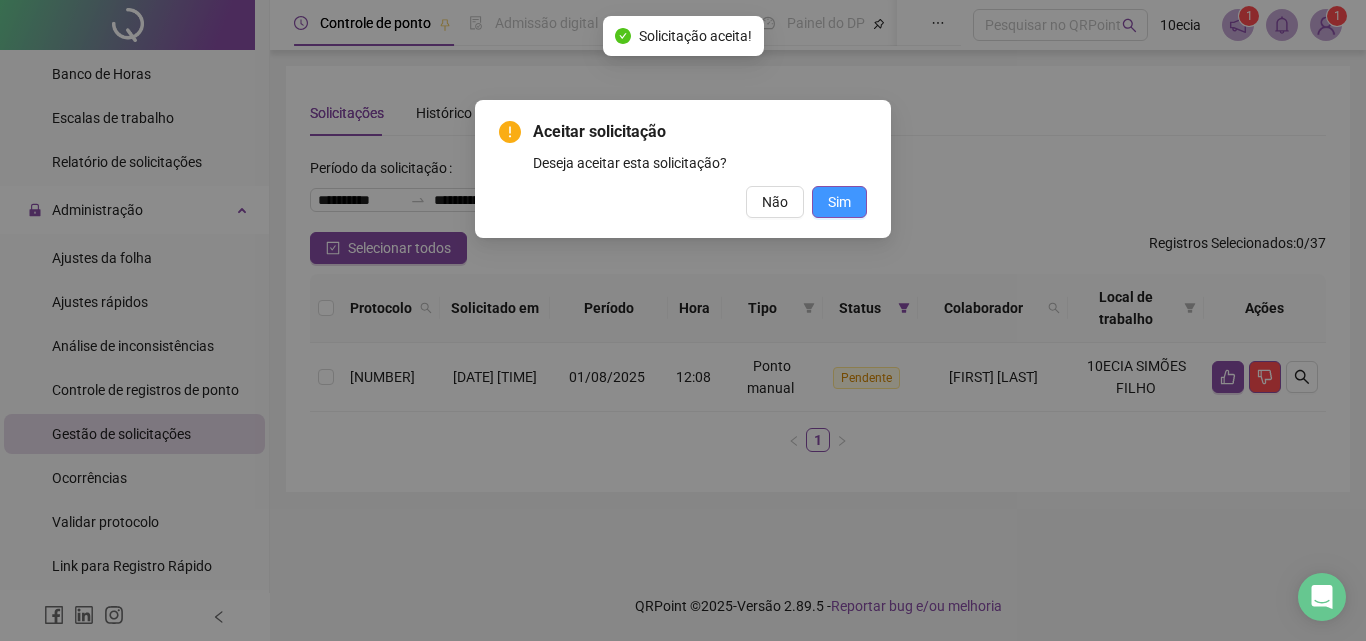 click on "Sim" at bounding box center (839, 202) 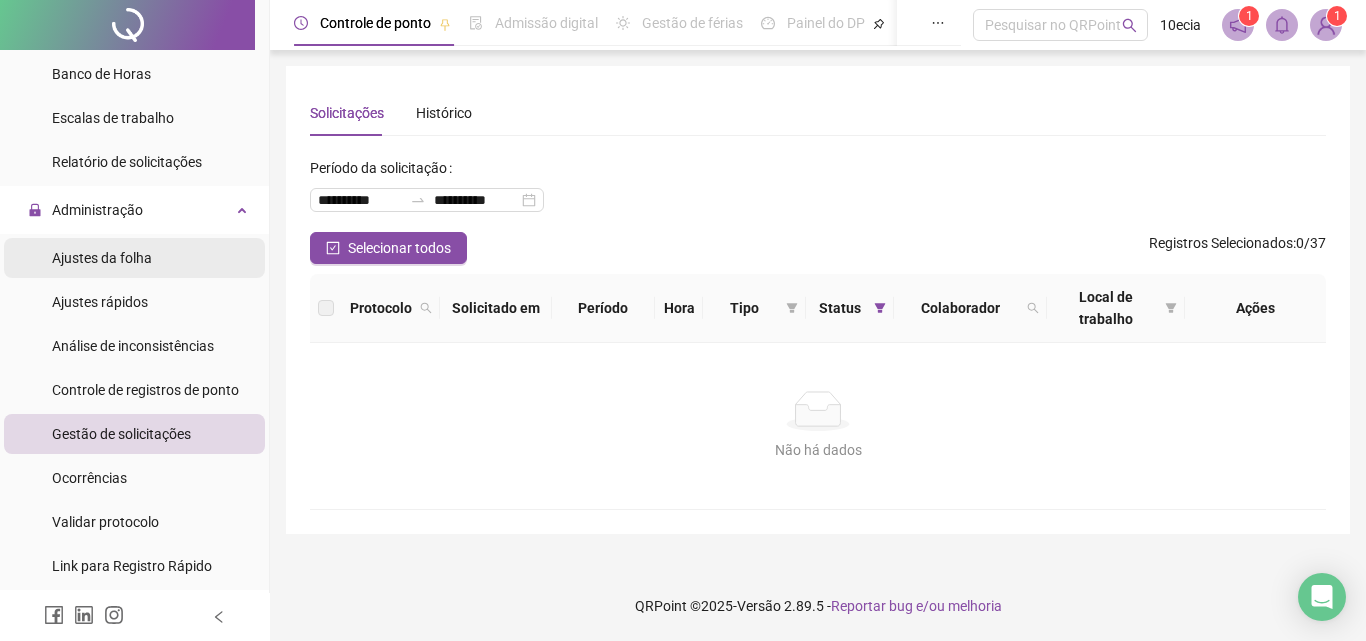 click on "Ajustes da folha" at bounding box center [102, 258] 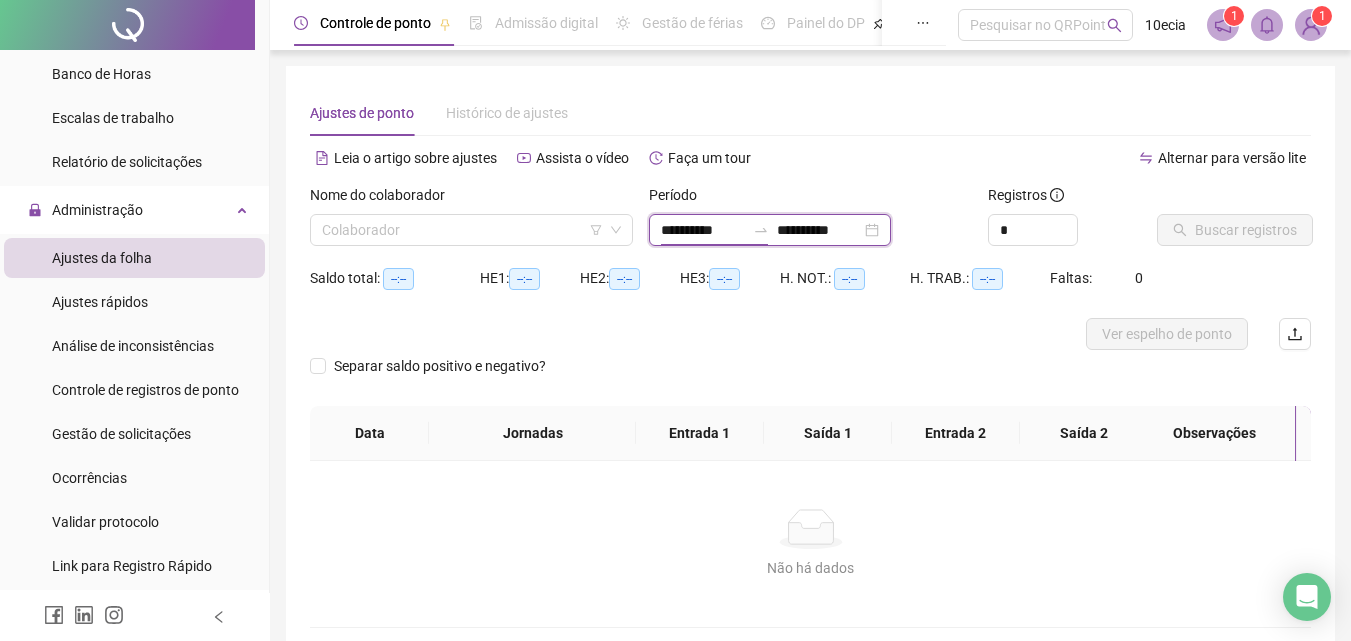 click on "**********" at bounding box center (703, 230) 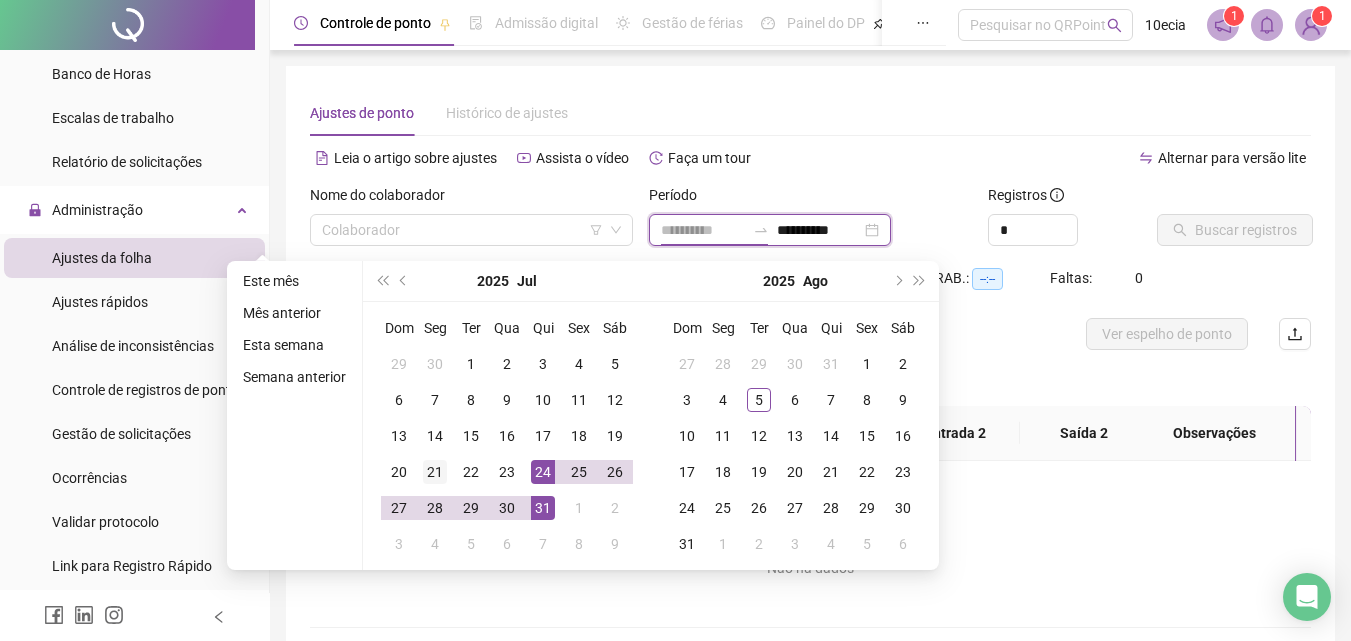 type on "**********" 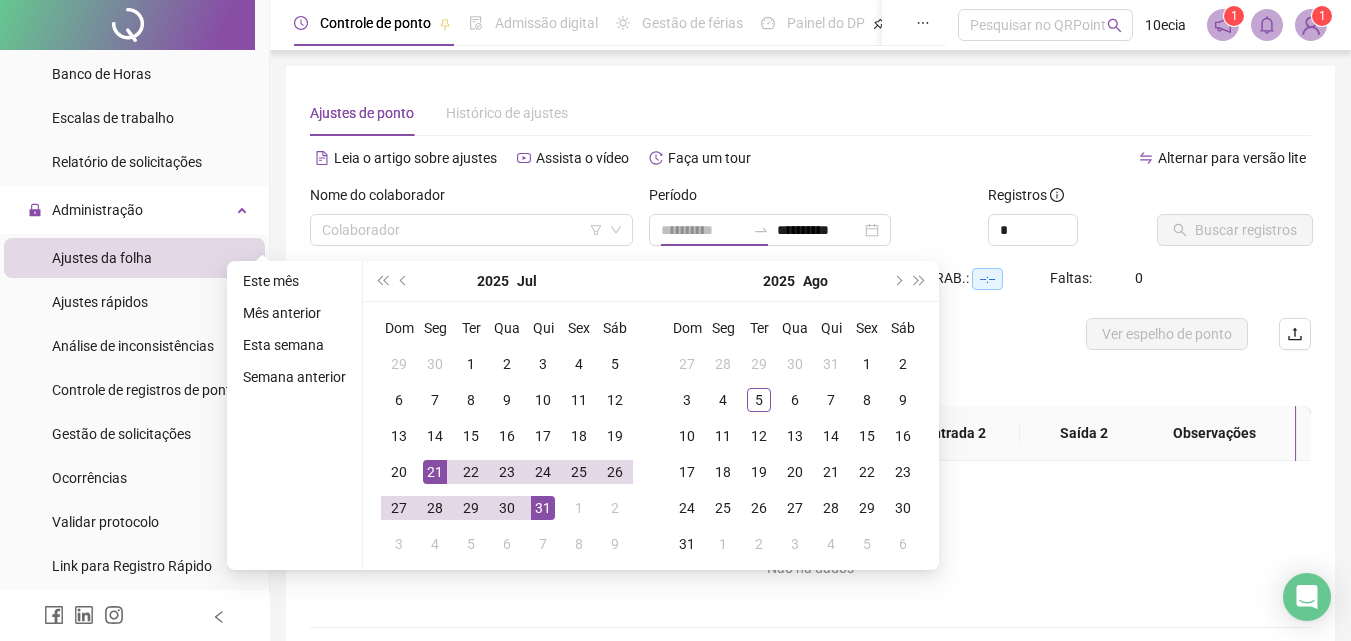 click on "21" at bounding box center [435, 472] 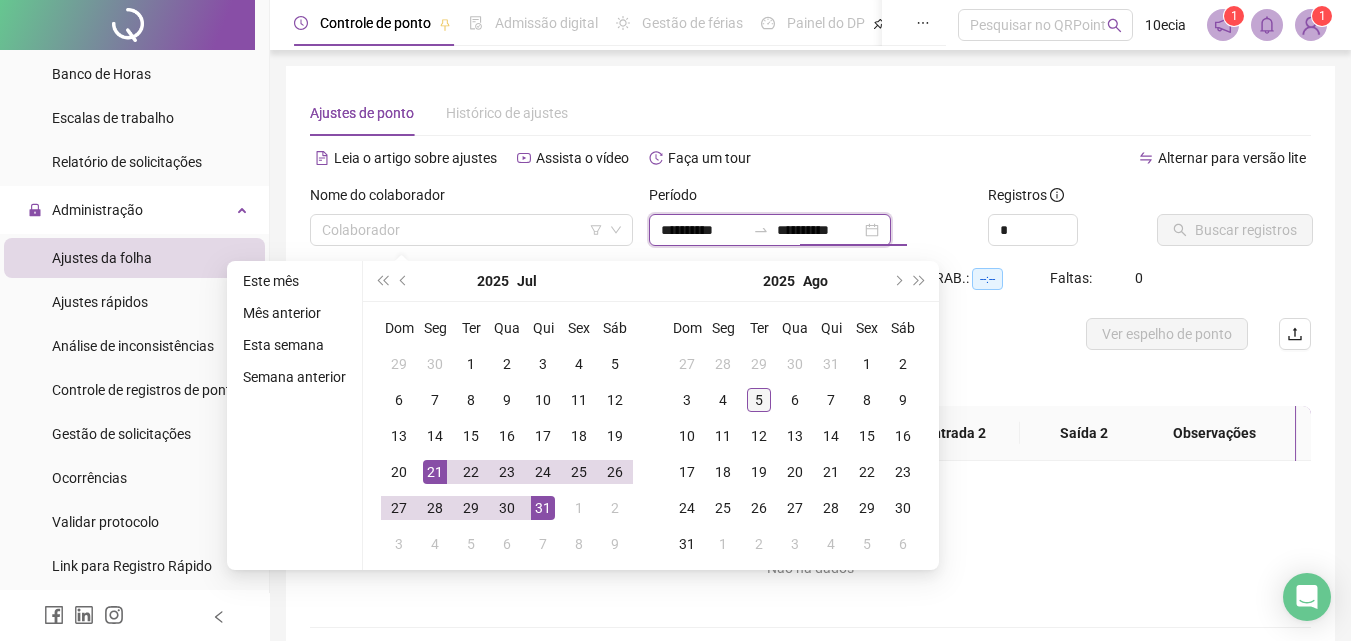 type on "**********" 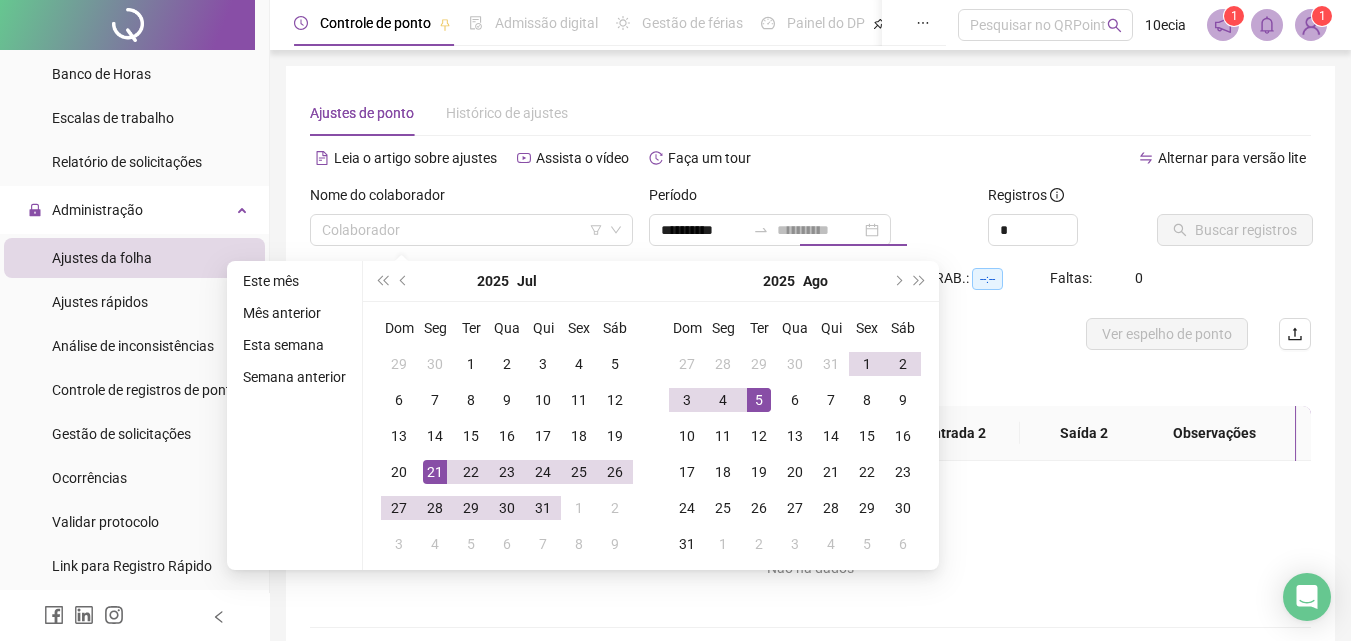 click on "5" at bounding box center (759, 400) 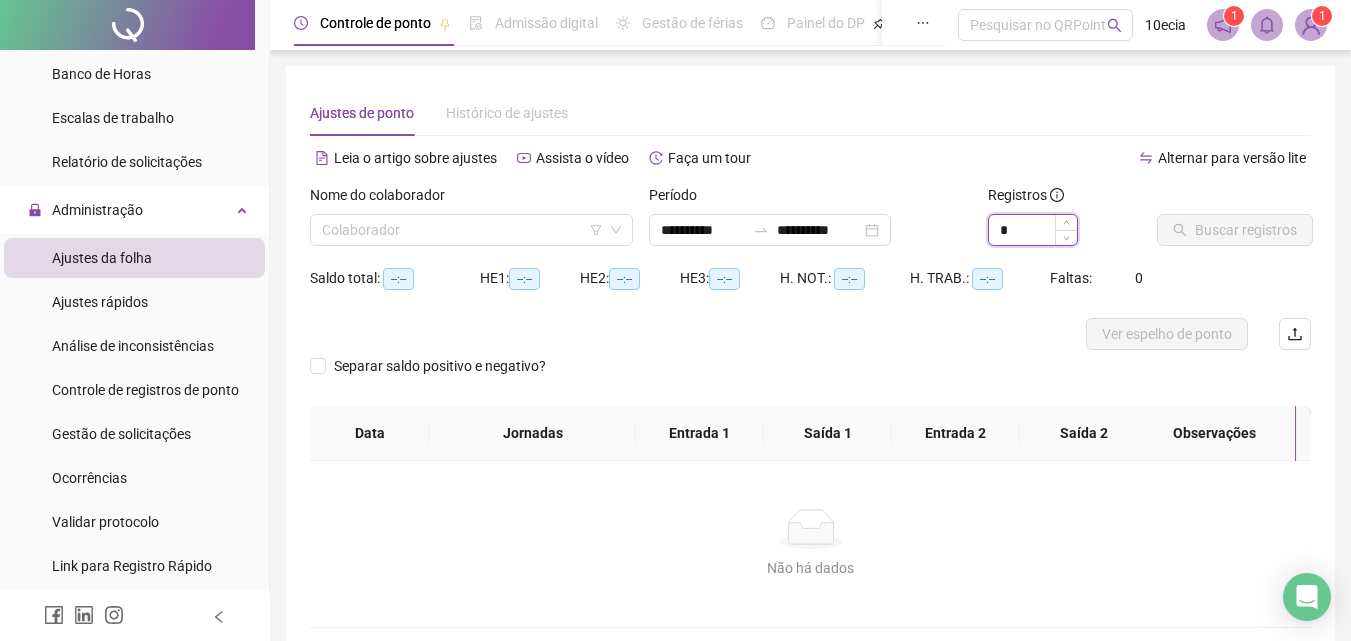 click on "*" at bounding box center (1033, 230) 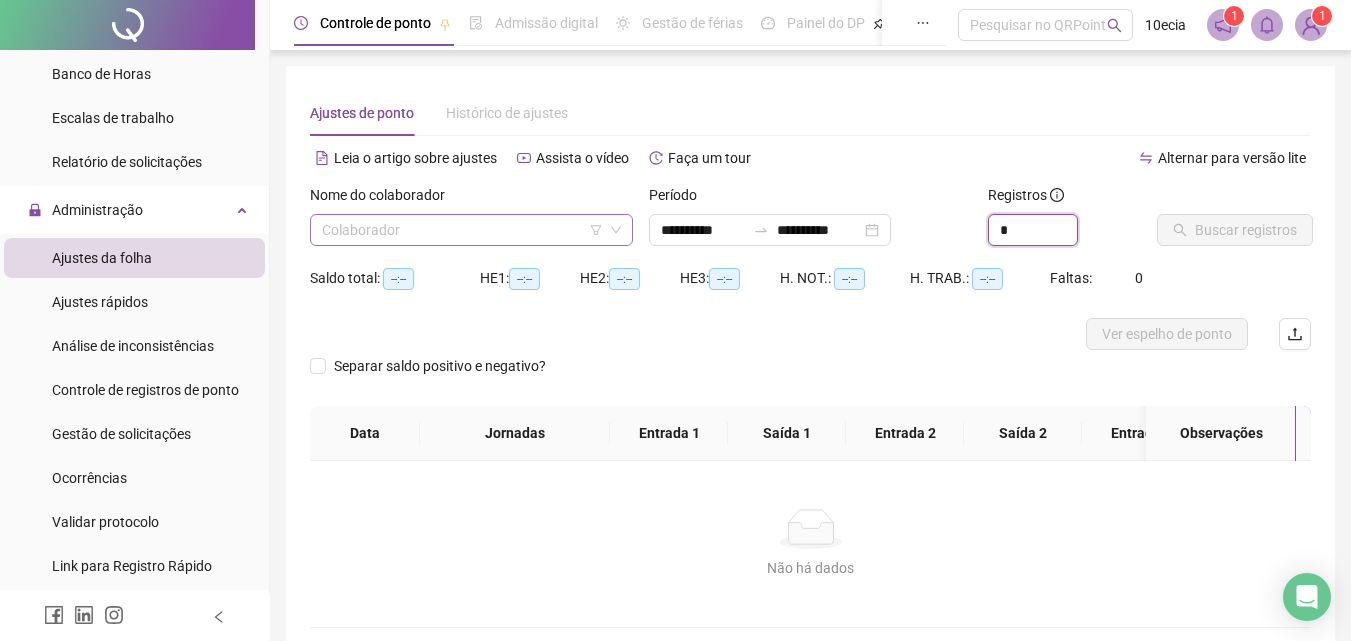 type on "*" 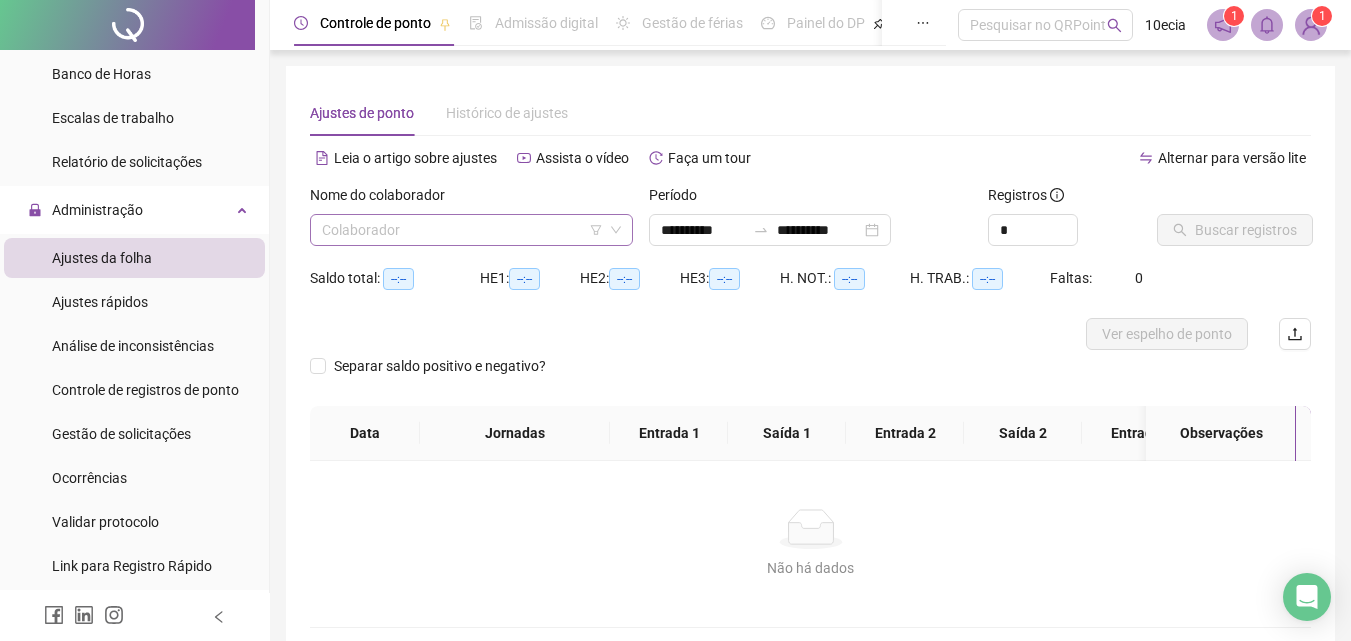 click at bounding box center (462, 230) 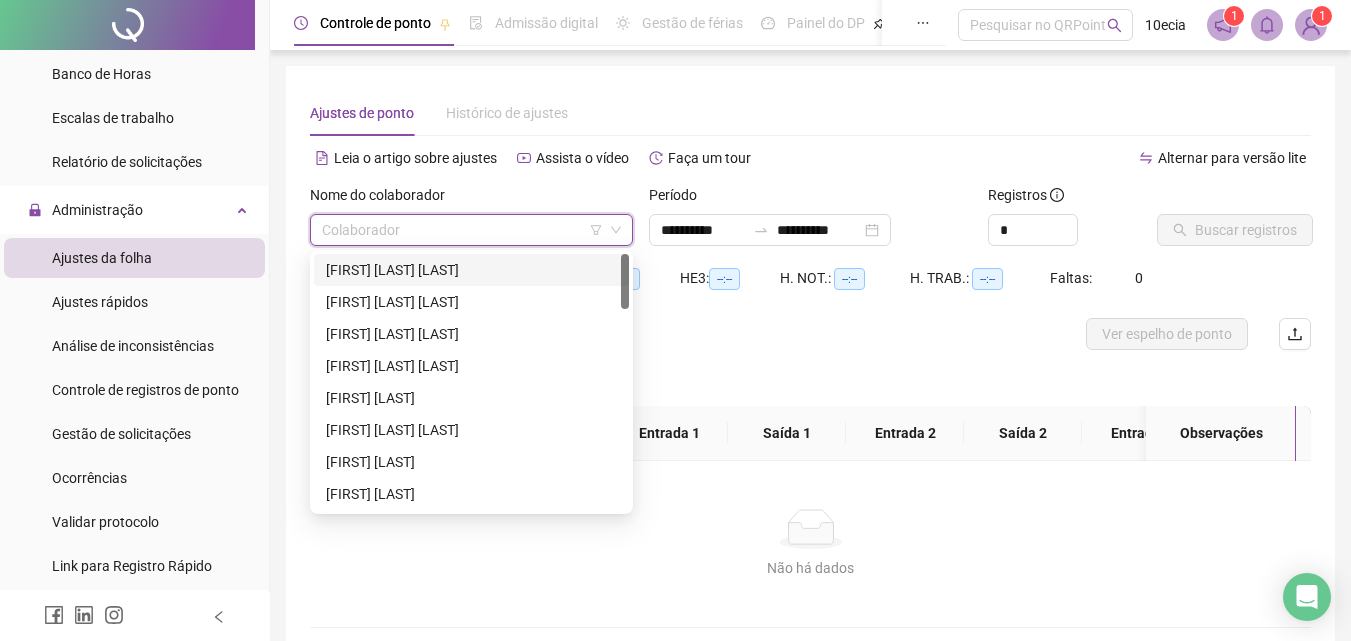 click on "[FIRST] [LAST] [LAST]" at bounding box center (471, 270) 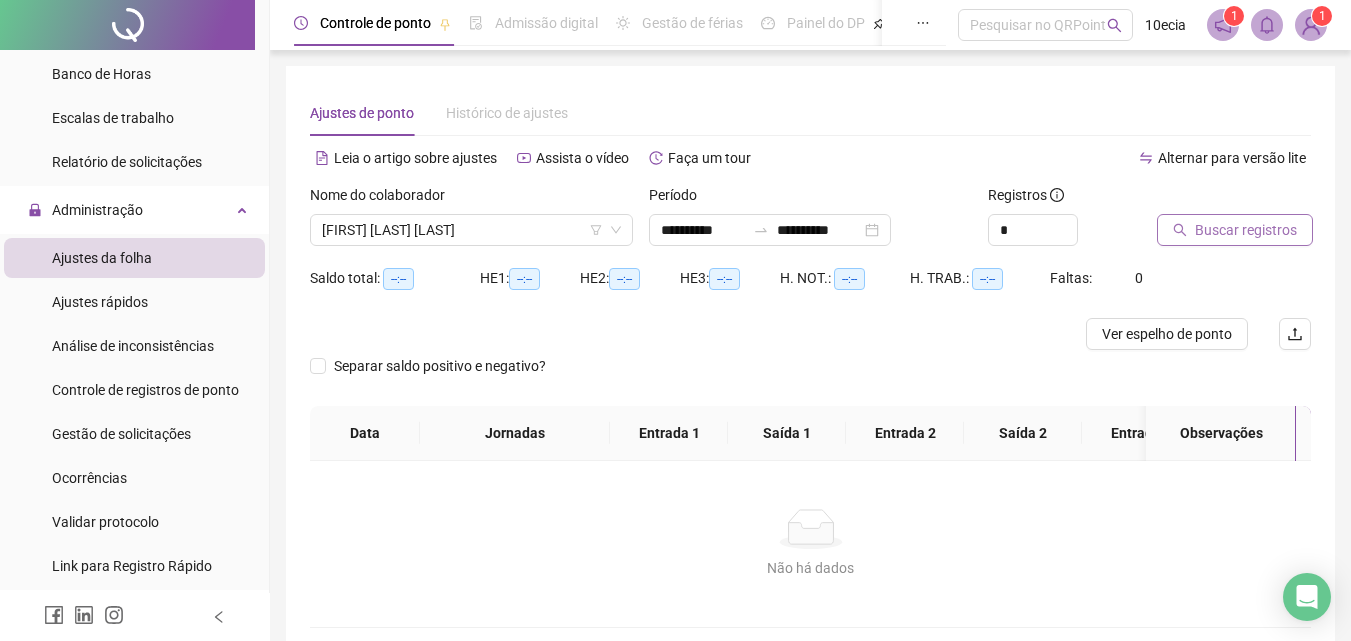 click on "Buscar registros" at bounding box center (1246, 230) 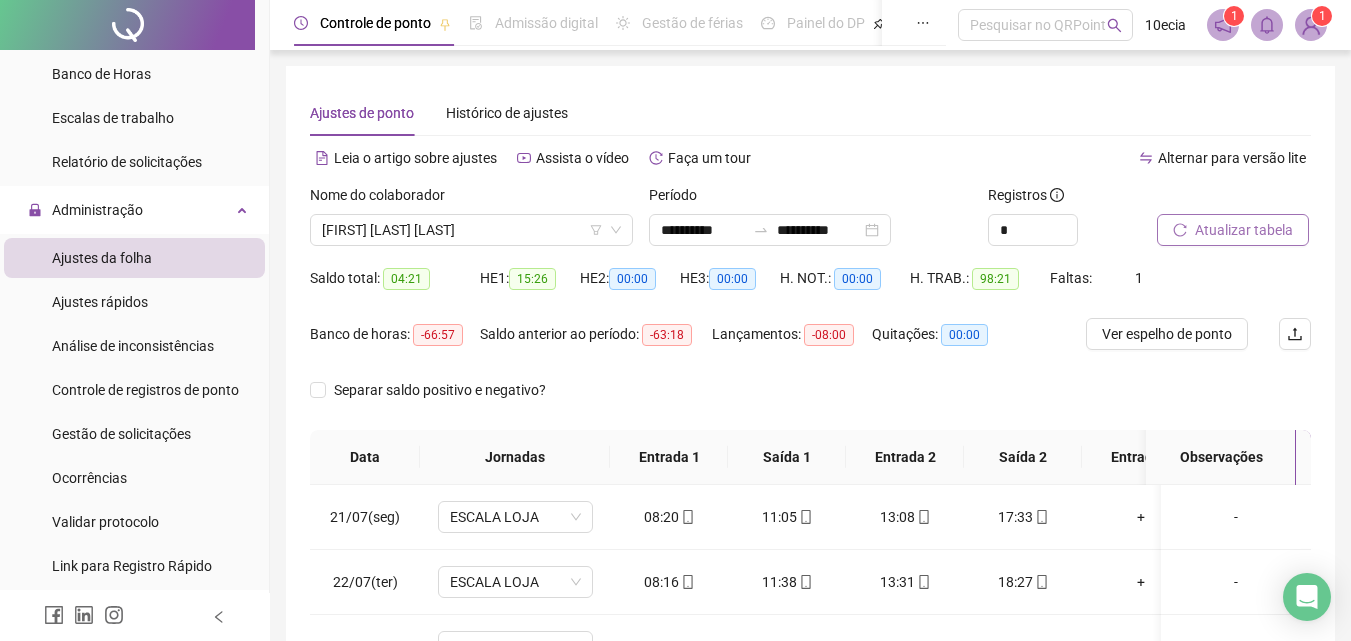 click on "Atualizar tabela" at bounding box center (1233, 230) 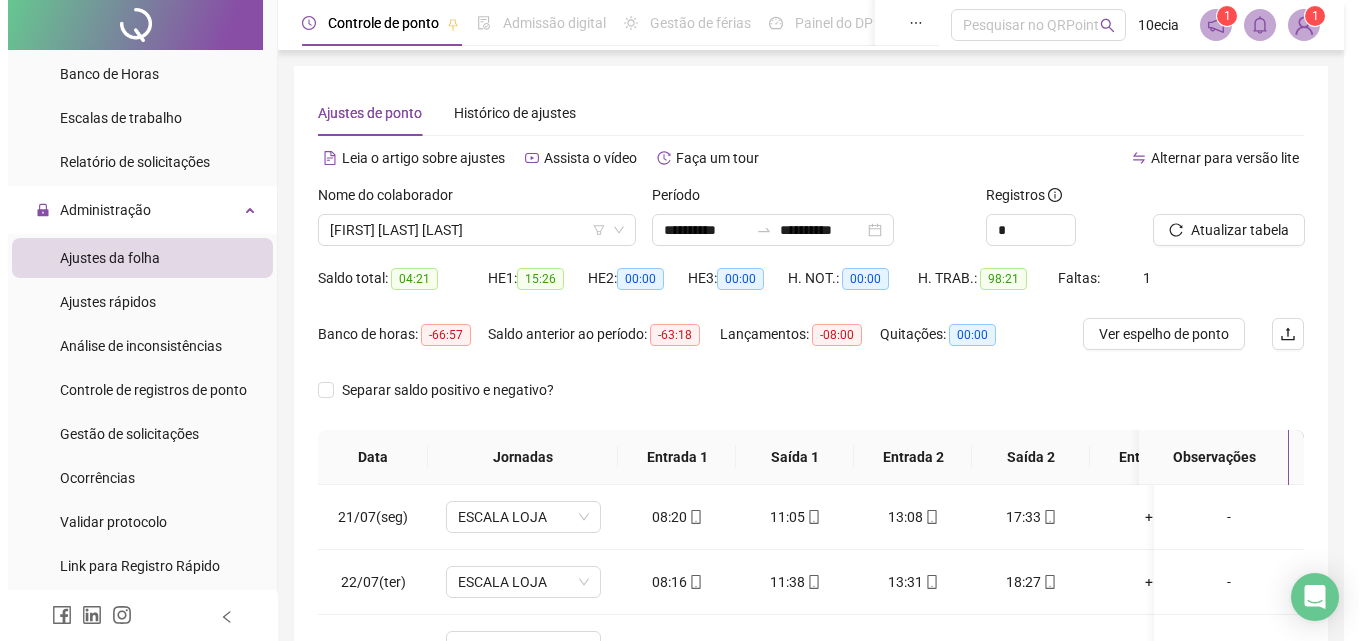 scroll, scrollTop: 100, scrollLeft: 0, axis: vertical 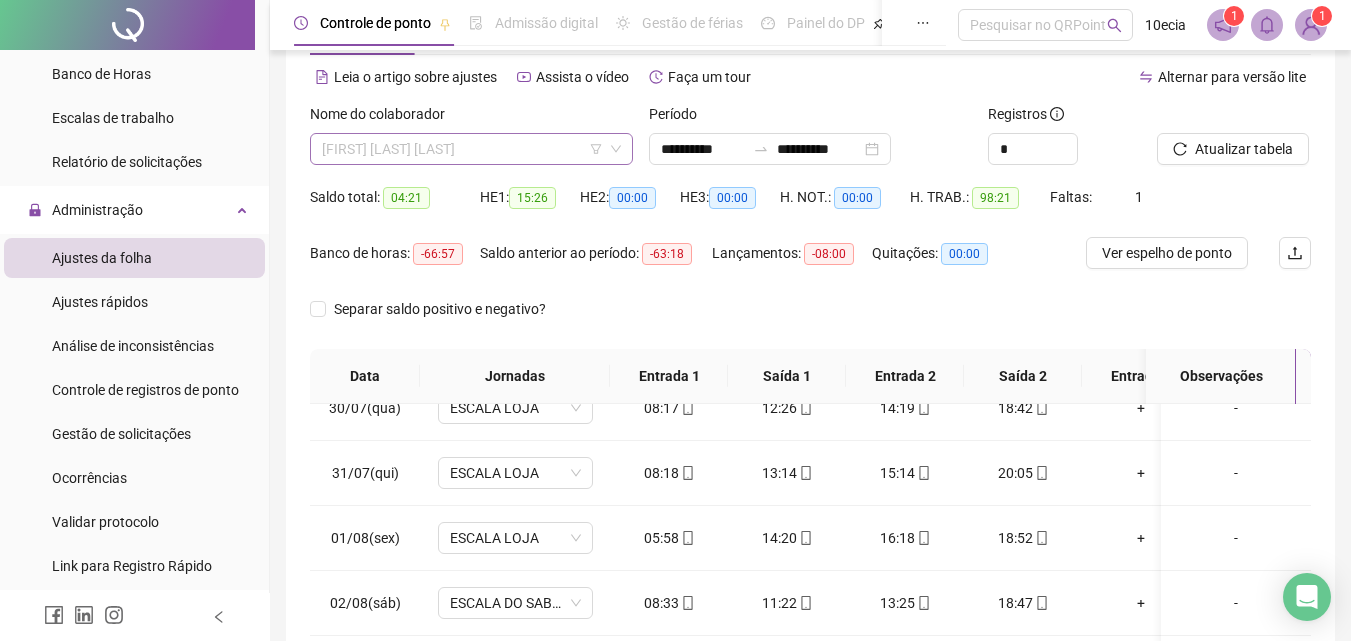 click on "[FIRST] [LAST] [LAST]" at bounding box center (471, 149) 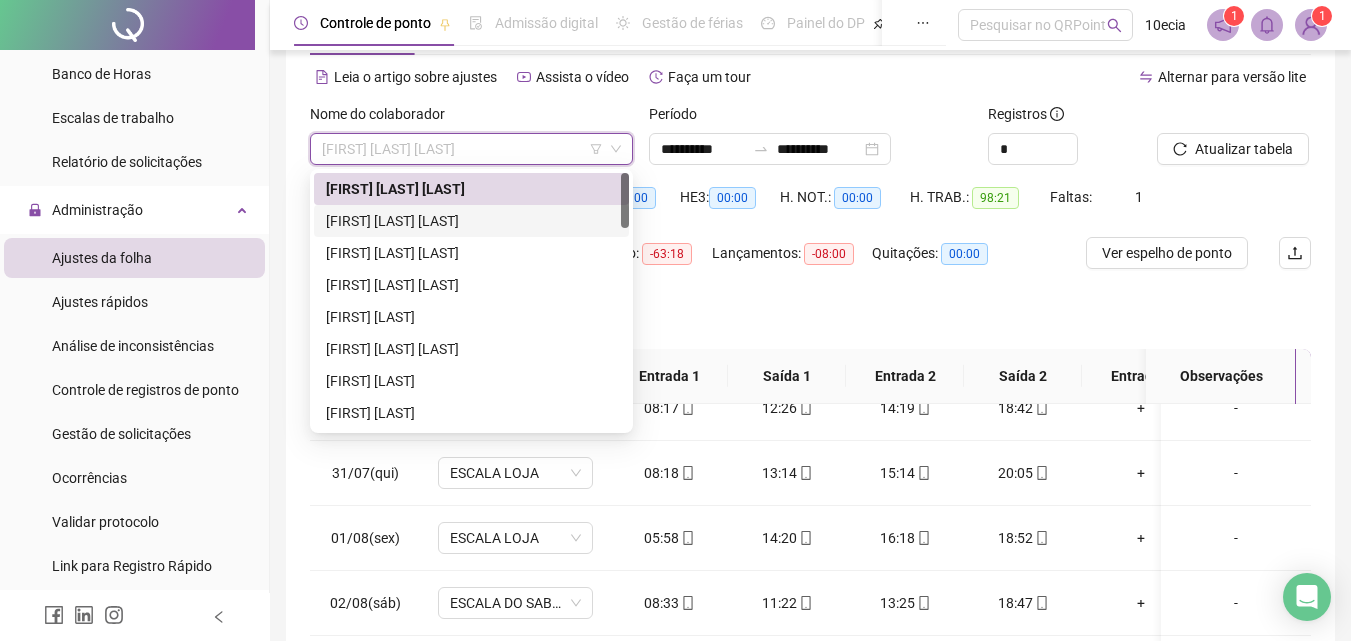 click on "[FIRST] [LAST] [LAST]" at bounding box center [471, 221] 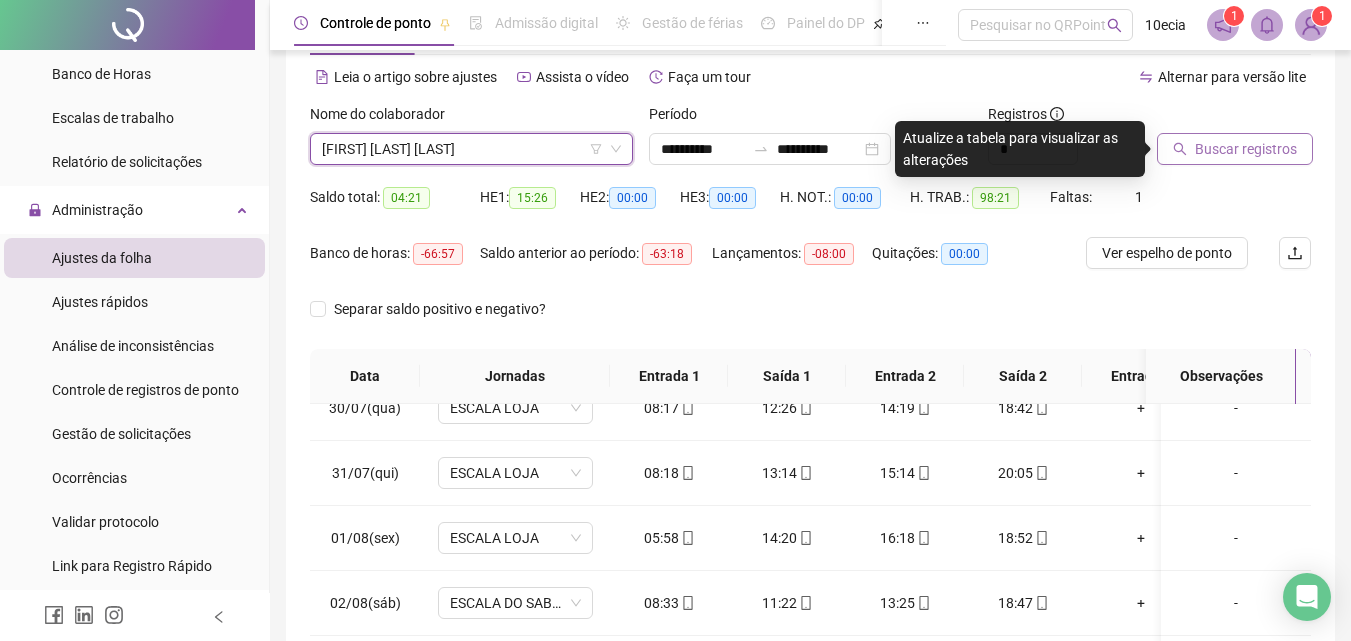 click on "Buscar registros" at bounding box center [1246, 149] 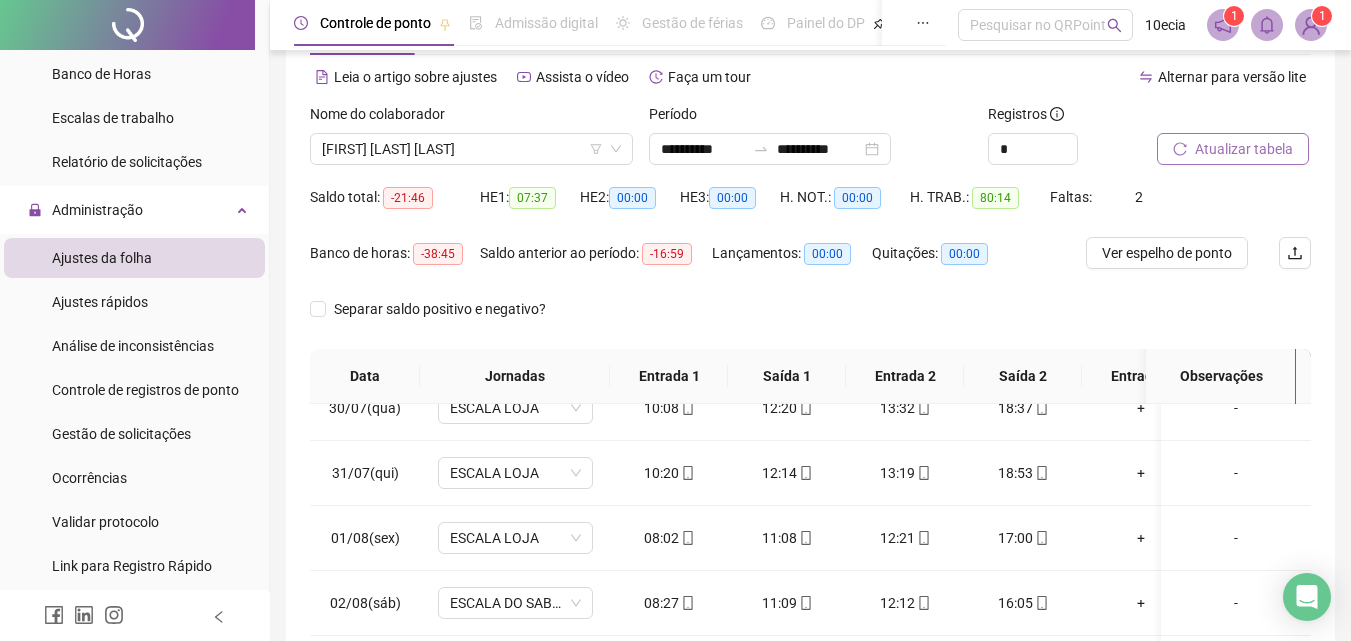 click on "Atualizar tabela" at bounding box center (1233, 149) 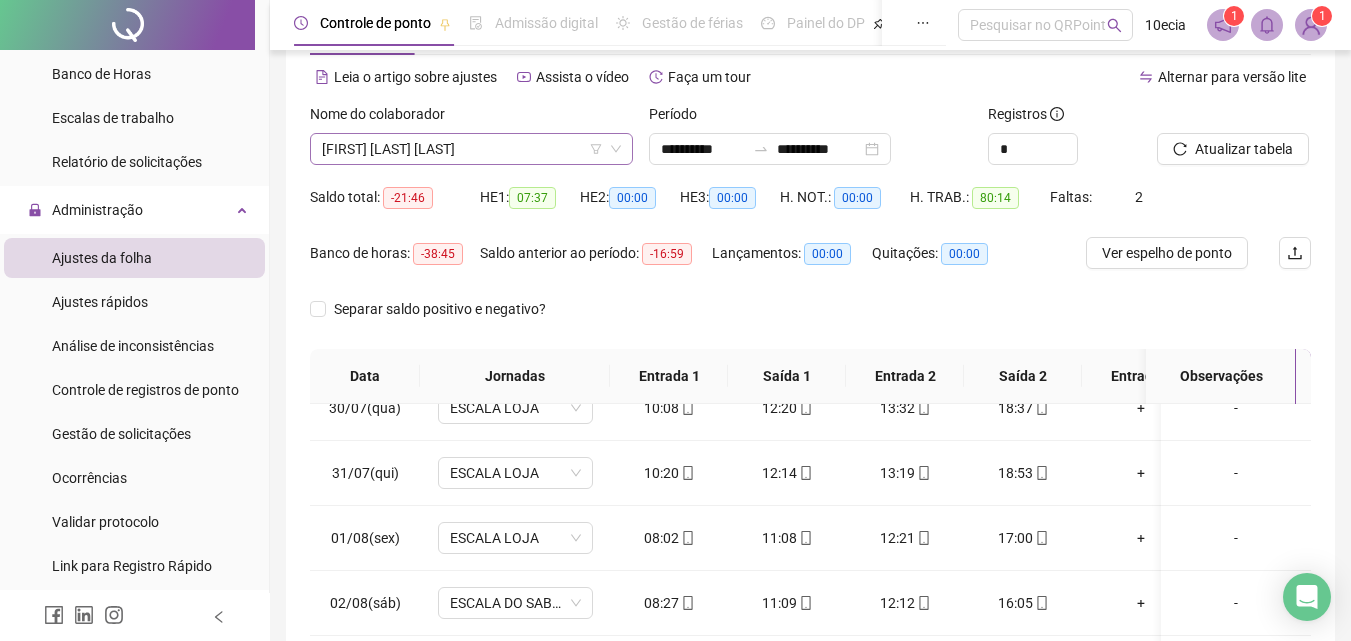 click 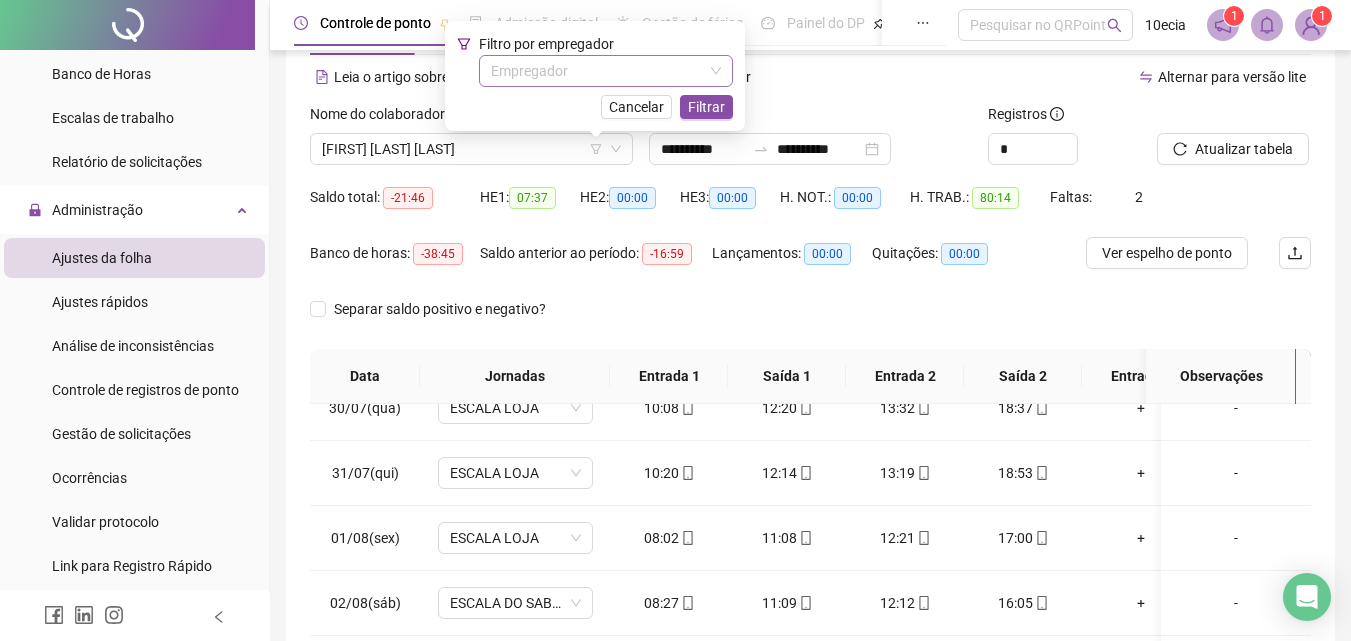 click at bounding box center (597, 71) 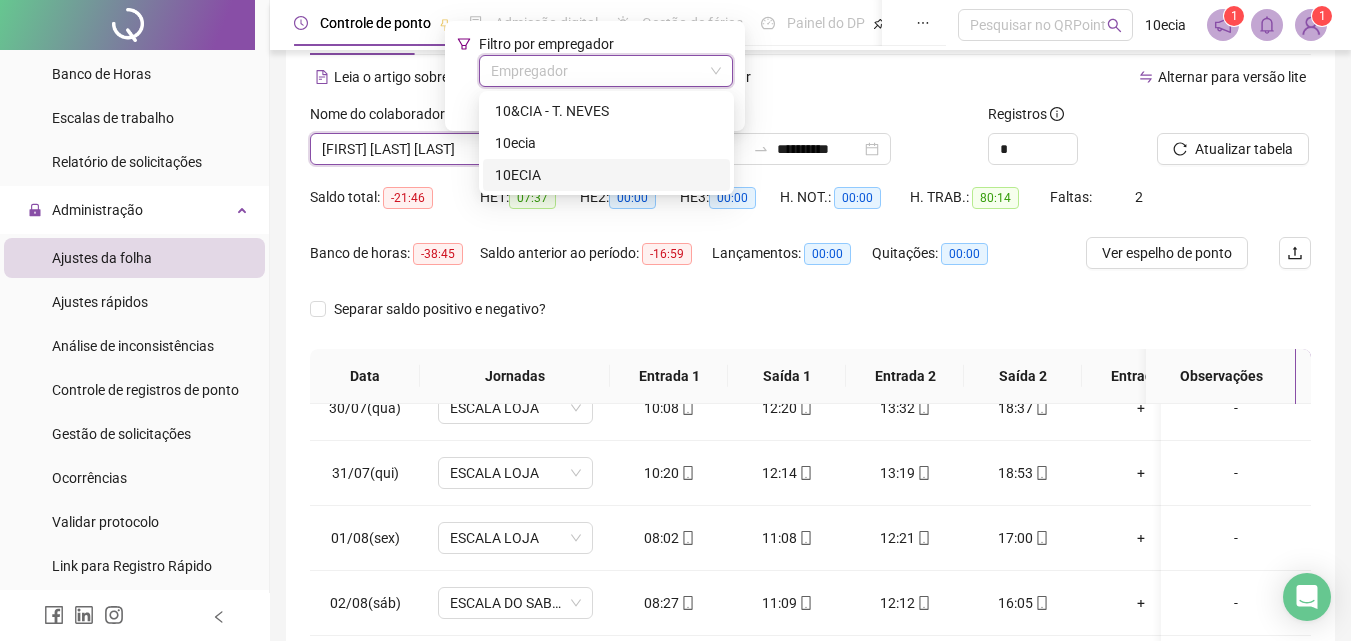 drag, startPoint x: 593, startPoint y: 120, endPoint x: 547, endPoint y: 177, distance: 73.24616 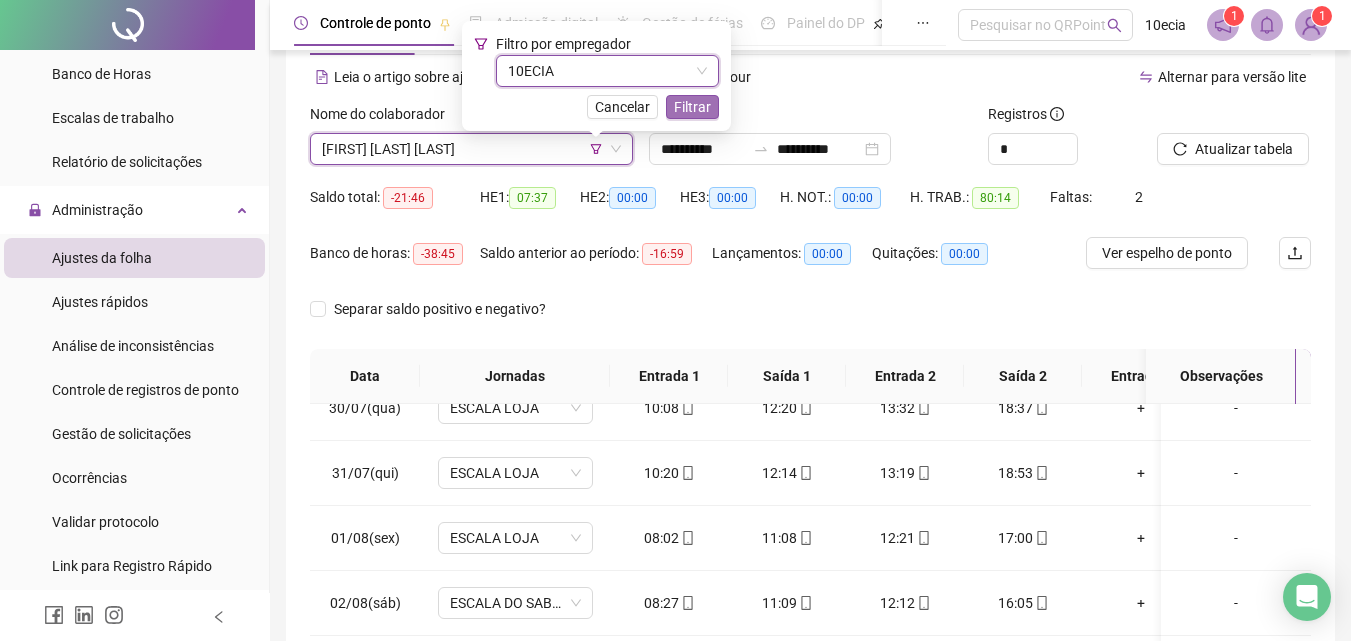 click on "Filtrar" at bounding box center (692, 107) 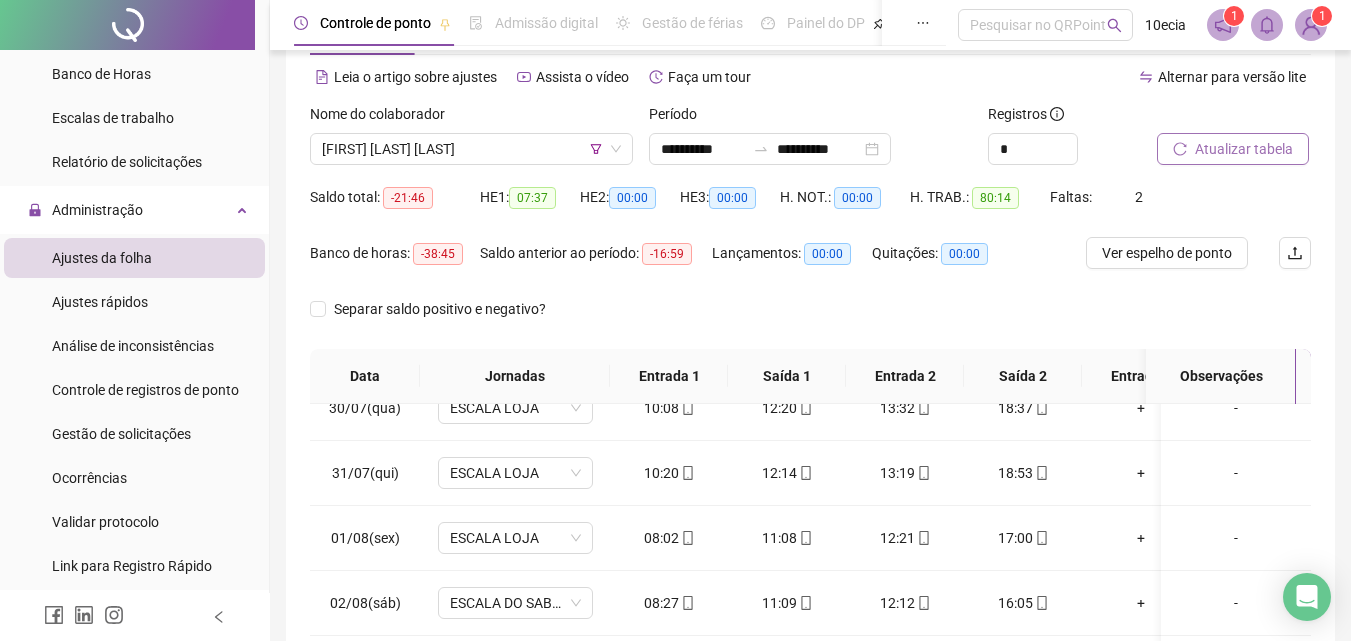 click on "Atualizar tabela" at bounding box center (1244, 149) 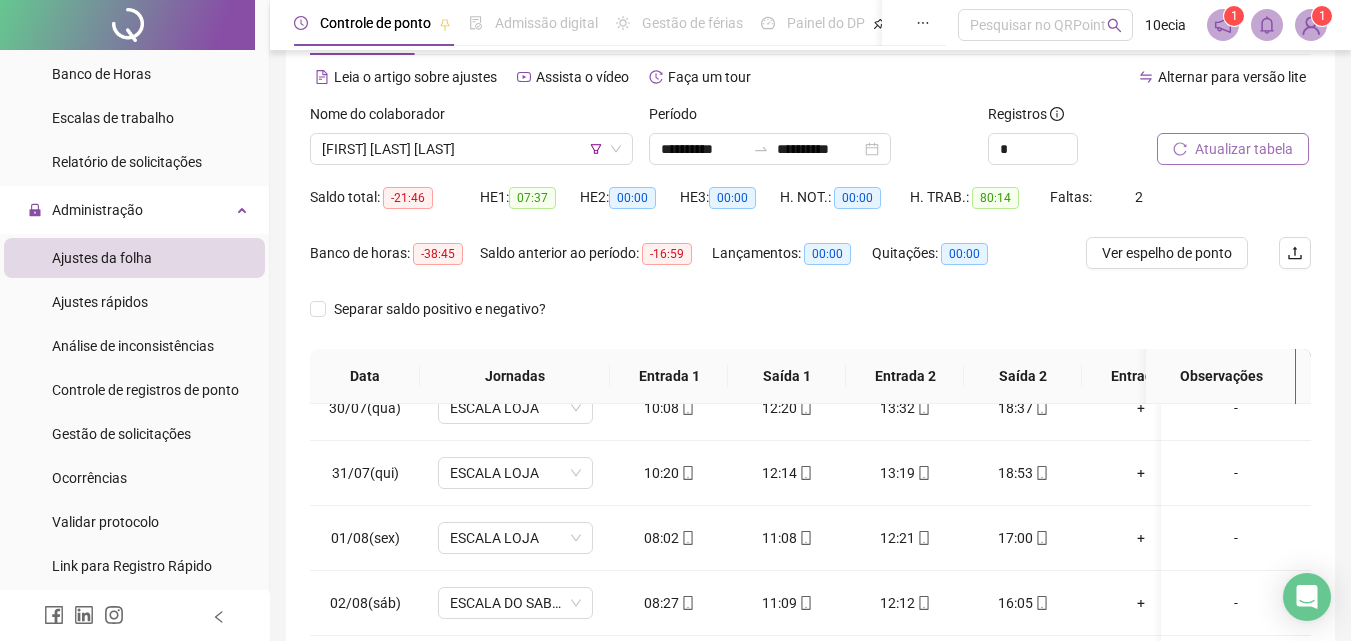 click on "Atualizar tabela" at bounding box center [1244, 149] 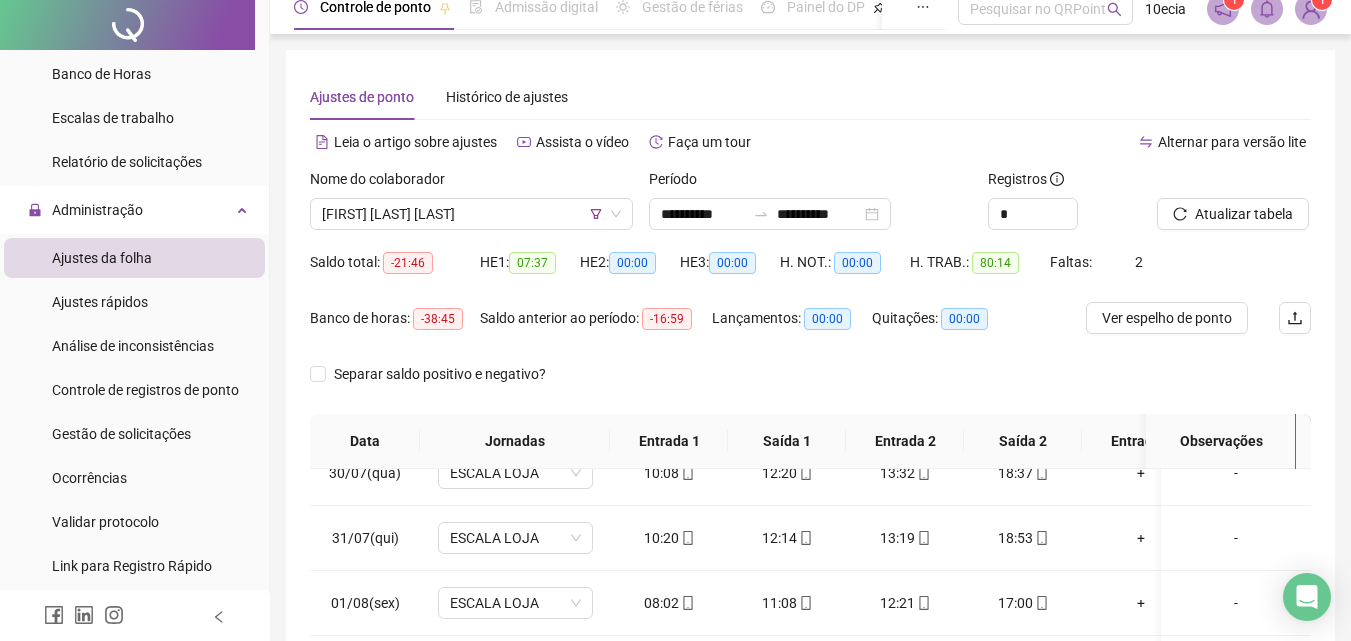 scroll, scrollTop: 0, scrollLeft: 0, axis: both 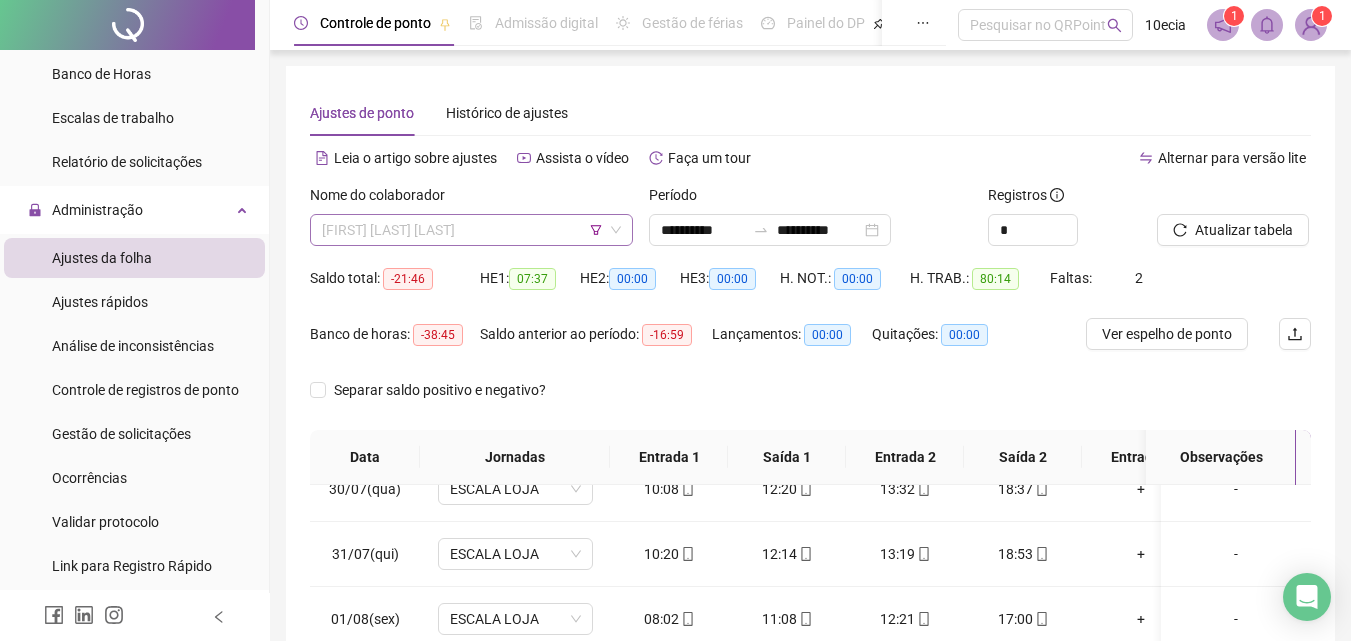 click on "[FIRST] [LAST] [LAST]" at bounding box center [471, 230] 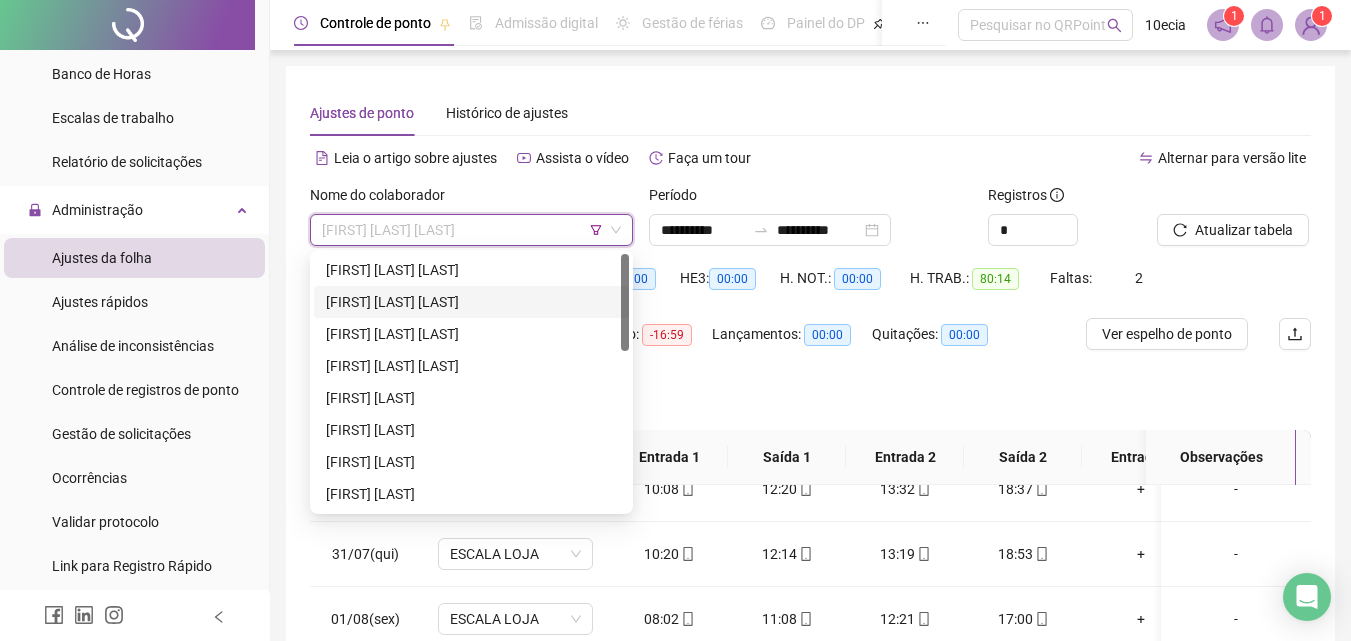 click on "[FIRST] [LAST] [LAST]" at bounding box center (471, 302) 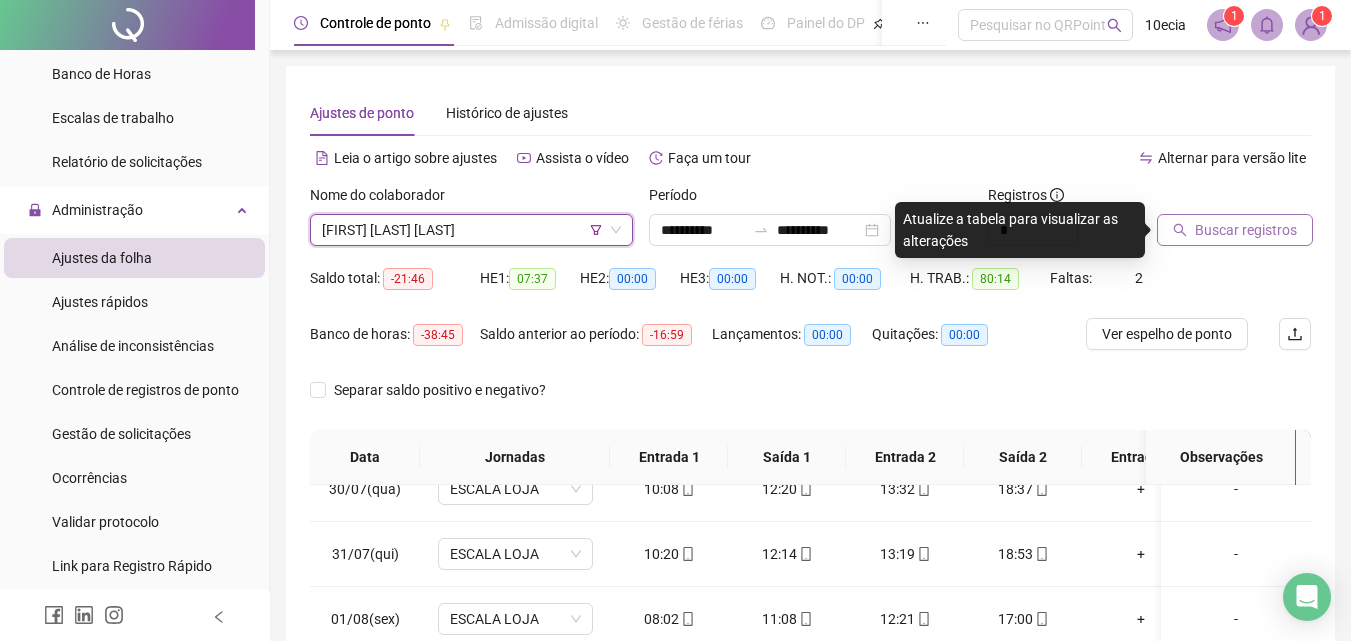 click on "Buscar registros" at bounding box center [1246, 230] 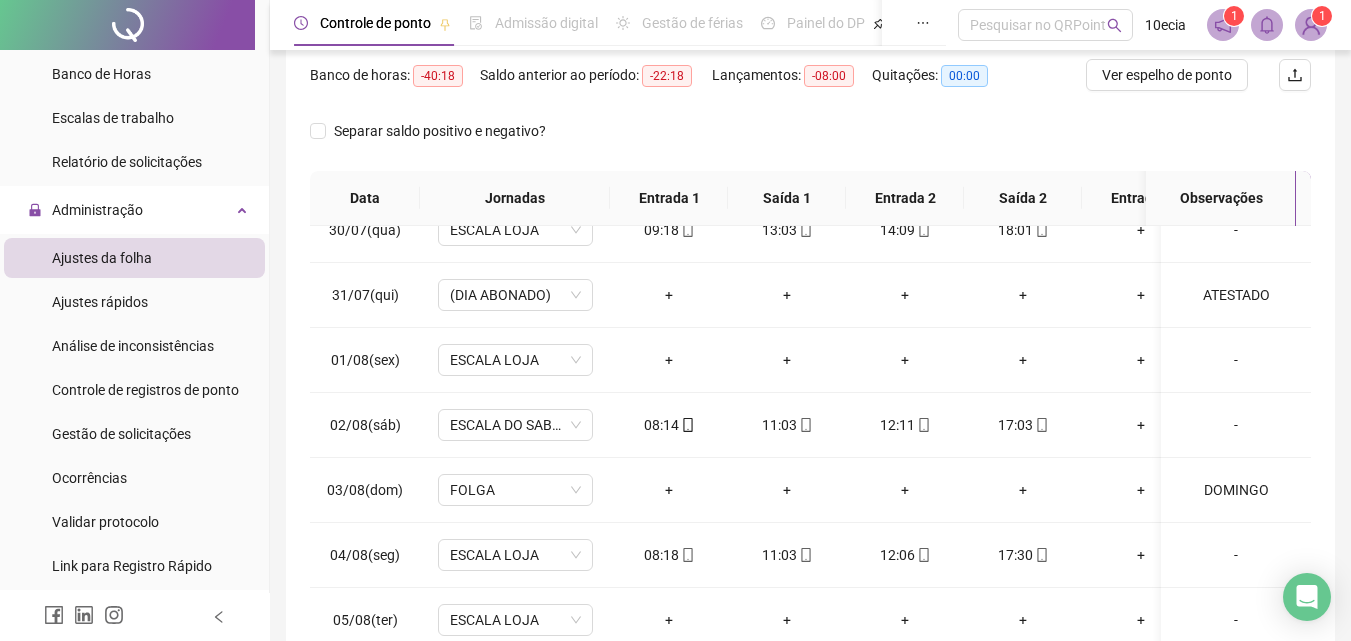 scroll, scrollTop: 381, scrollLeft: 0, axis: vertical 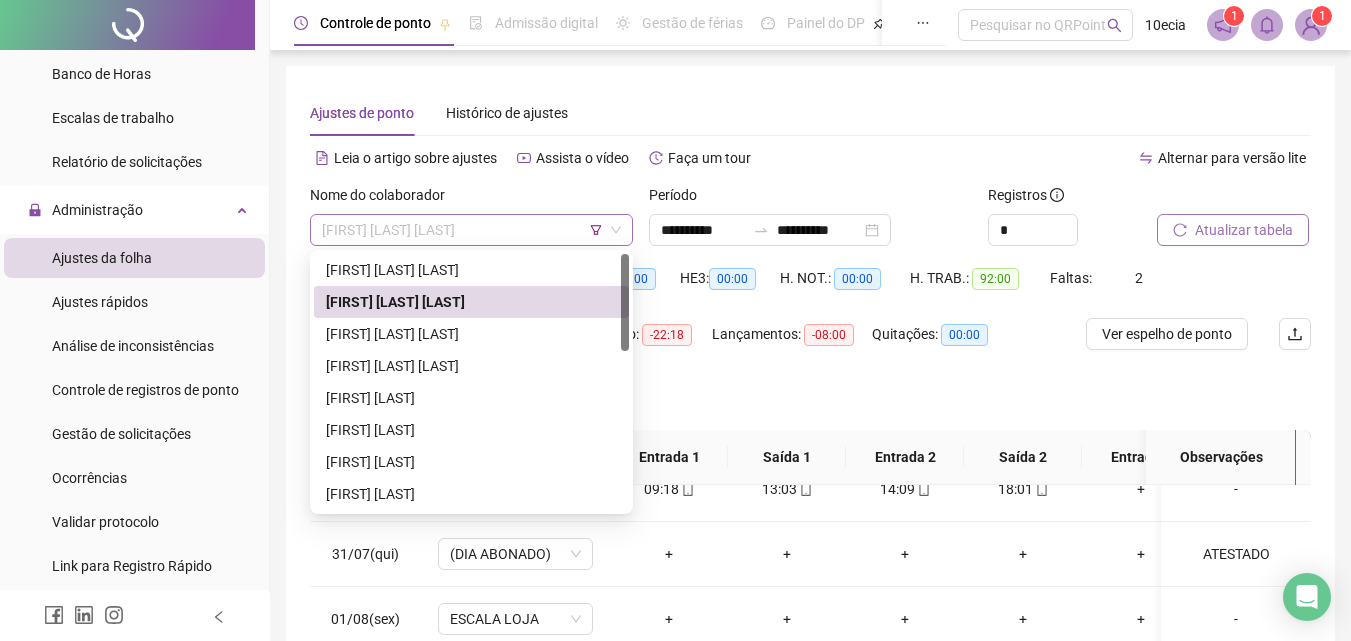 click on "[FIRST] [LAST] [LAST]" at bounding box center (471, 230) 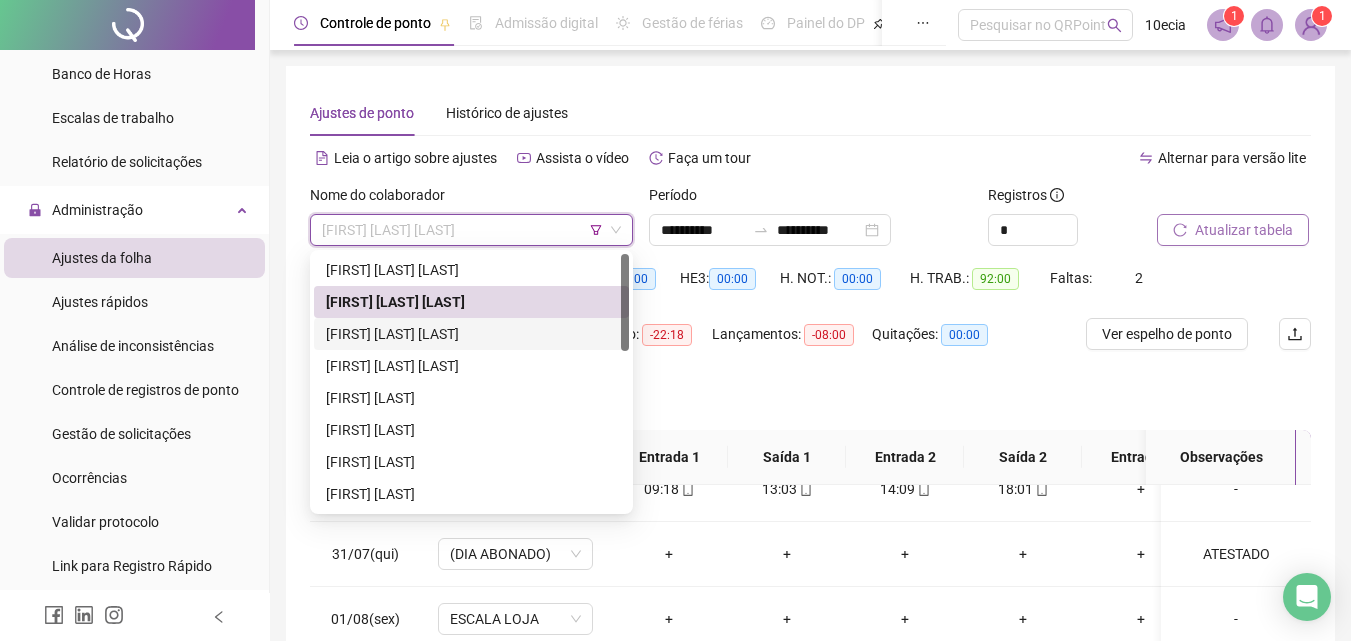 click on "[FIRST] [LAST] [LAST]" at bounding box center [471, 334] 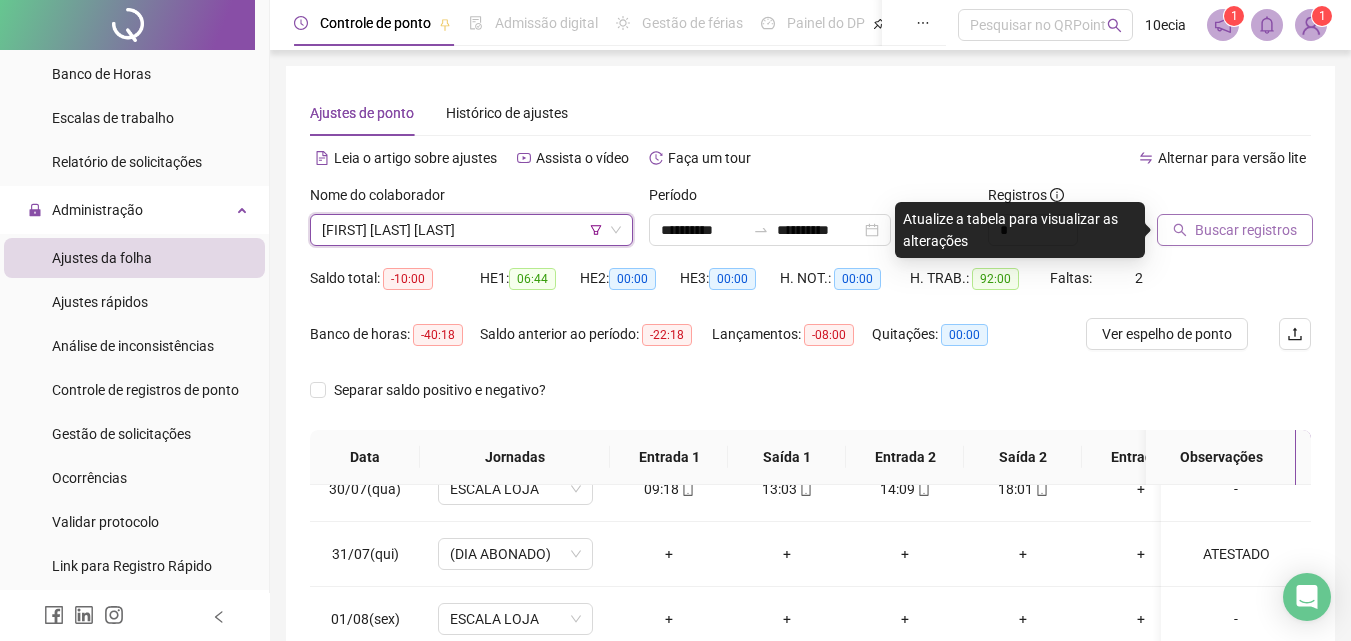 click on "Buscar registros" at bounding box center [1246, 230] 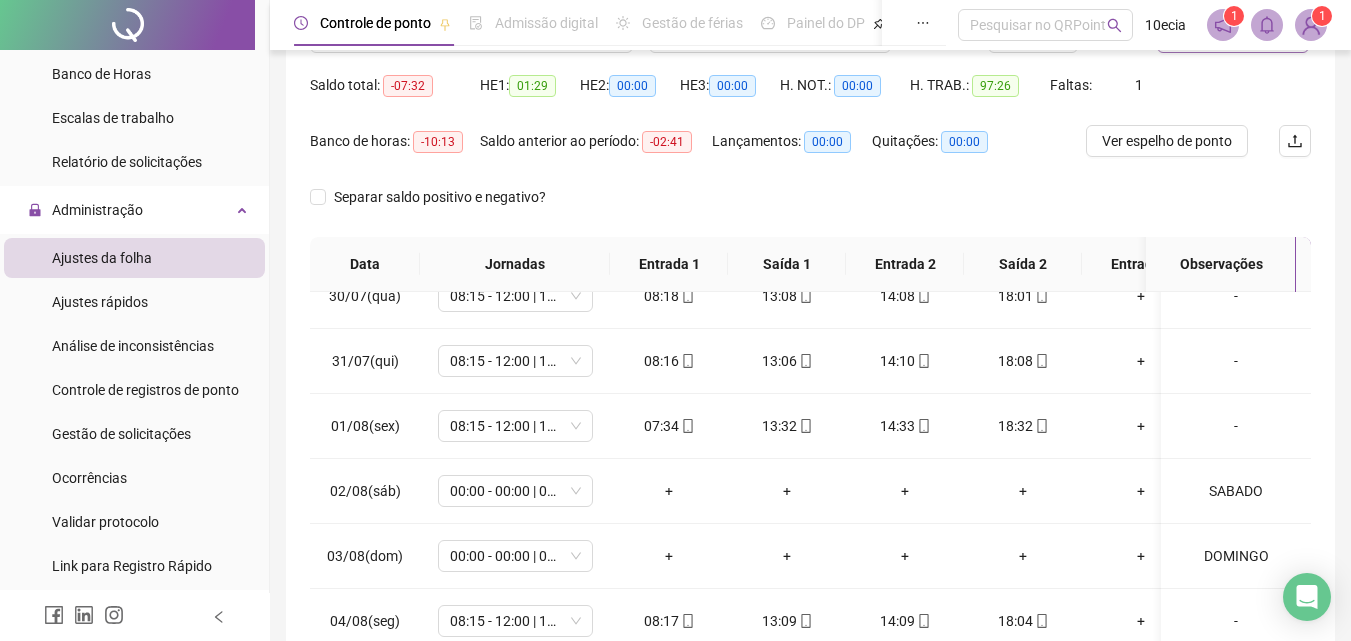 scroll, scrollTop: 181, scrollLeft: 0, axis: vertical 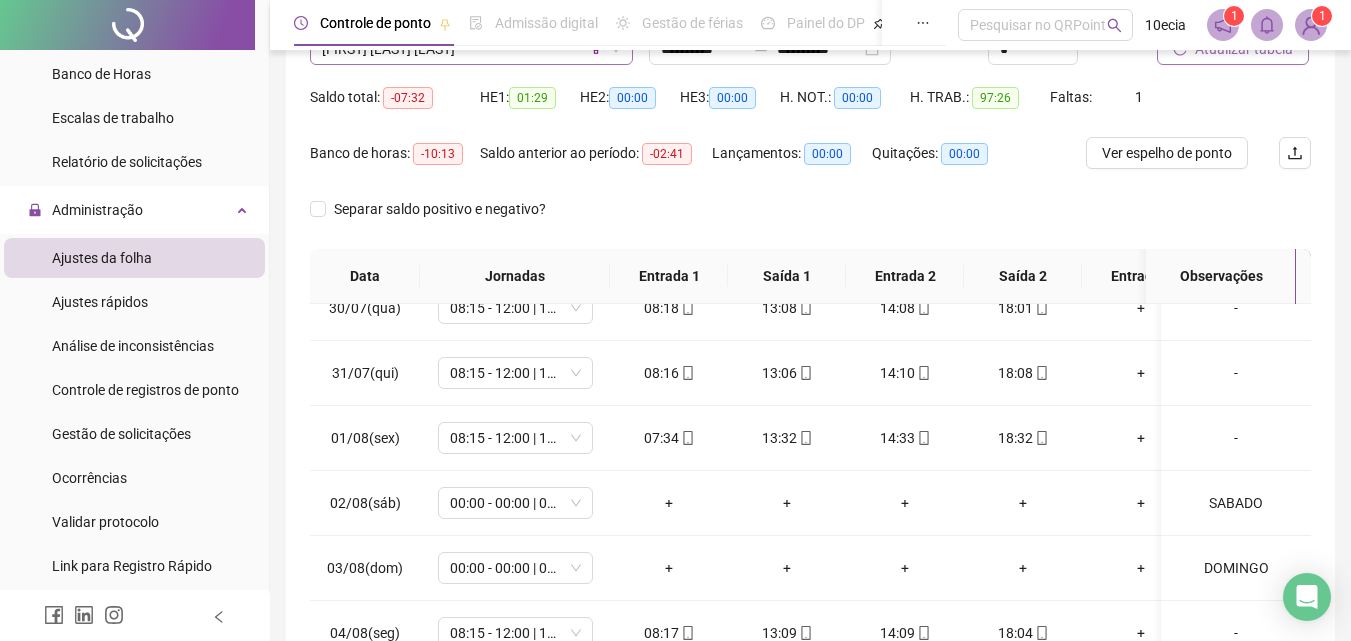click on "[FIRST] [LAST] [LAST]" at bounding box center [471, 49] 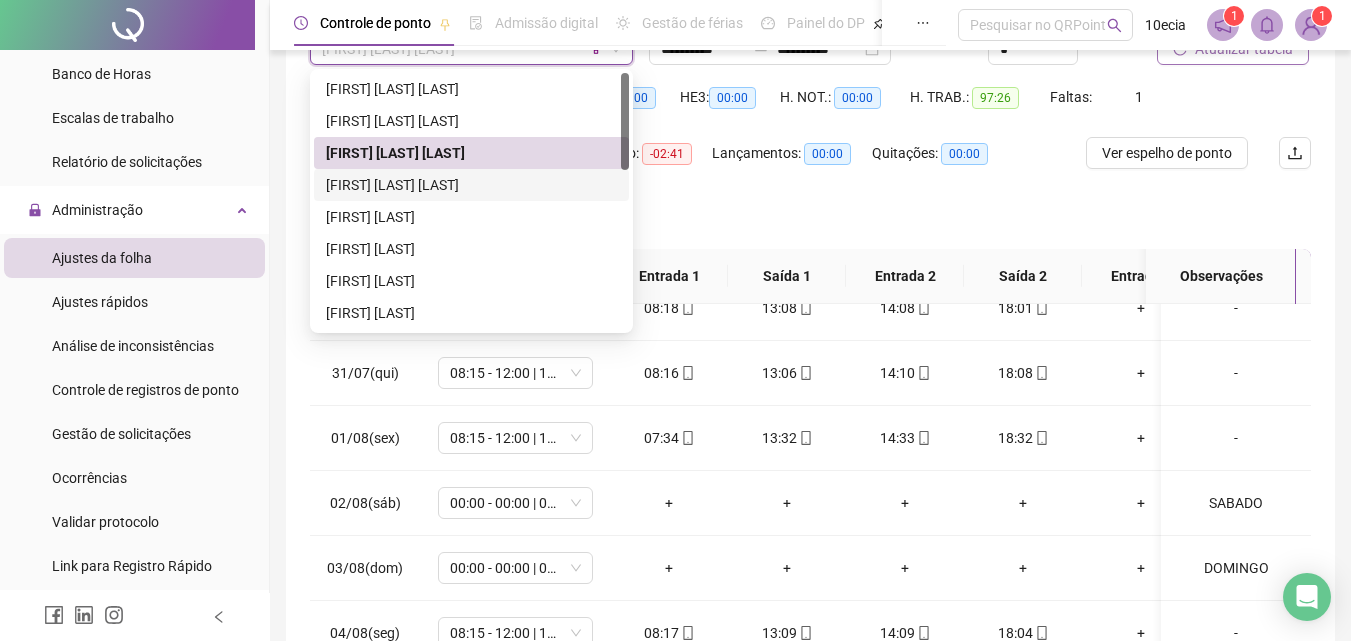 click on "[FIRST] [LAST] [LAST]" at bounding box center (471, 185) 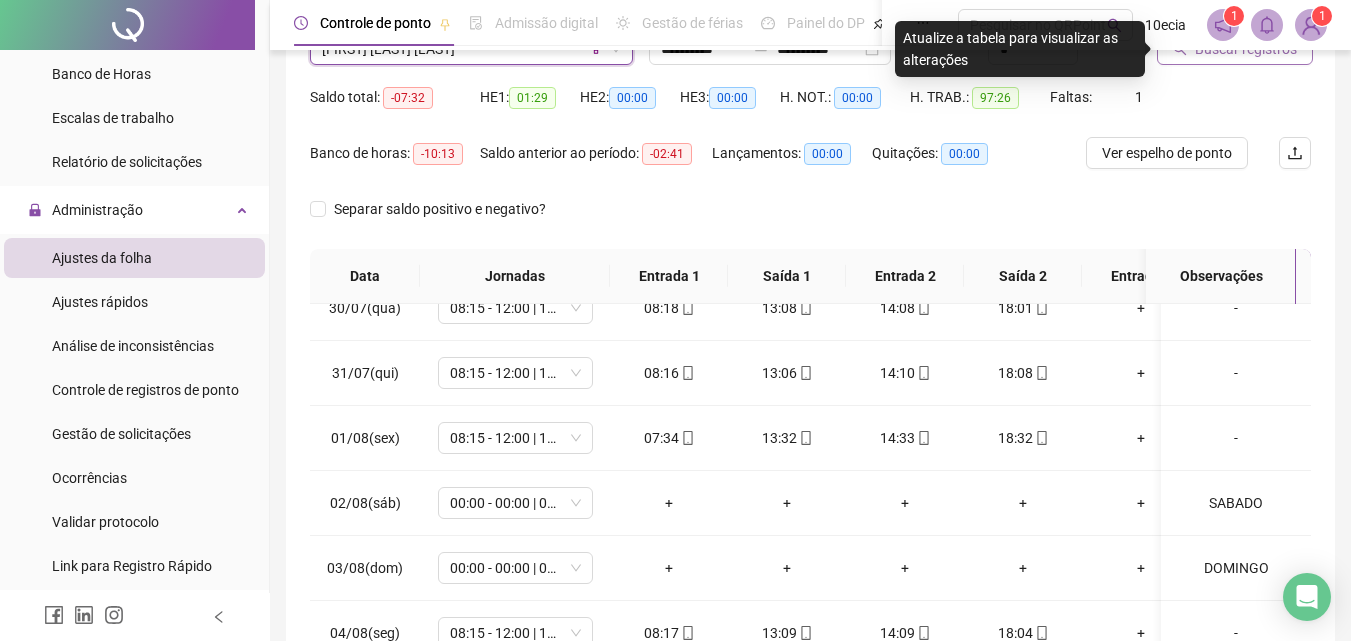 click on "Buscar registros" at bounding box center (1246, 49) 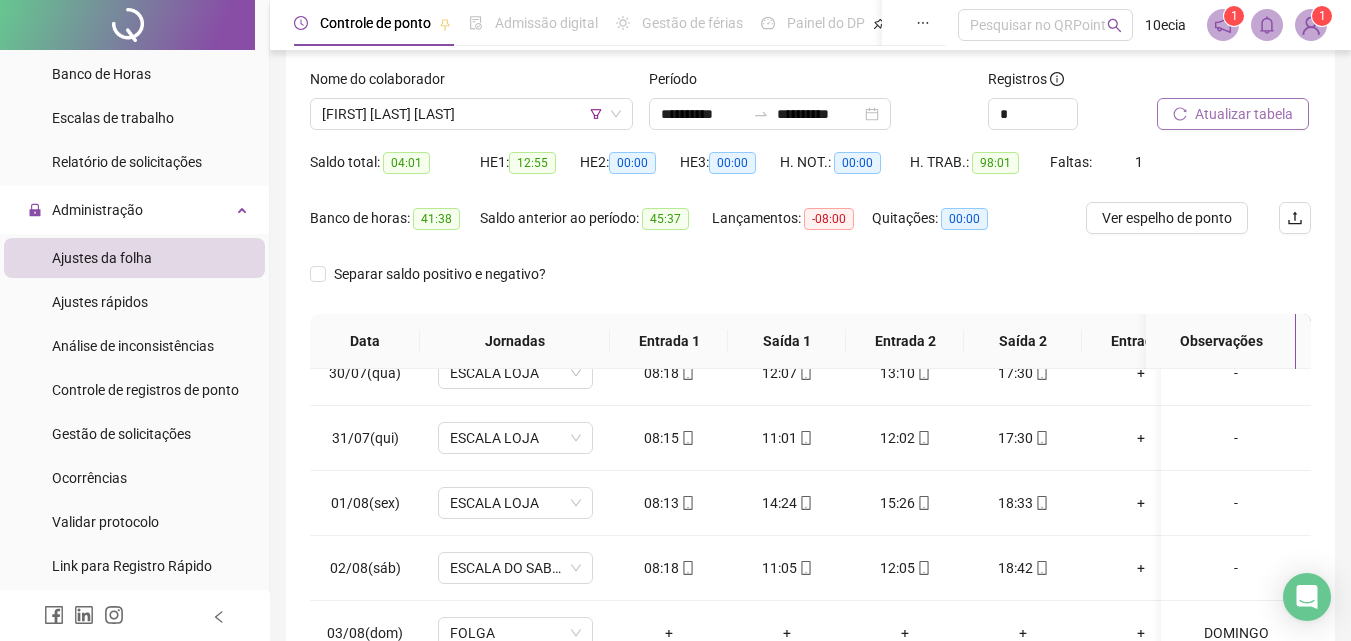 scroll, scrollTop: 81, scrollLeft: 0, axis: vertical 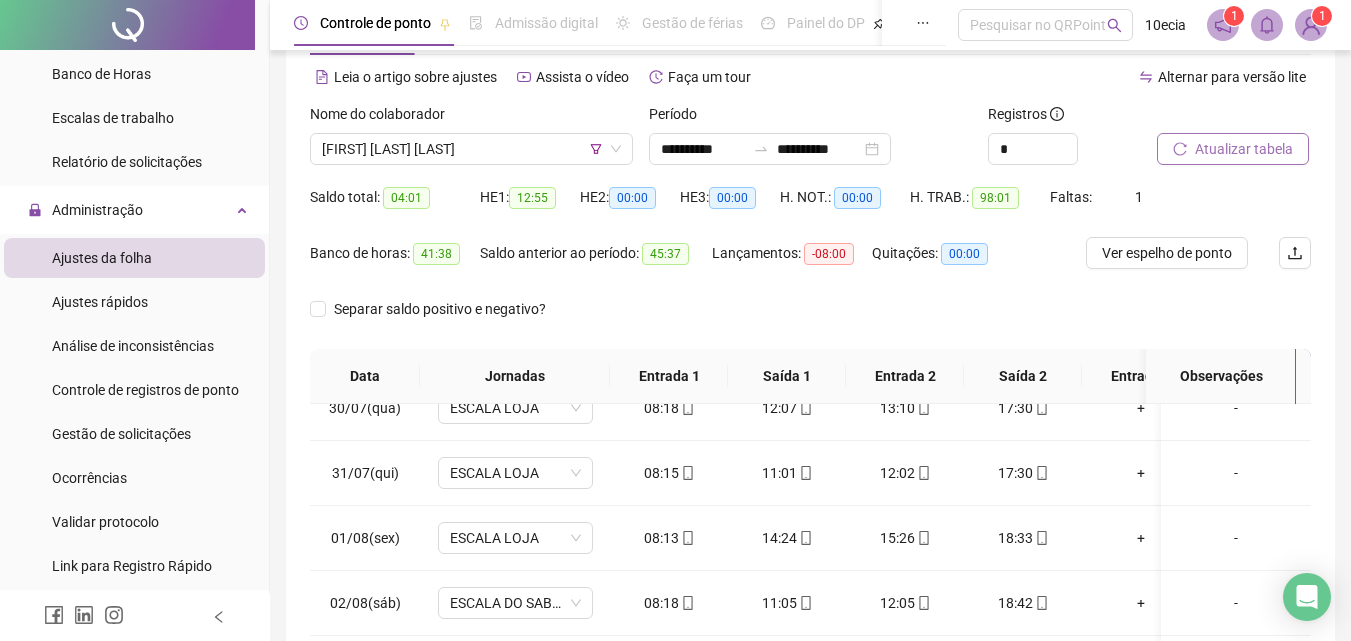 click on "Atualizar tabela" at bounding box center [1244, 149] 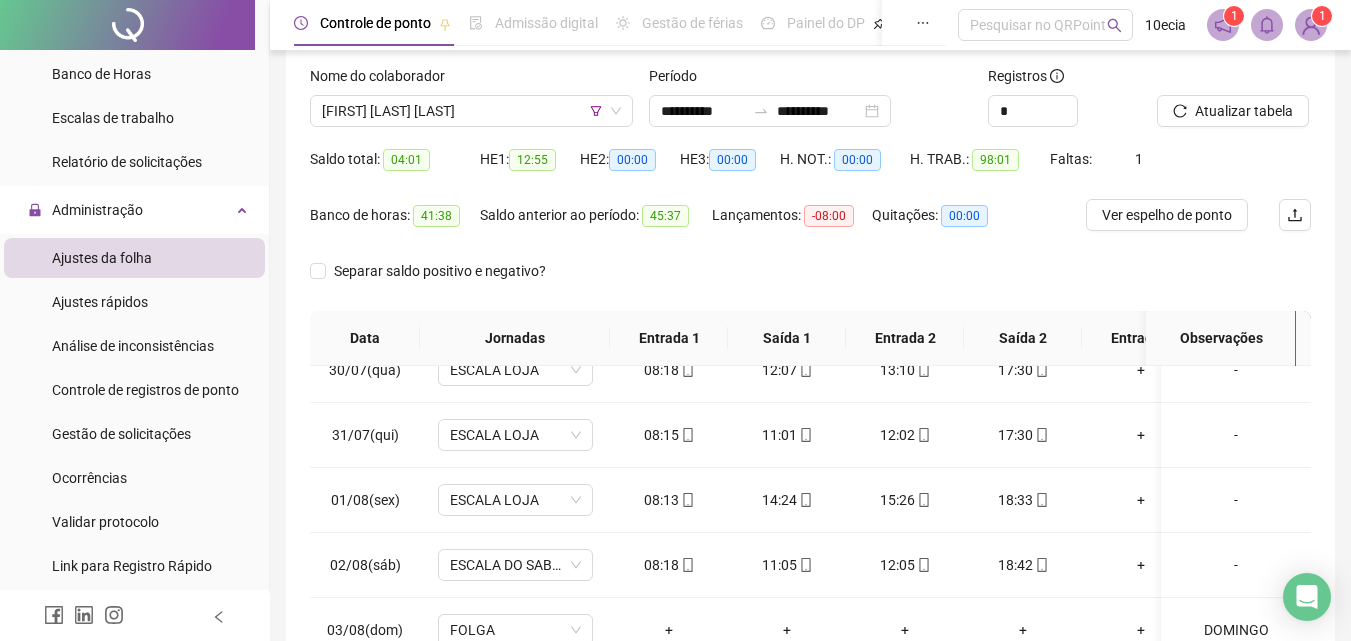 scroll, scrollTop: 81, scrollLeft: 0, axis: vertical 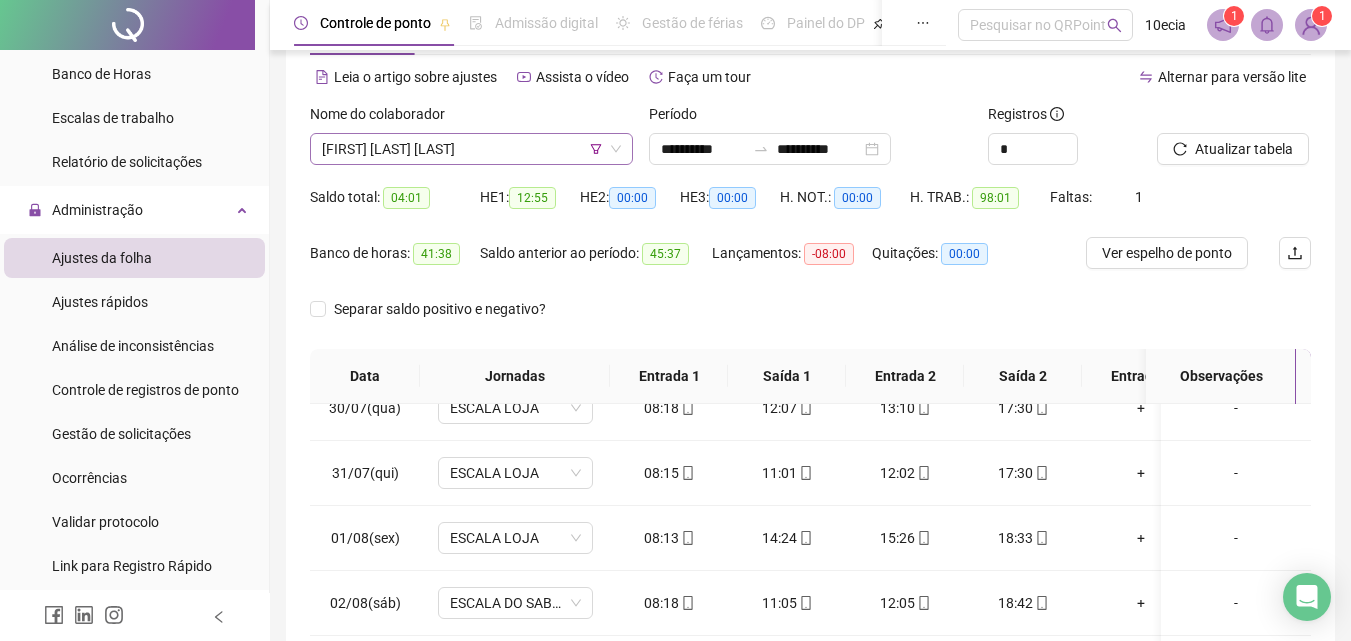 click on "[FIRST] [LAST] [LAST]" at bounding box center [471, 149] 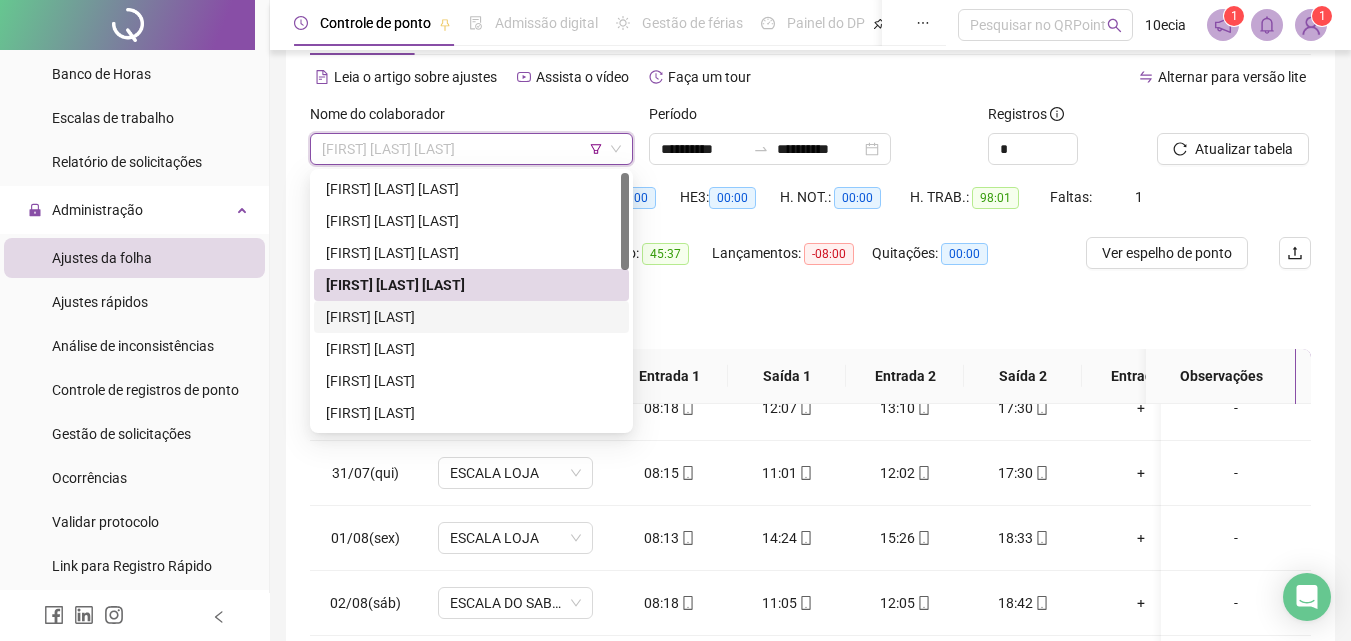 click on "[FIRST] [LAST]" at bounding box center (471, 317) 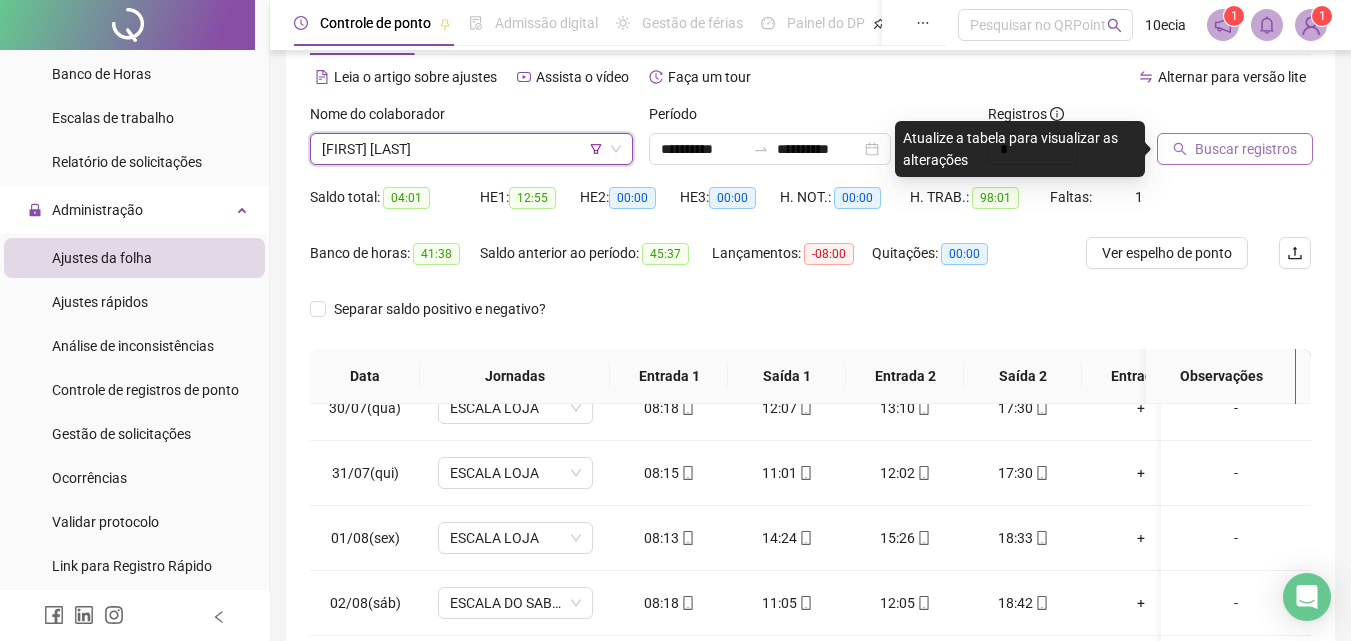 click on "Buscar registros" at bounding box center (1246, 149) 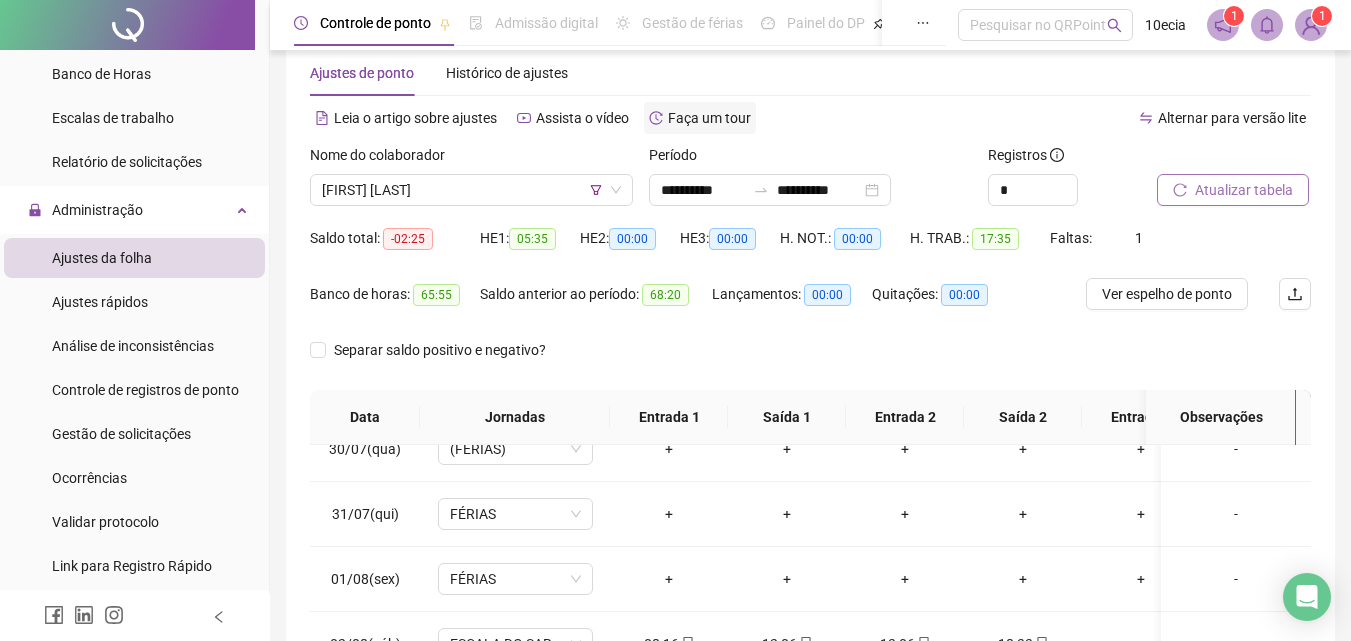 scroll, scrollTop: 0, scrollLeft: 0, axis: both 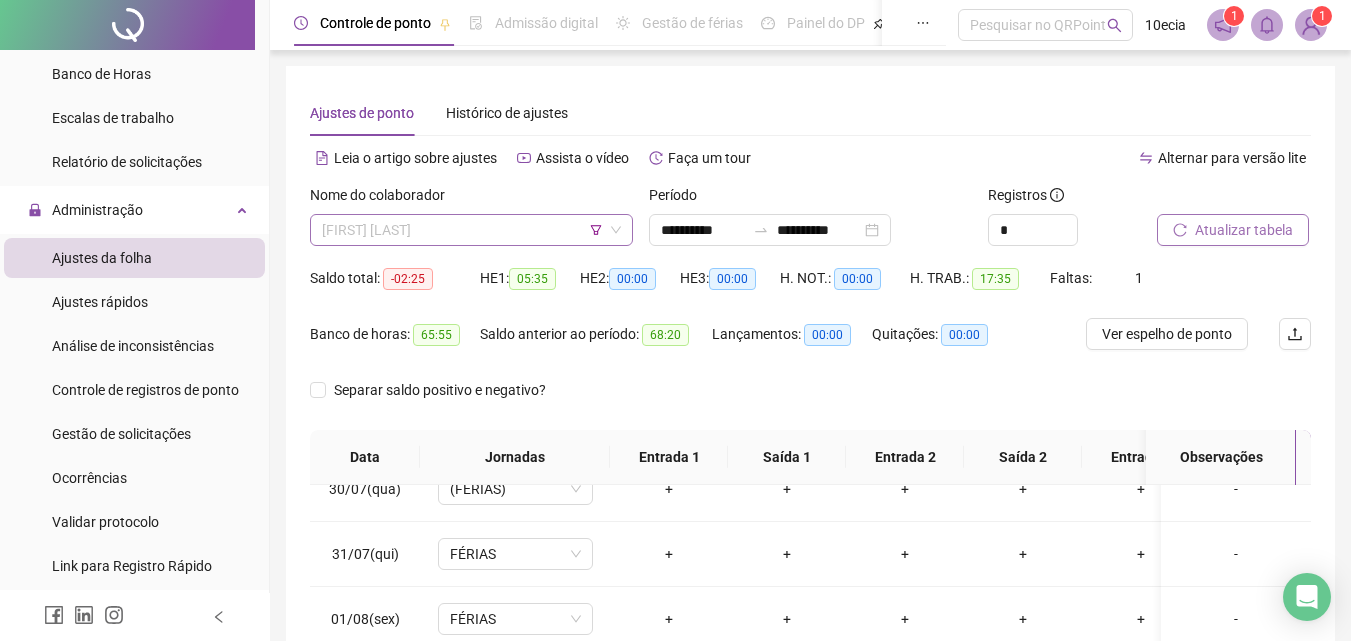 click on "[FIRST] [LAST]" at bounding box center [471, 230] 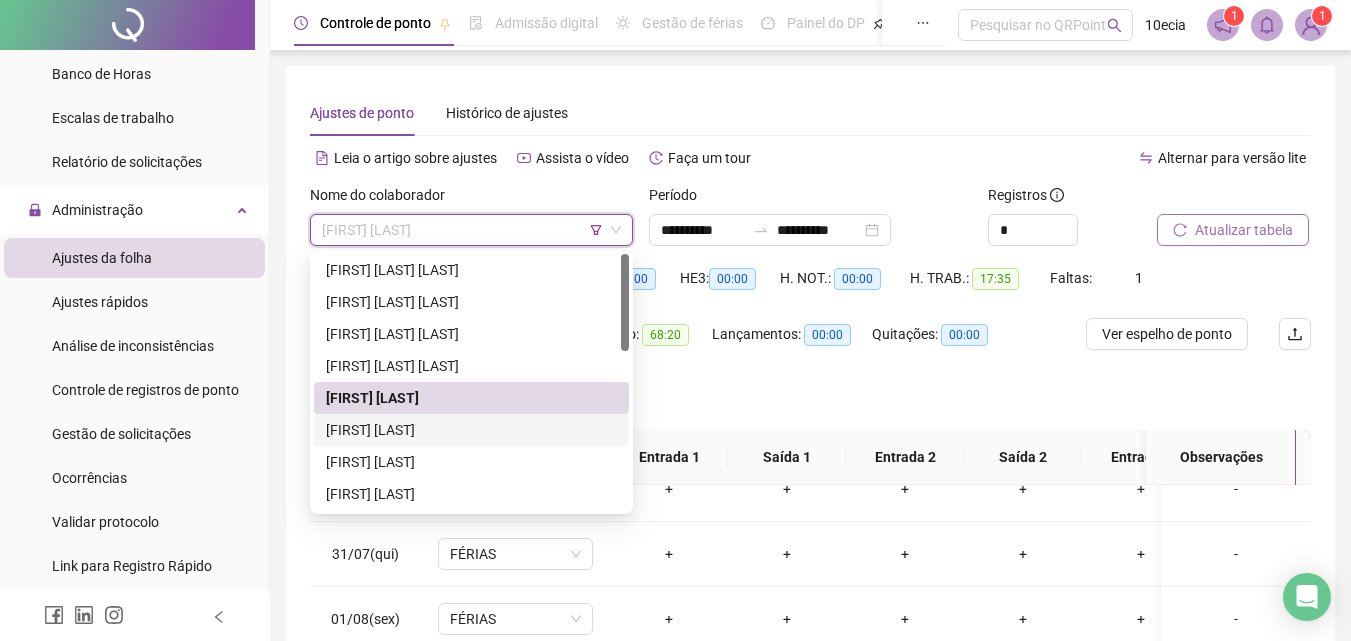 click on "[FIRST] [LAST]" at bounding box center (471, 430) 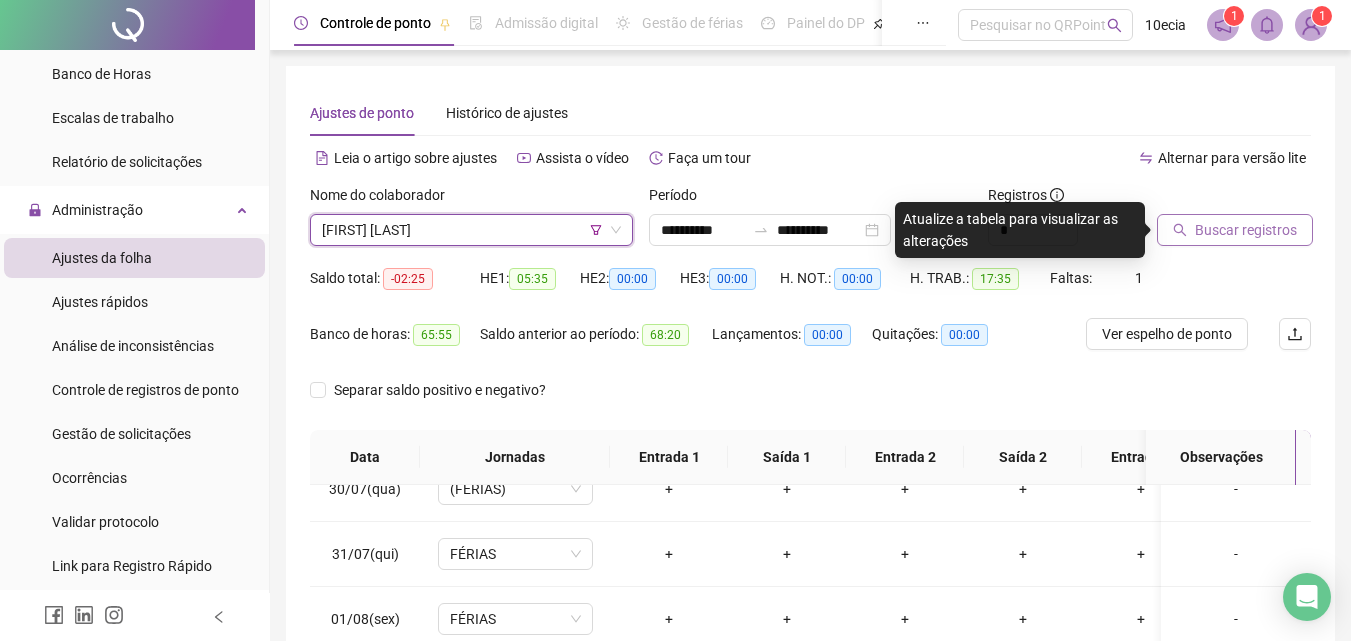 click on "Buscar registros" at bounding box center (1246, 230) 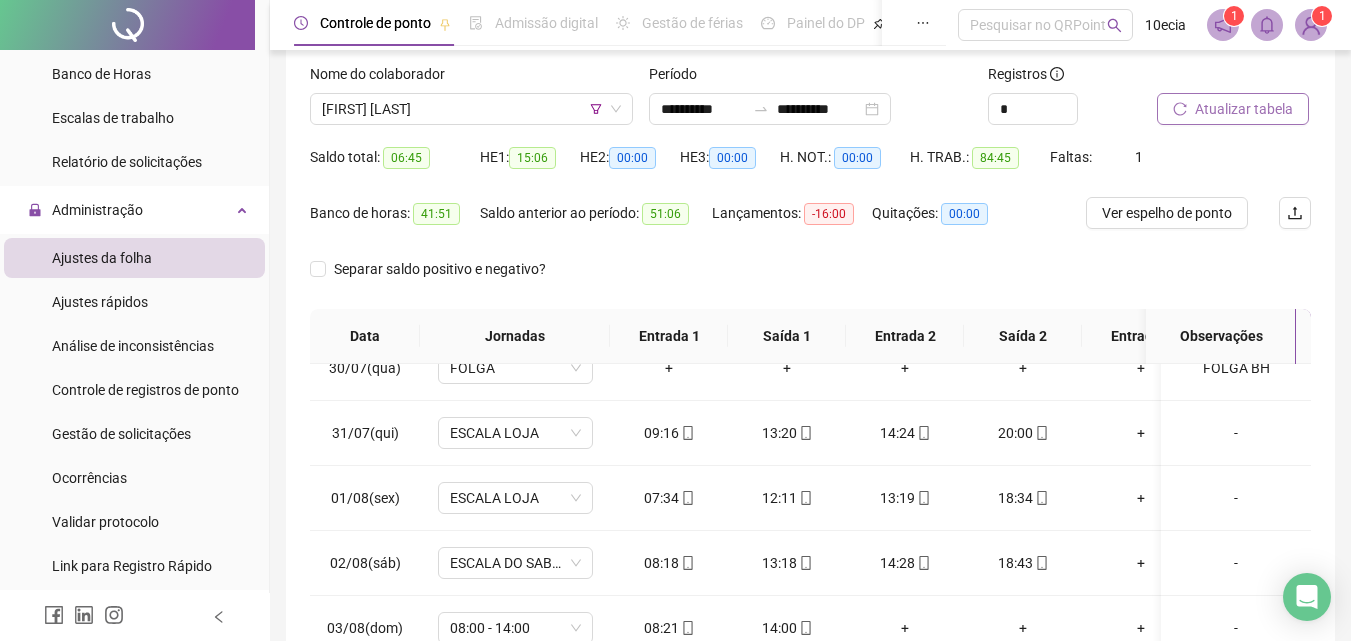 scroll, scrollTop: 81, scrollLeft: 0, axis: vertical 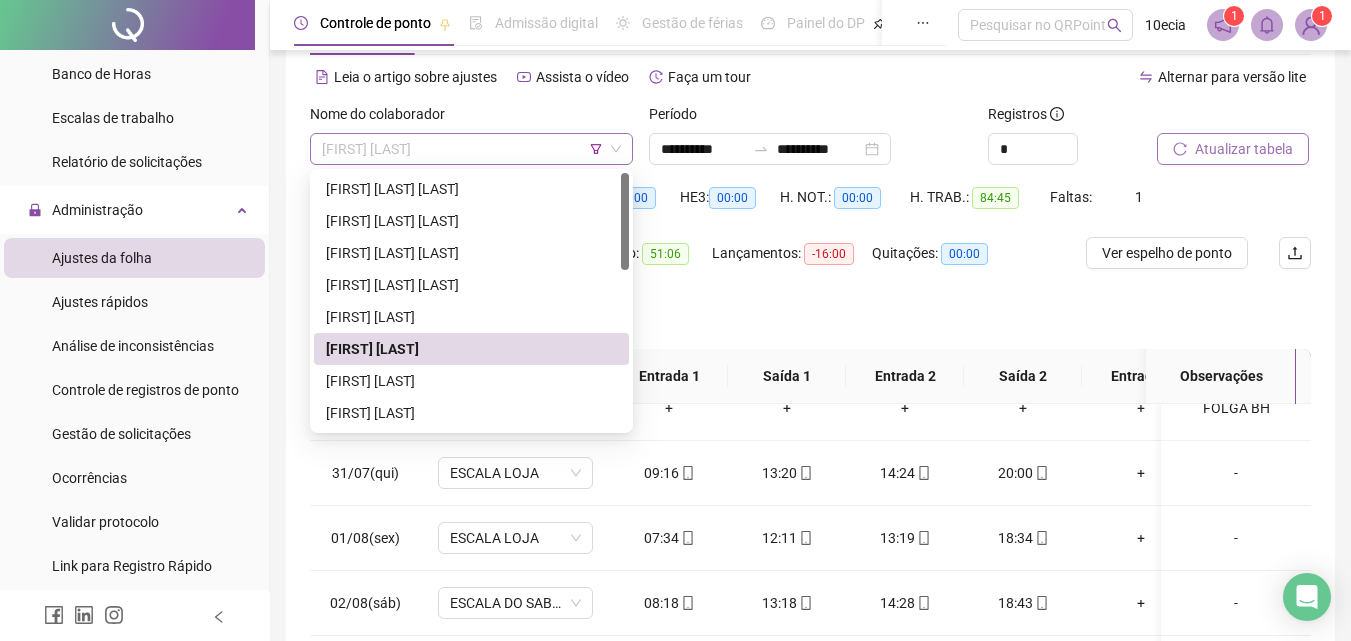 click on "[FIRST] [LAST]" at bounding box center [471, 149] 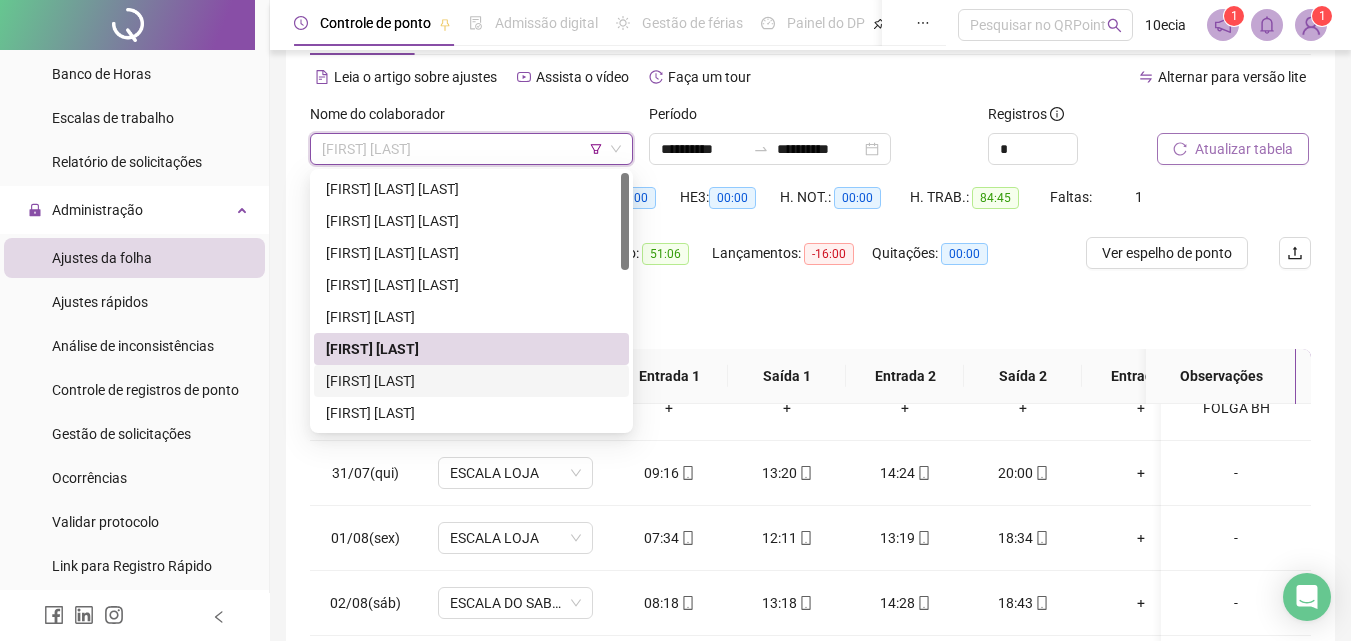 click on "[FIRST] [LAST]" at bounding box center [471, 381] 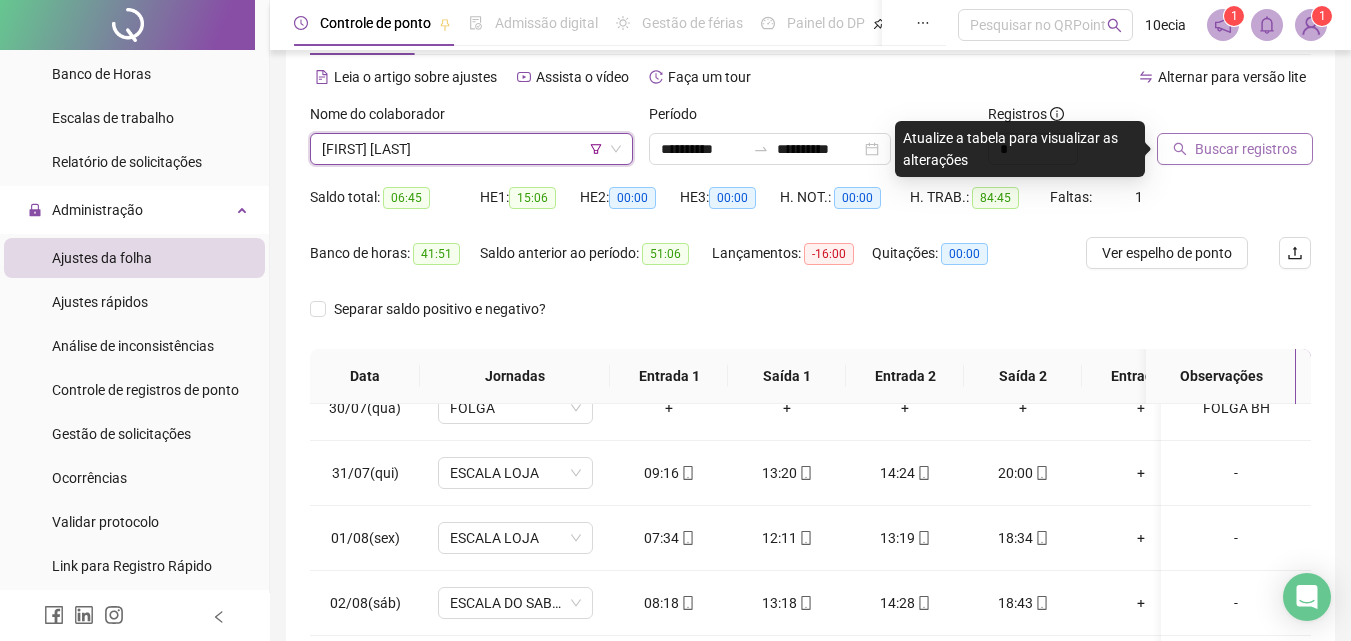 click on "Buscar registros" at bounding box center [1246, 149] 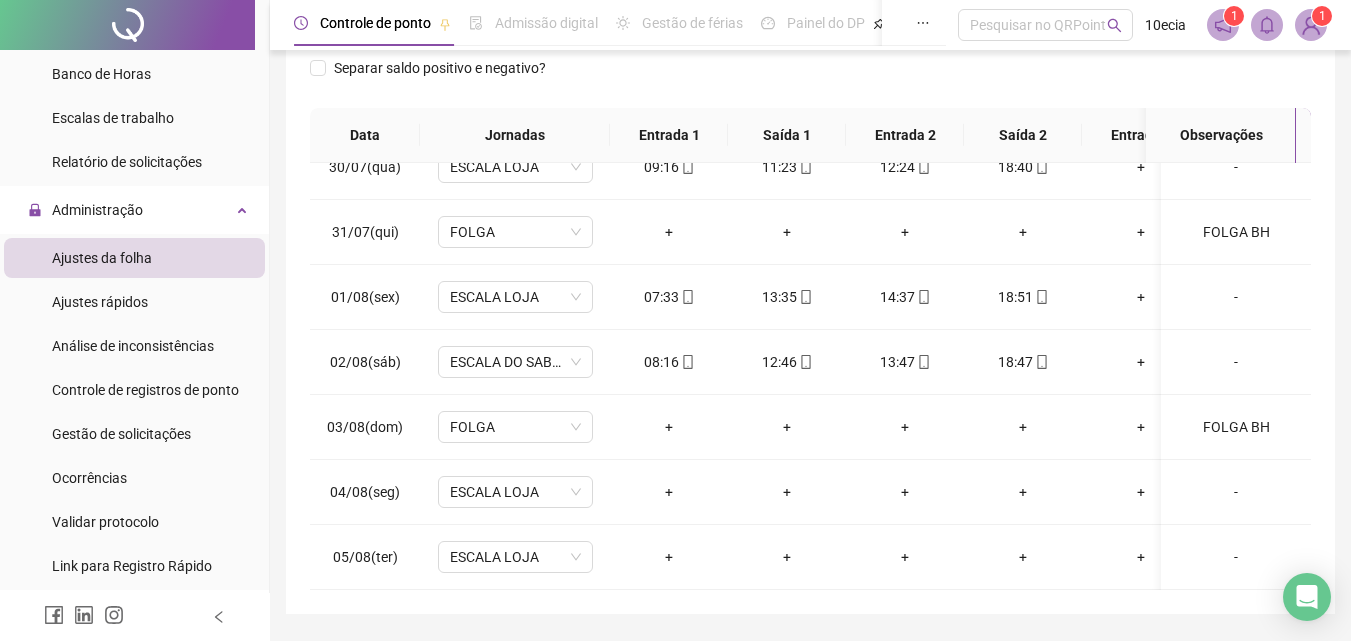 scroll, scrollTop: 381, scrollLeft: 0, axis: vertical 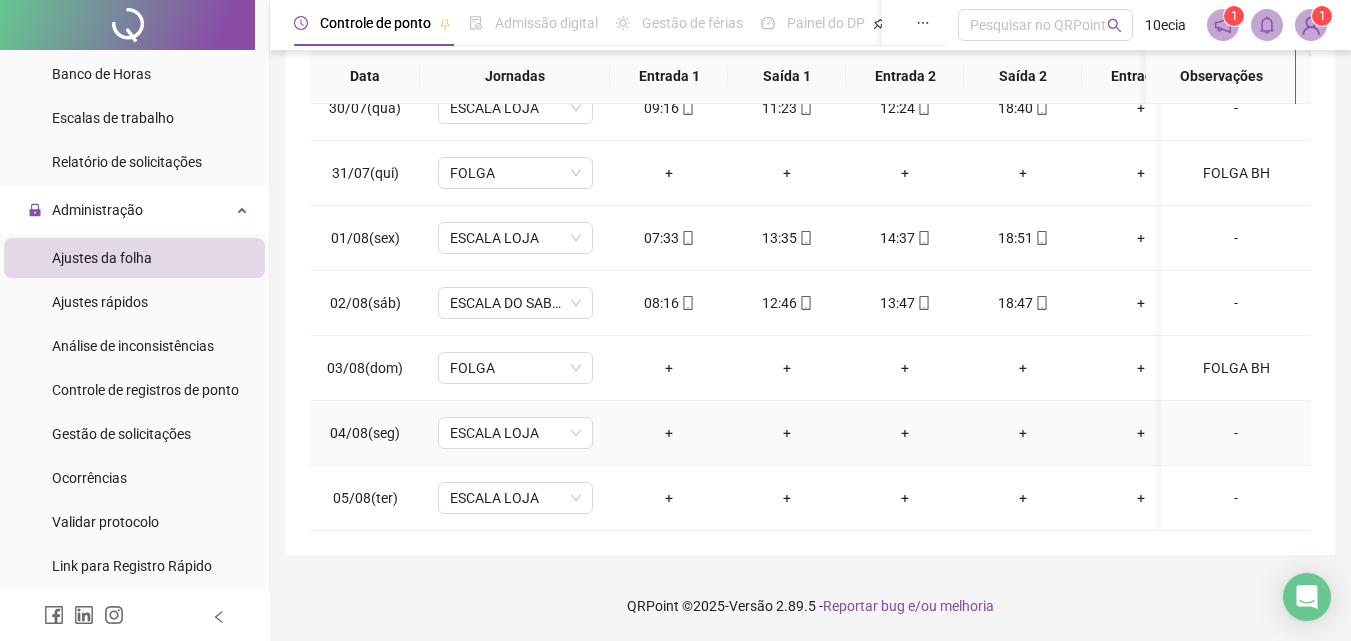 click on "-" at bounding box center (1236, 433) 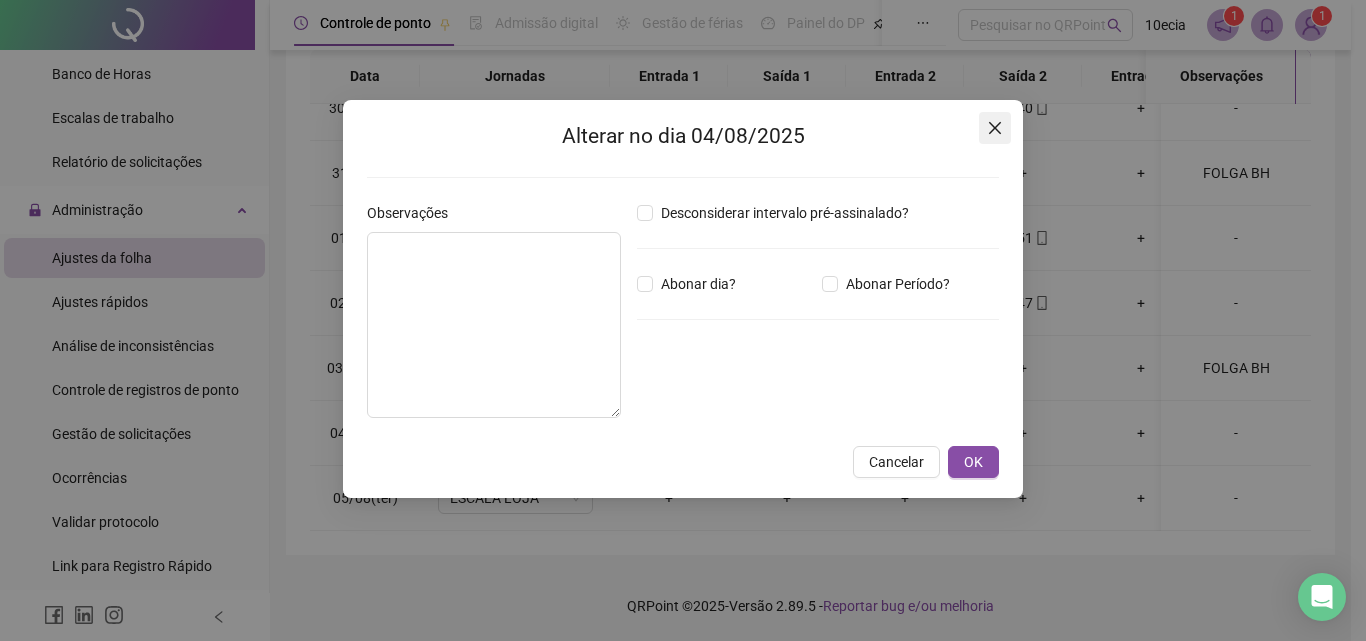click at bounding box center [995, 128] 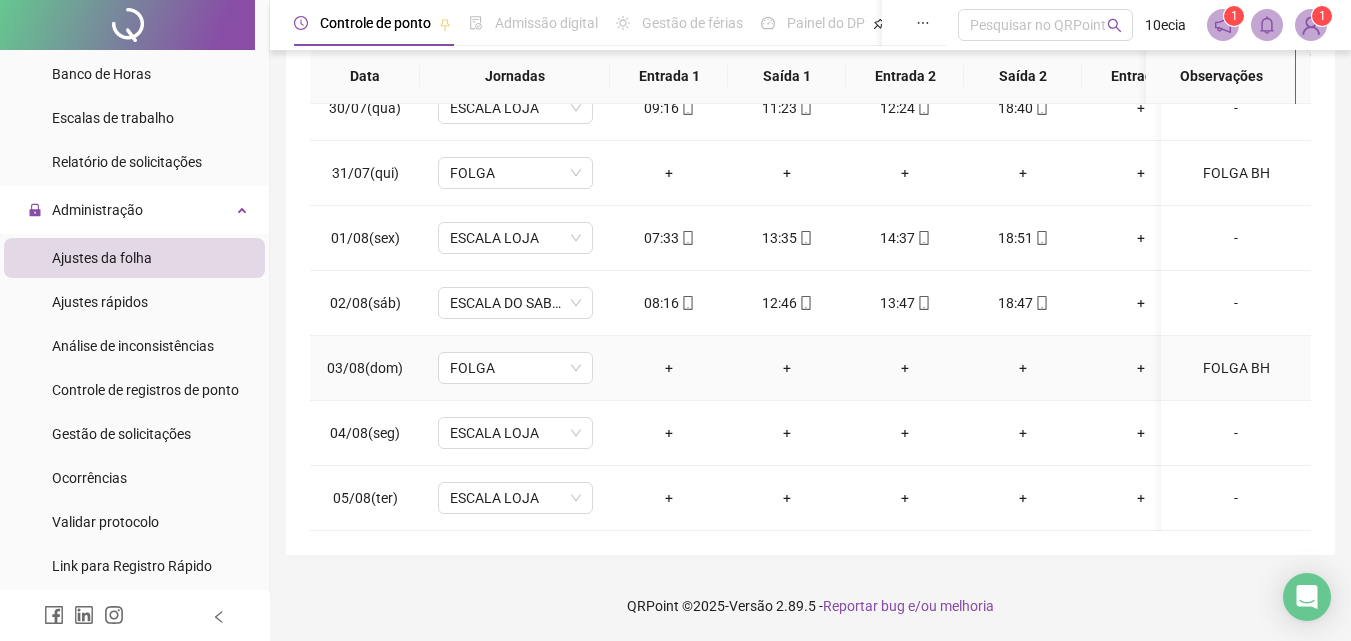 click on "FOLGA BH" at bounding box center [1236, 368] 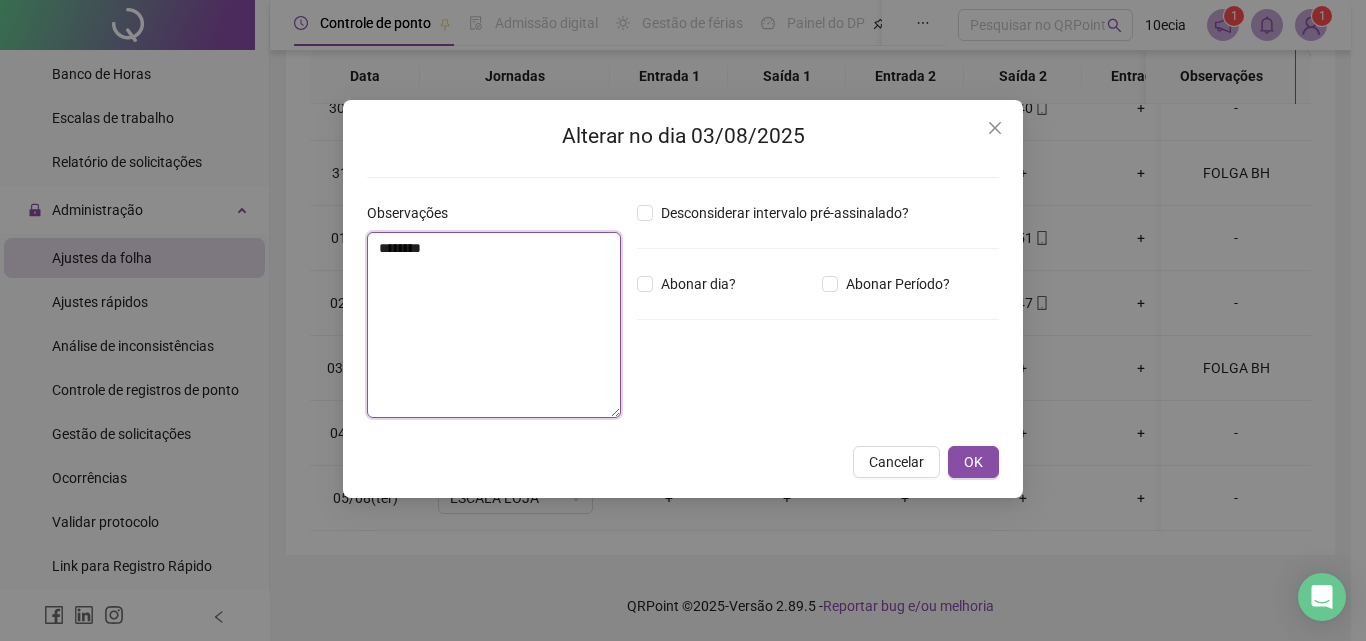 click on "********" at bounding box center (494, 325) 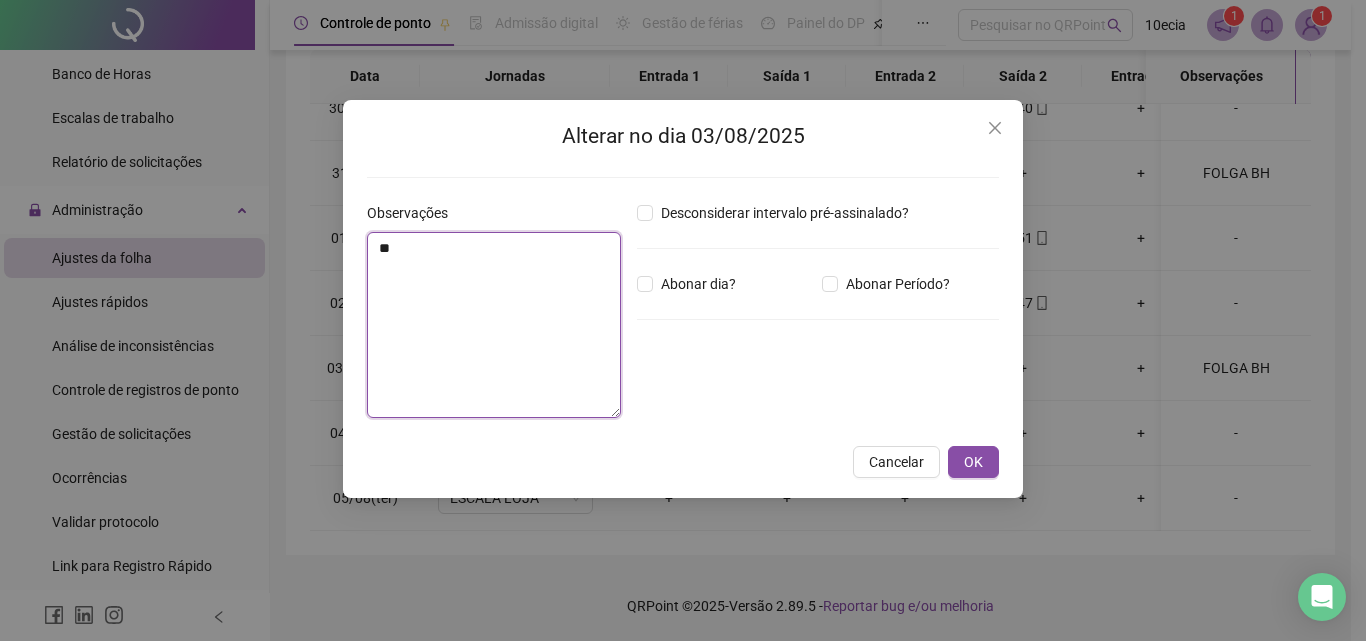 type on "*" 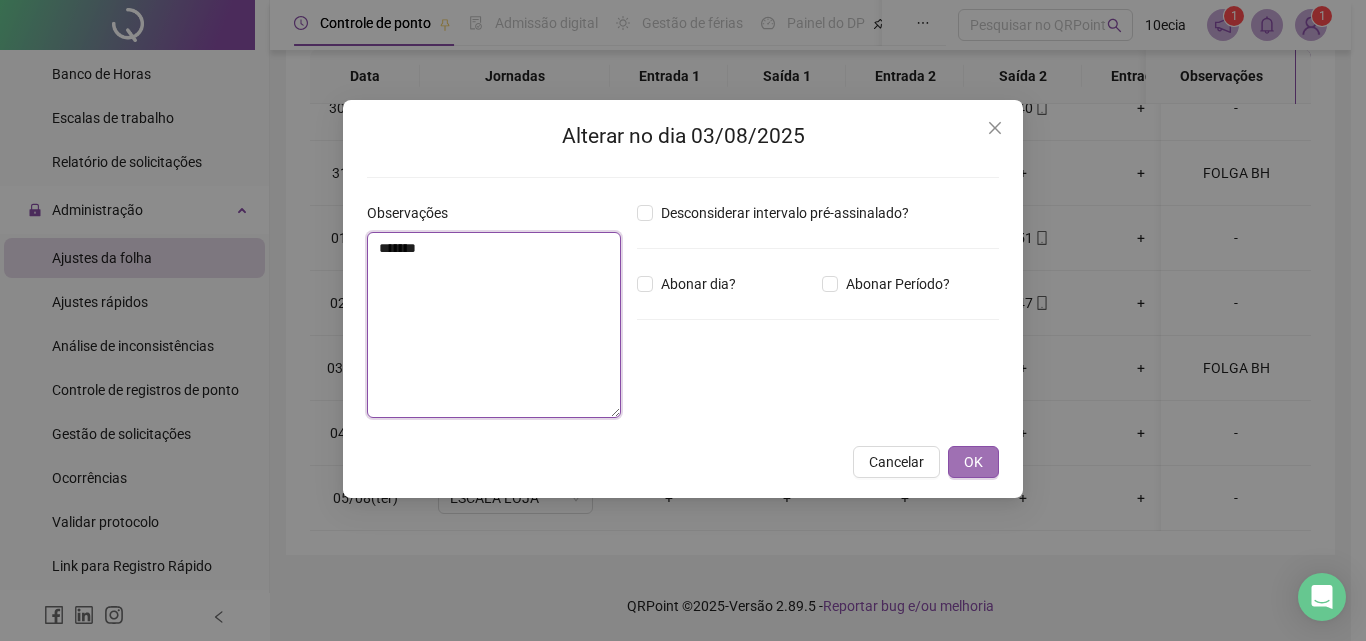 type on "*******" 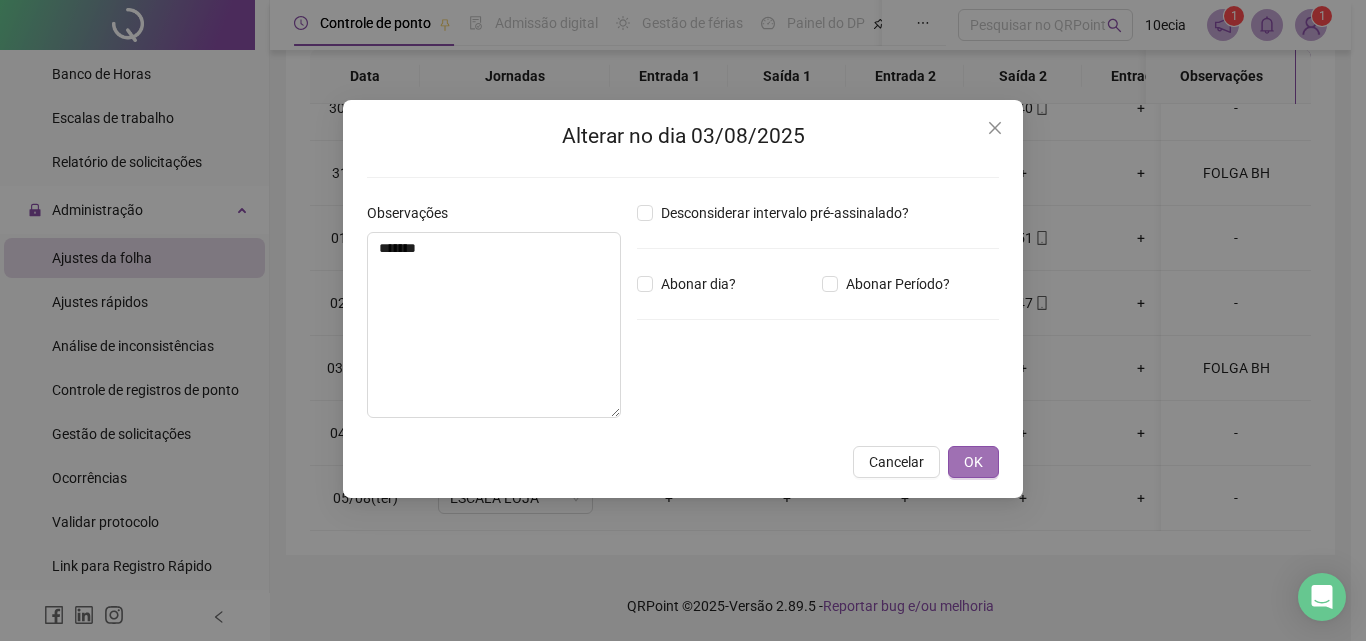 click on "OK" at bounding box center [973, 462] 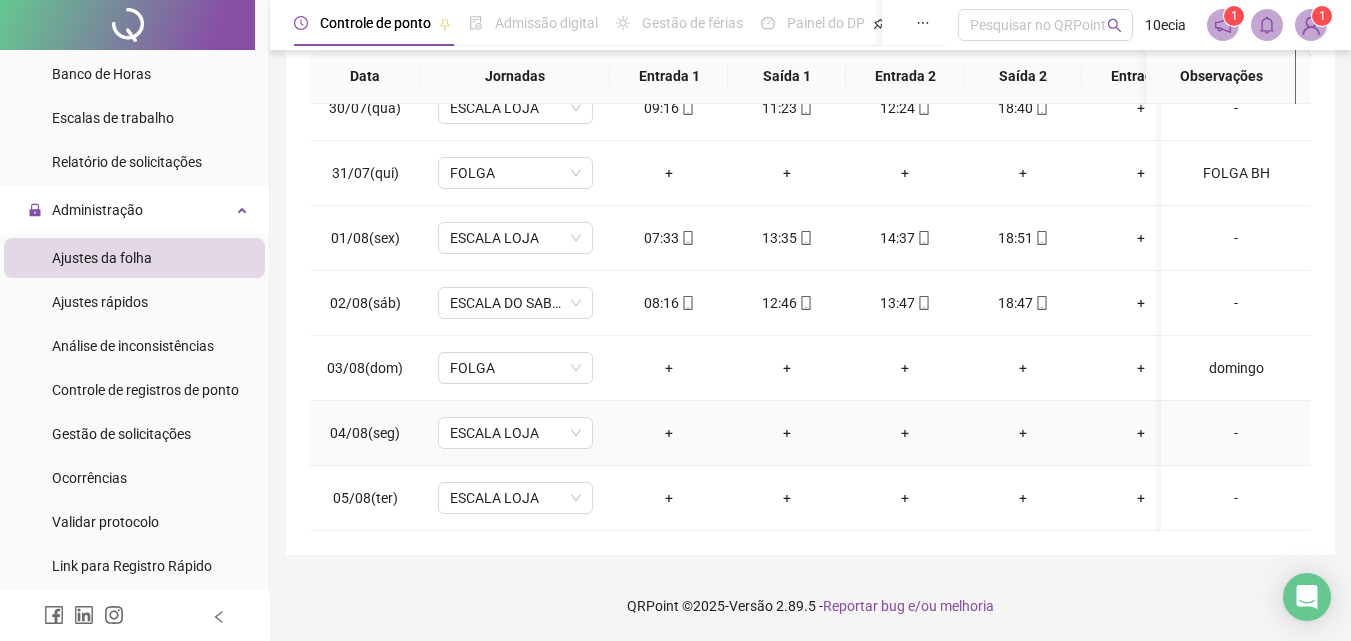 click on "-" at bounding box center (1236, 433) 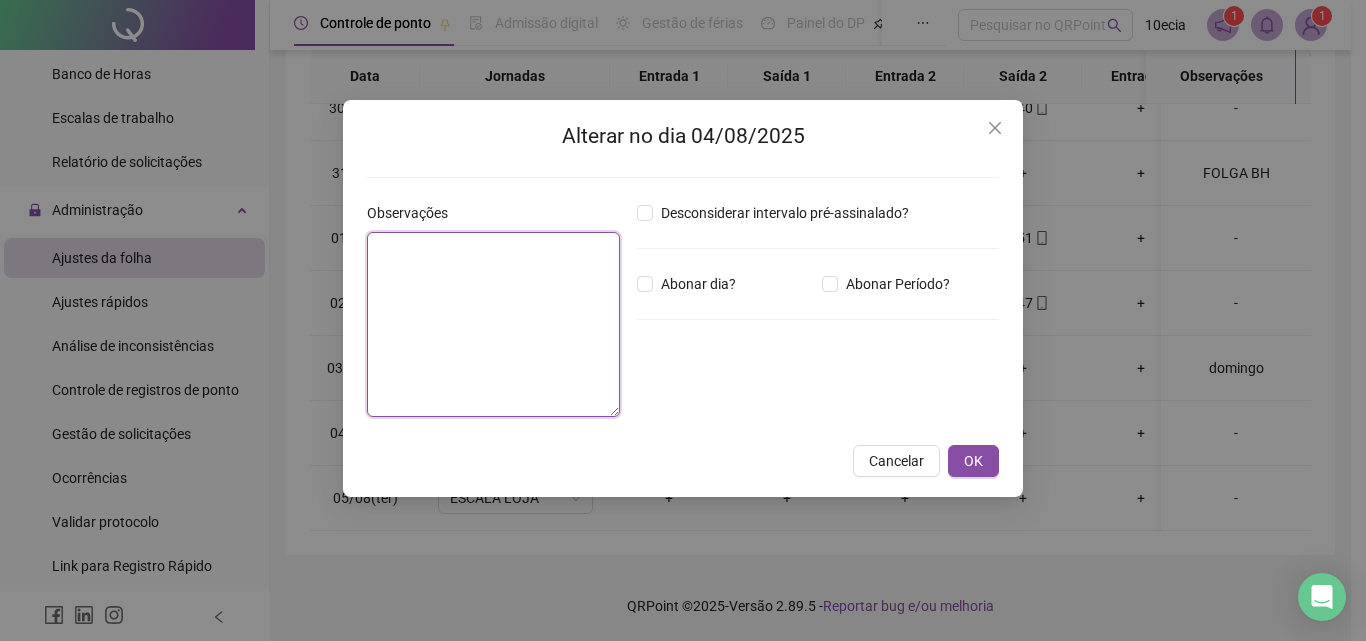 click at bounding box center (493, 324) 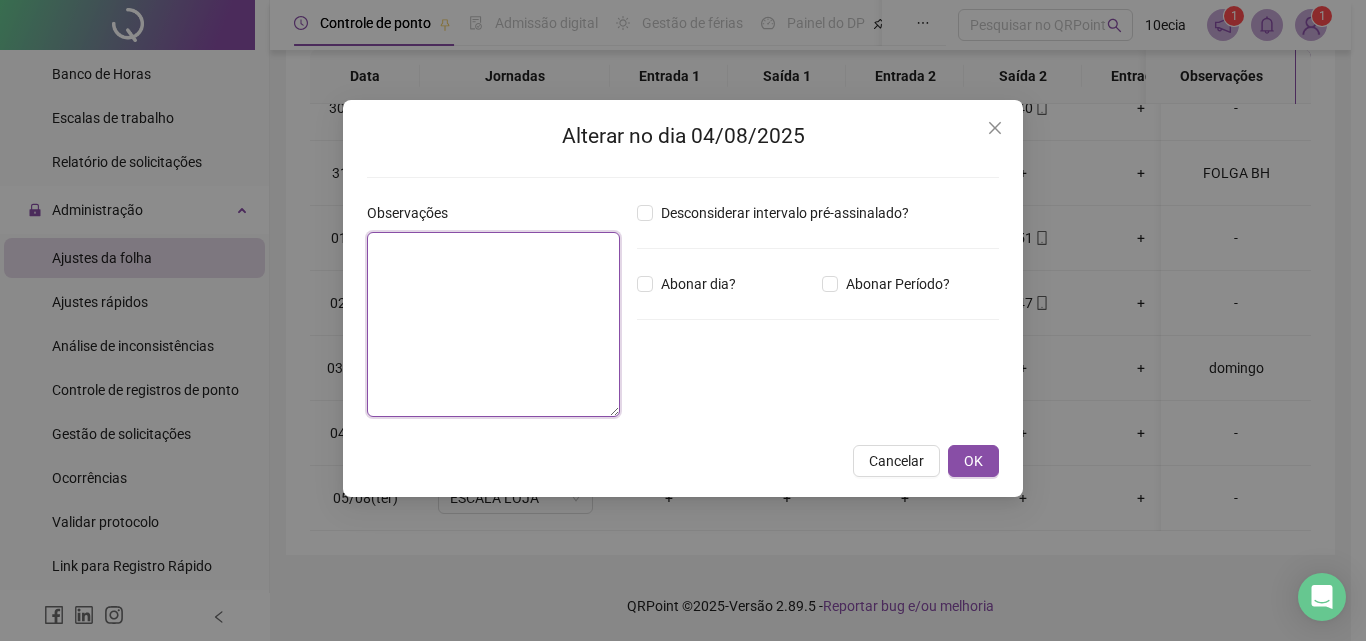 type on "*" 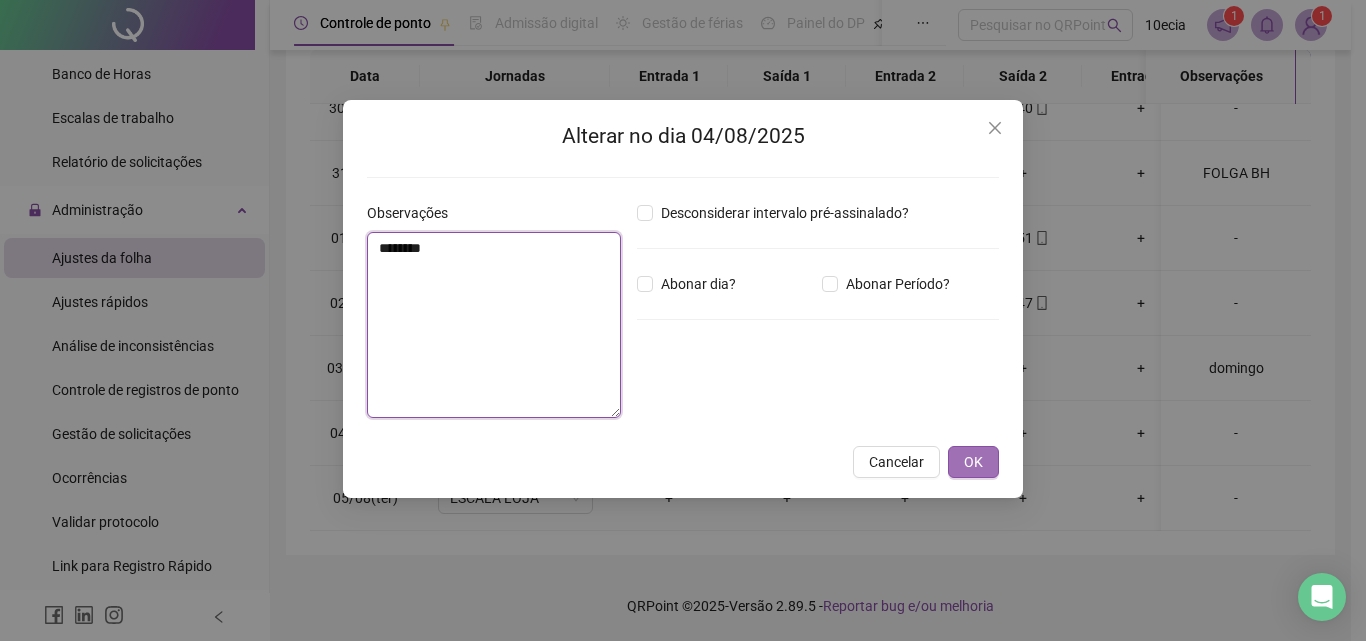 type on "********" 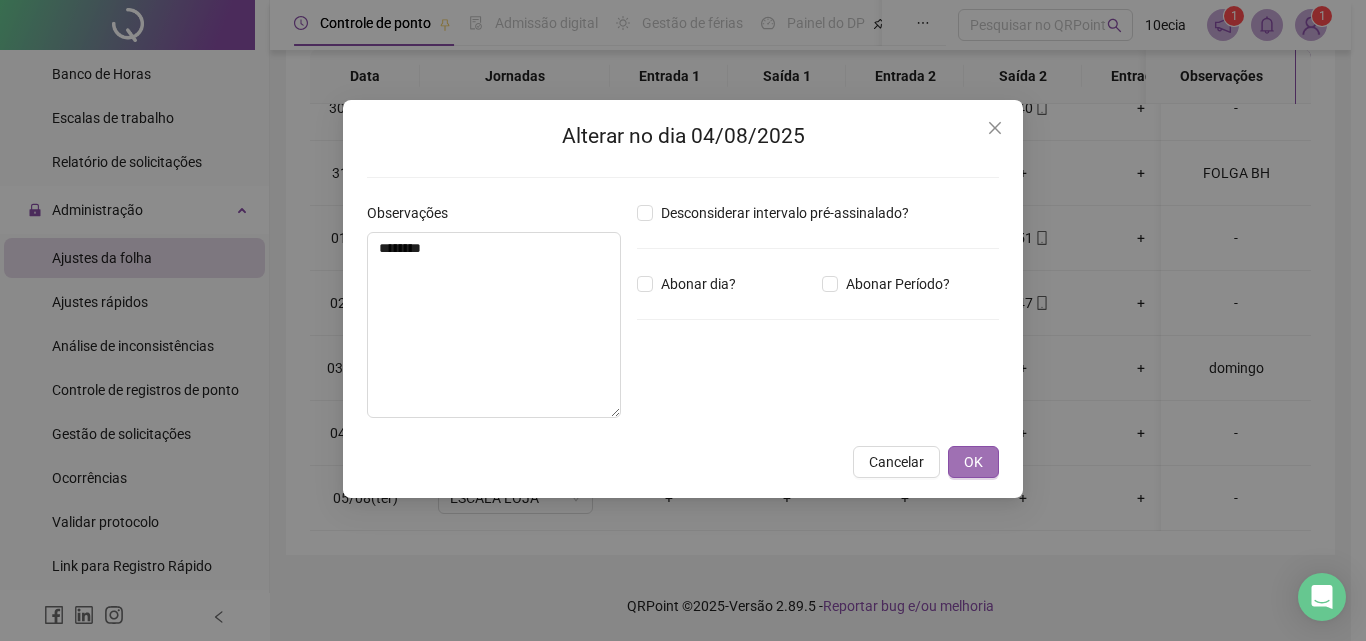 click on "OK" at bounding box center (973, 462) 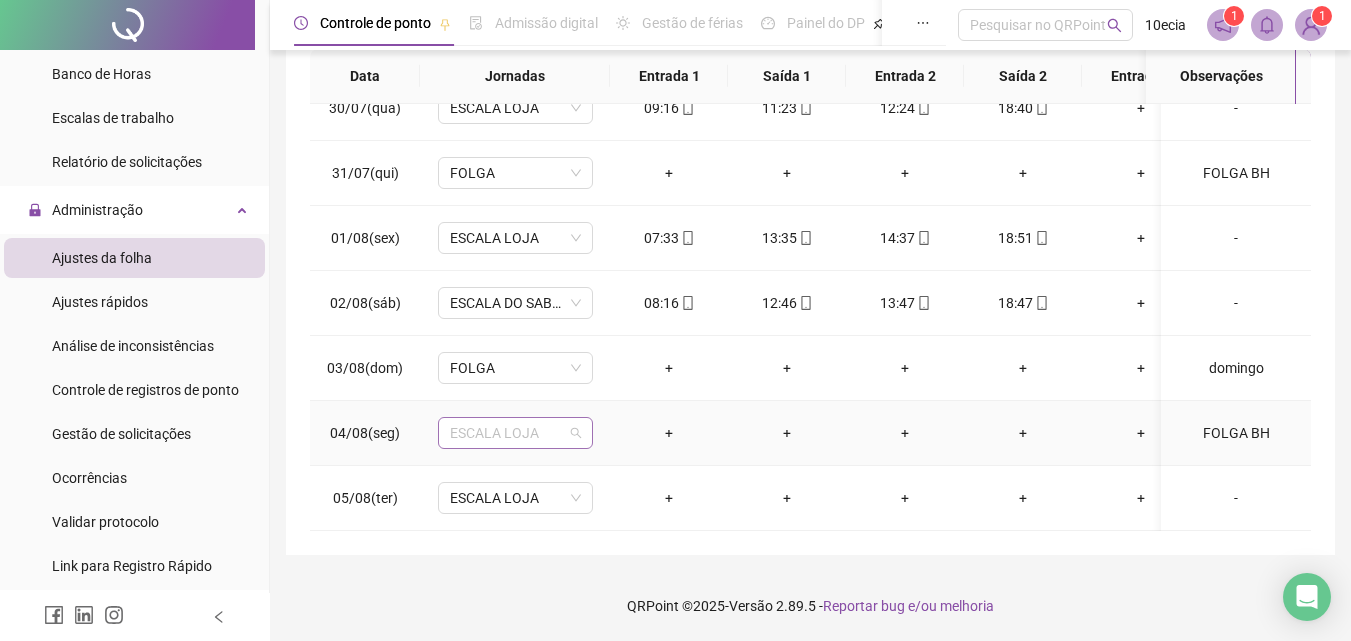 click on "ESCALA LOJA" at bounding box center (515, 433) 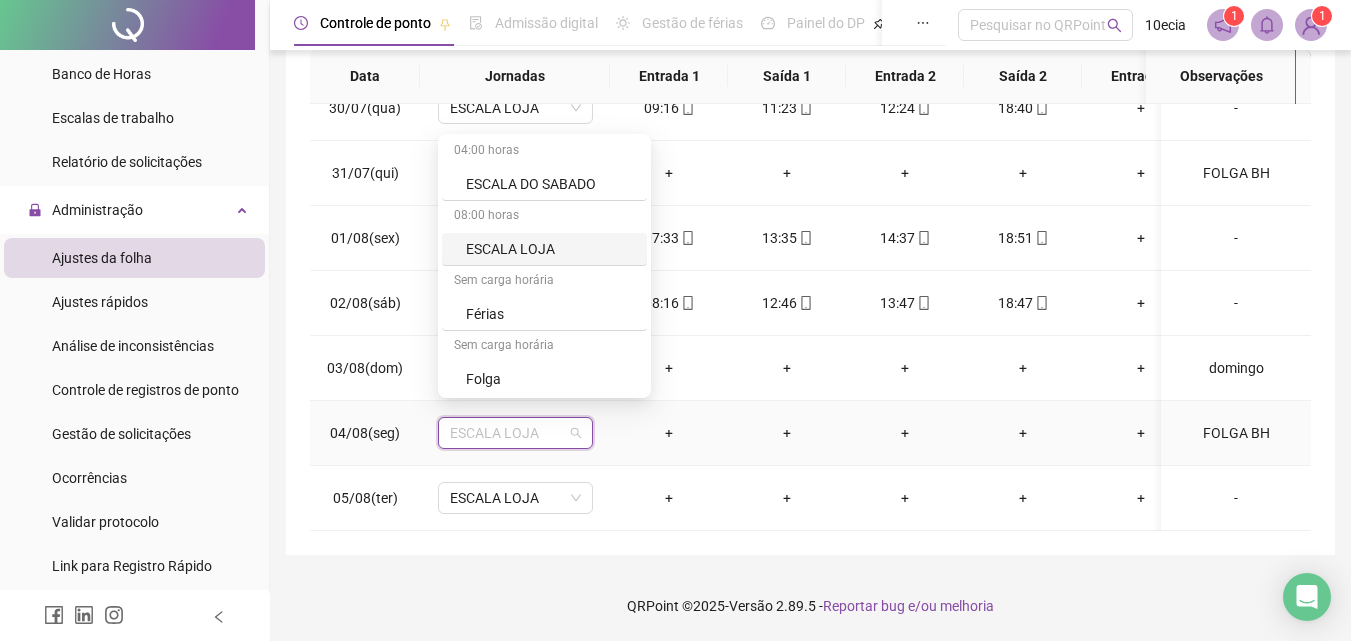 scroll, scrollTop: 719, scrollLeft: 0, axis: vertical 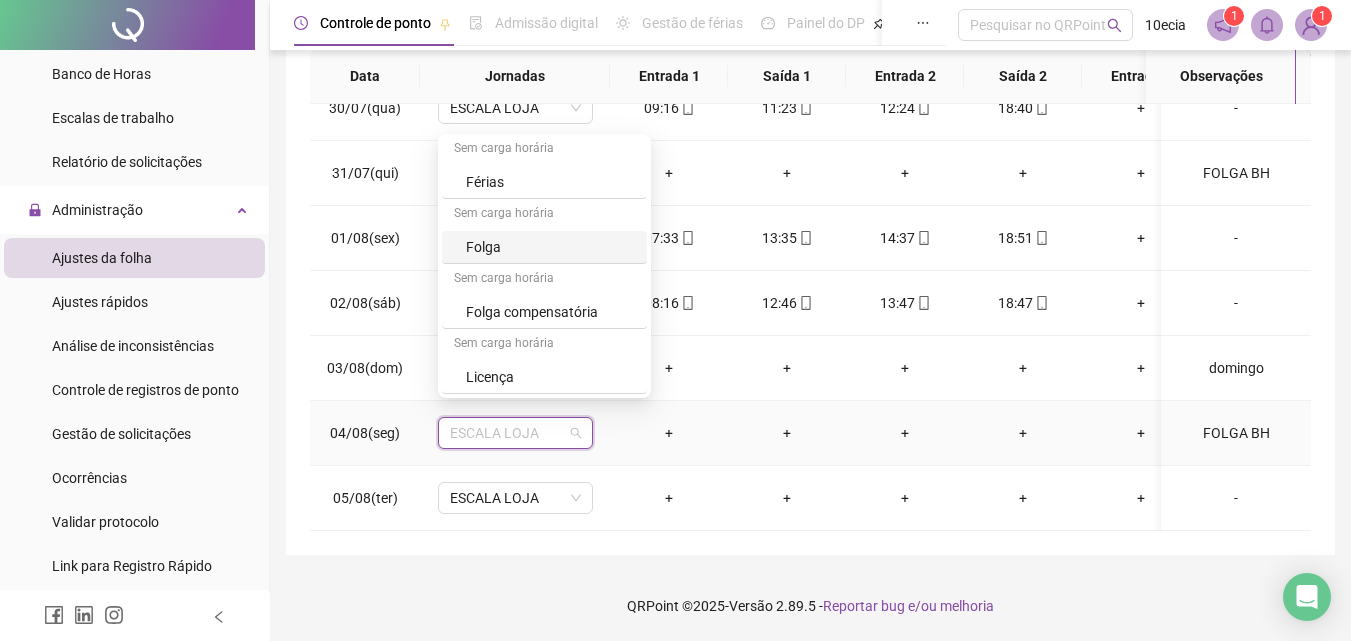 click on "Folga" at bounding box center [550, 247] 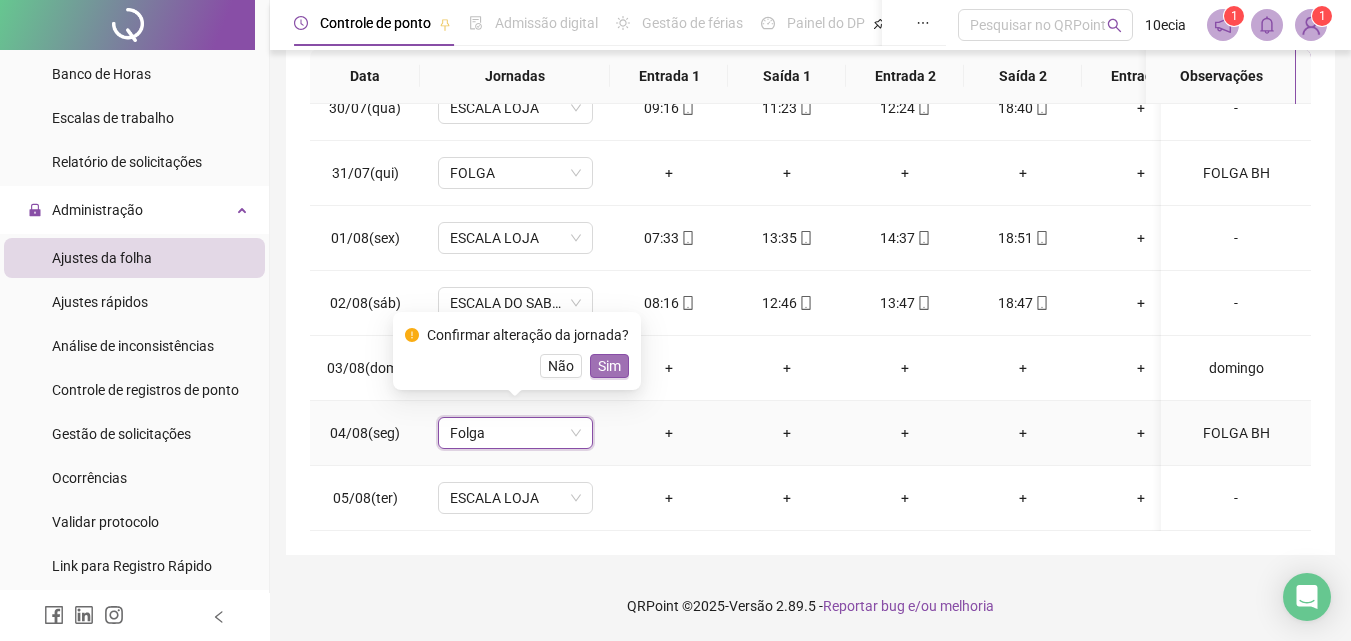 click on "Sim" at bounding box center [609, 366] 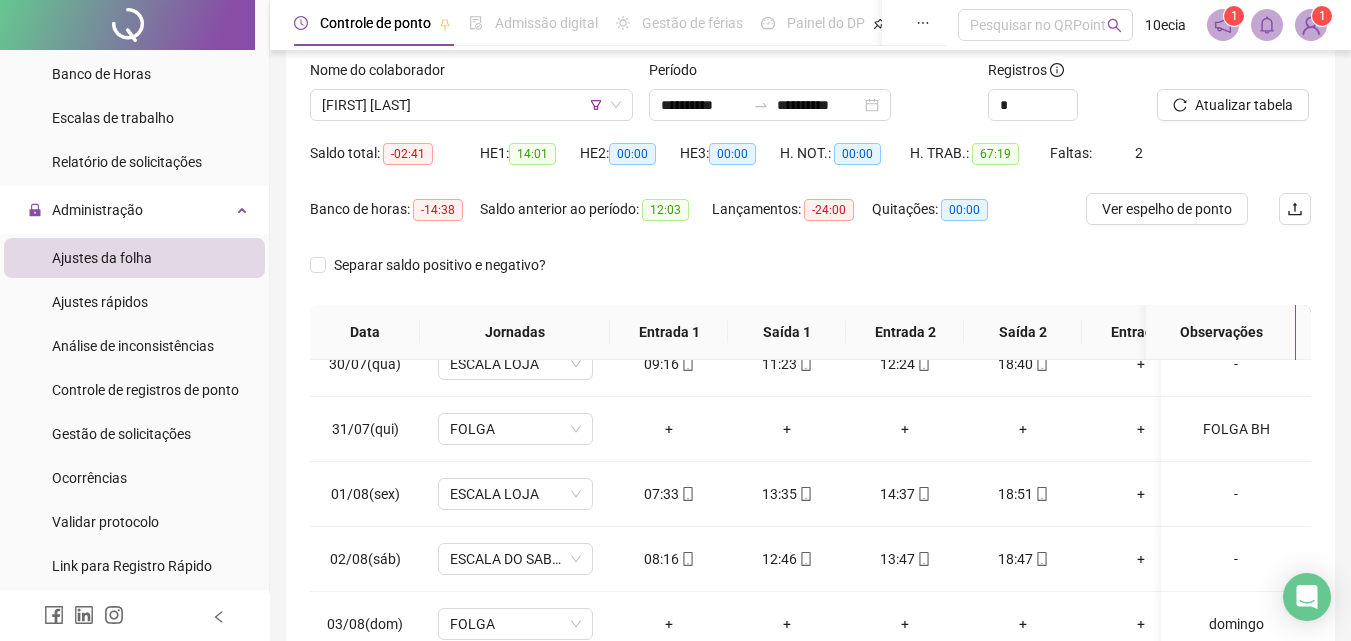 scroll, scrollTop: 81, scrollLeft: 0, axis: vertical 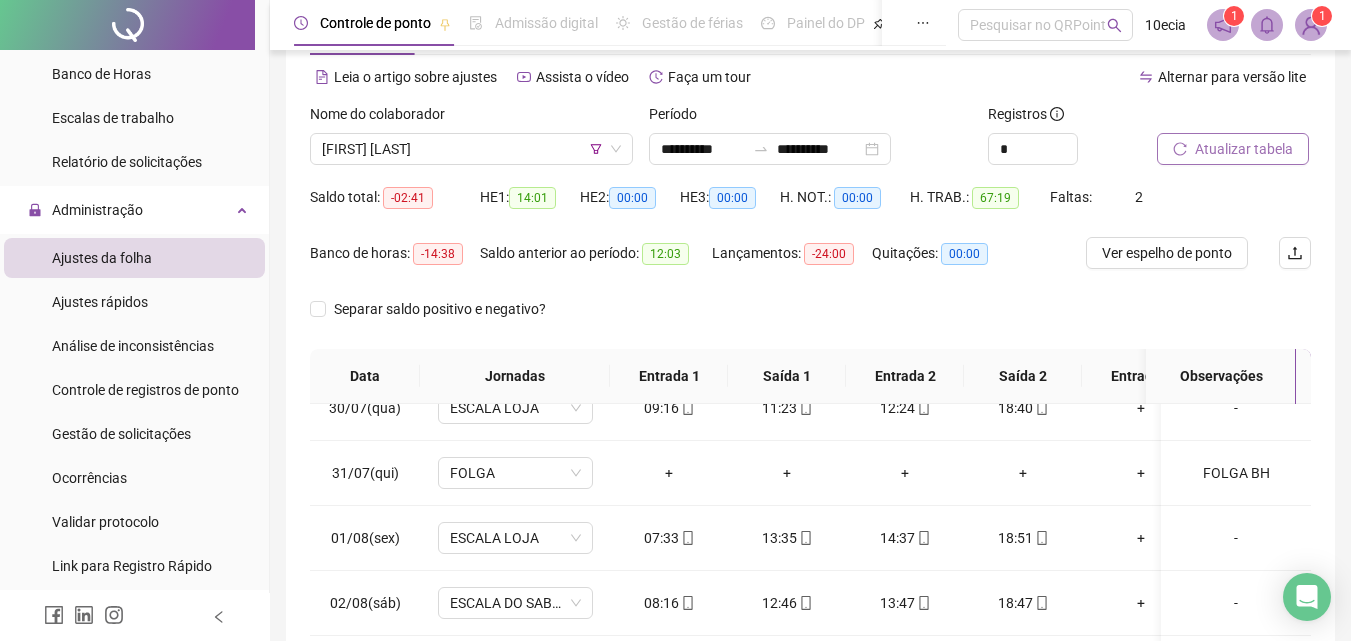 click on "Atualizar tabela" at bounding box center [1244, 149] 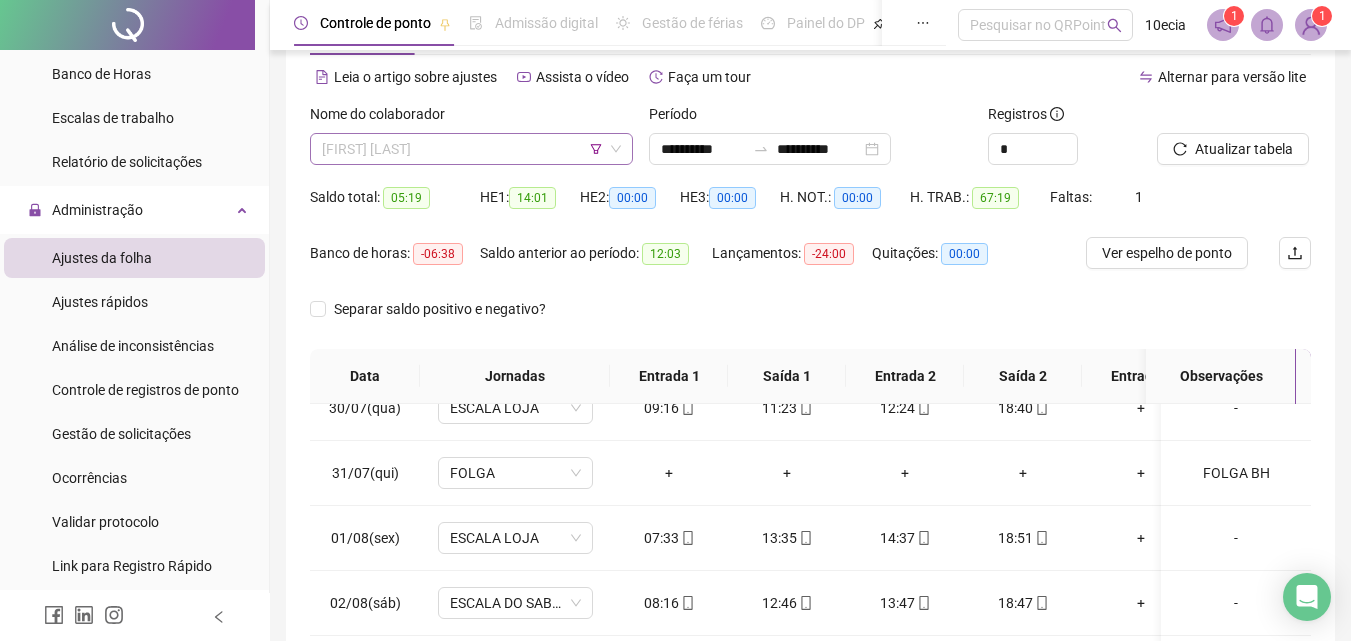 click on "[FIRST] [LAST]" at bounding box center [471, 149] 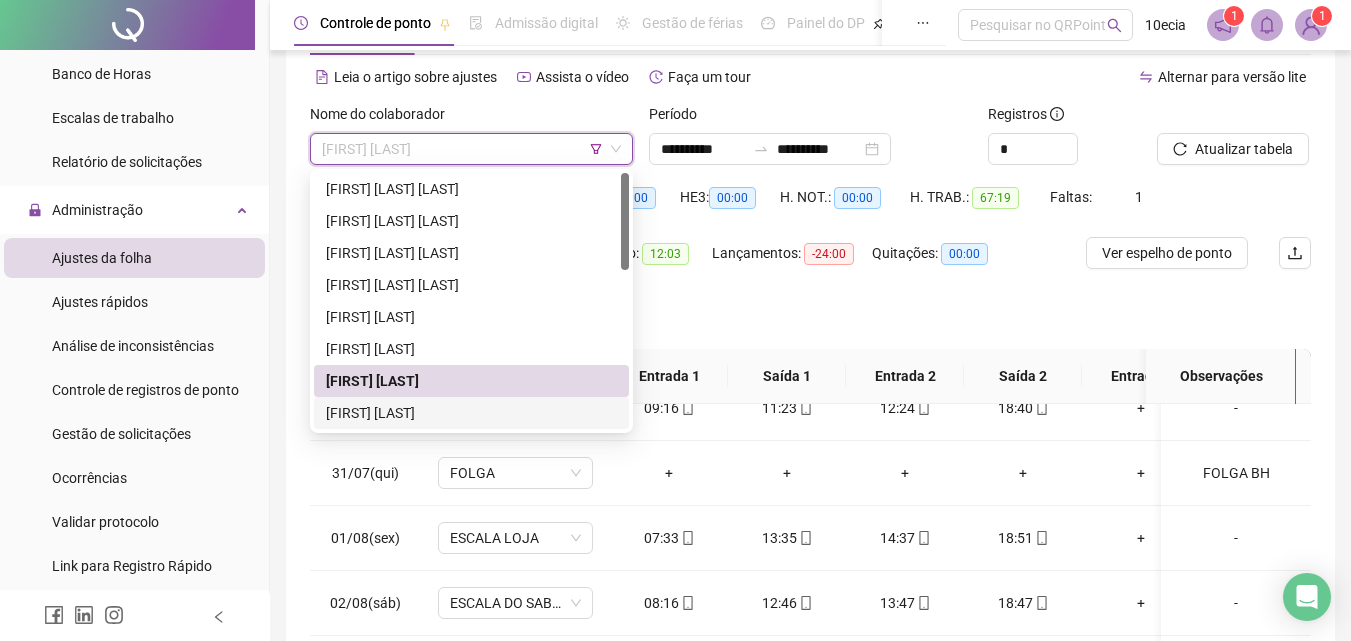 click on "[FIRST] [LAST]" at bounding box center [471, 413] 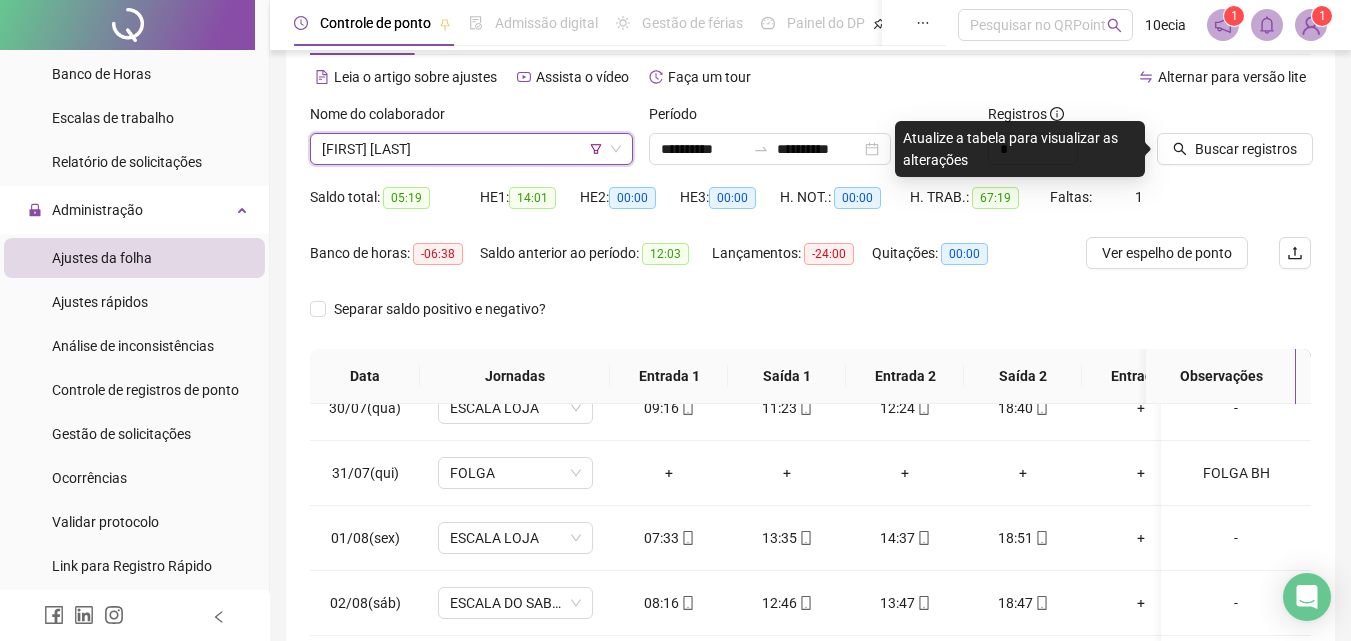 click on "Buscar registros" at bounding box center [1234, 142] 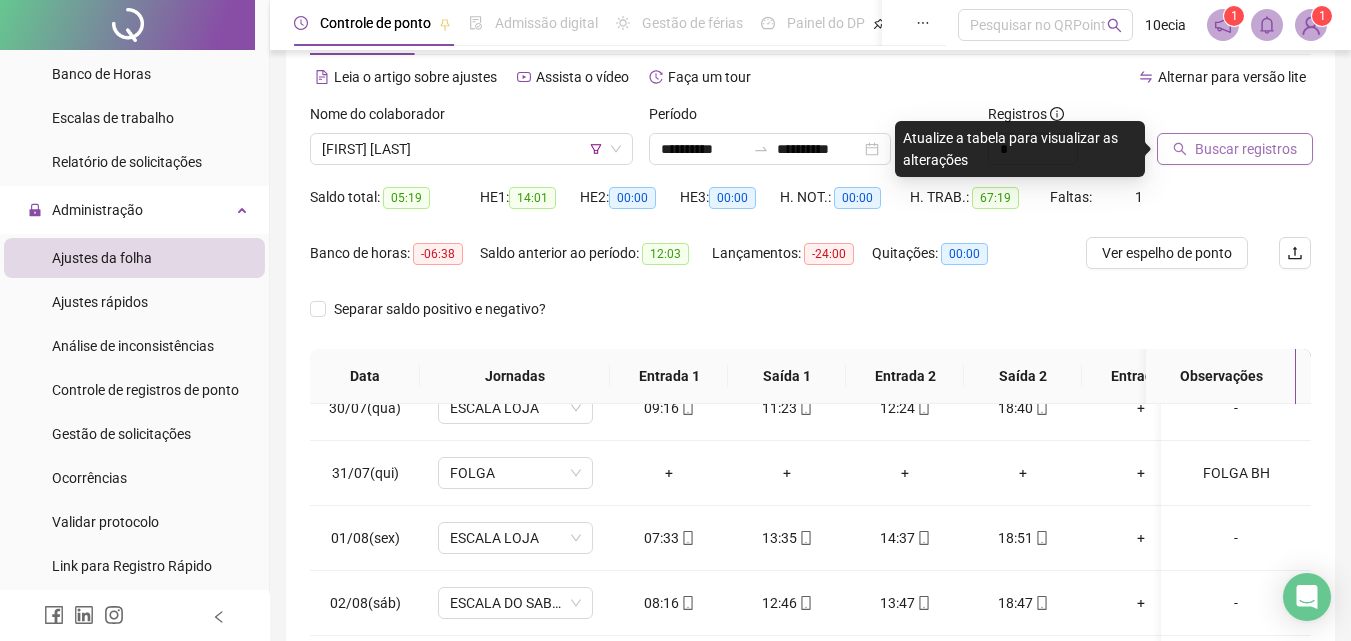 click on "Buscar registros" at bounding box center [1246, 149] 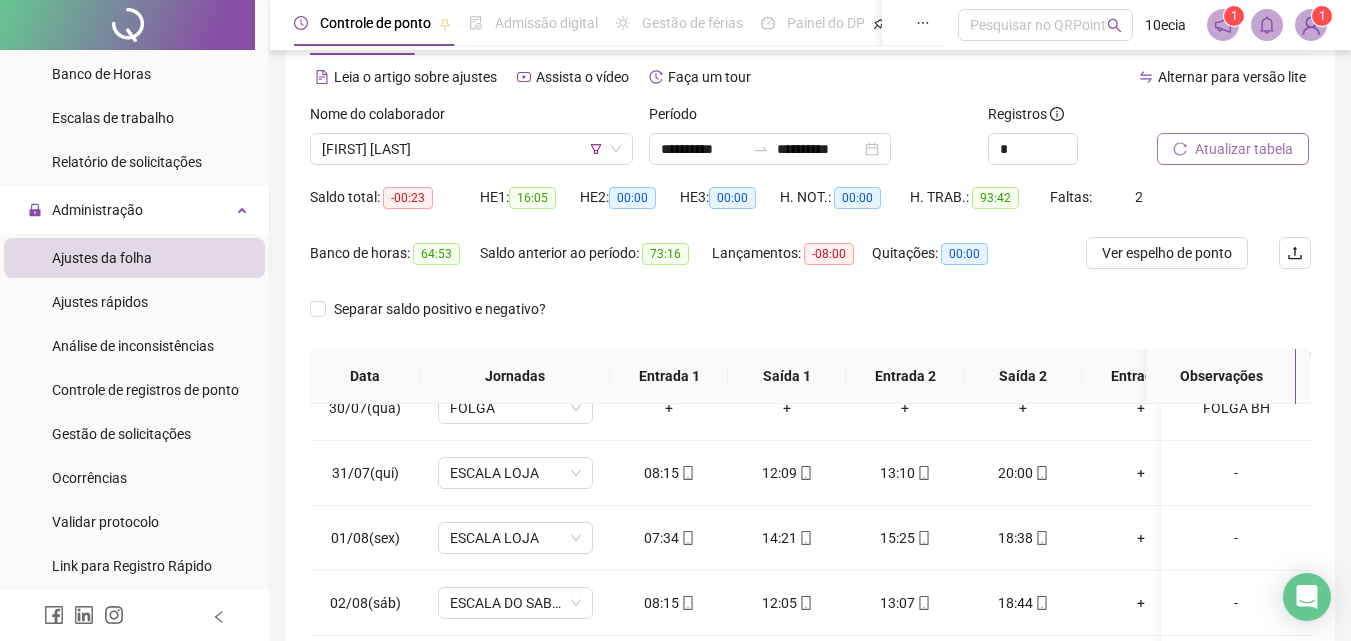 click on "Atualizar tabela" at bounding box center [1244, 149] 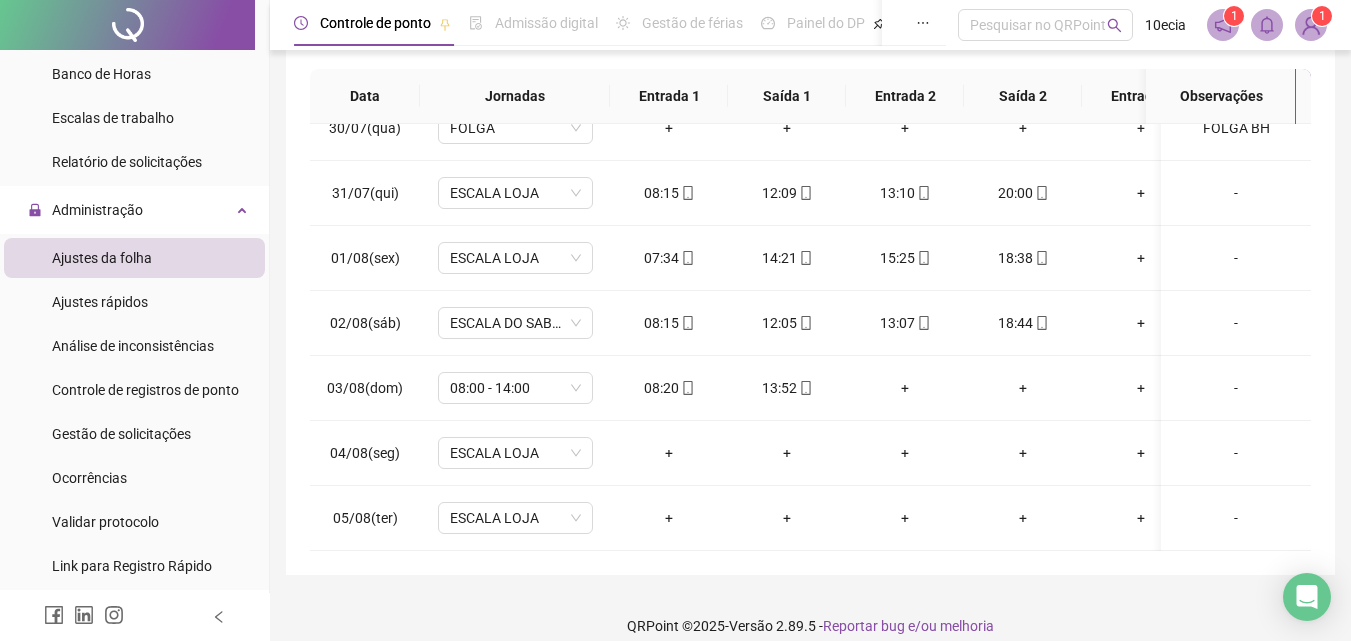 scroll, scrollTop: 381, scrollLeft: 0, axis: vertical 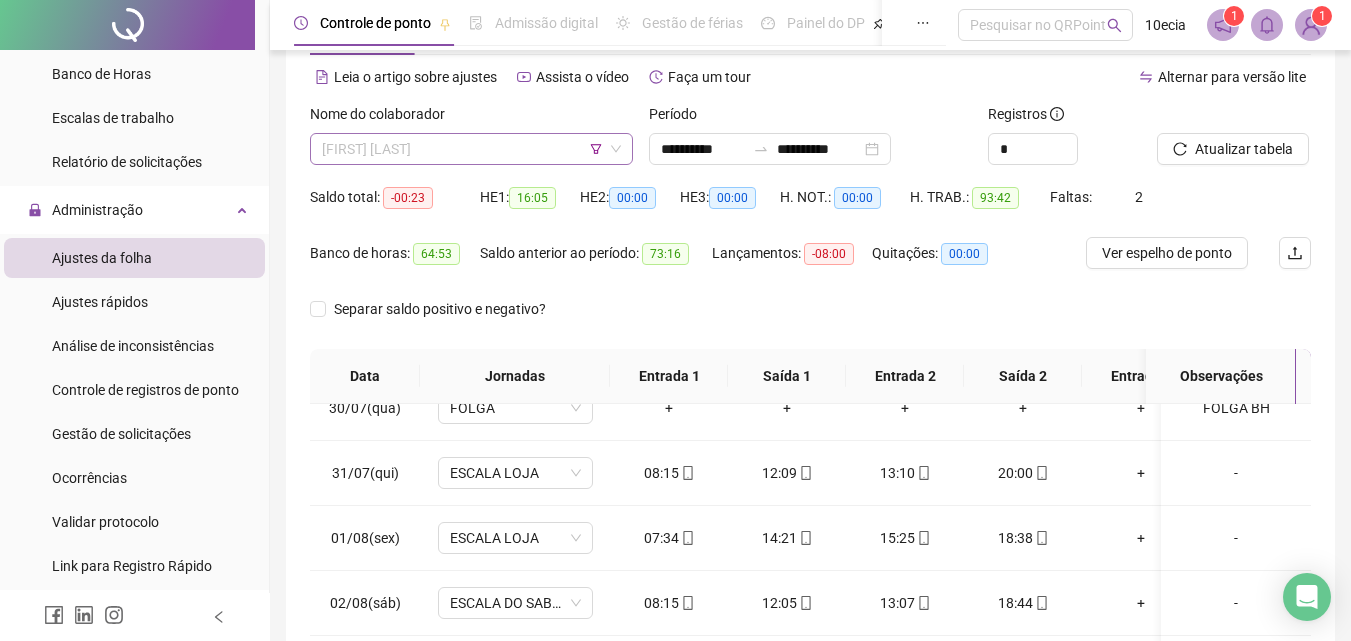 click on "[FIRST] [LAST]" at bounding box center [471, 149] 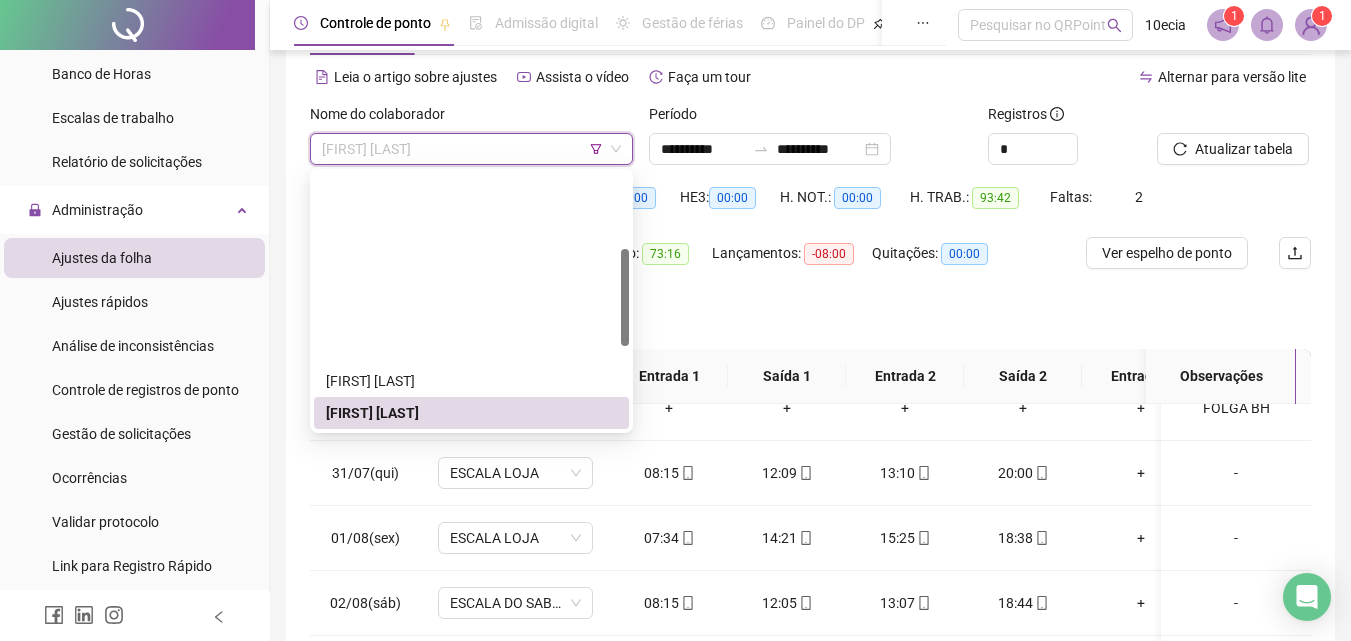 scroll, scrollTop: 200, scrollLeft: 0, axis: vertical 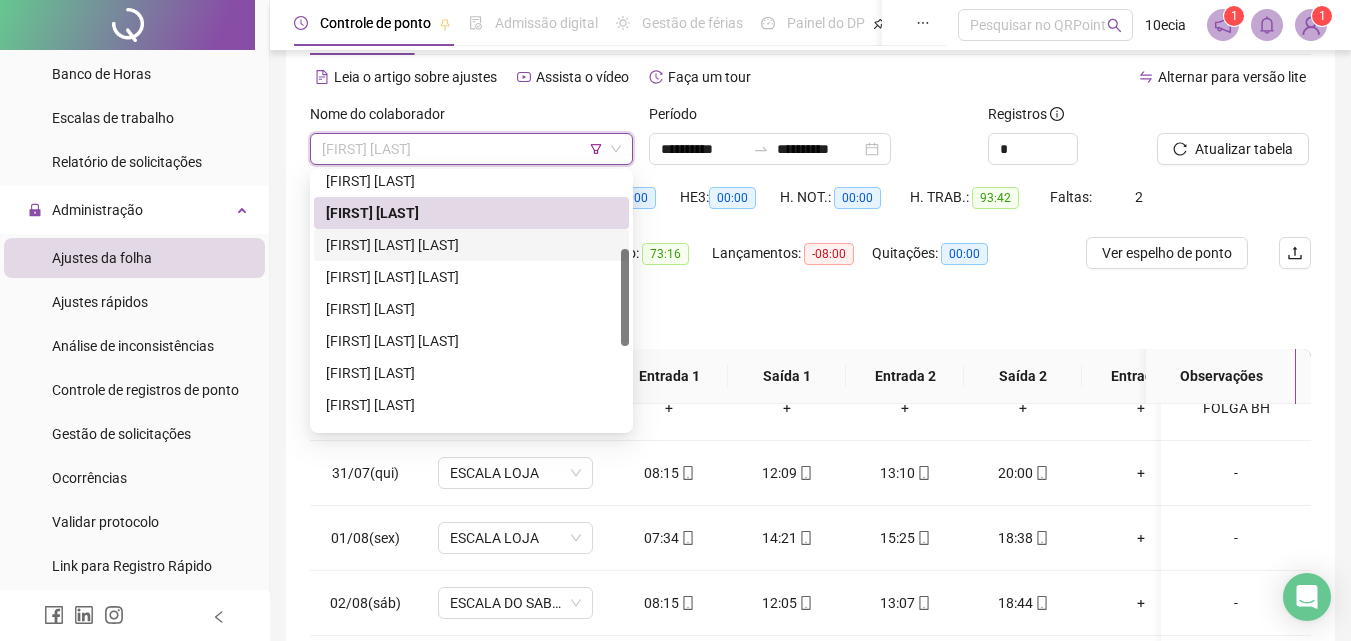 click on "[FIRST] [LAST] [LAST]" at bounding box center [471, 245] 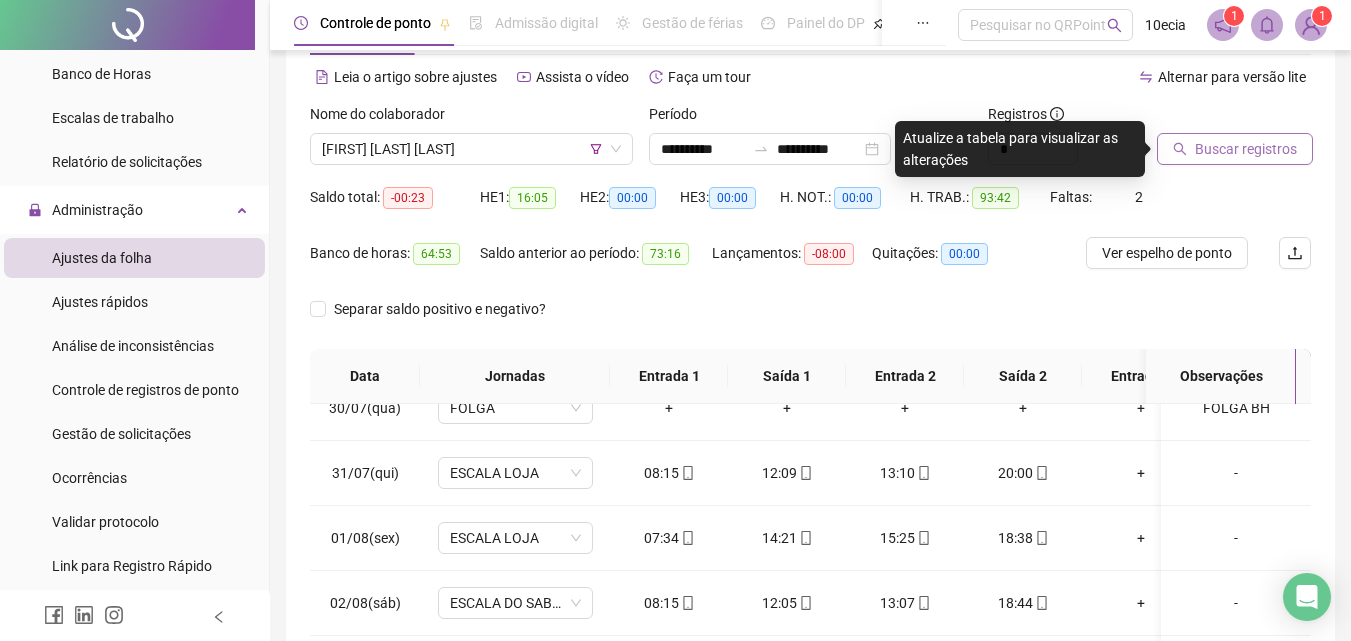 click on "Buscar registros" at bounding box center (1246, 149) 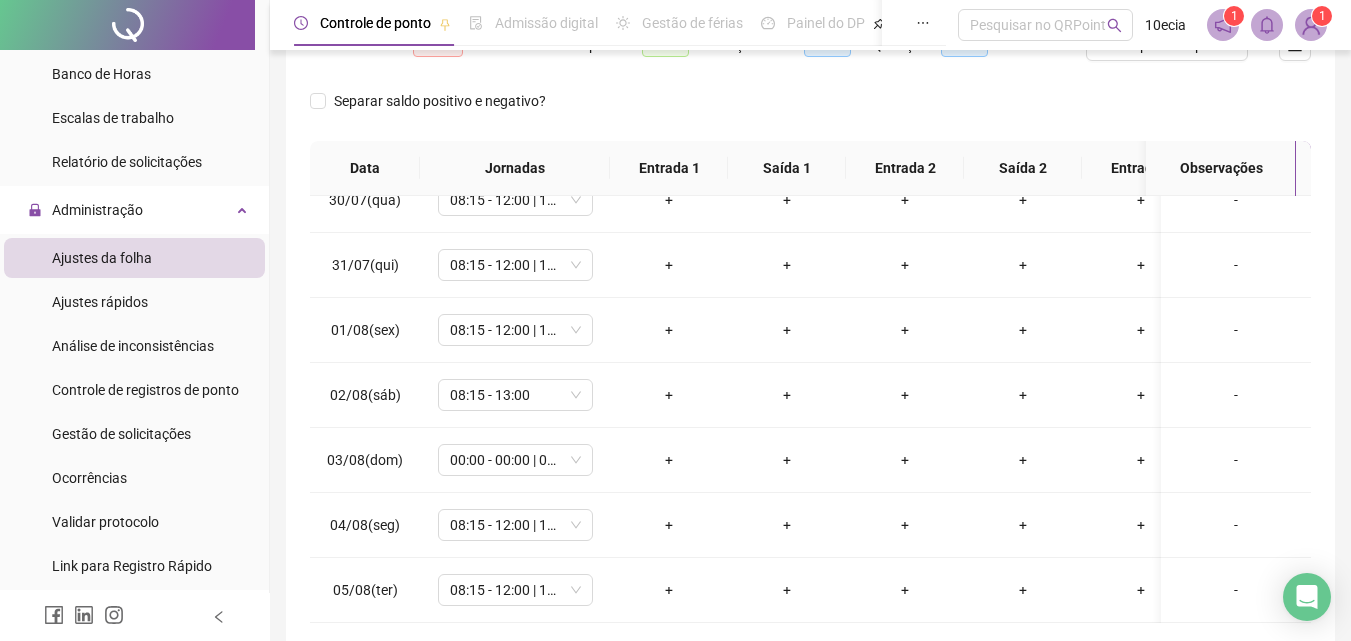 scroll, scrollTop: 181, scrollLeft: 0, axis: vertical 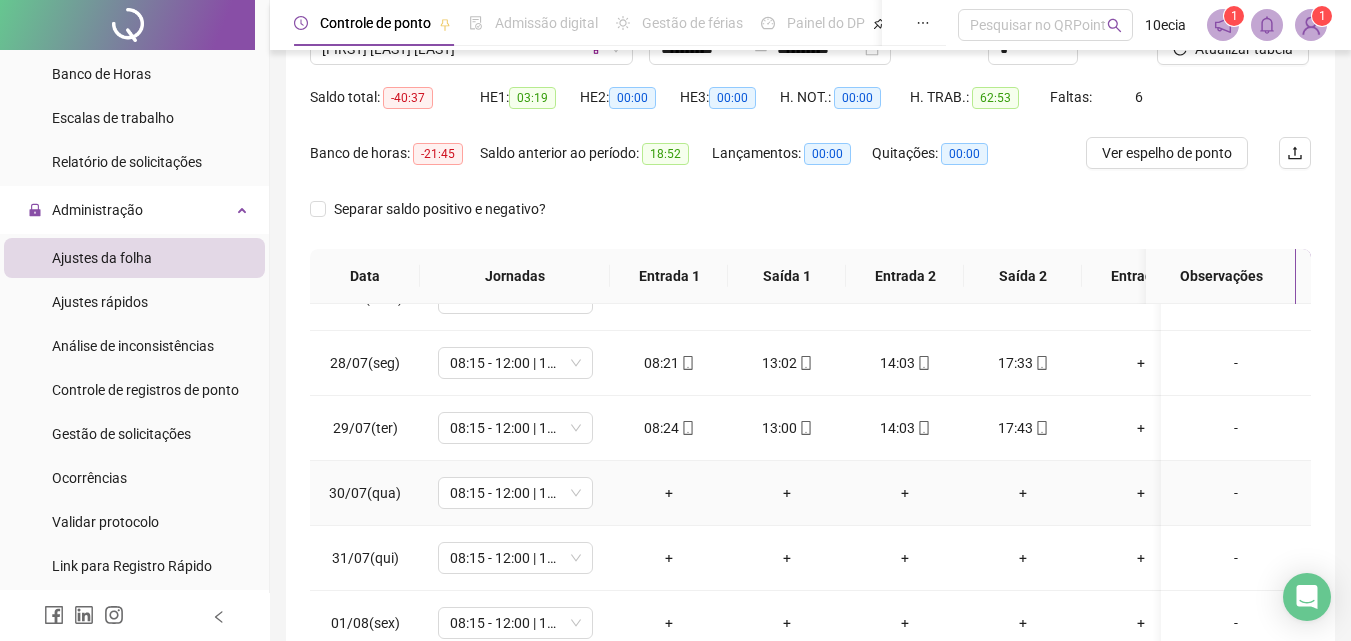 click on "-" at bounding box center (1236, 493) 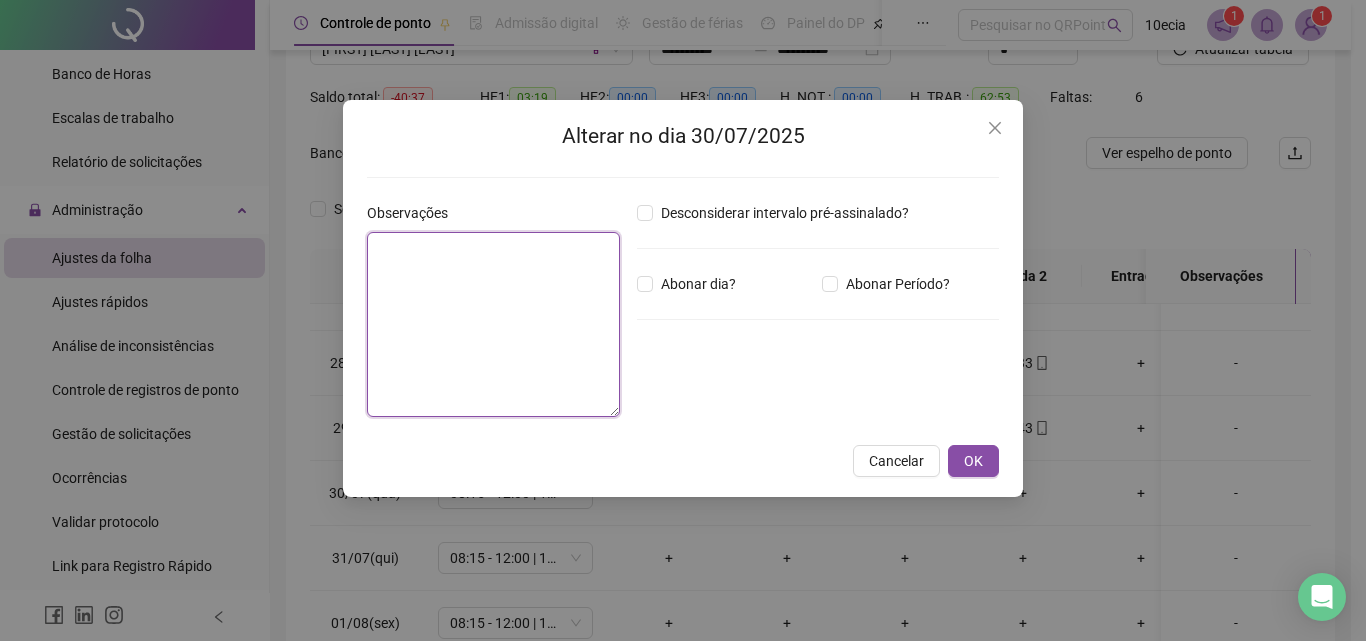click at bounding box center [493, 324] 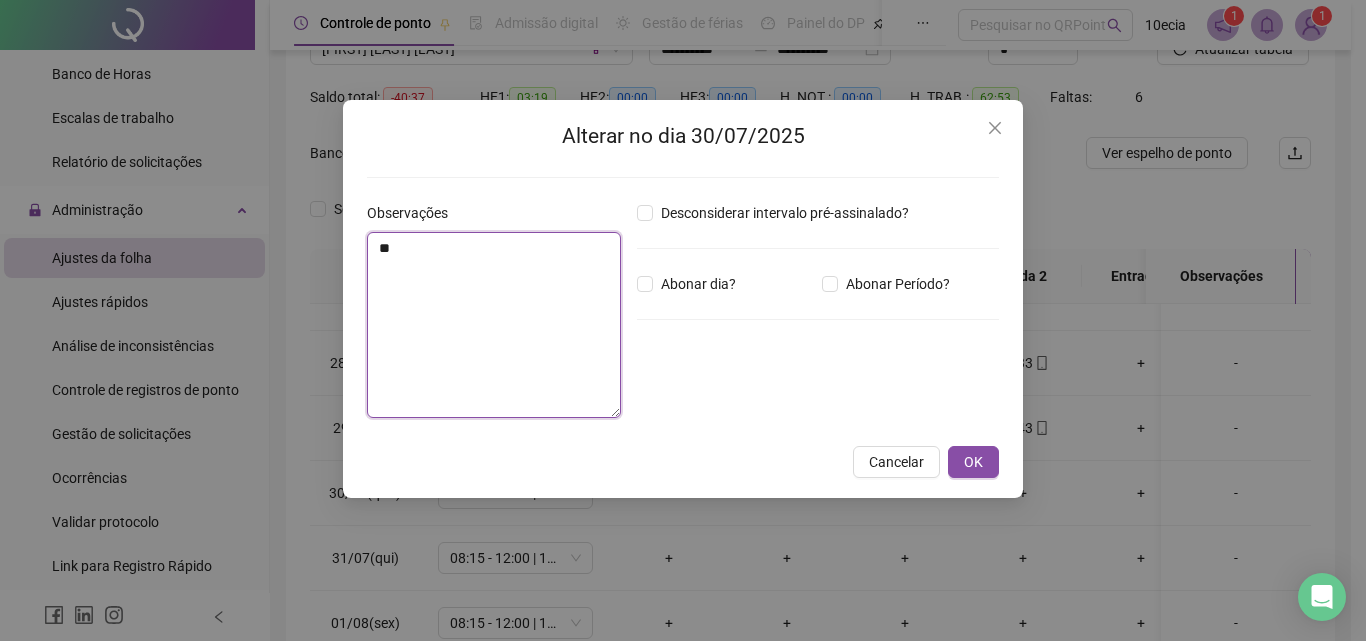 type on "*" 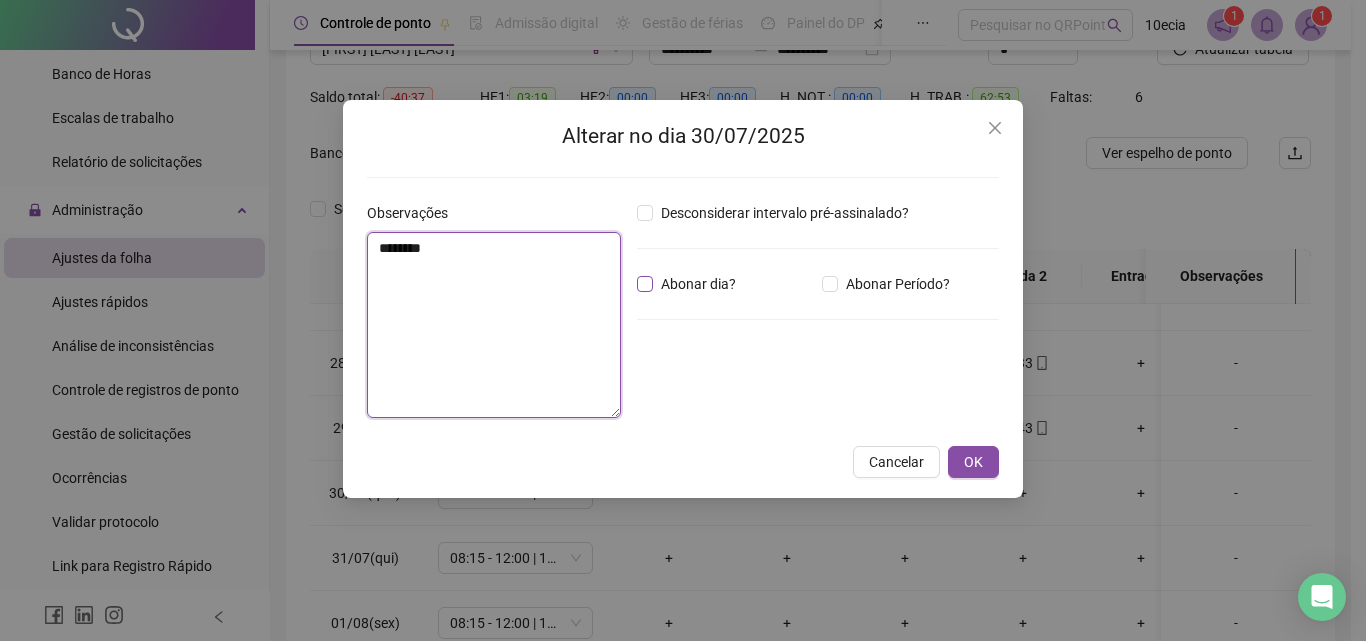 type on "********" 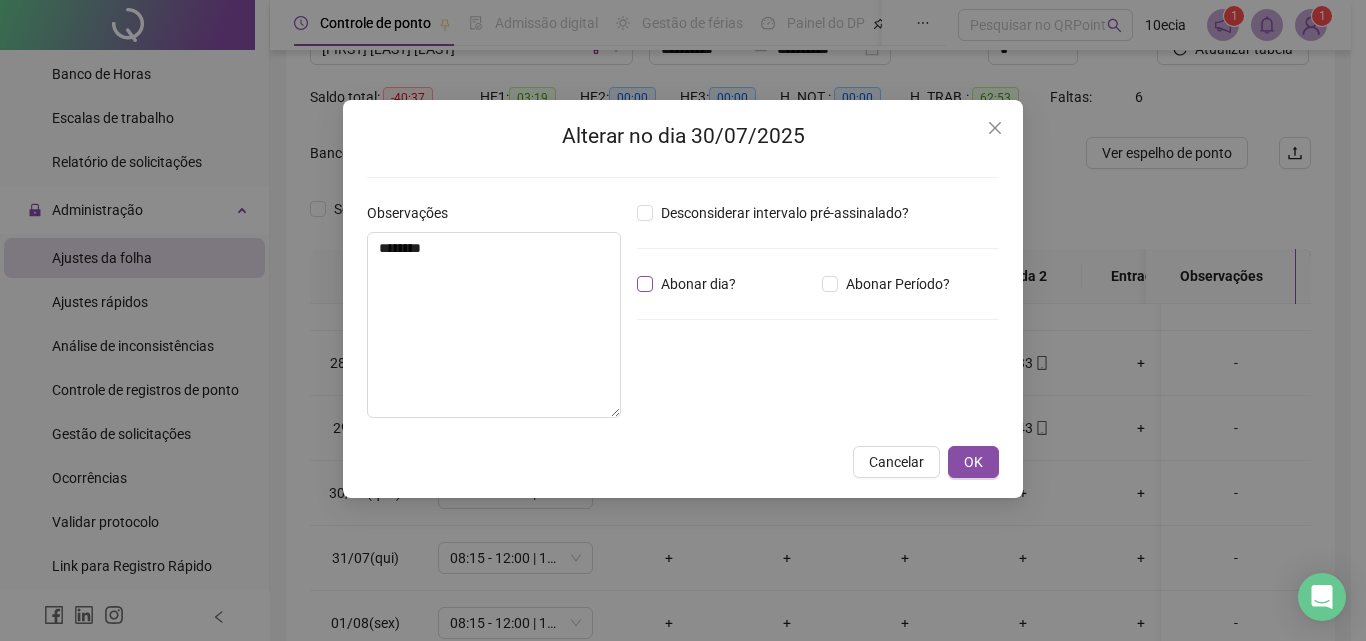 click on "Abonar dia?" at bounding box center (698, 284) 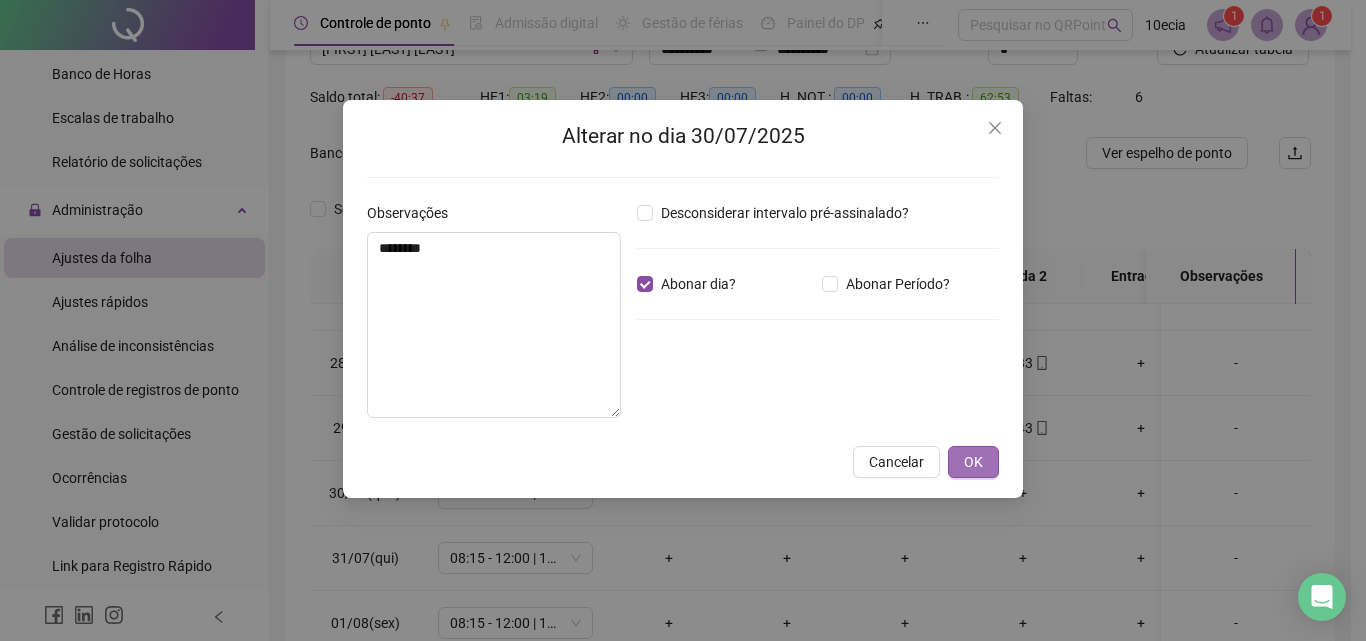 click on "OK" at bounding box center [973, 462] 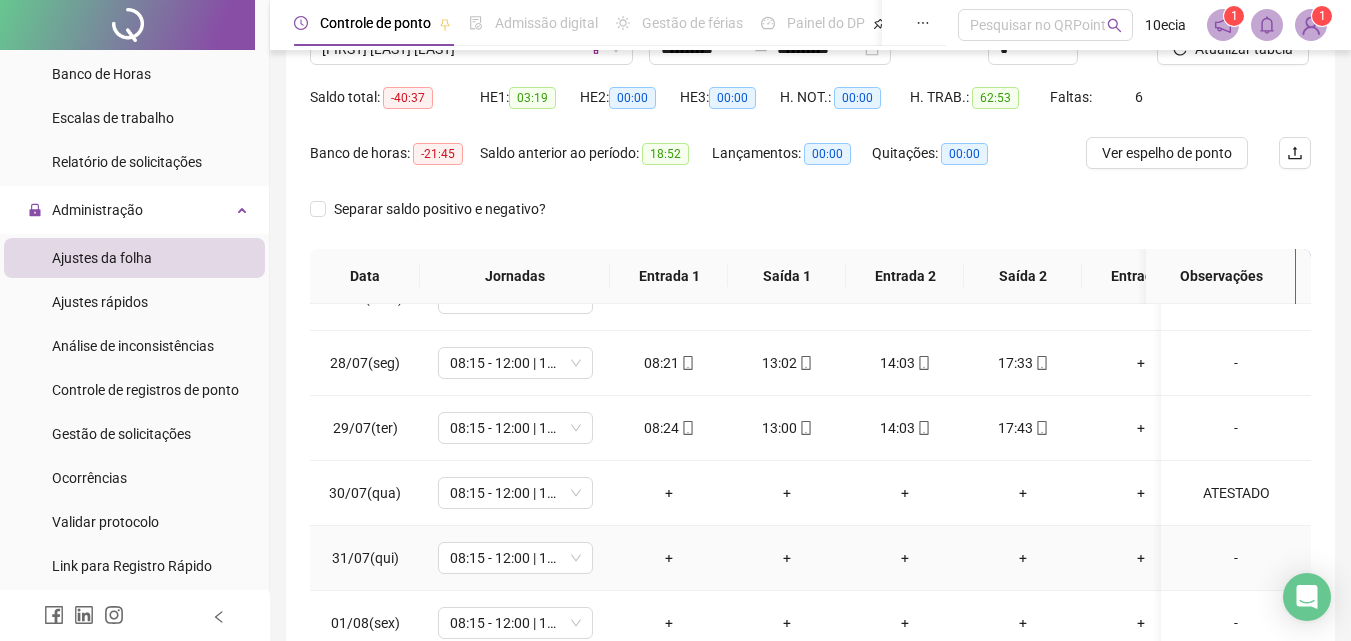 click on "-" at bounding box center (1236, 558) 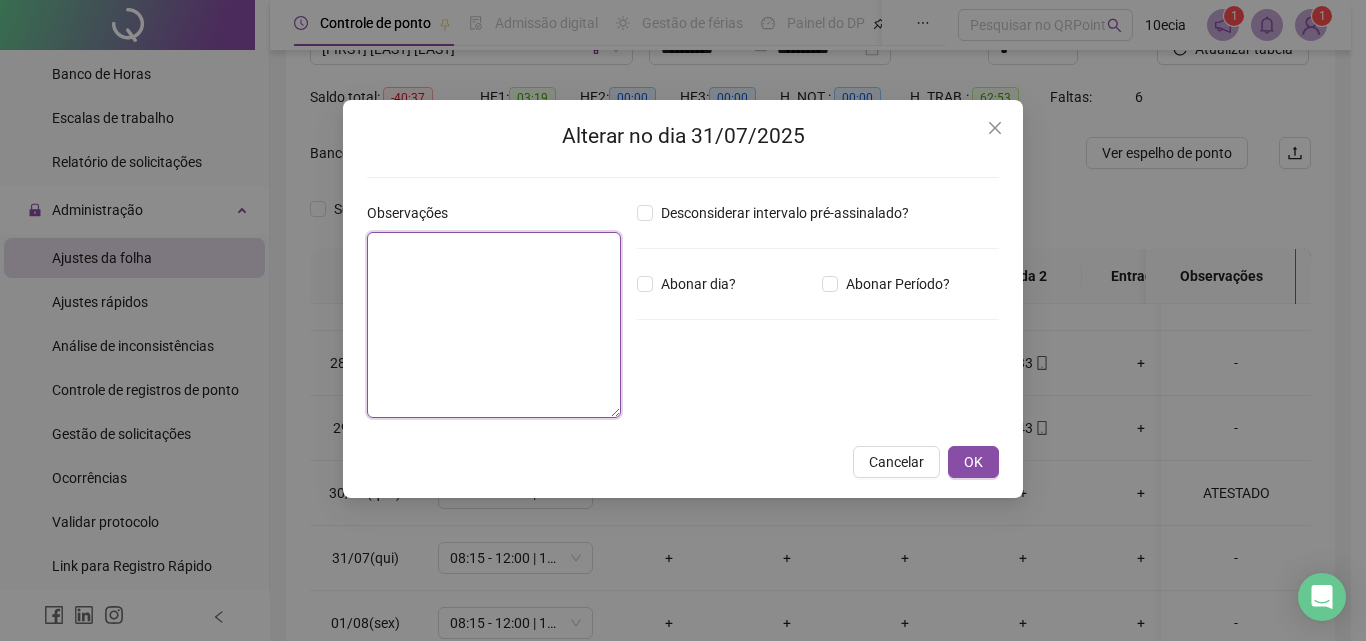 click at bounding box center [494, 325] 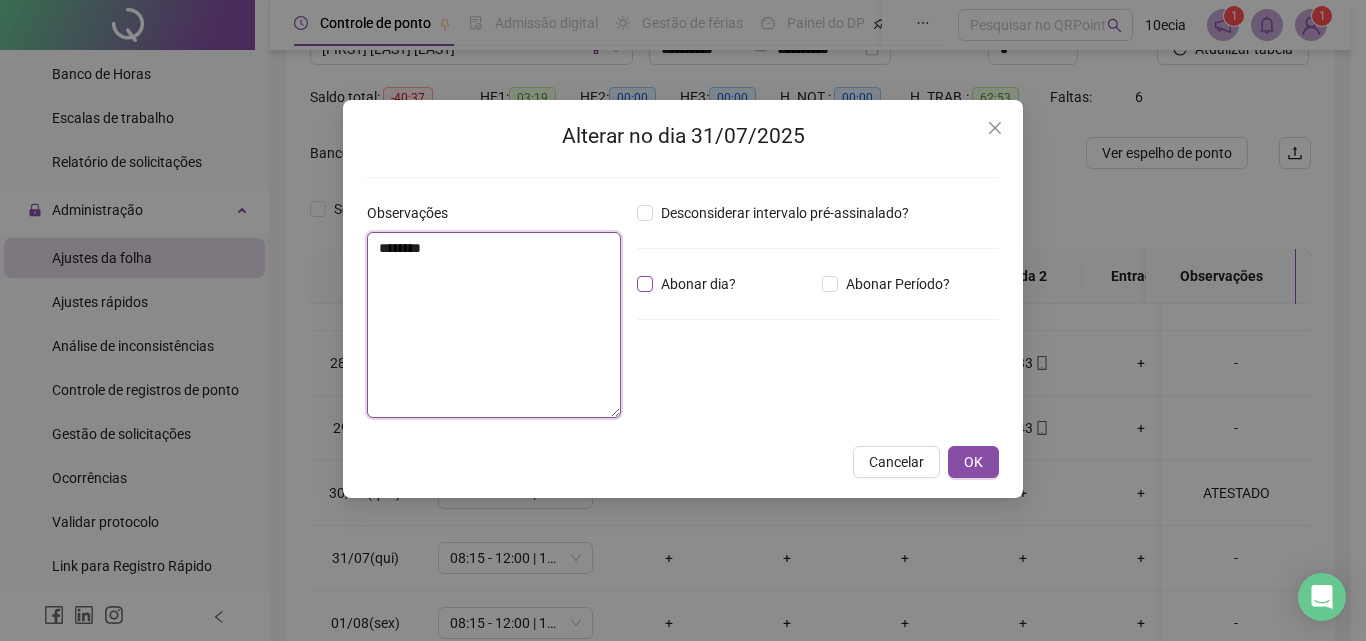 type on "********" 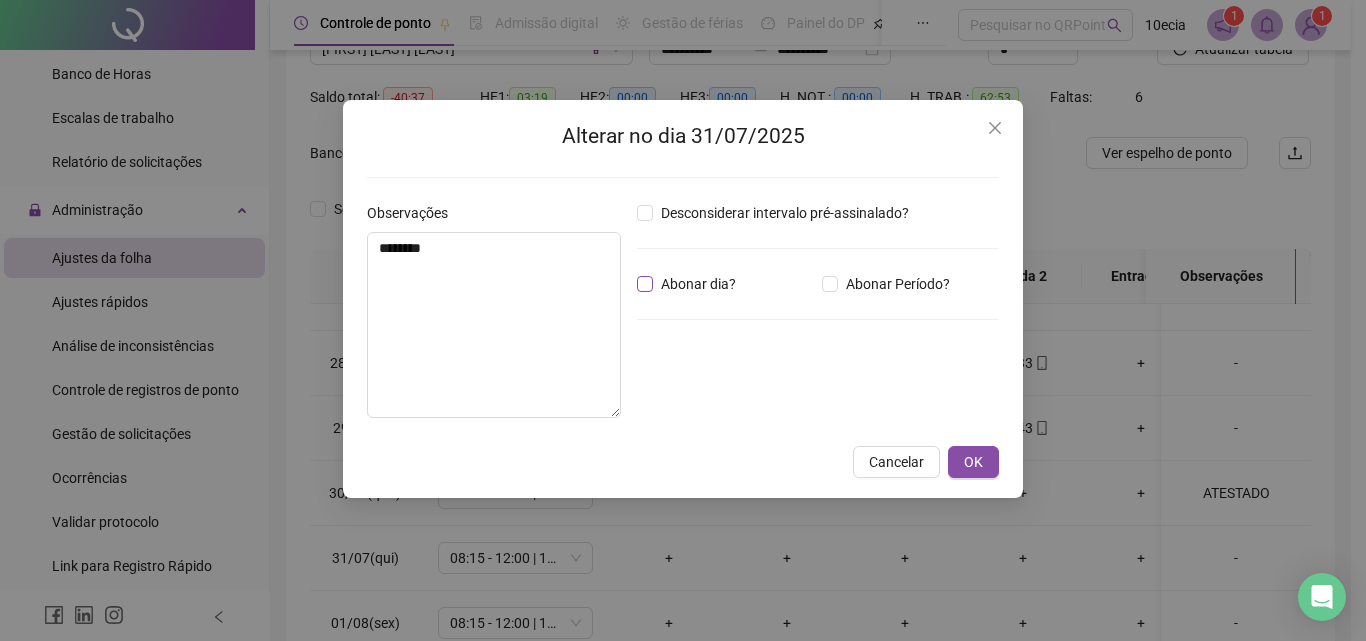 click on "Abonar dia?" at bounding box center (698, 284) 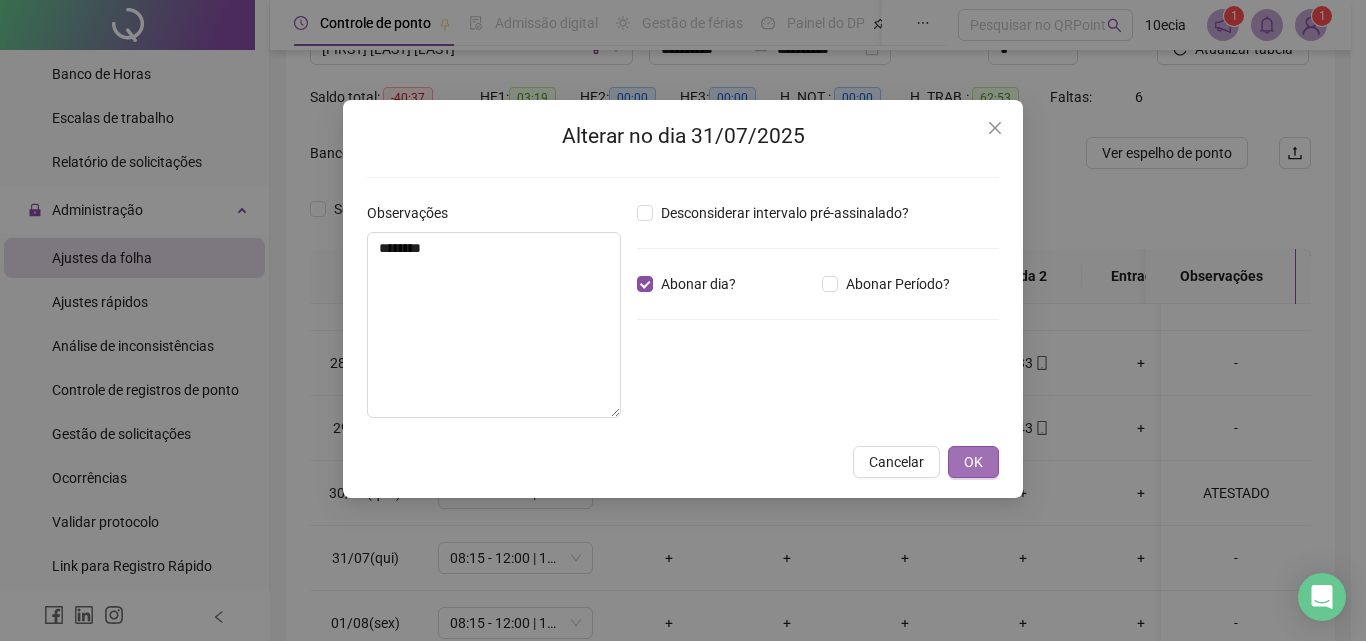 click on "OK" at bounding box center [973, 462] 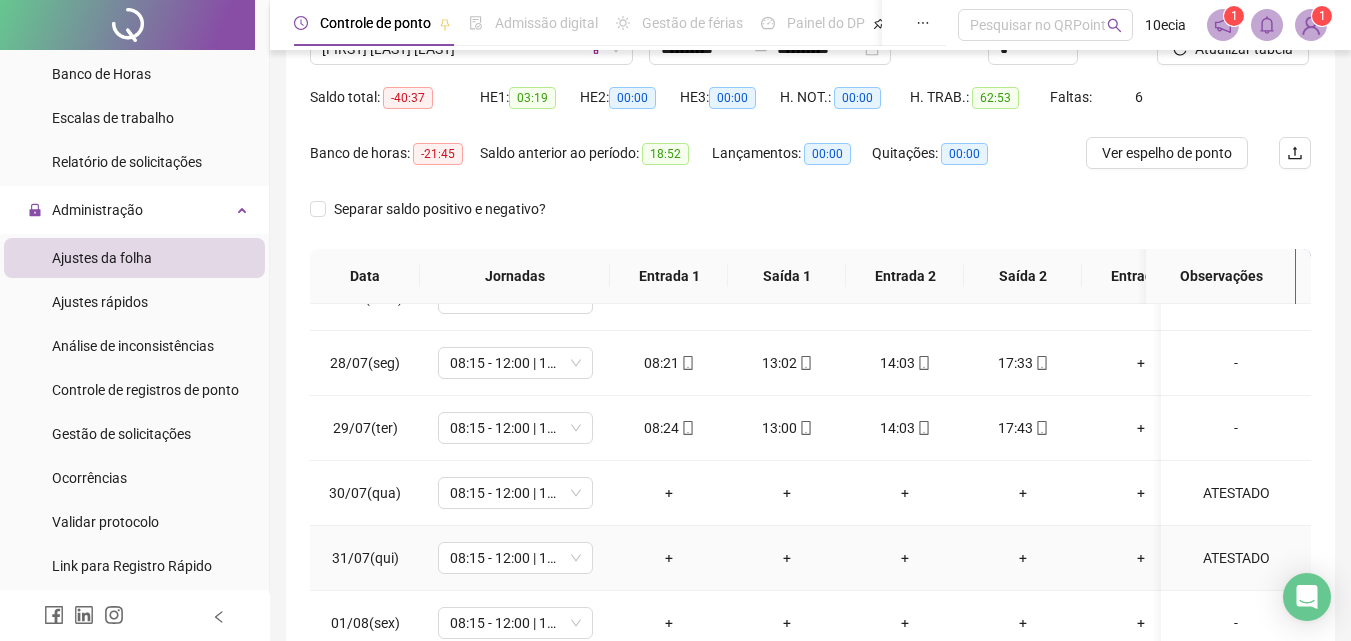 scroll, scrollTop: 628, scrollLeft: 0, axis: vertical 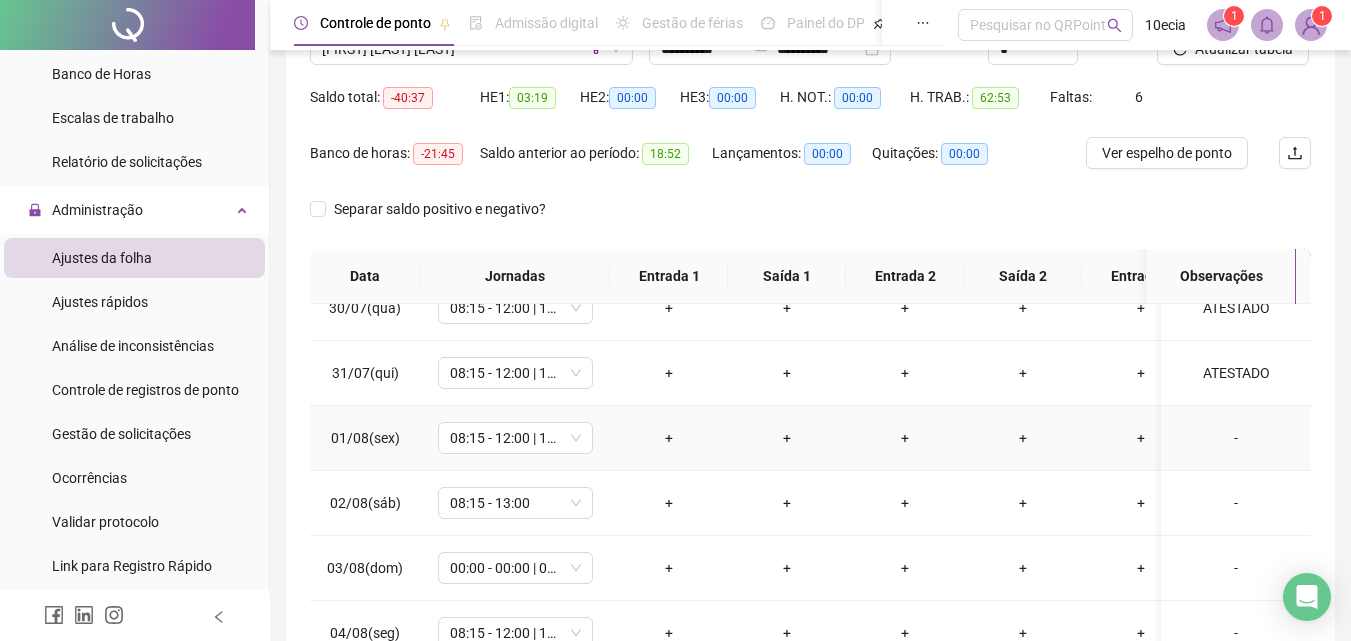 click on "-" at bounding box center [1236, 438] 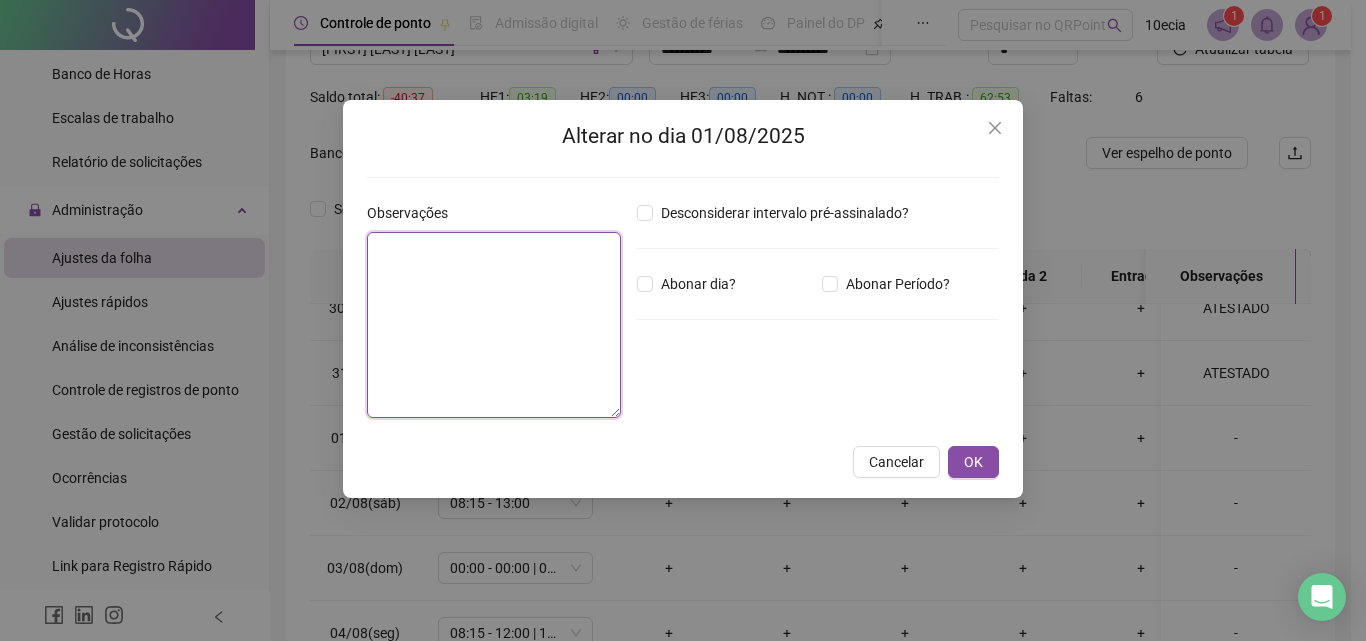 click at bounding box center [494, 325] 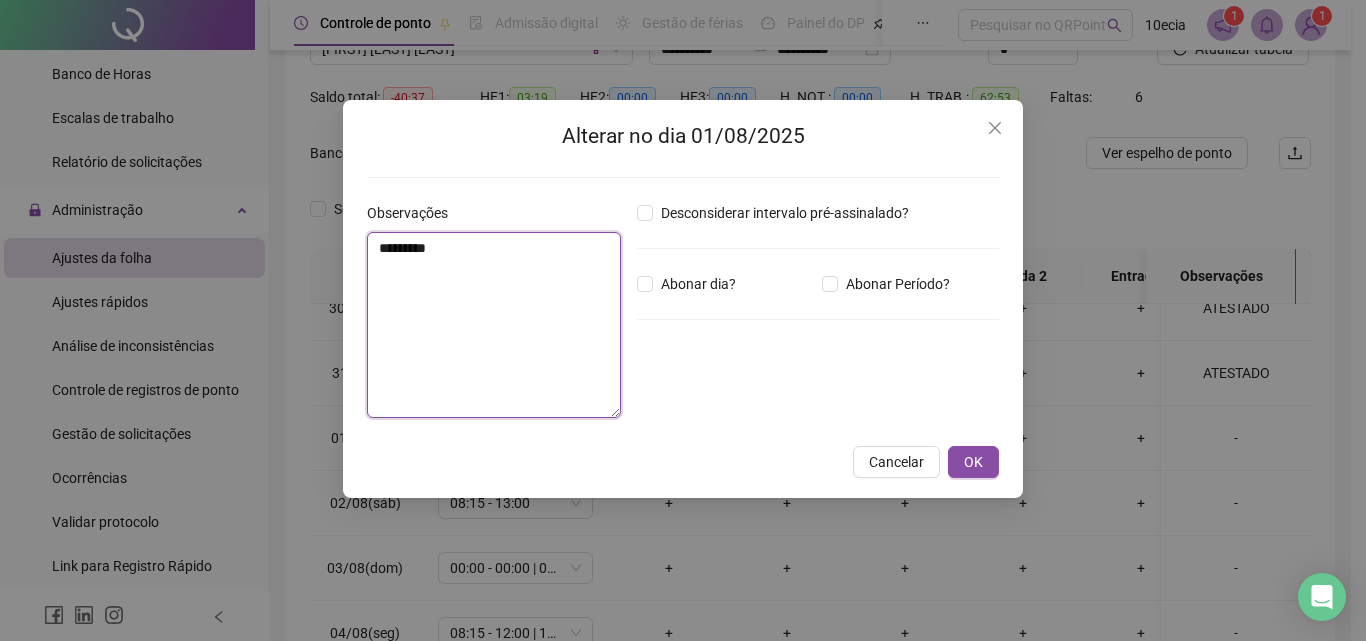 click on "*********" at bounding box center (494, 325) 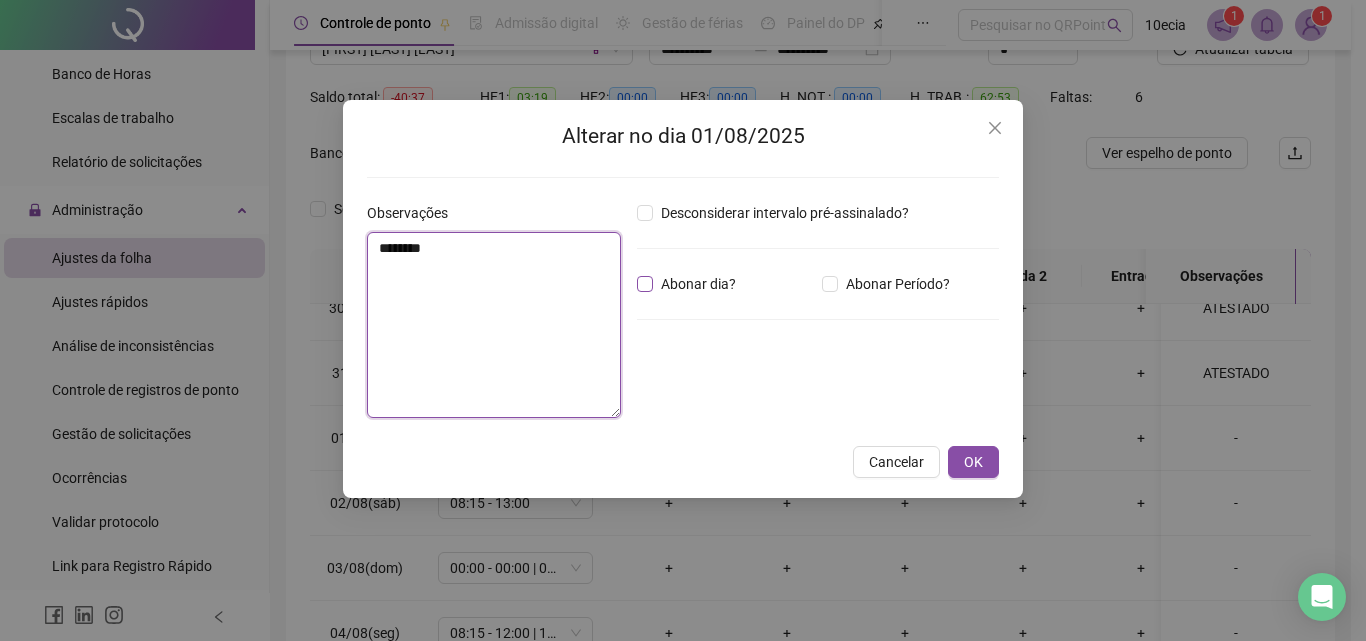 type on "********" 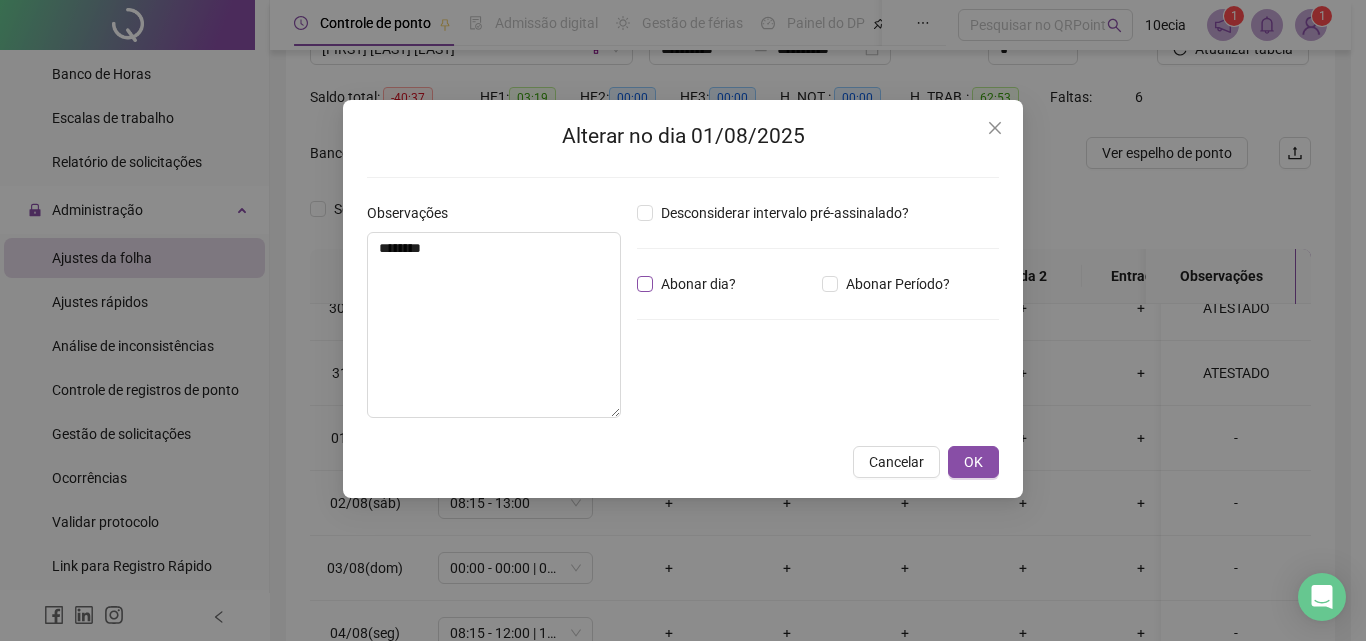 click on "Abonar dia?" at bounding box center (698, 284) 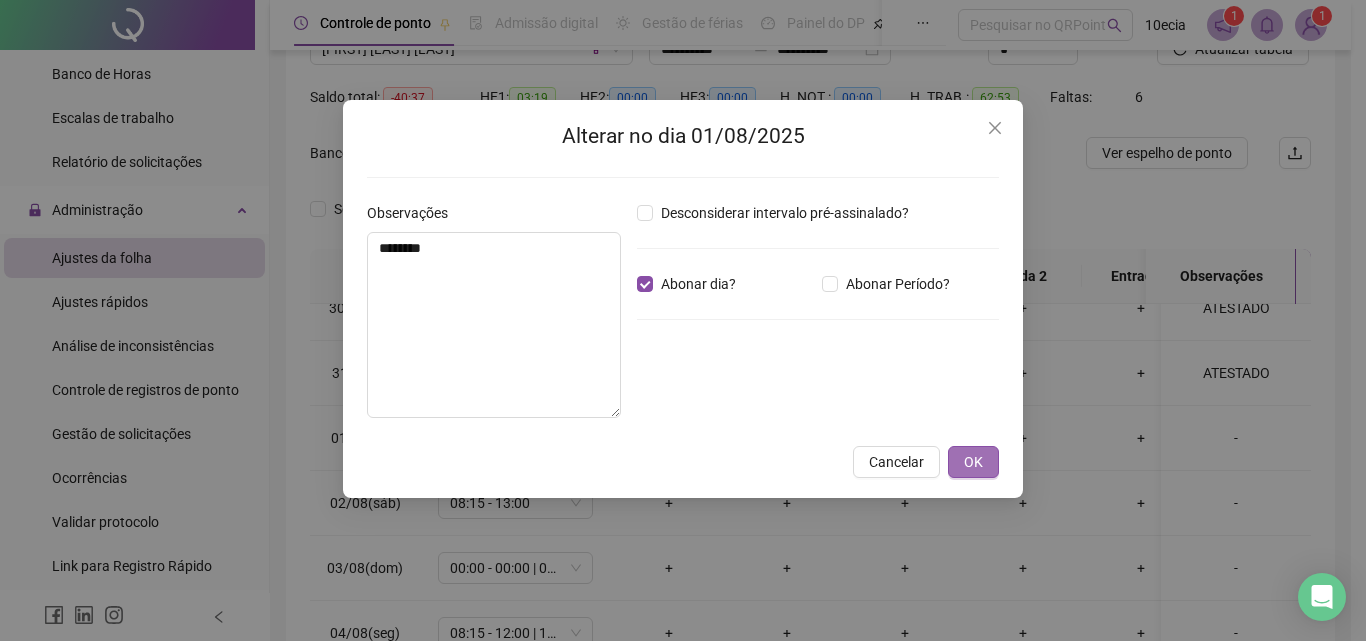 click on "OK" at bounding box center [973, 462] 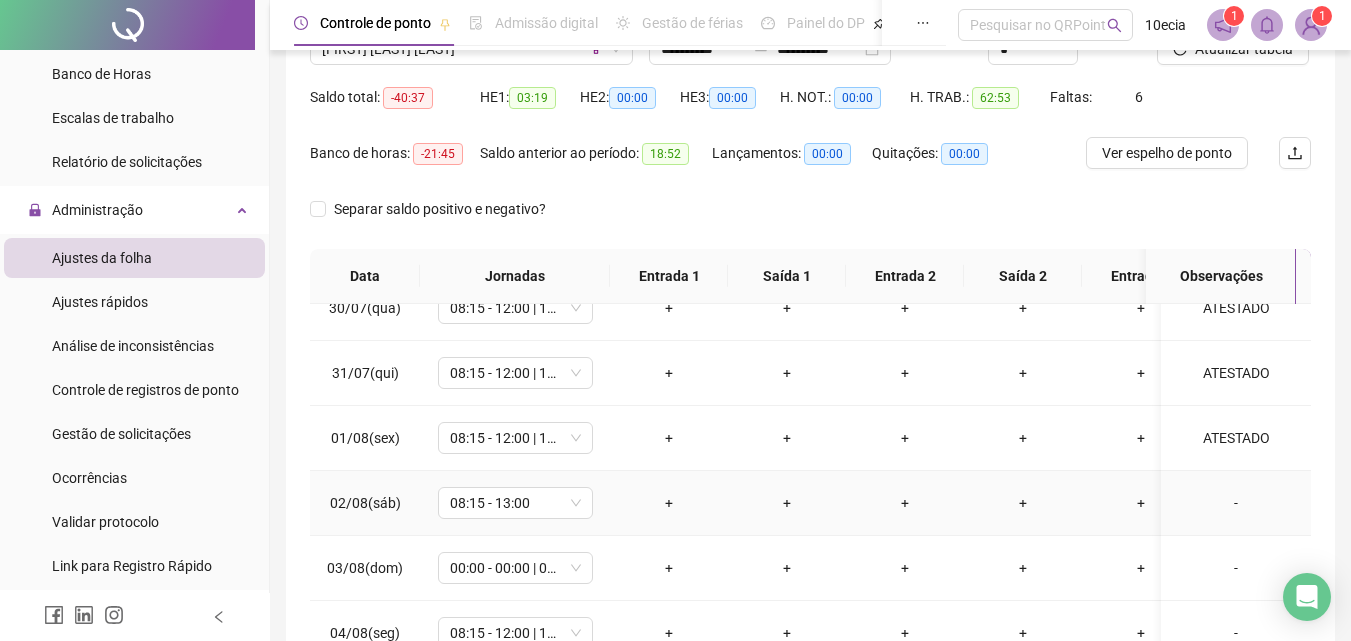 click on "-" at bounding box center (1236, 503) 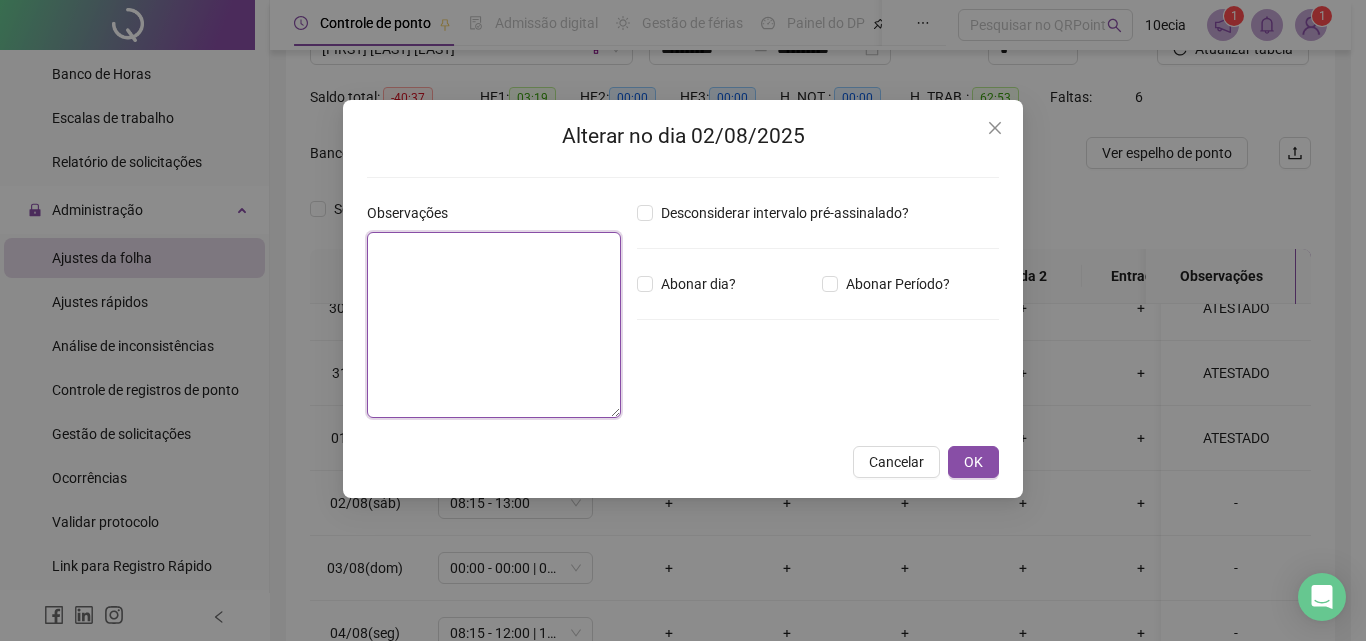 click at bounding box center [494, 325] 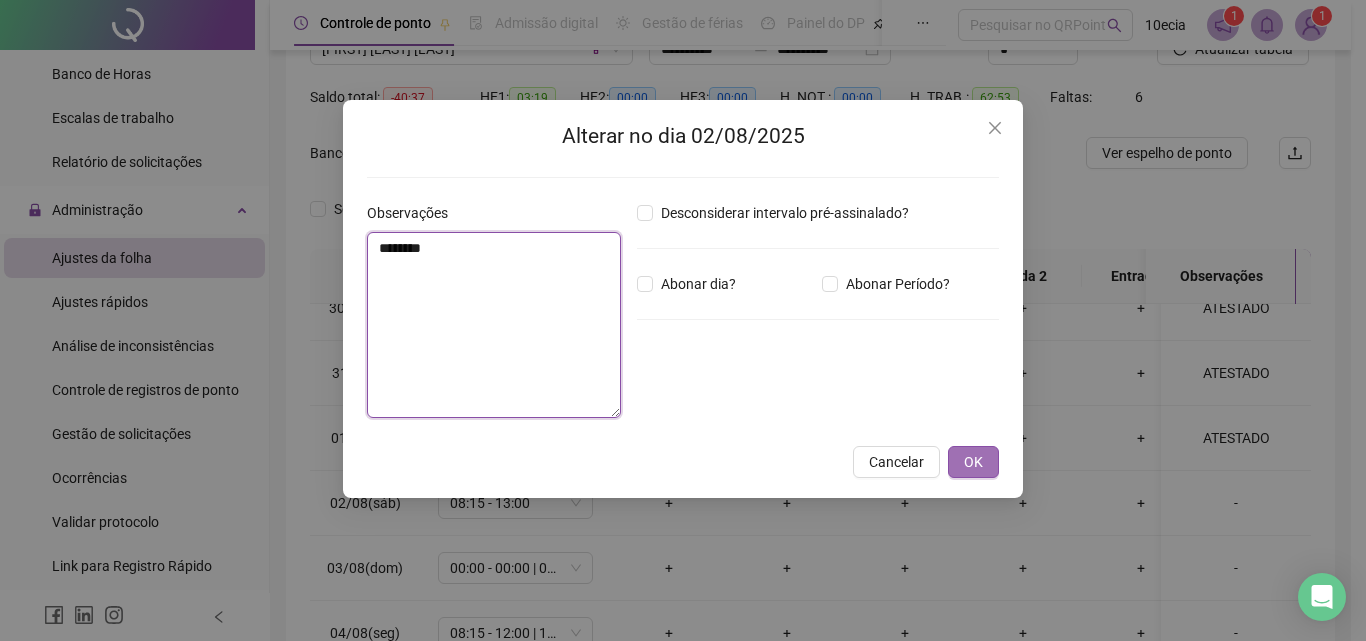 type on "********" 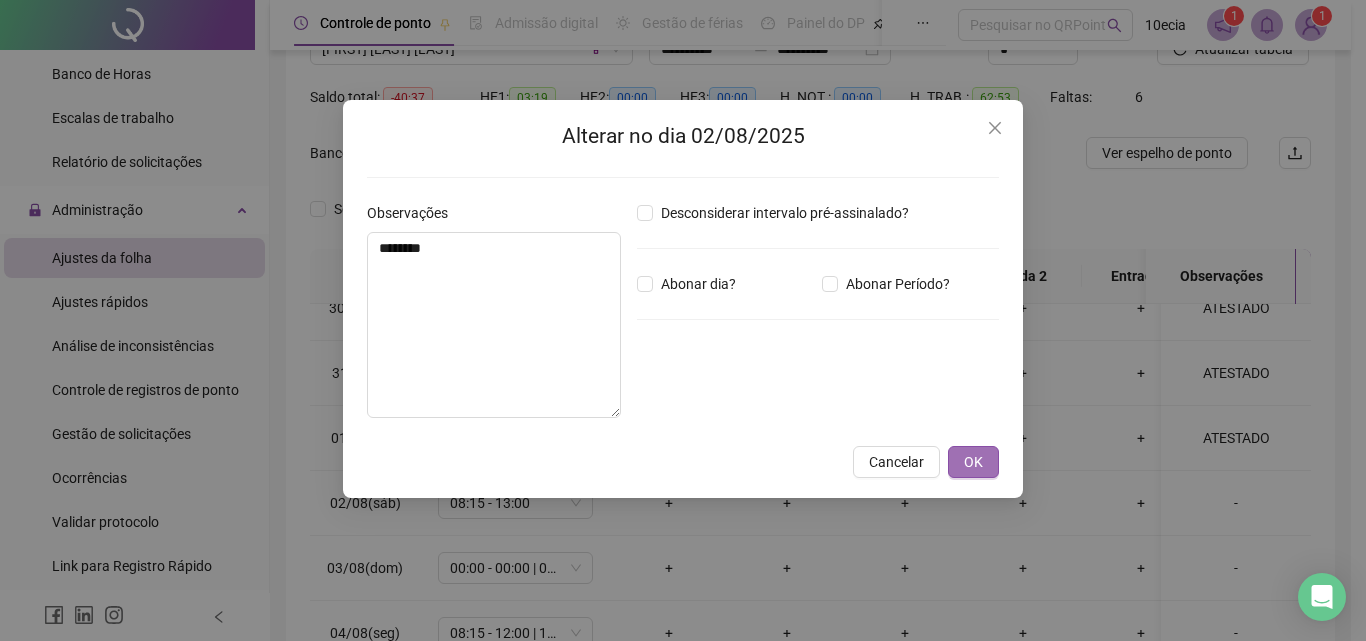 click on "OK" at bounding box center (973, 462) 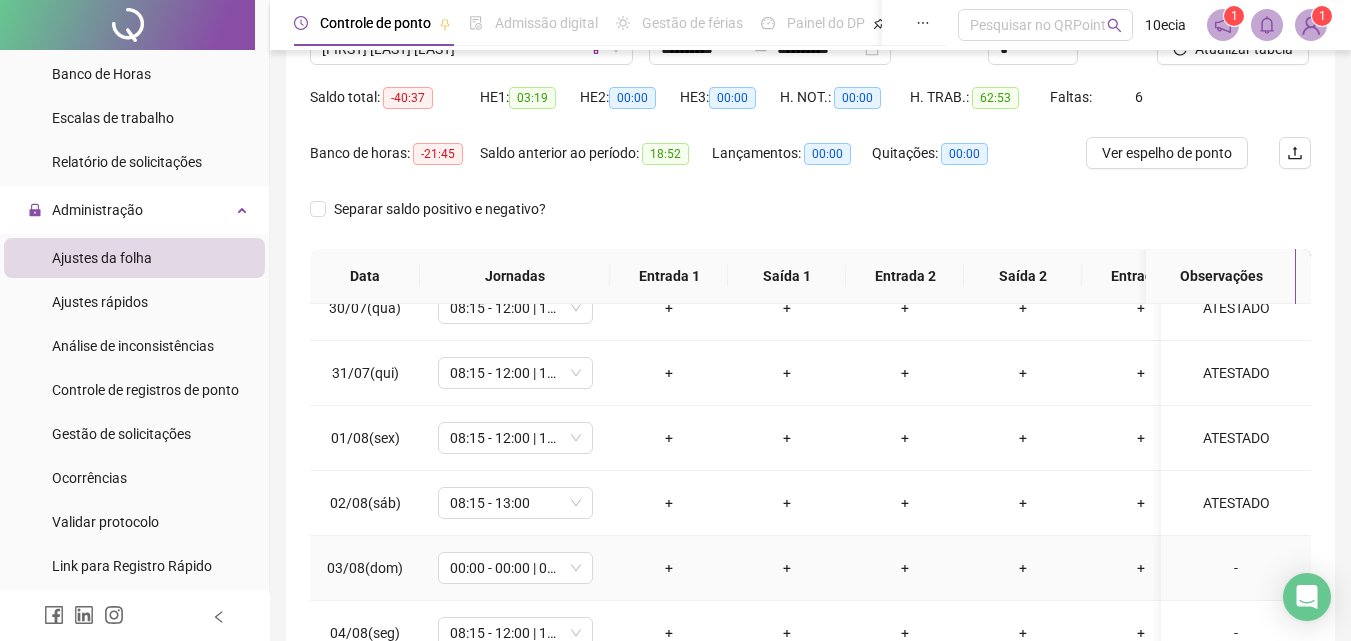 click on "-" at bounding box center [1236, 568] 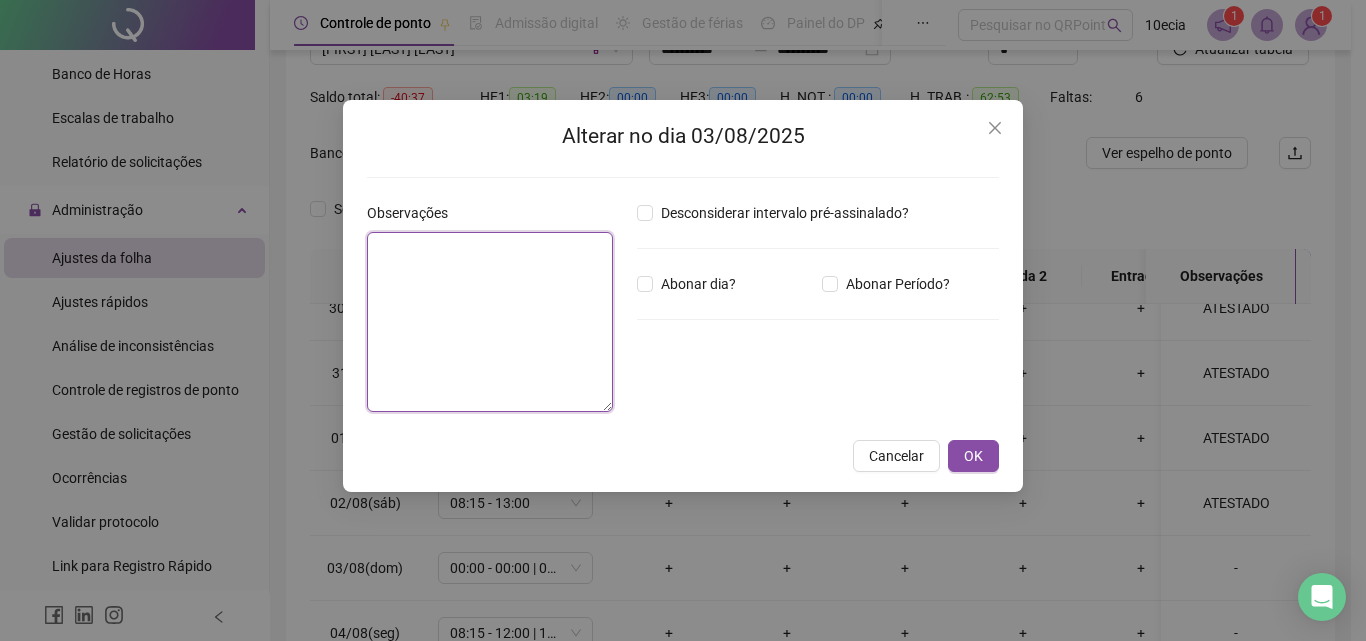 click at bounding box center [490, 322] 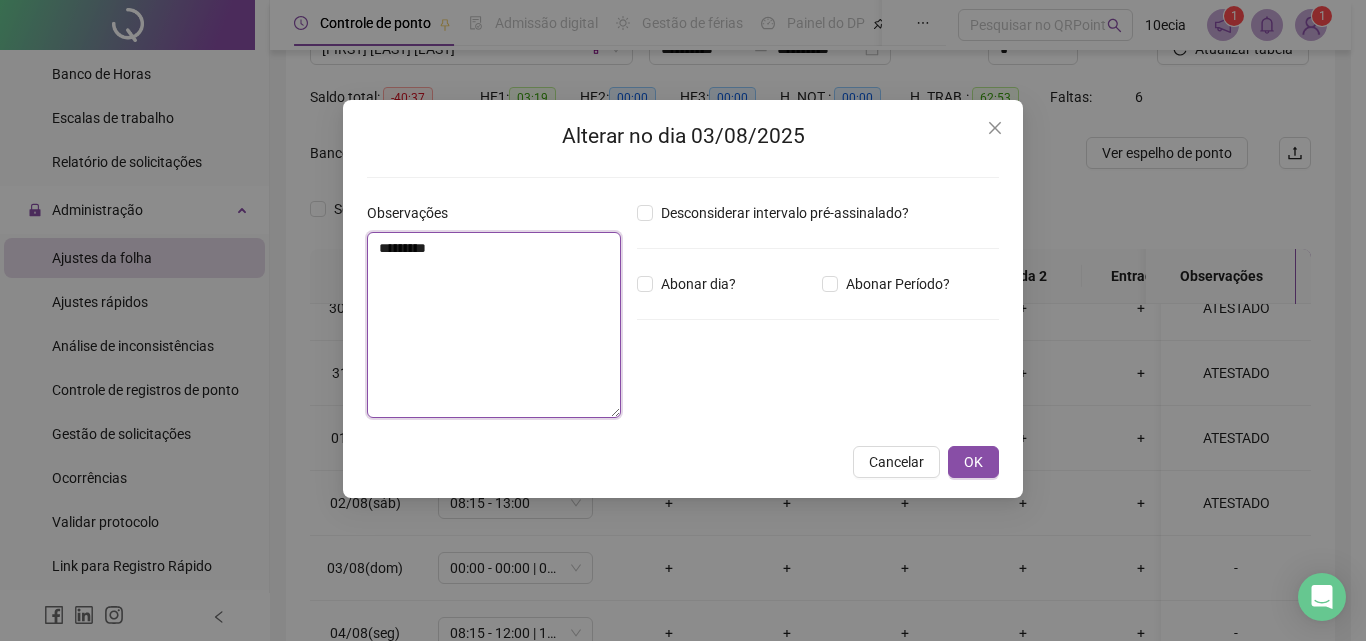 click on "*********" at bounding box center [494, 325] 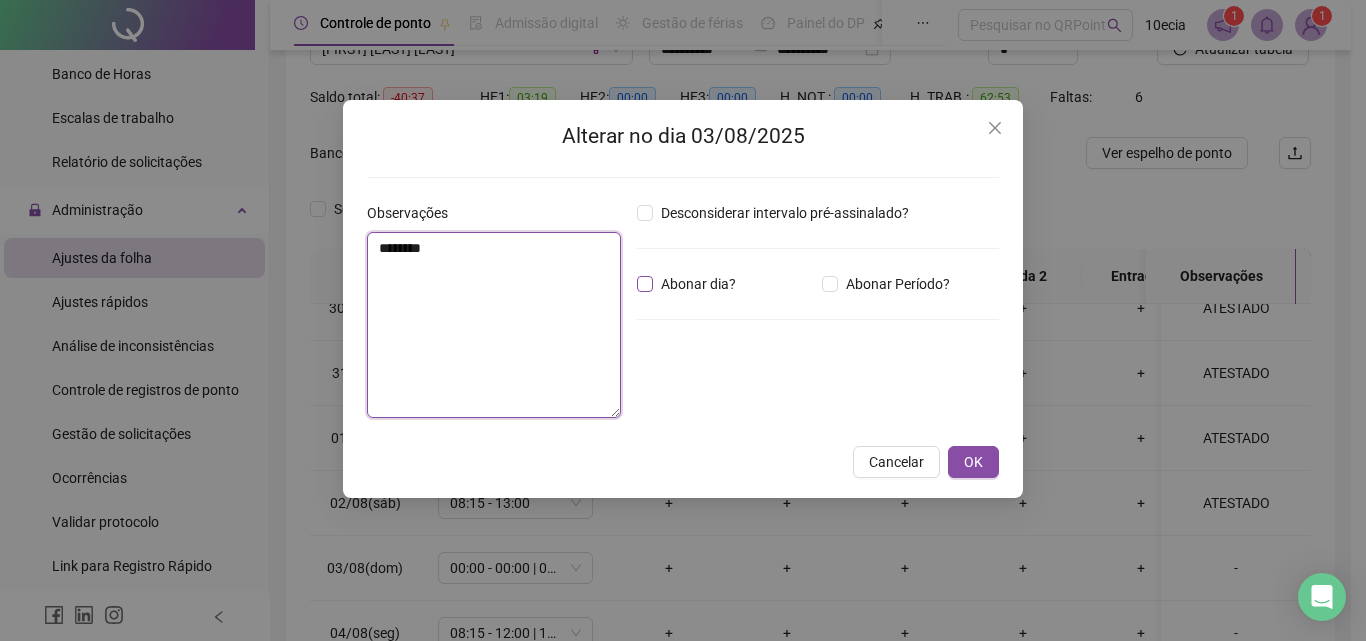 type on "********" 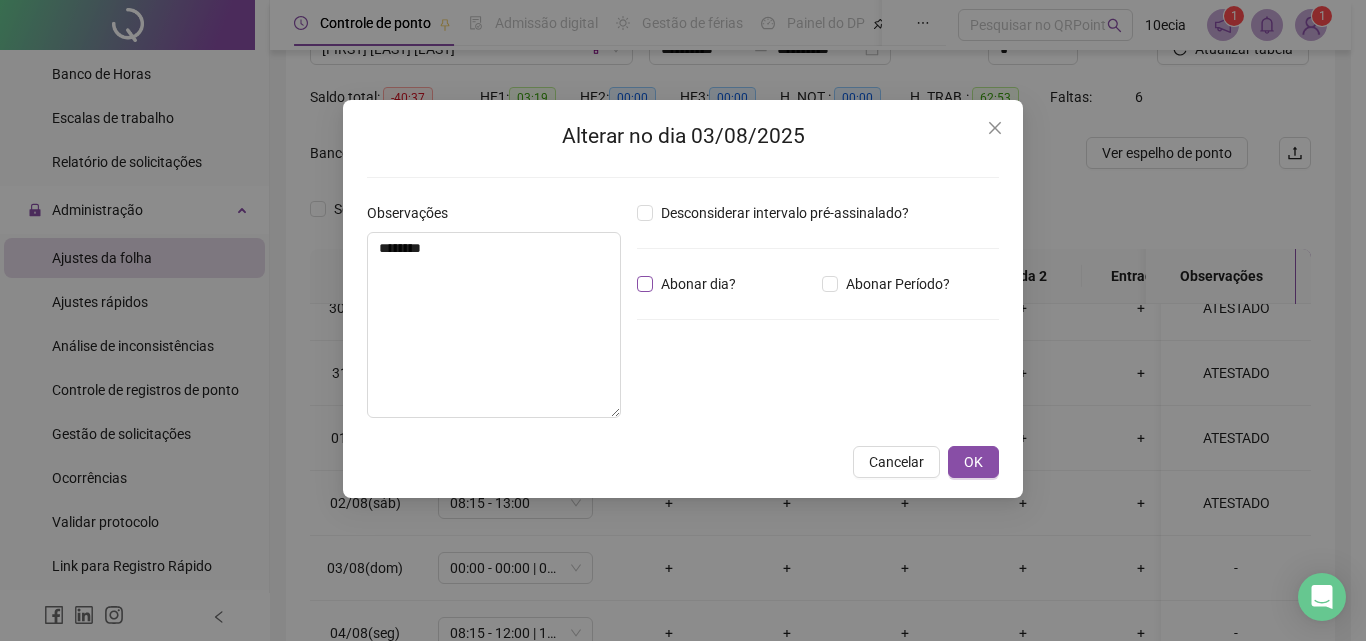 click on "Abonar dia?" at bounding box center [698, 284] 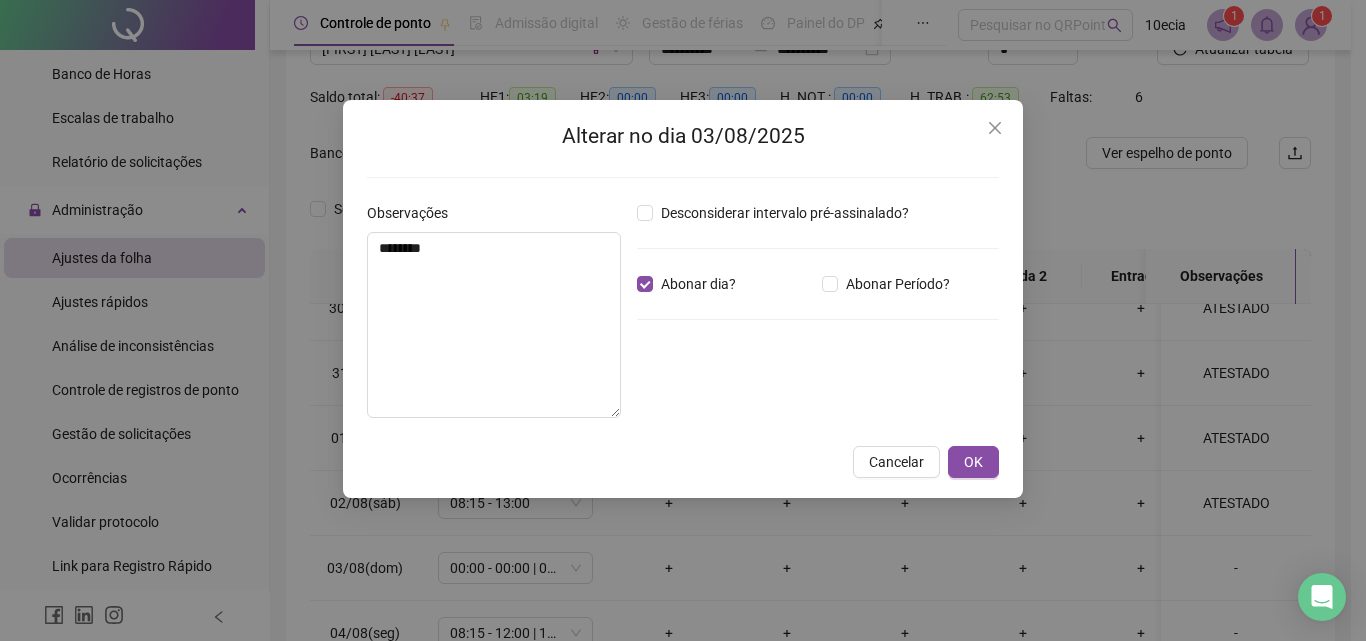 drag, startPoint x: 995, startPoint y: 466, endPoint x: 1109, endPoint y: 483, distance: 115.260574 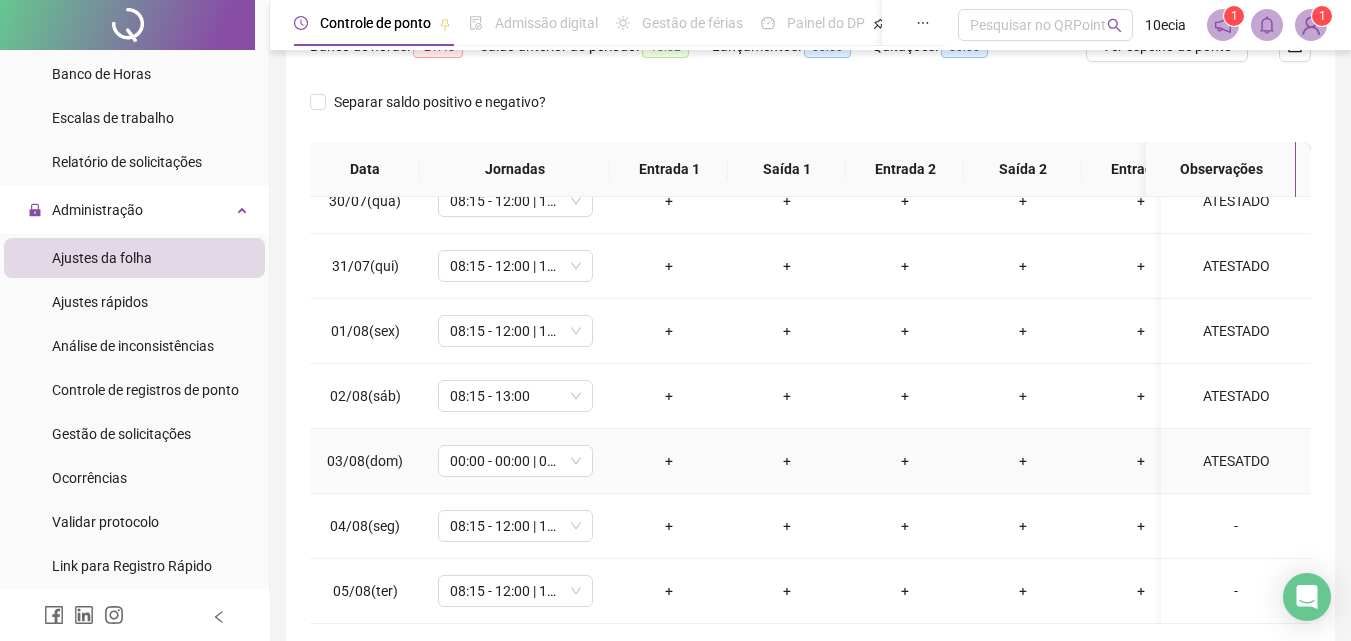 scroll, scrollTop: 381, scrollLeft: 0, axis: vertical 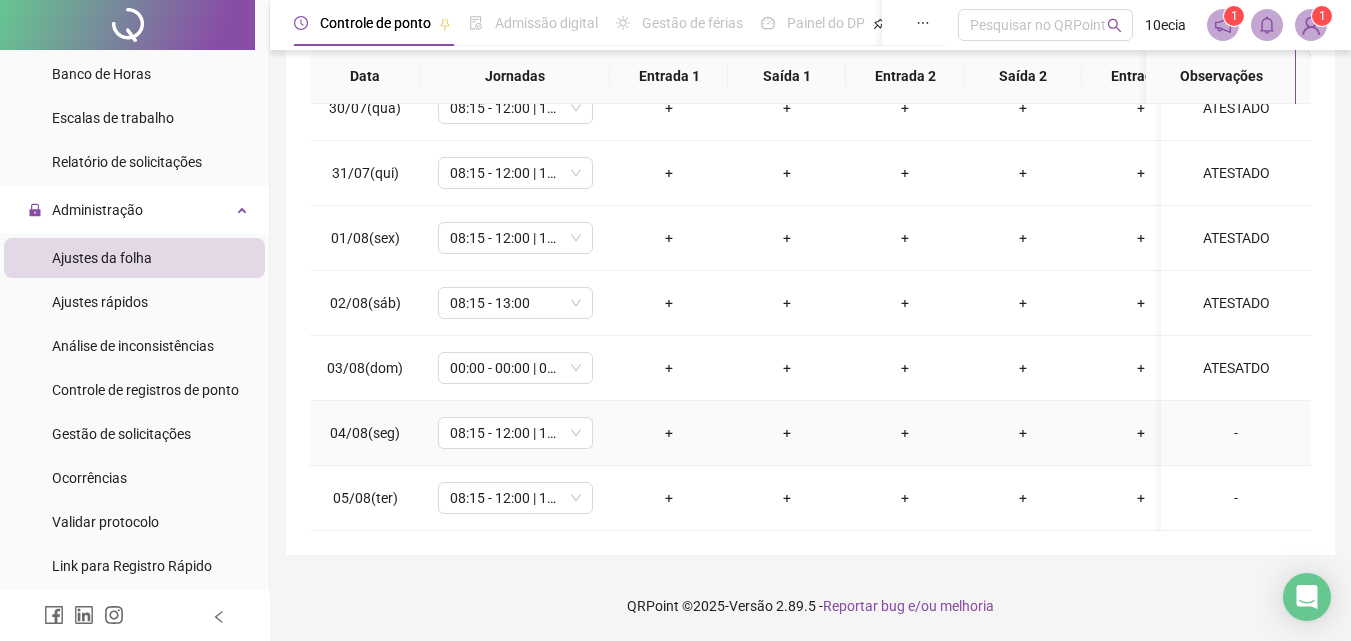 click on "-" at bounding box center [1236, 433] 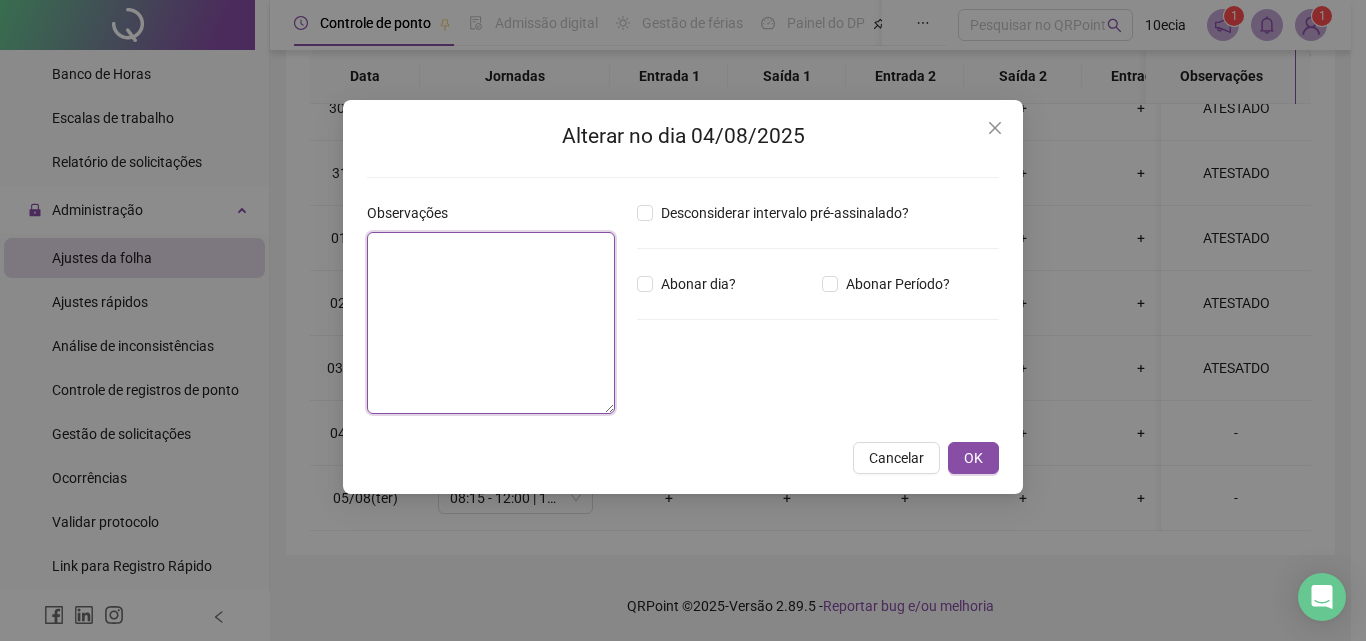 click at bounding box center (491, 323) 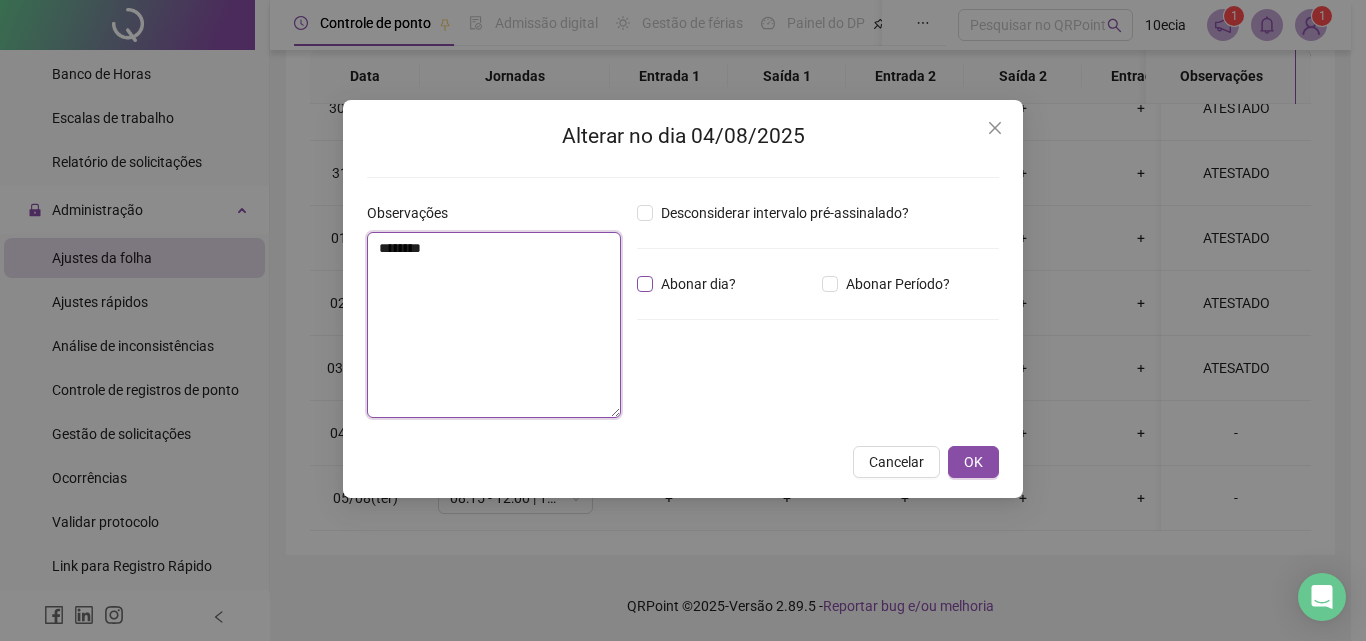 type on "********" 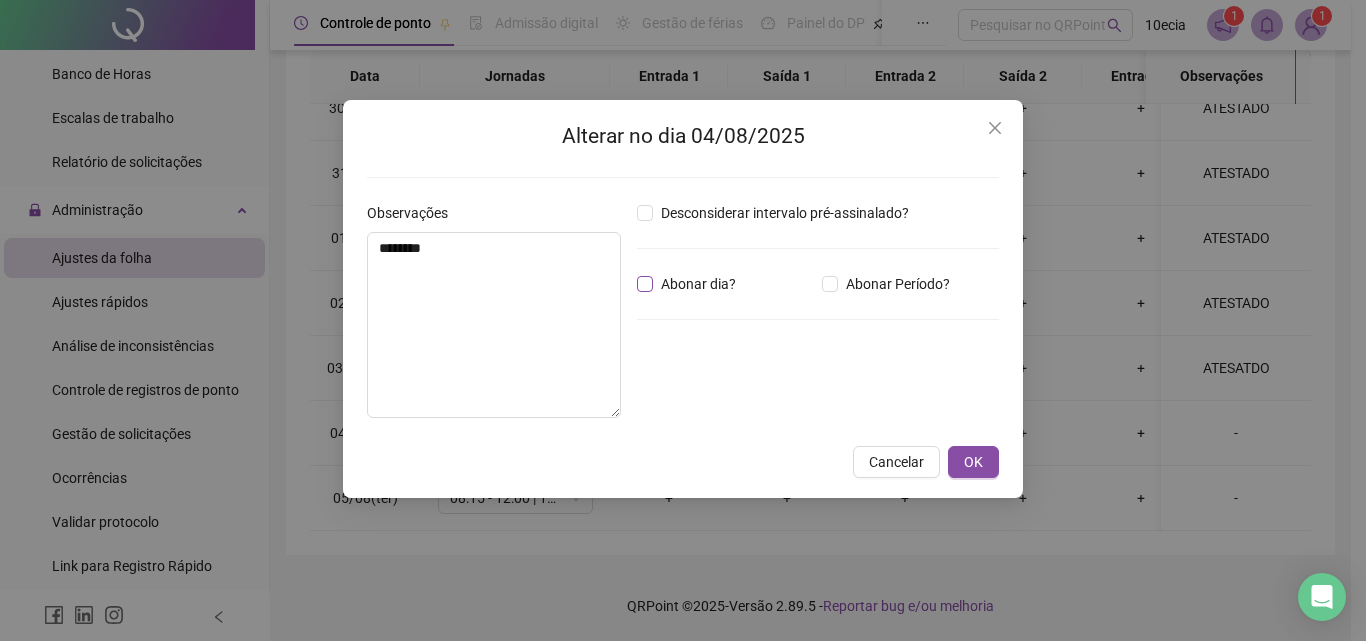click on "Abonar dia?" at bounding box center [698, 284] 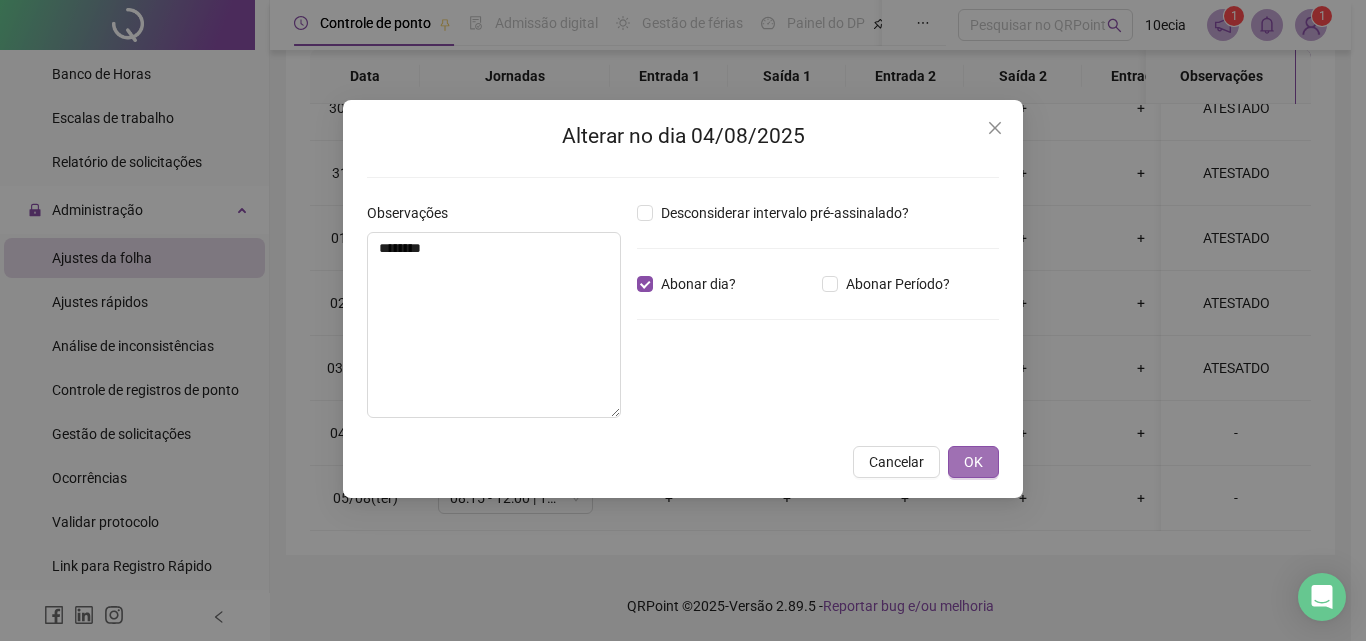 click on "OK" at bounding box center (973, 462) 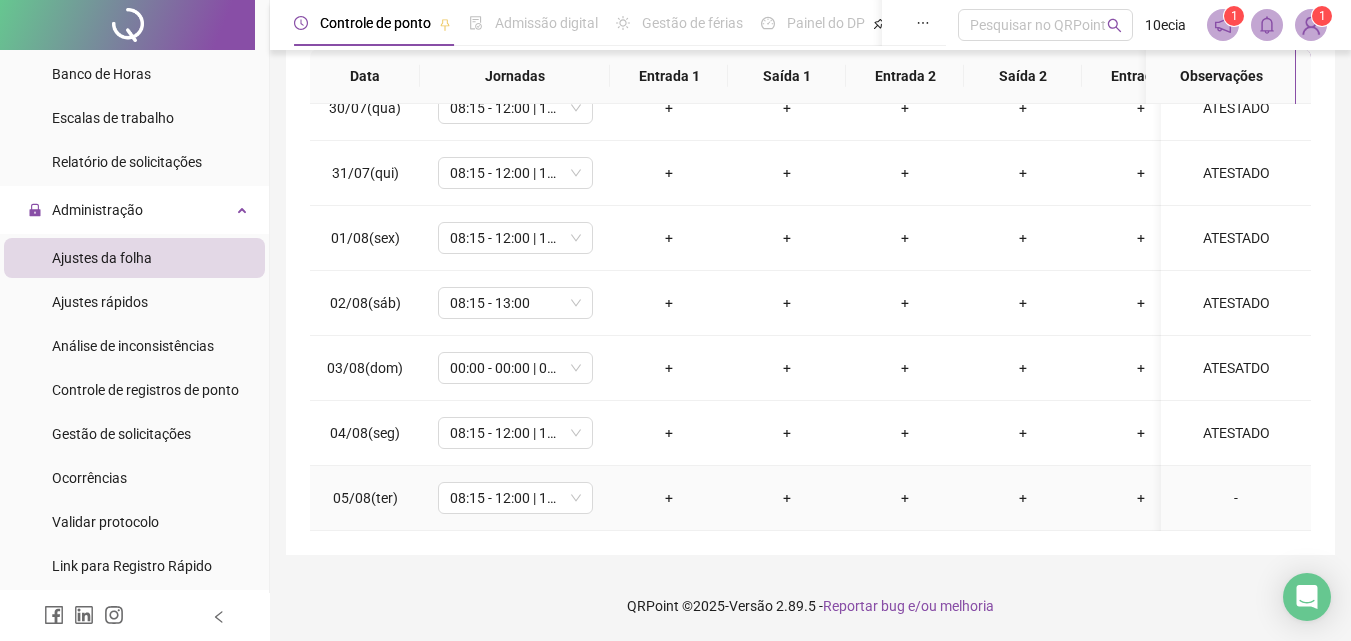 click on "-" at bounding box center (1236, 498) 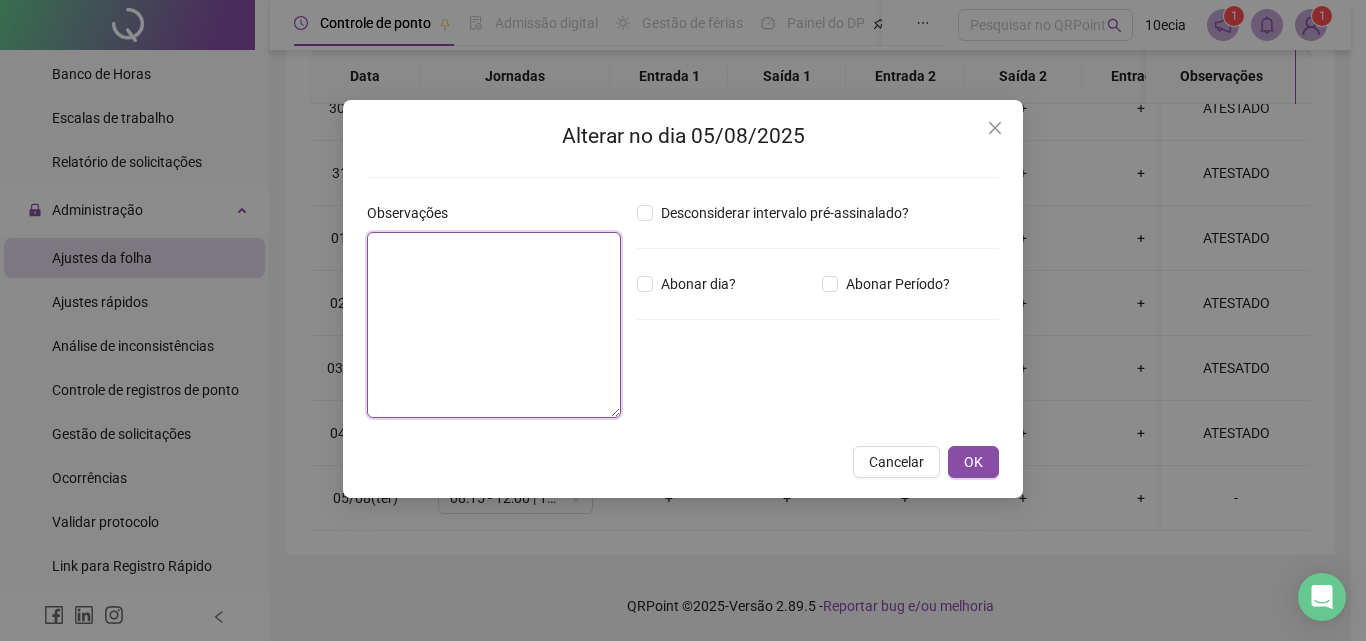 click at bounding box center [494, 325] 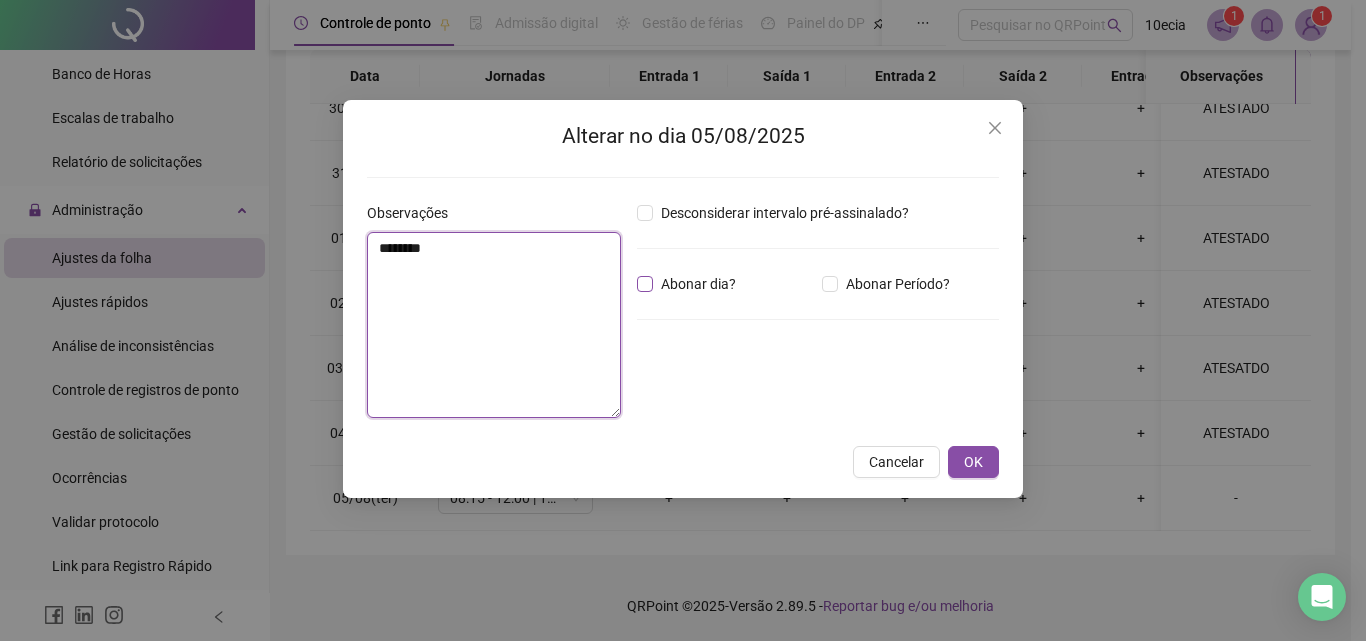 type on "********" 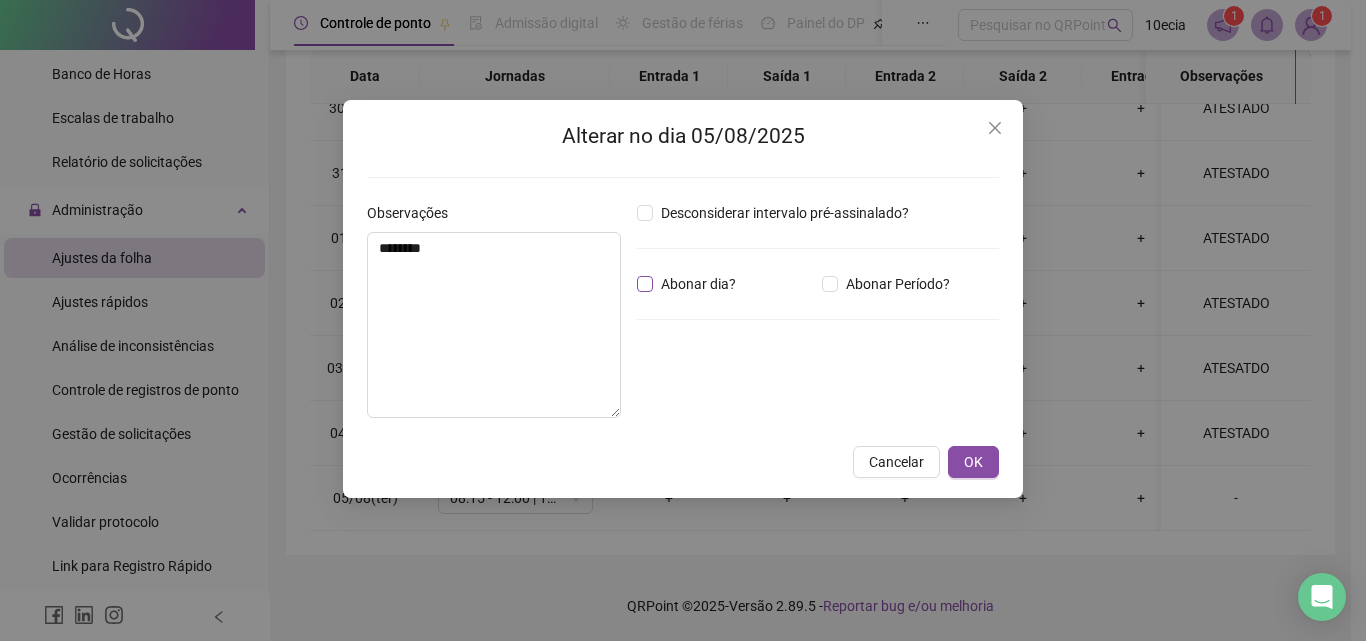 click on "Abonar dia?" at bounding box center [698, 284] 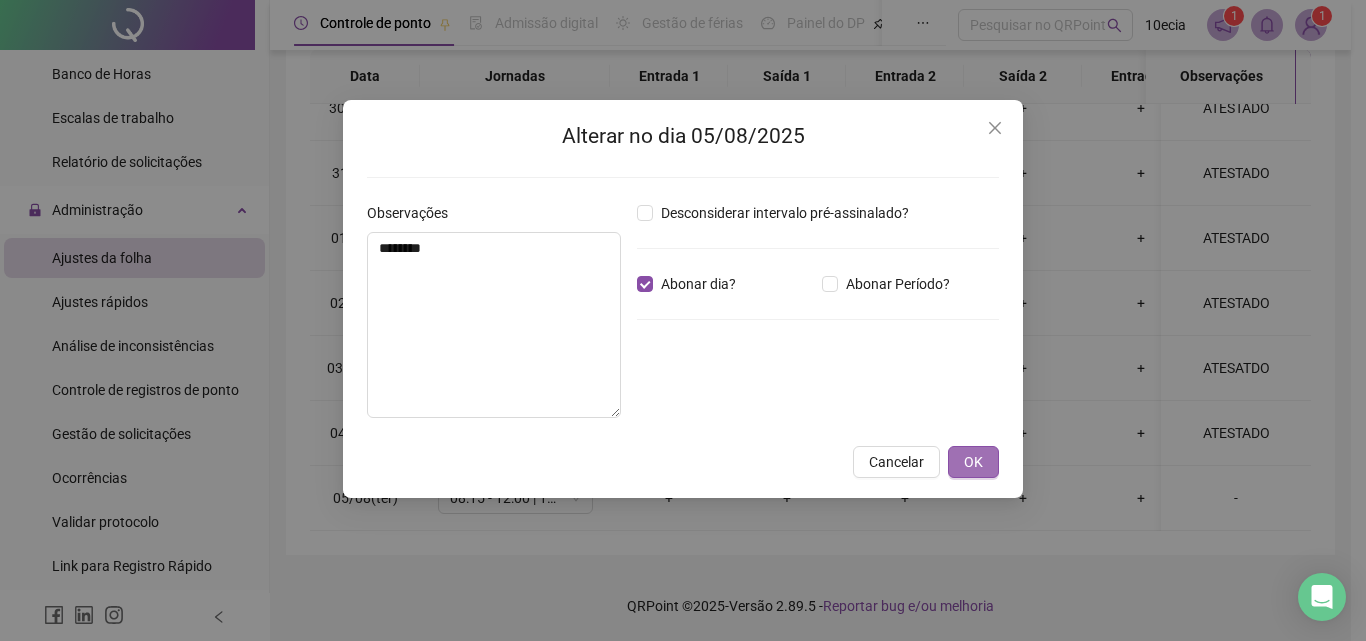click on "OK" at bounding box center (973, 462) 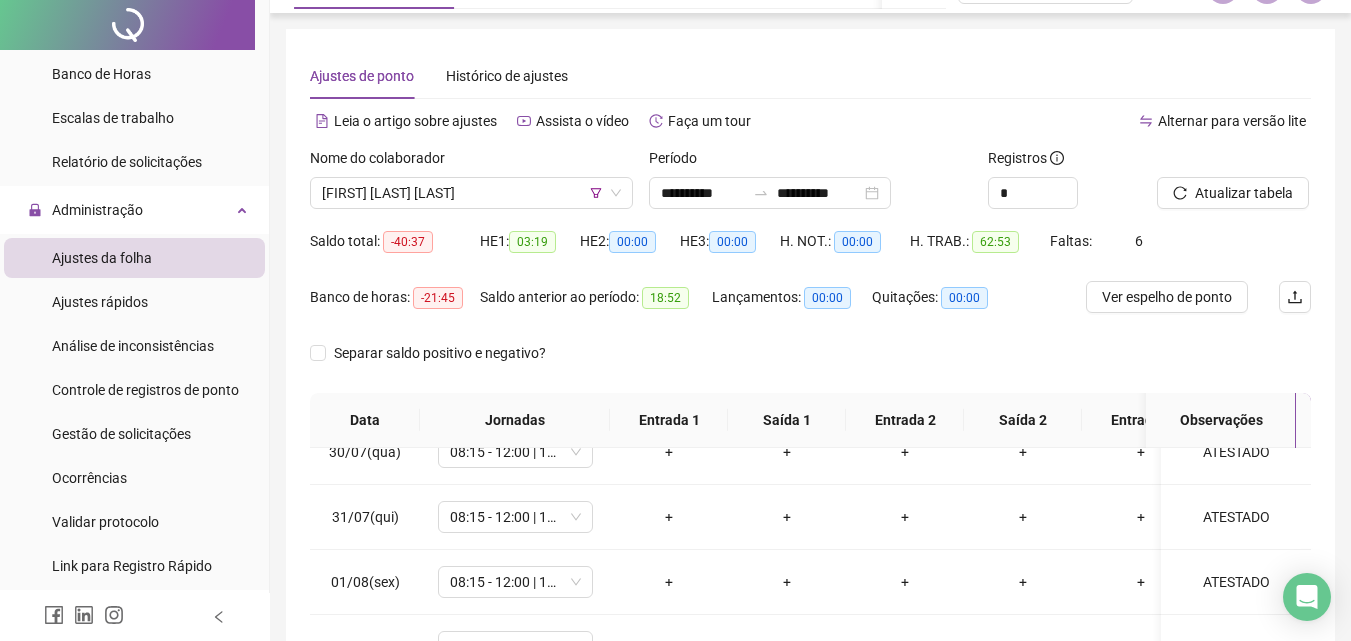 scroll, scrollTop: 0, scrollLeft: 0, axis: both 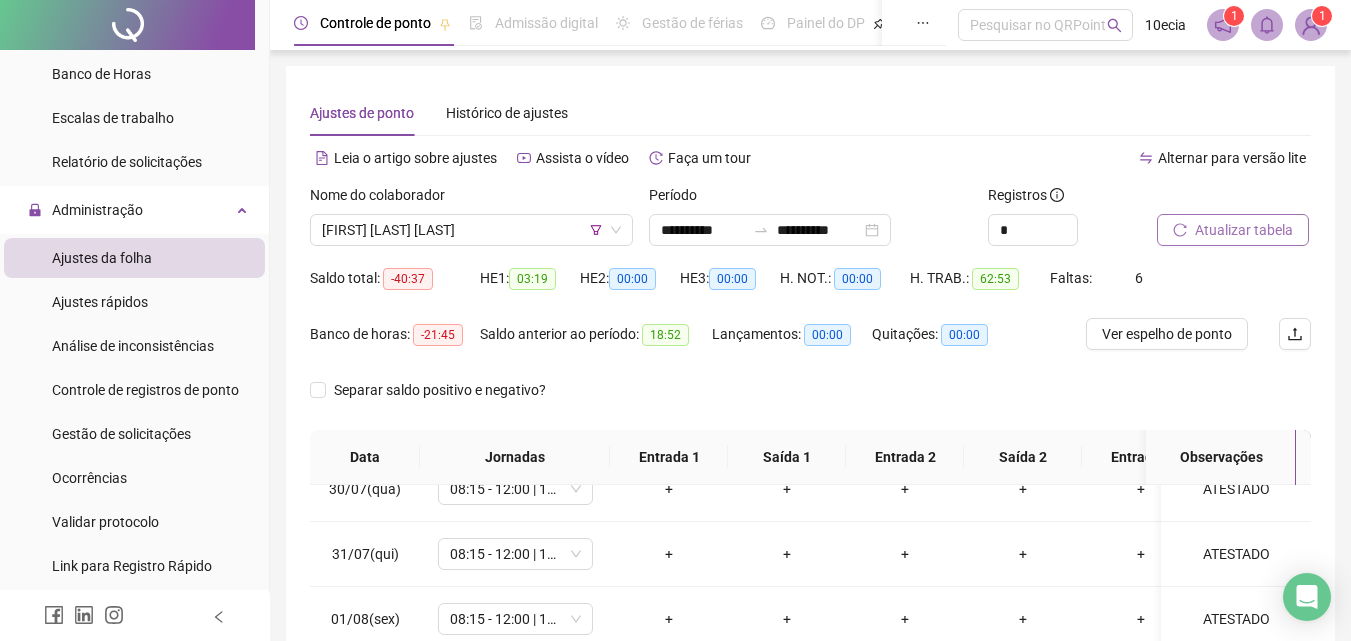 click on "Atualizar tabela" at bounding box center (1233, 230) 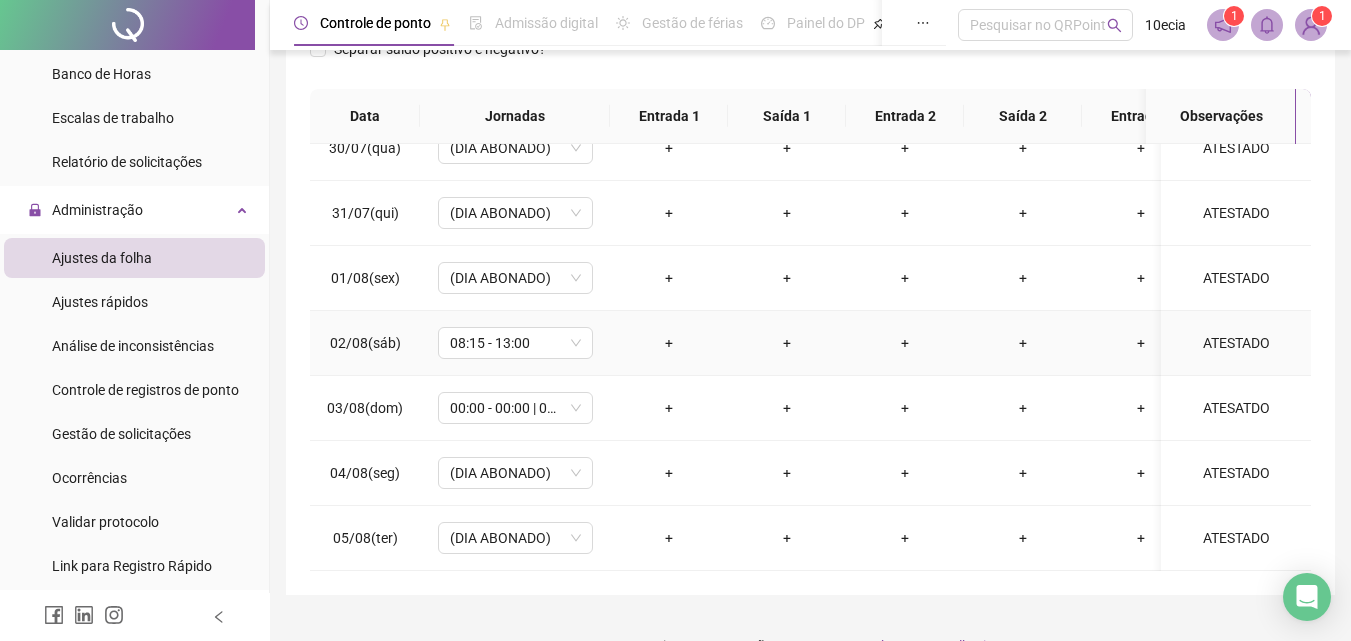 scroll, scrollTop: 381, scrollLeft: 0, axis: vertical 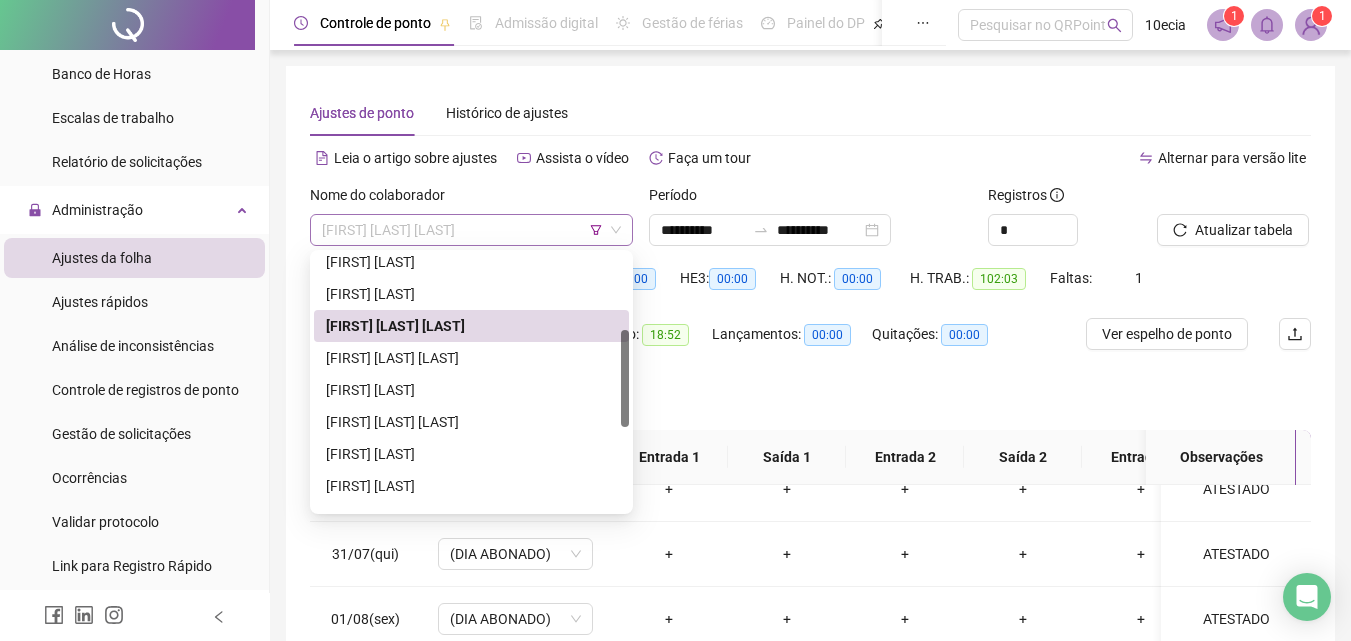 click on "[FIRST] [LAST] [LAST]" at bounding box center [471, 230] 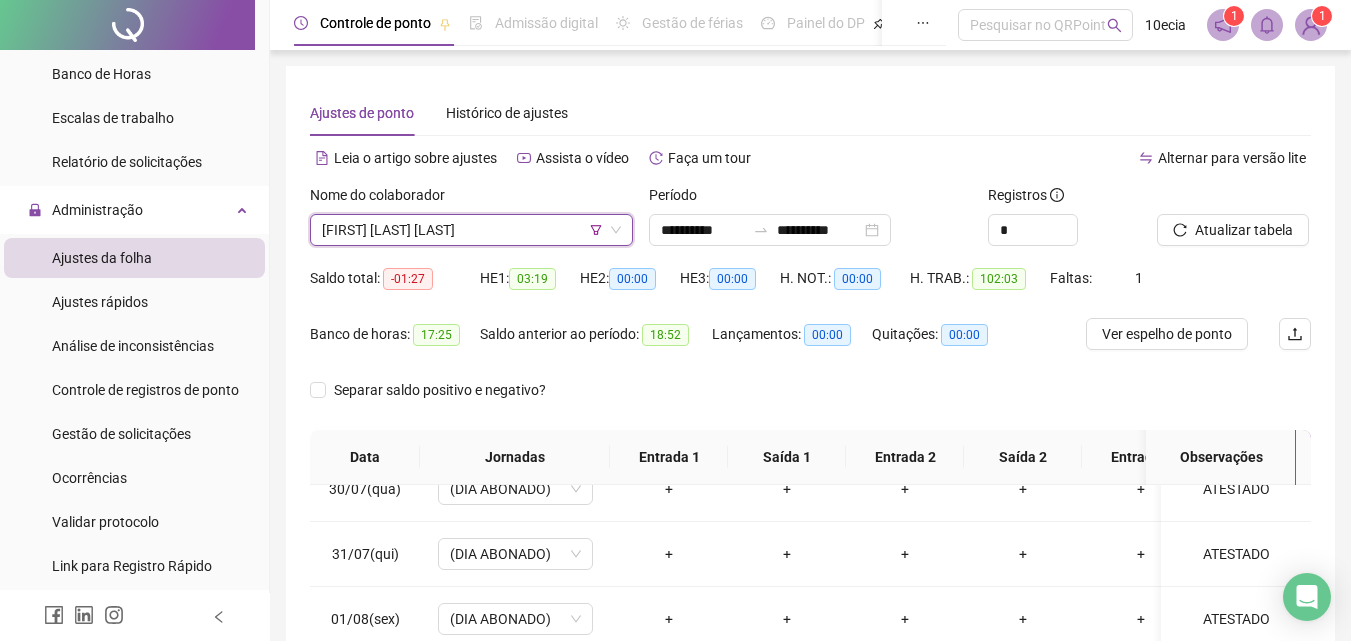 click on "[FIRST] [LAST] [LAST]" at bounding box center [471, 230] 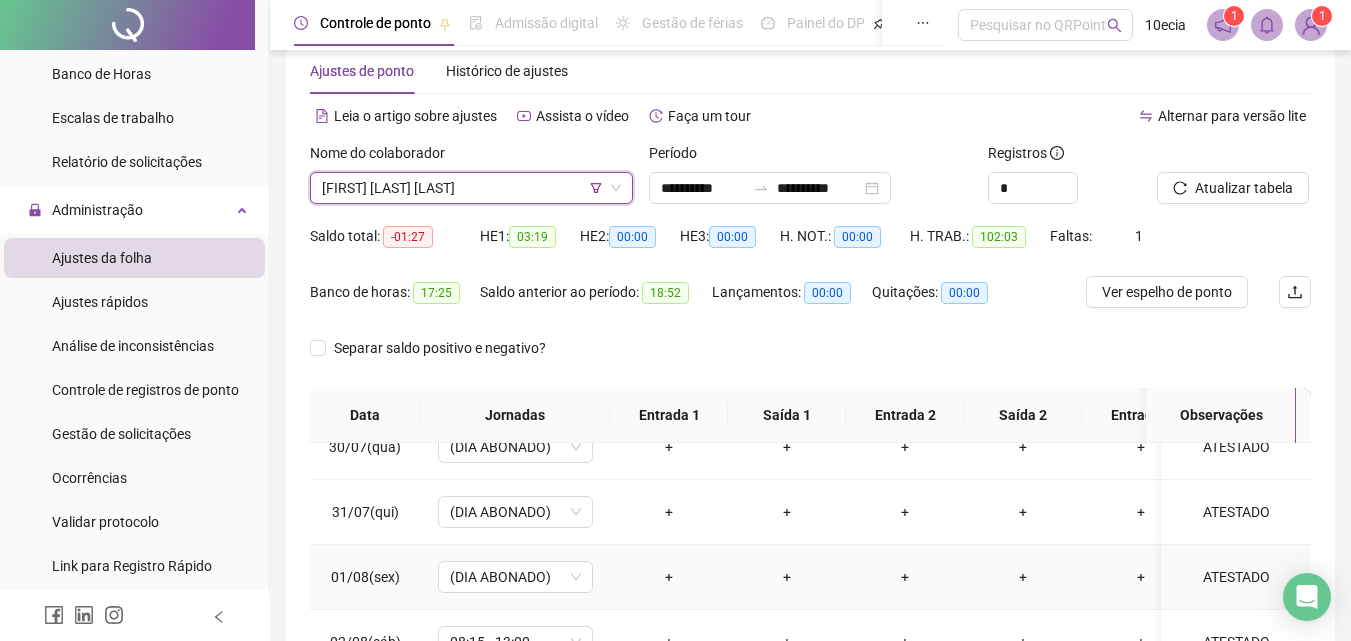 scroll, scrollTop: 300, scrollLeft: 0, axis: vertical 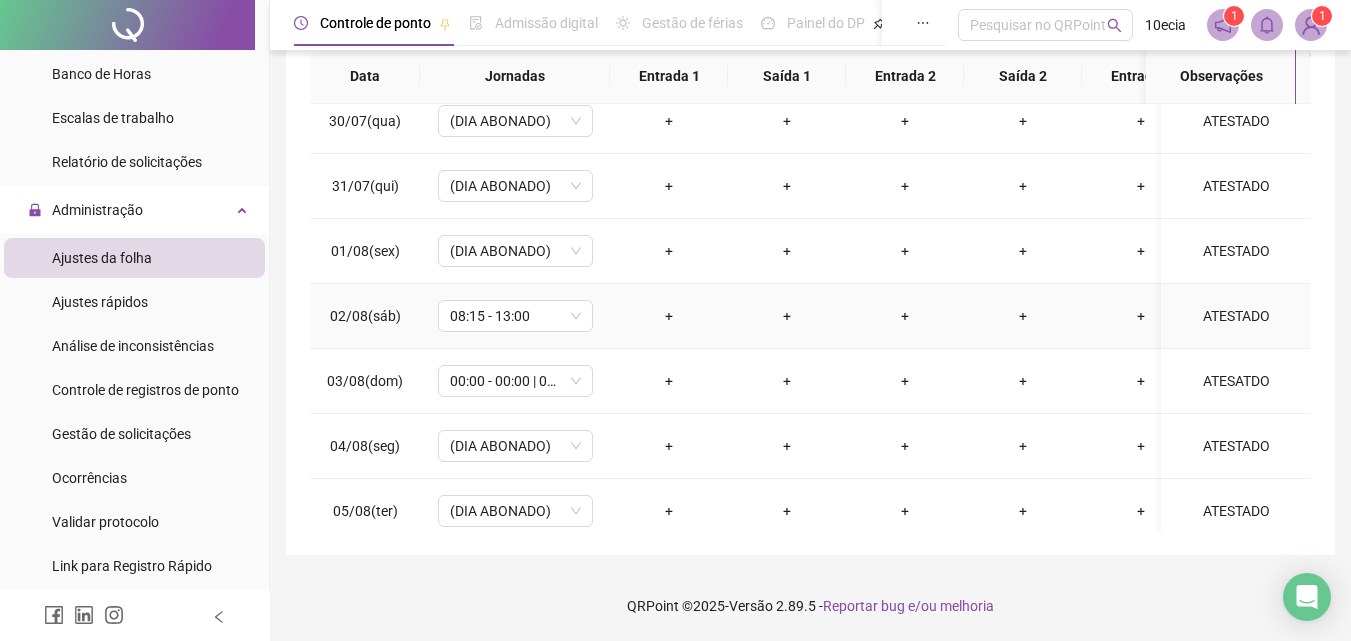 click on "ATESTADO" at bounding box center (1236, 316) 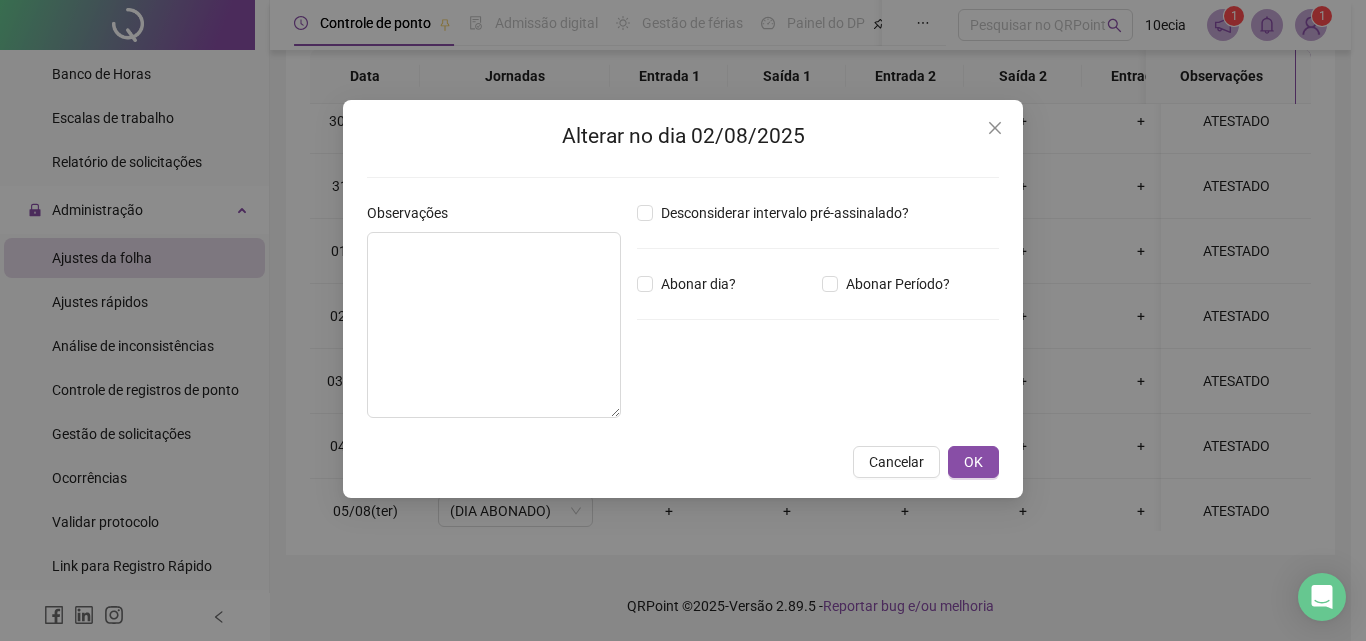type on "********" 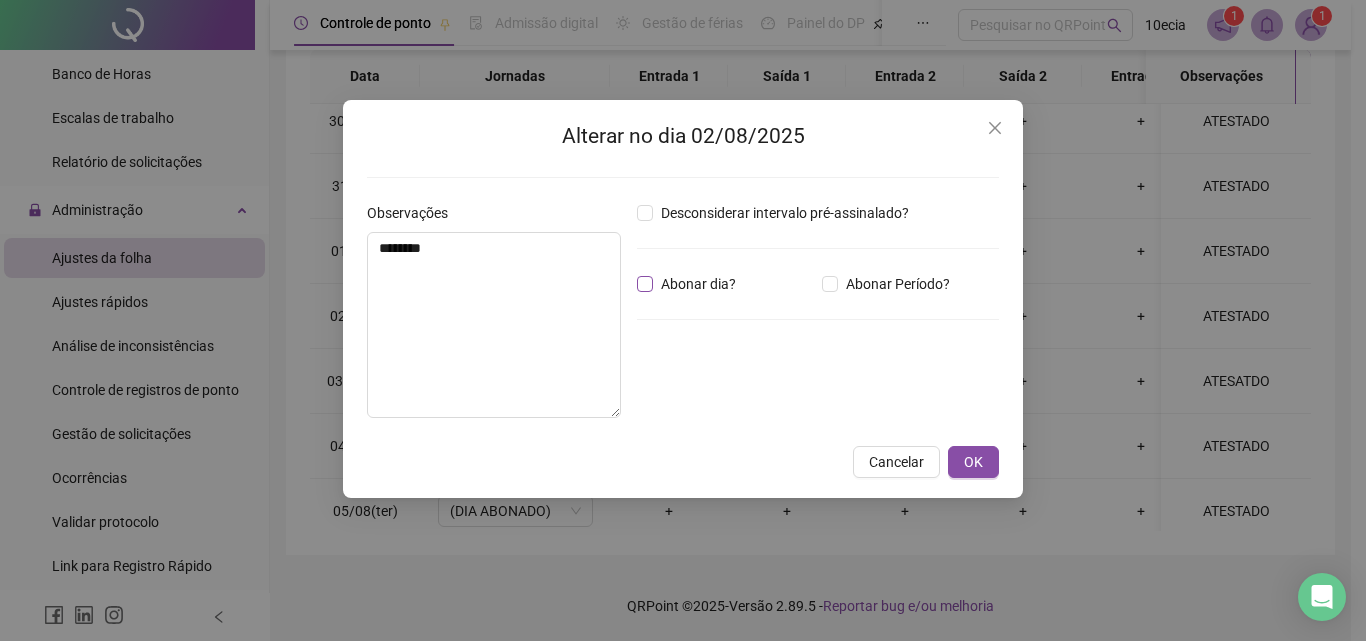 click on "Abonar dia?" at bounding box center (698, 284) 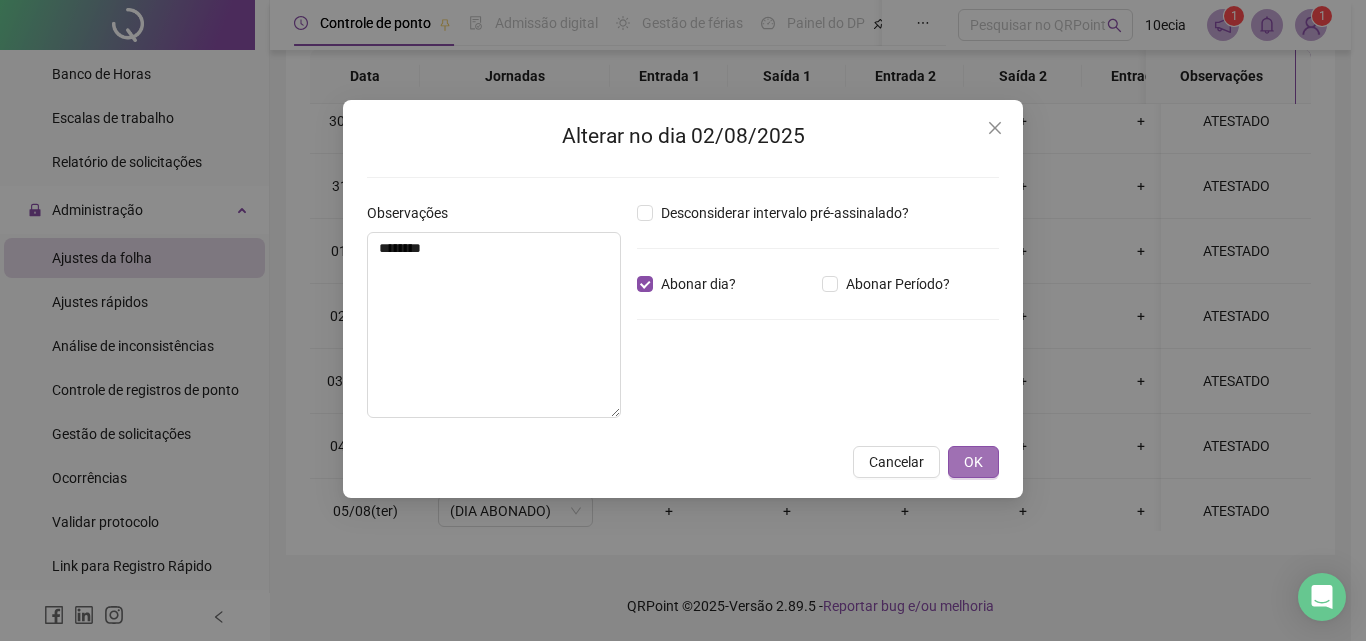 click on "OK" at bounding box center [973, 462] 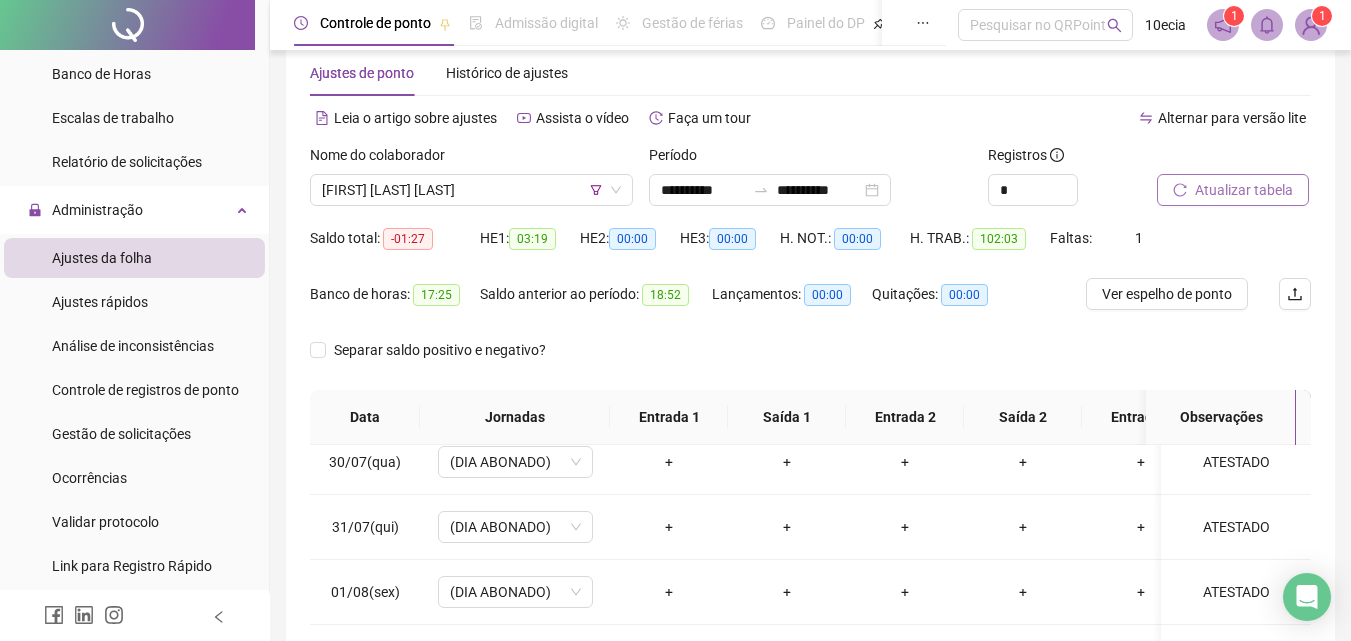 scroll, scrollTop: 0, scrollLeft: 0, axis: both 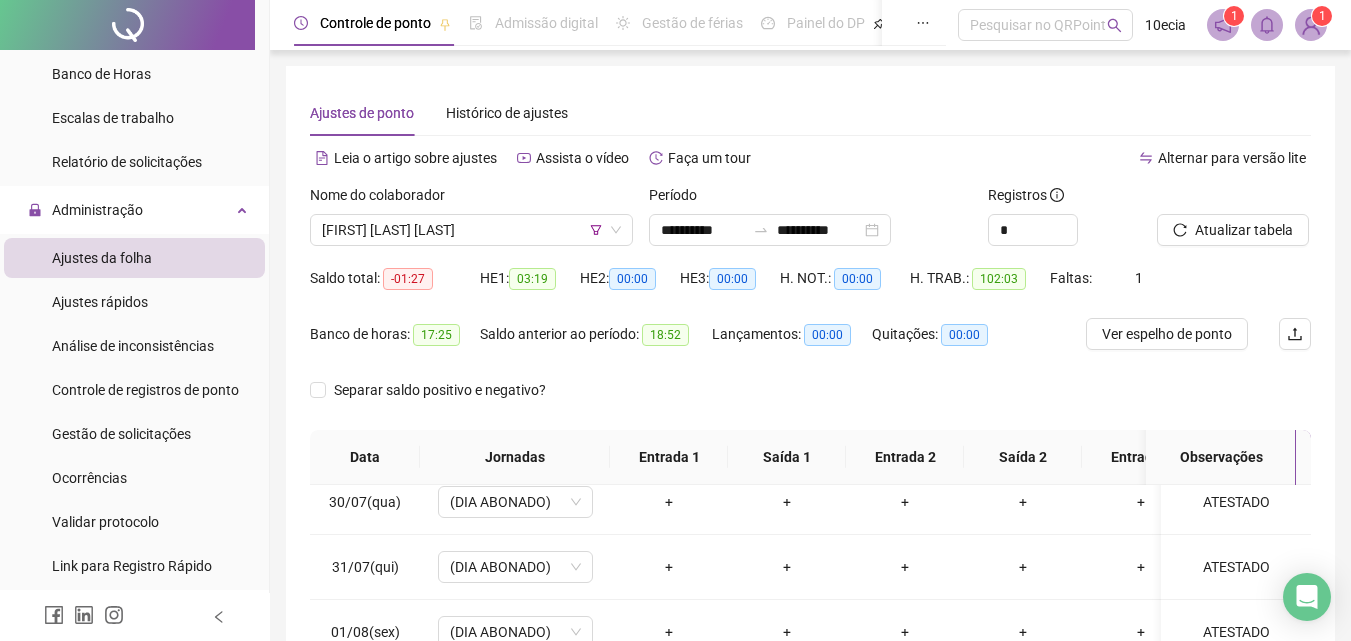 click at bounding box center [1209, 199] 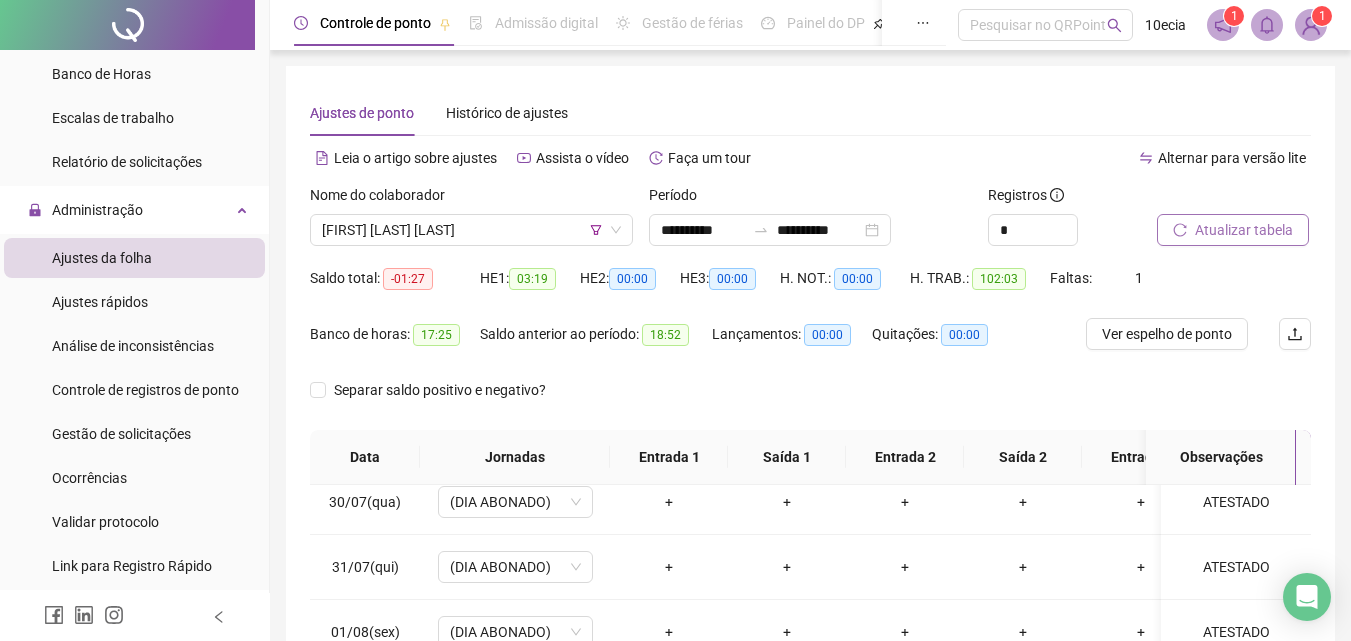 click on "Atualizar tabela" at bounding box center [1233, 230] 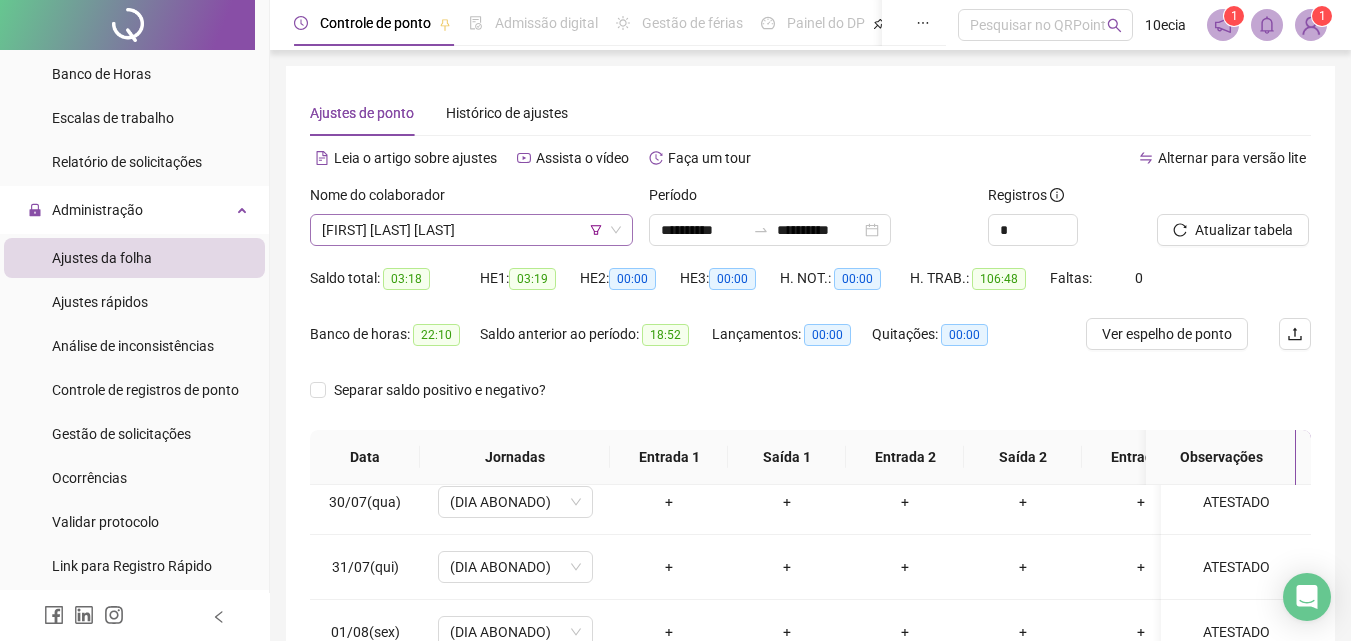 click 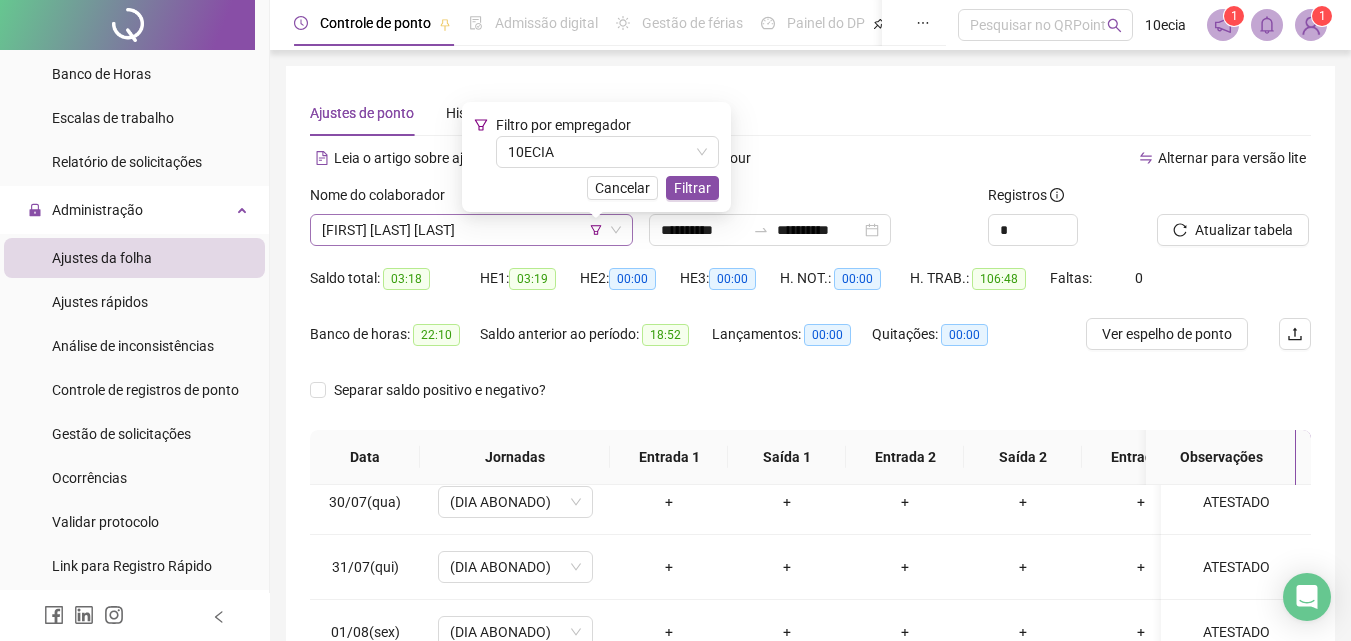 click 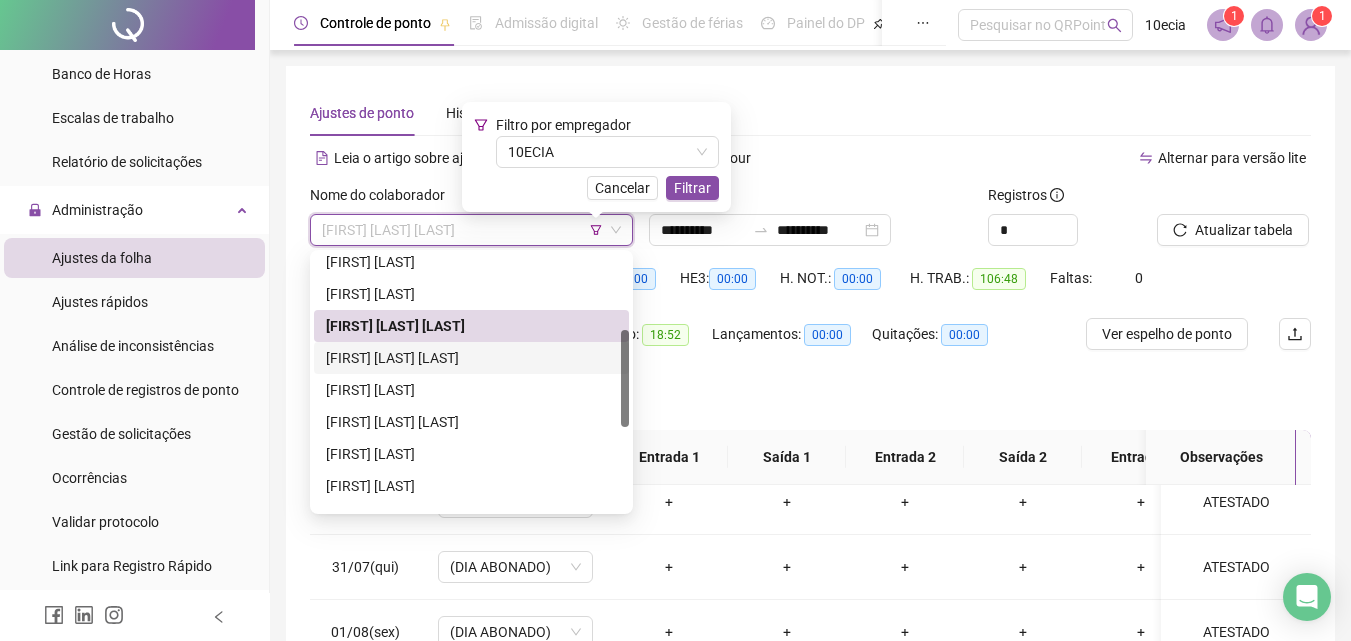click on "[FIRST] [LAST] [LAST]" at bounding box center [471, 358] 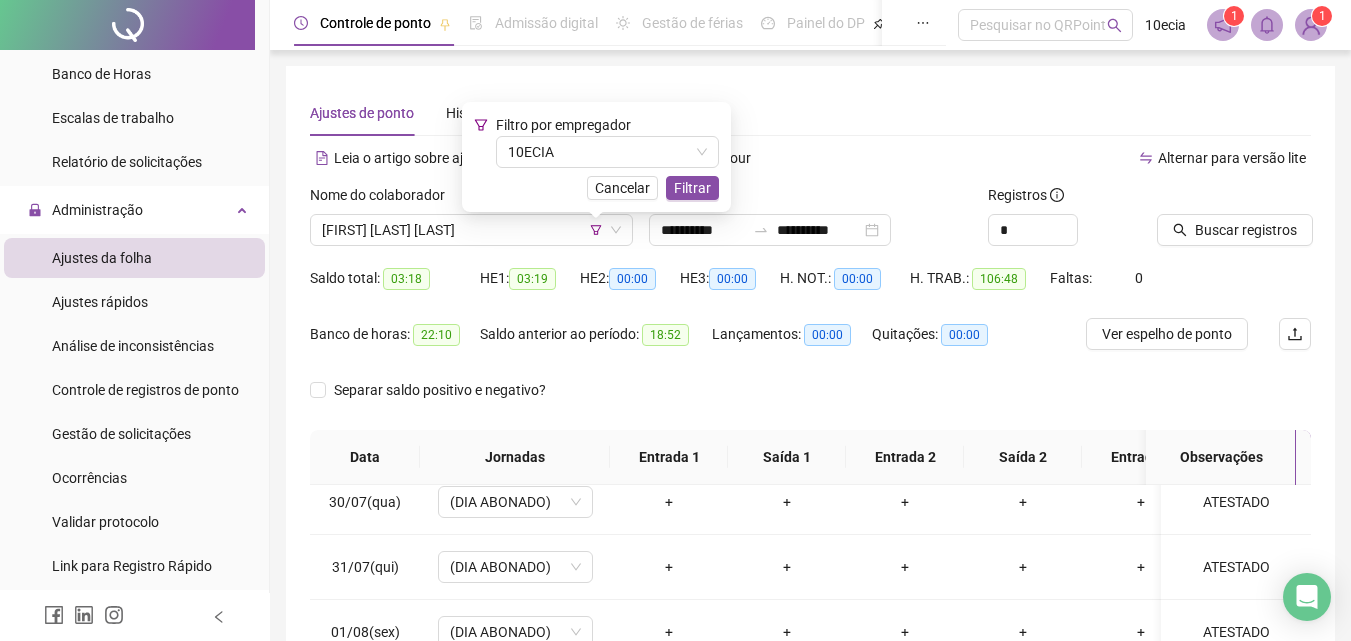 click on "Banco de horas:   22:10" at bounding box center [395, 346] 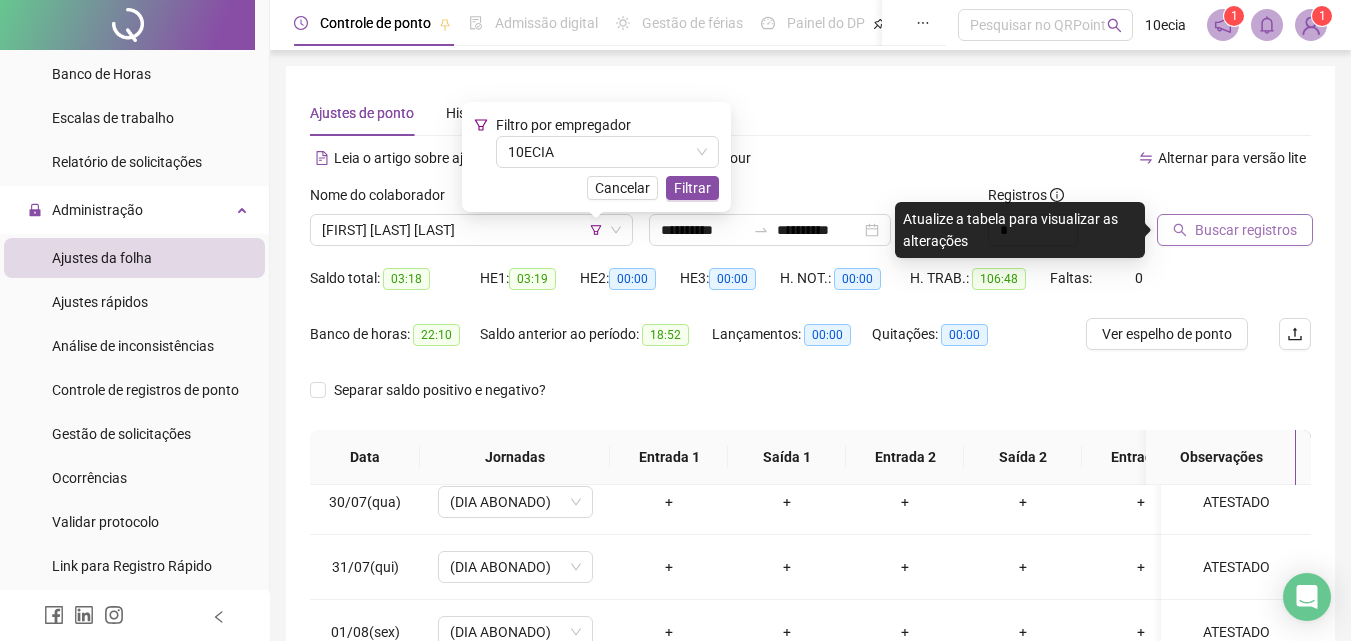 click on "Buscar registros" at bounding box center [1246, 230] 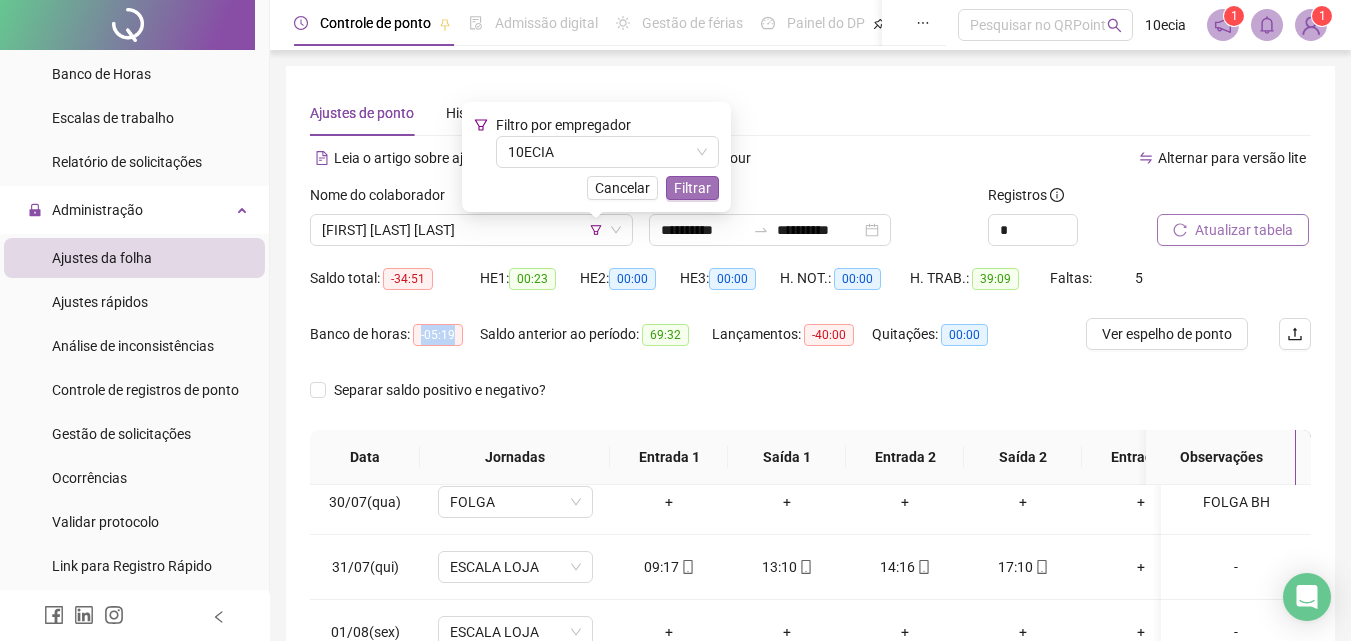click on "Filtrar" at bounding box center [692, 188] 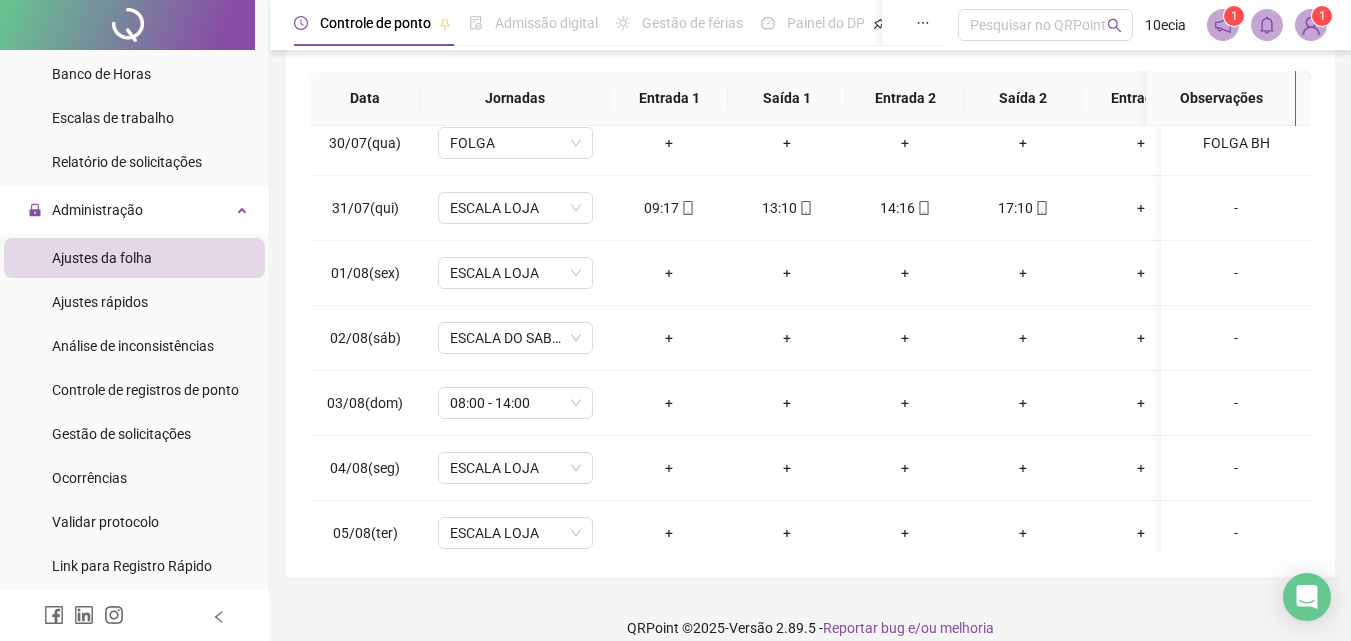 scroll, scrollTop: 381, scrollLeft: 0, axis: vertical 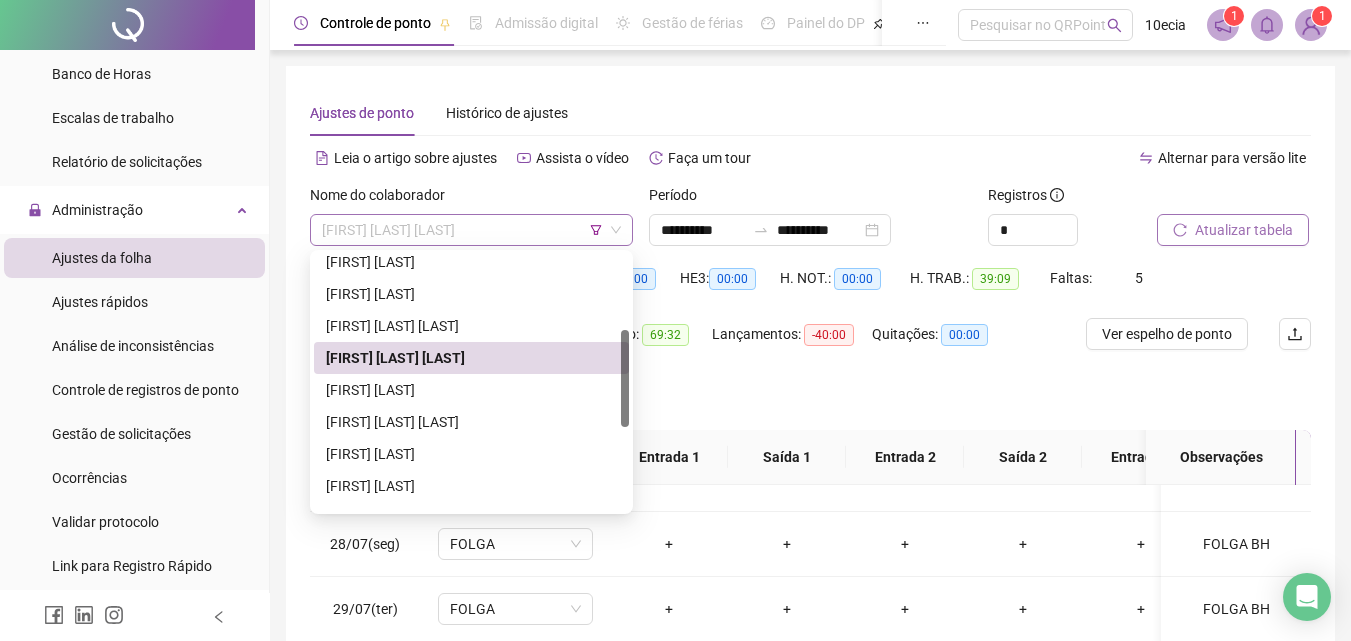 click on "[FIRST] [LAST] [LAST]" at bounding box center (471, 230) 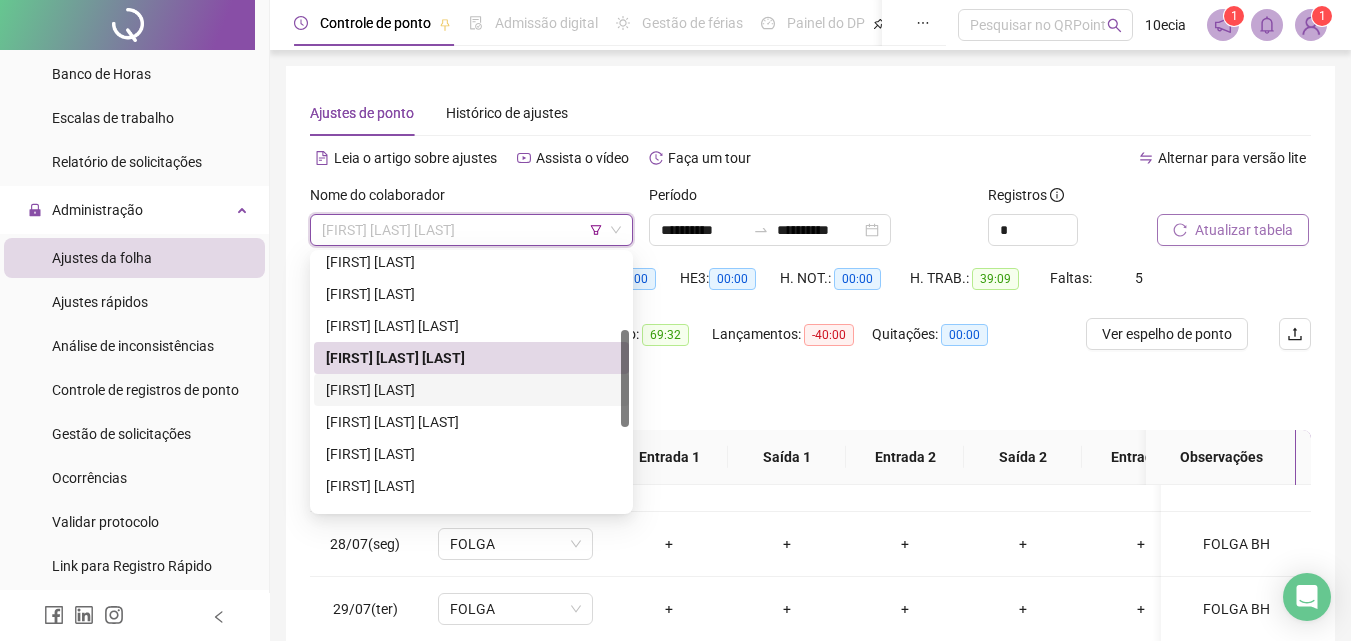 click on "[FIRST] [LAST]" at bounding box center (471, 390) 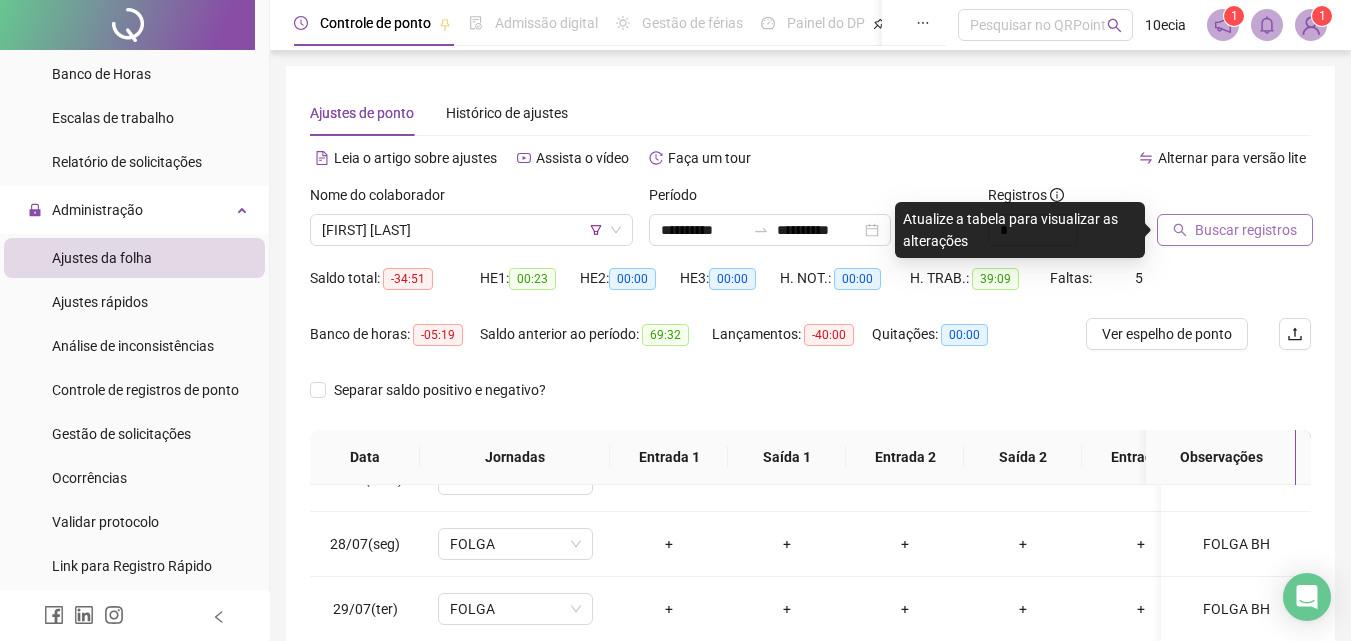 click on "Buscar registros" at bounding box center [1246, 230] 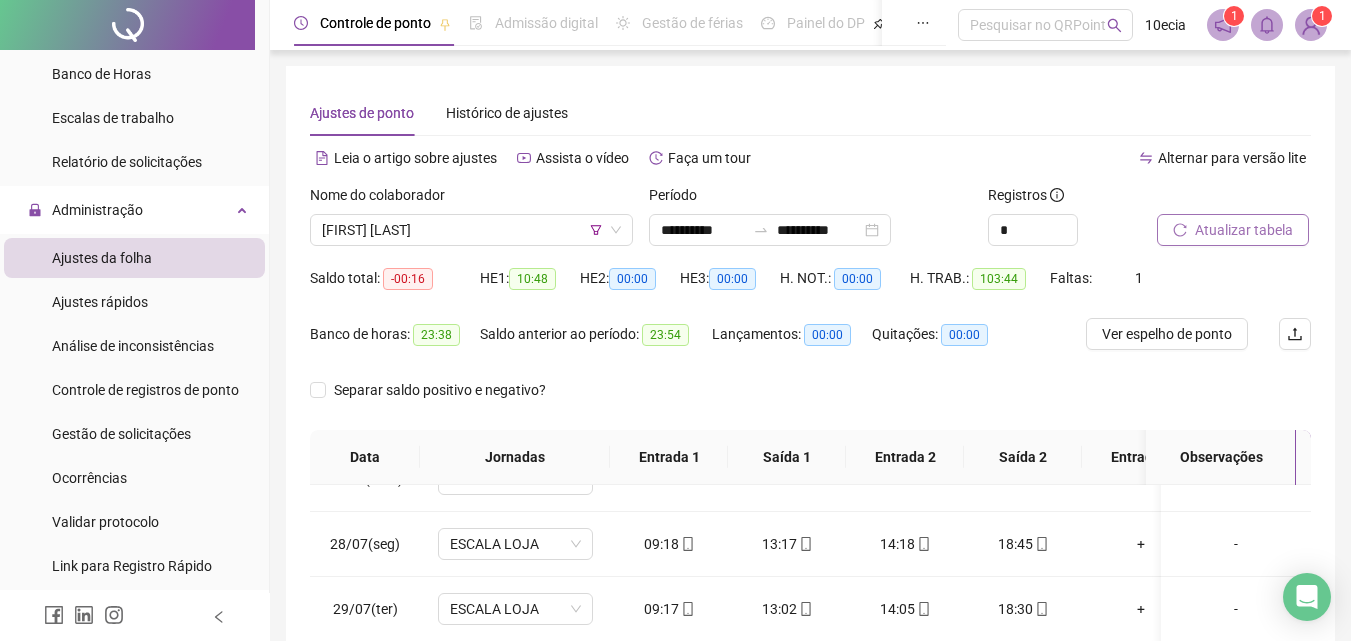 click on "Atualizar tabela" at bounding box center (1244, 230) 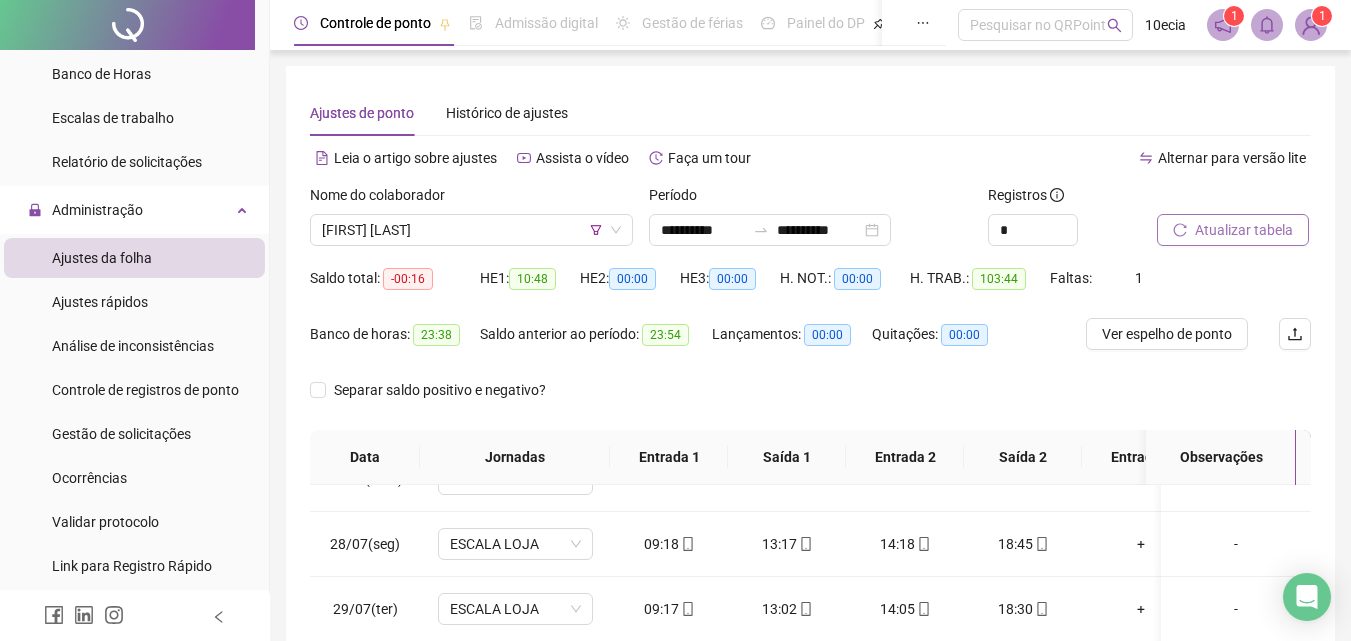 click on "Atualizar tabela" at bounding box center (1244, 230) 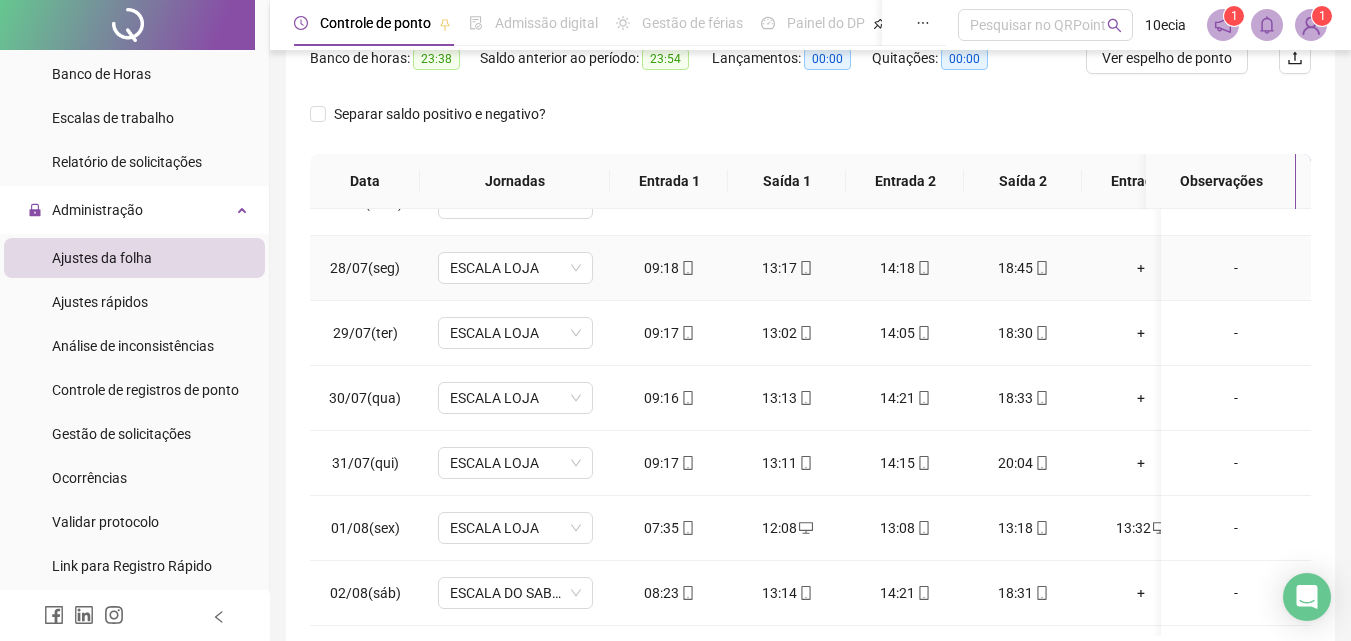scroll, scrollTop: 300, scrollLeft: 0, axis: vertical 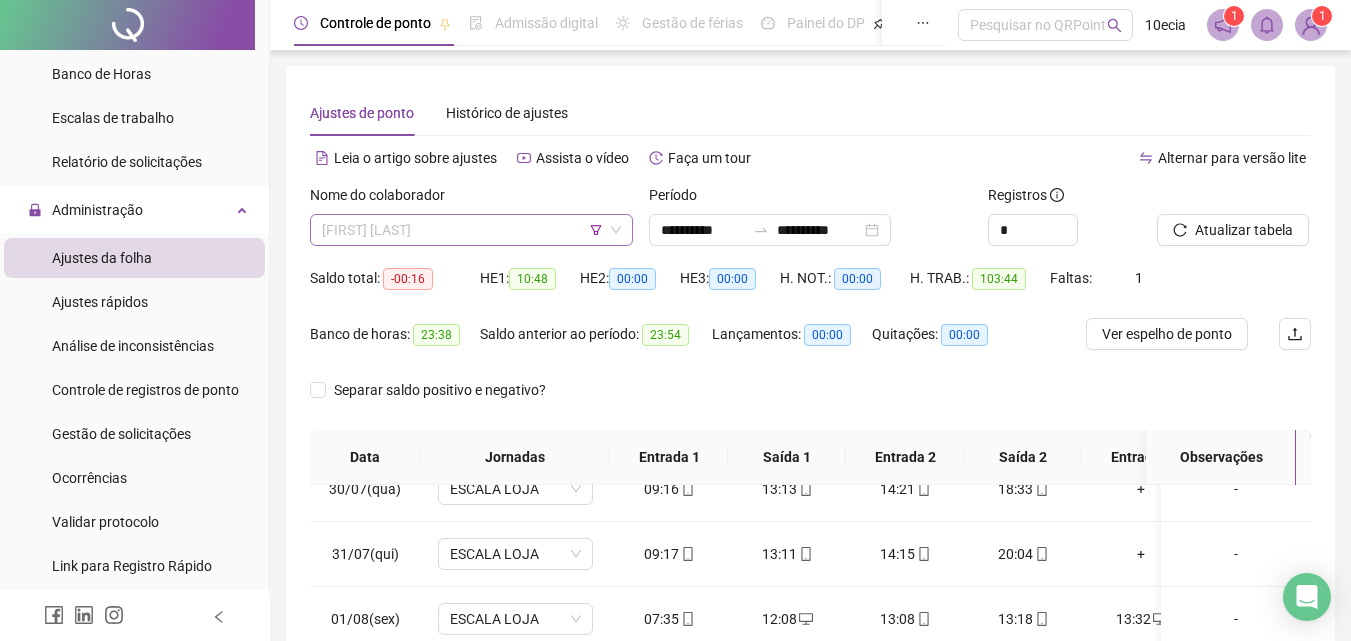 click on "[FIRST] [LAST]" at bounding box center [471, 230] 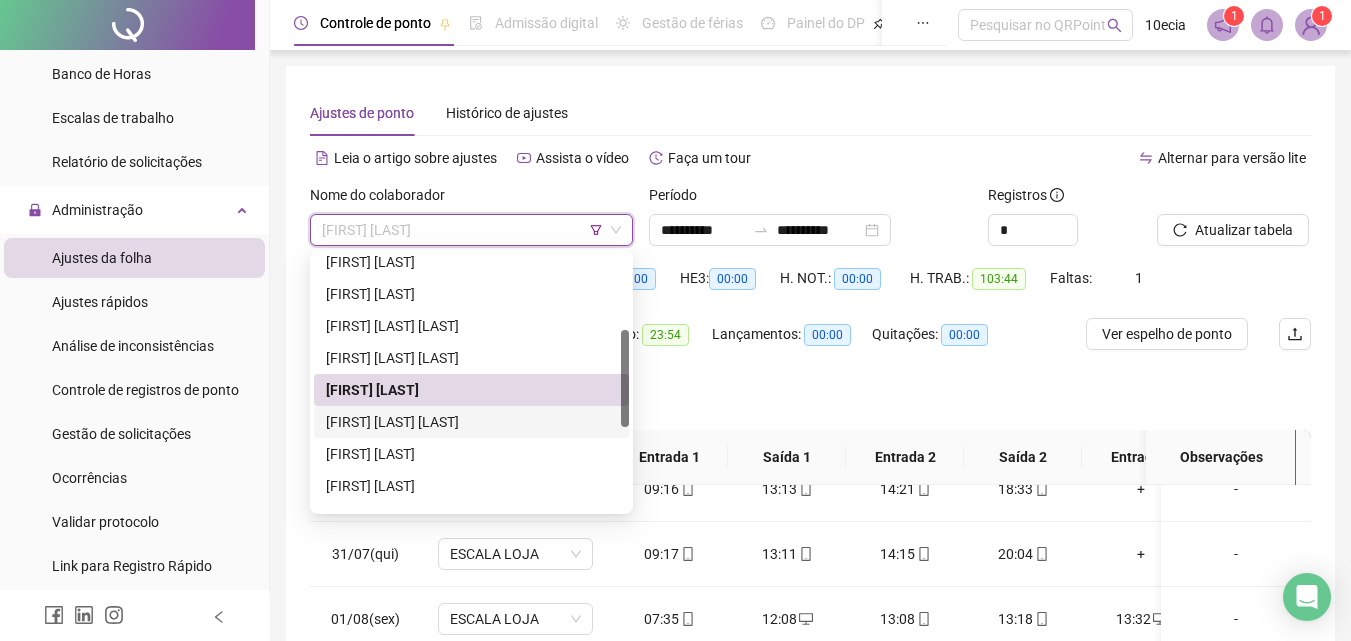 click on "[FIRST] [LAST] [LAST]" at bounding box center [471, 422] 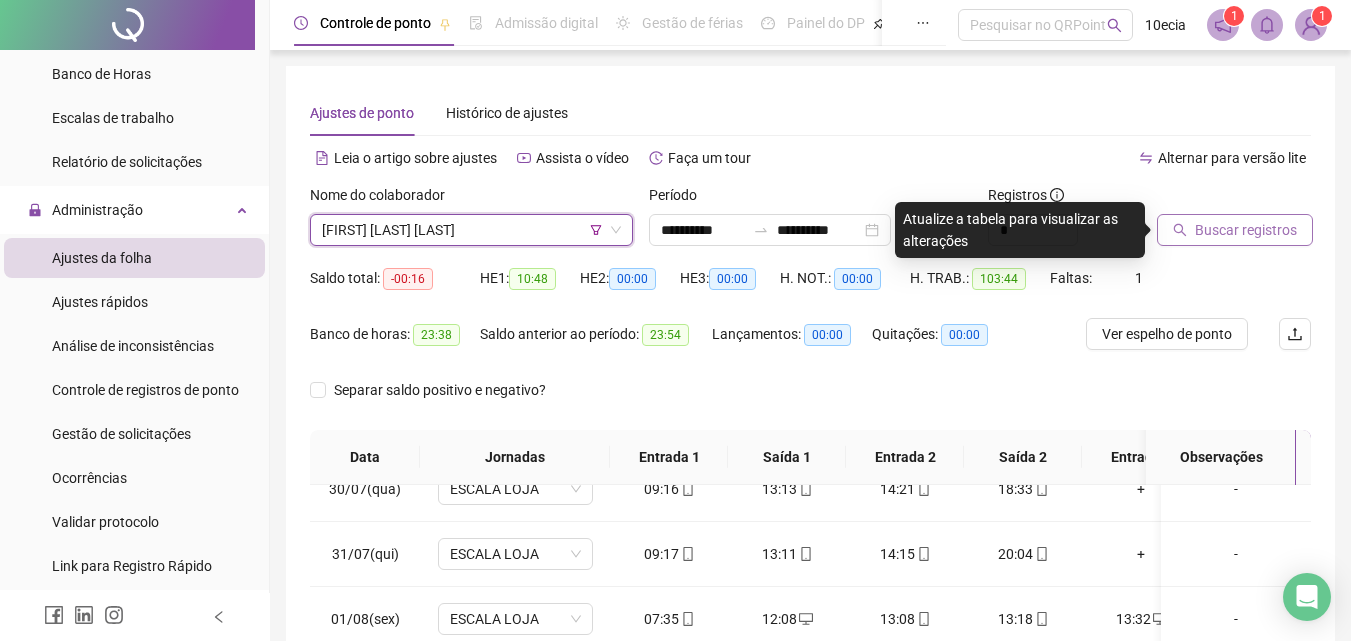 click 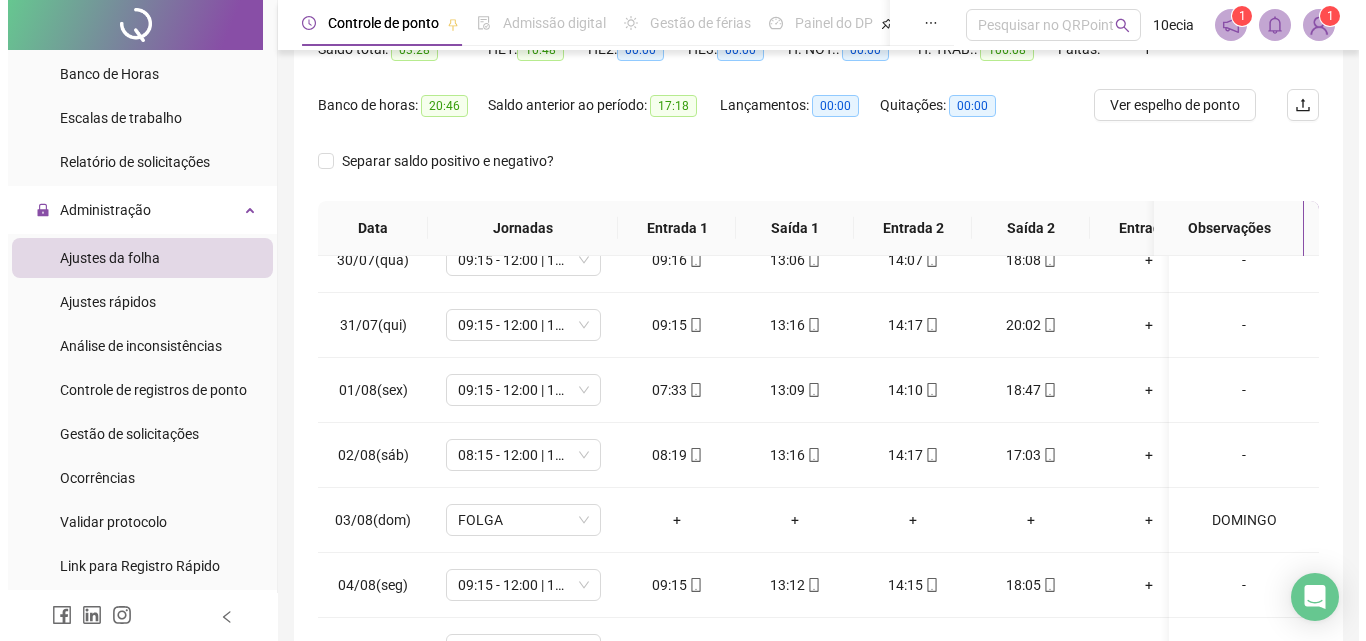 scroll, scrollTop: 181, scrollLeft: 0, axis: vertical 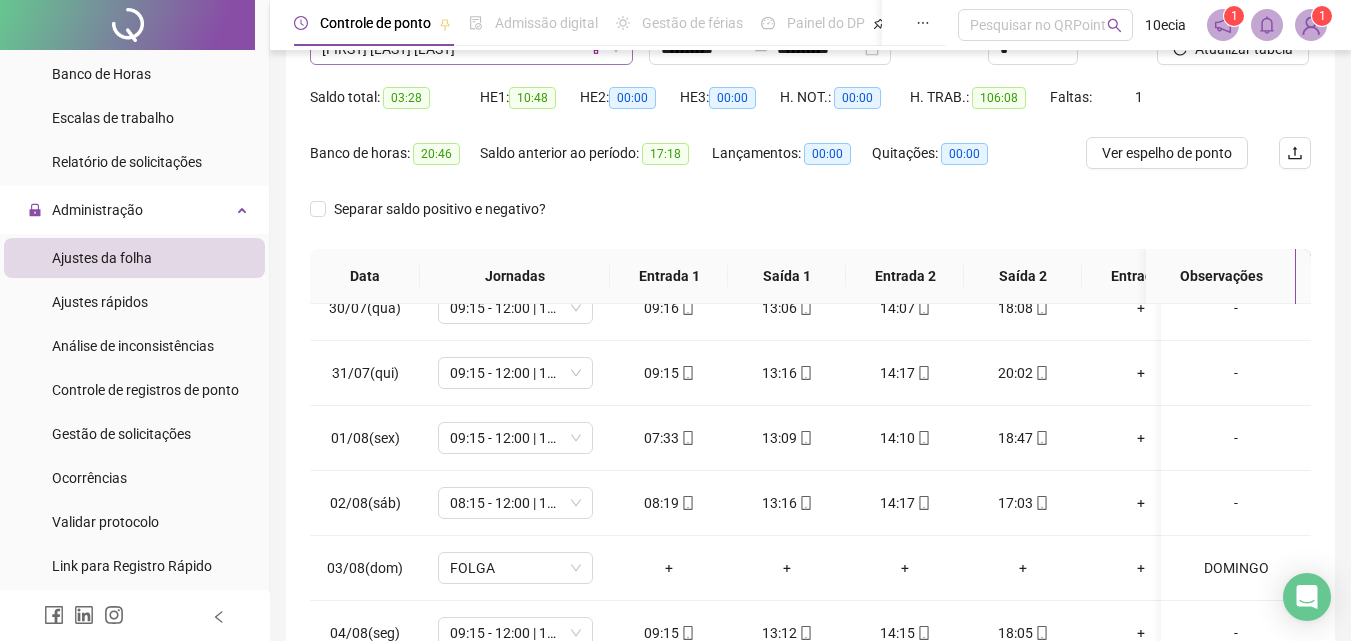 click on "[FIRST] [LAST] [LAST]" at bounding box center [471, 49] 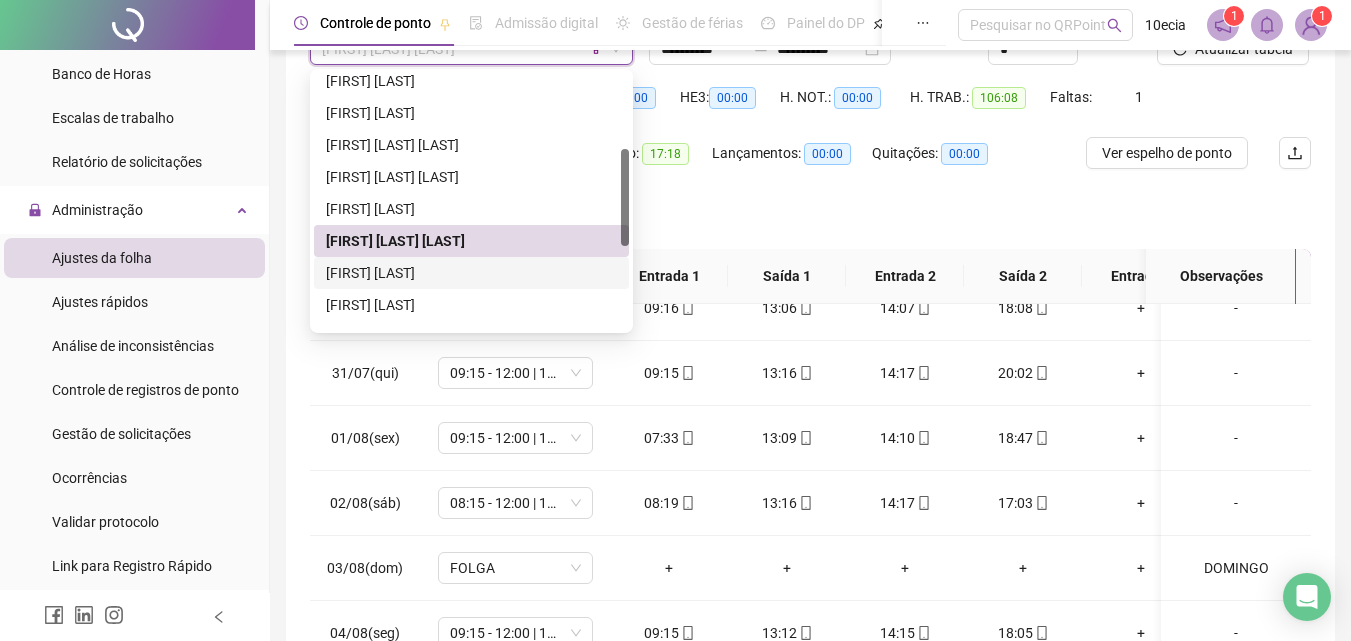 click on "[FIRST] [LAST]" at bounding box center (471, 273) 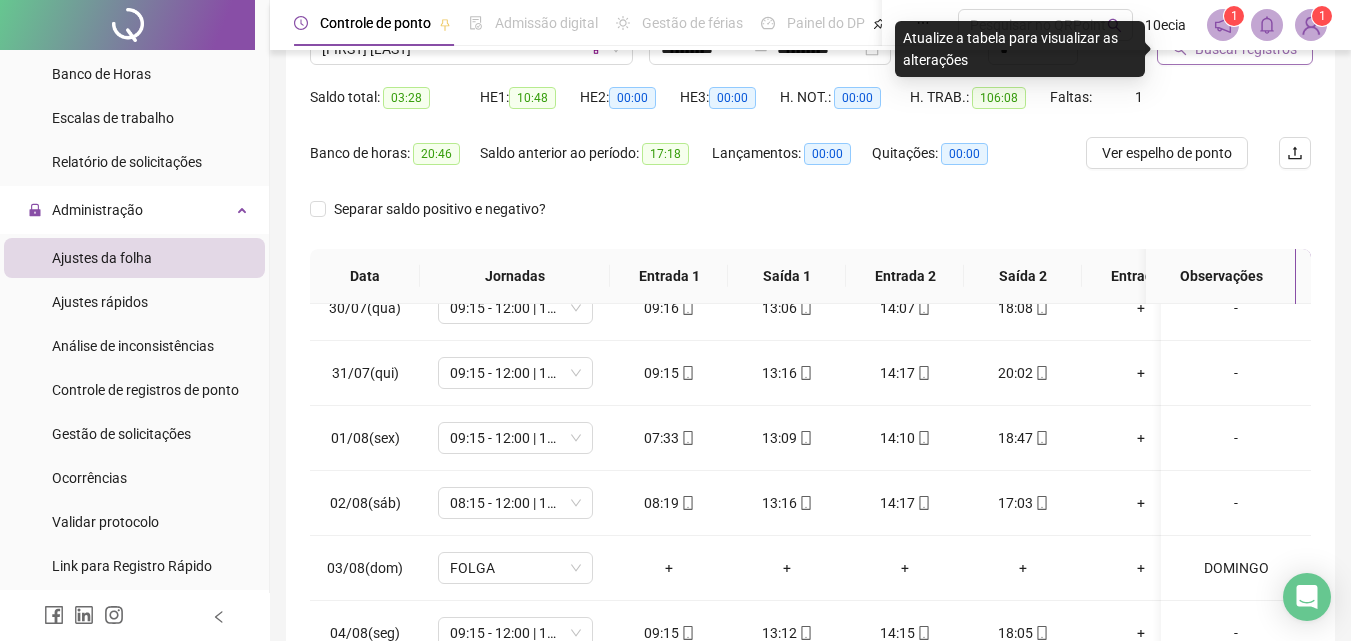 click on "Buscar registros" at bounding box center [1235, 49] 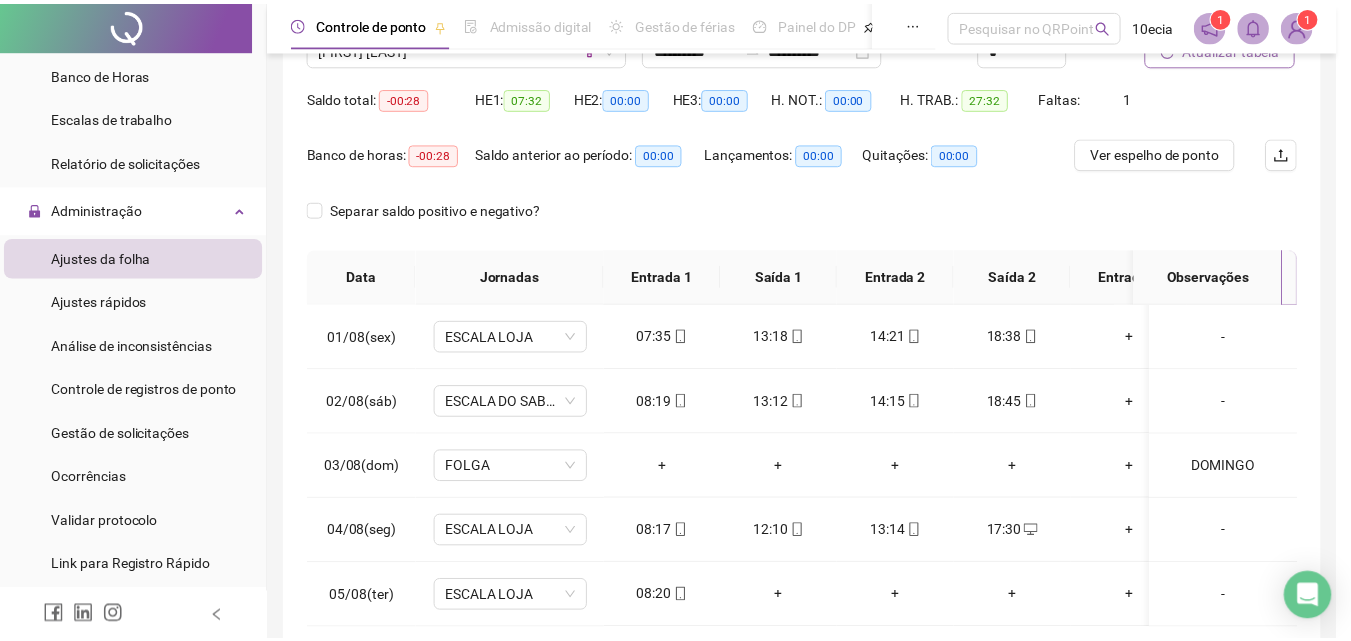 scroll, scrollTop: 0, scrollLeft: 0, axis: both 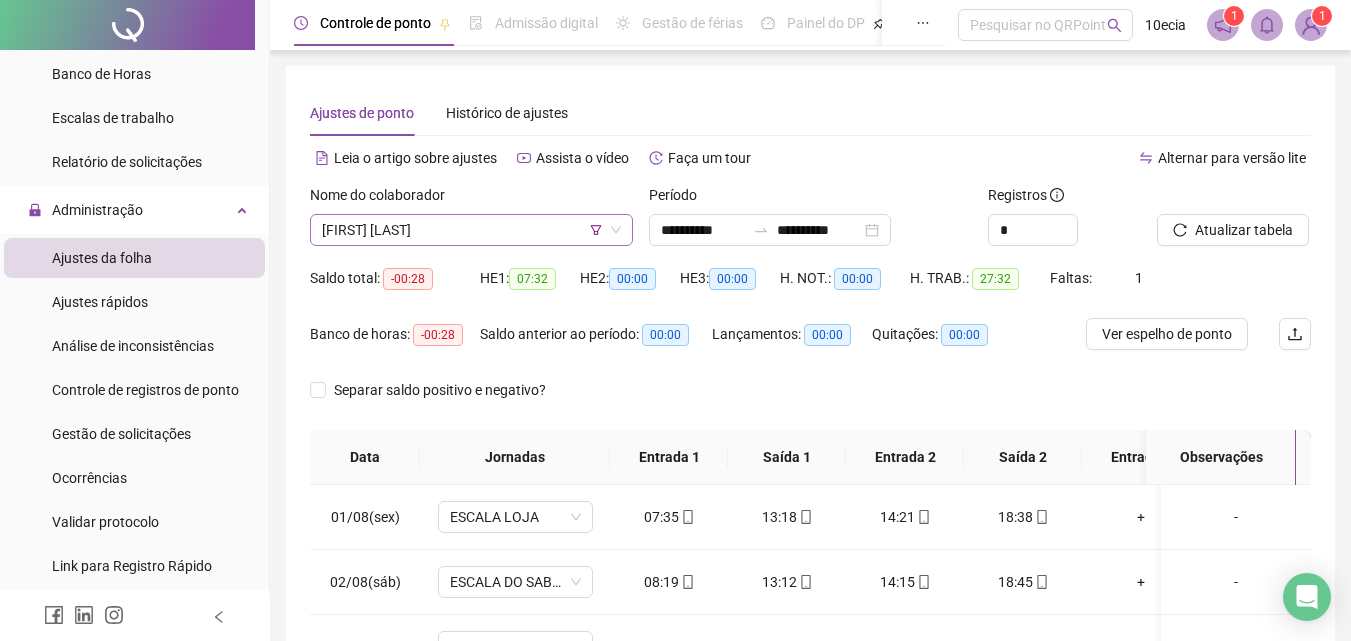 click on "[FIRST] [LAST]" at bounding box center [471, 230] 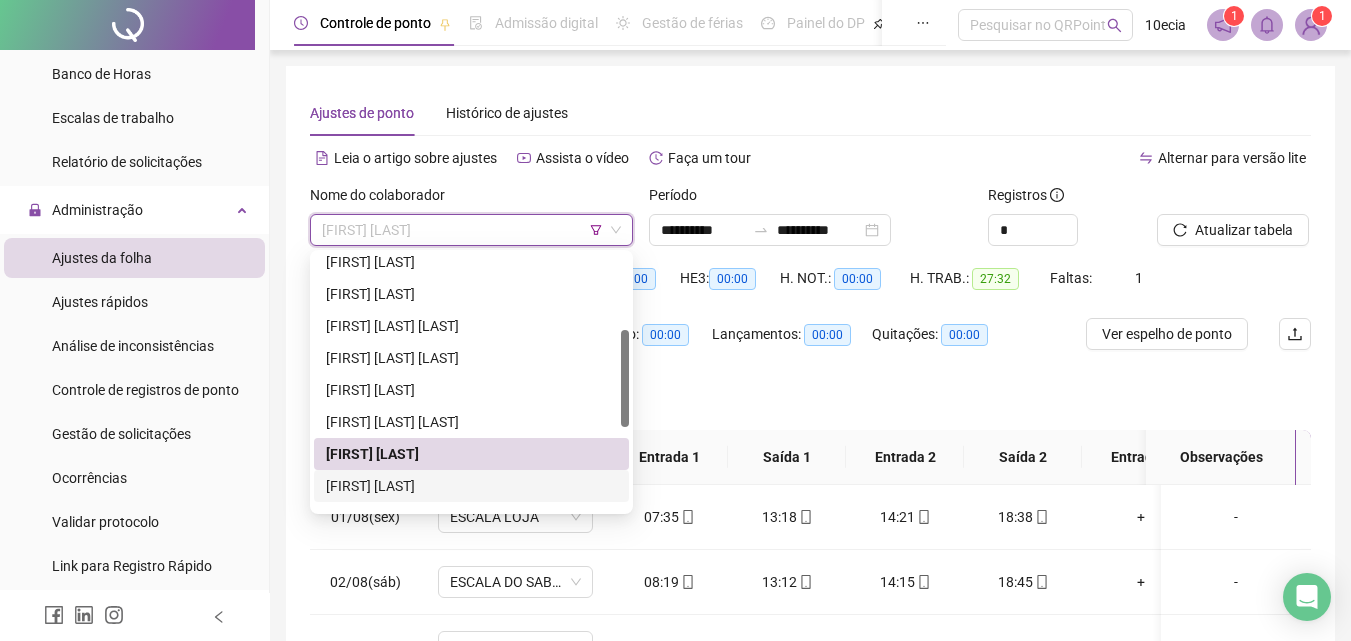 click on "[FIRST] [LAST]" at bounding box center (471, 486) 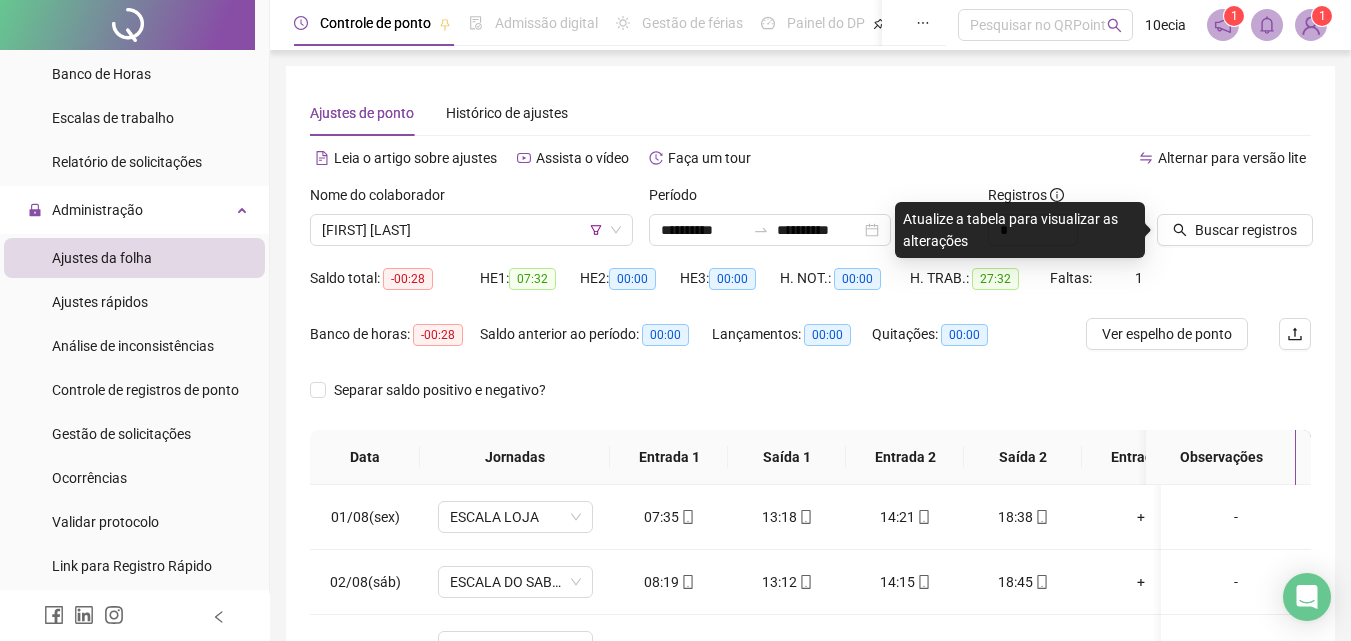 click on "Registros   *" at bounding box center [1065, 223] 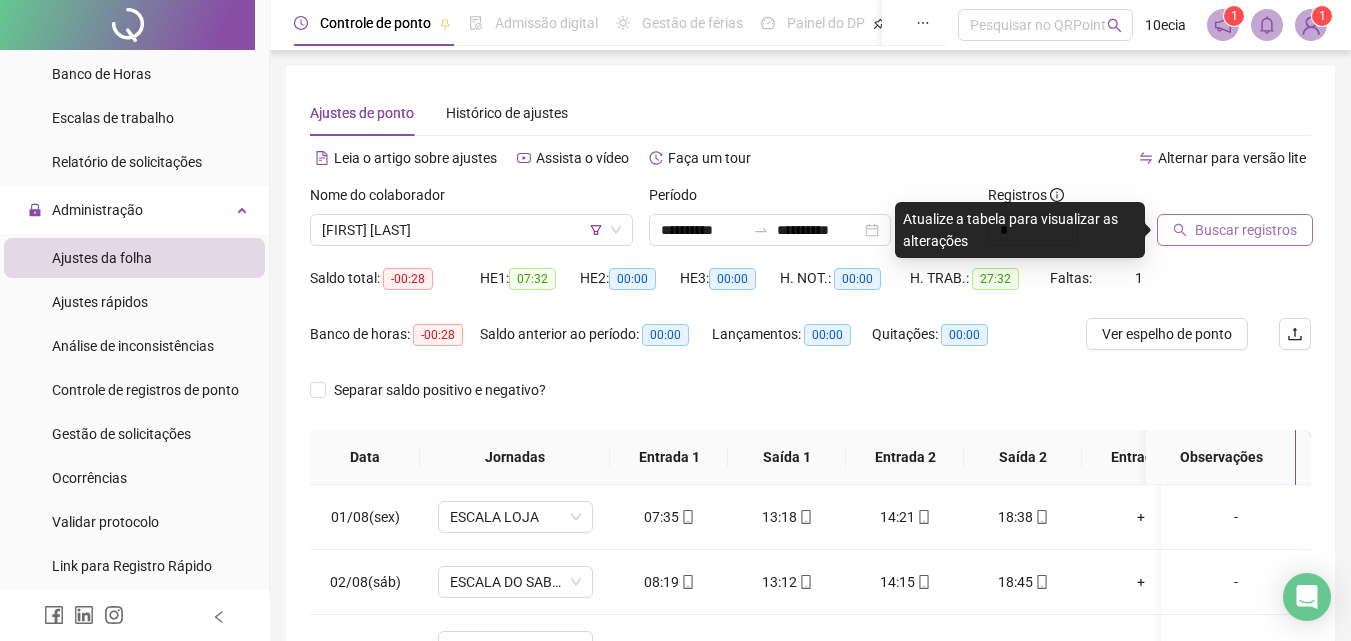 click 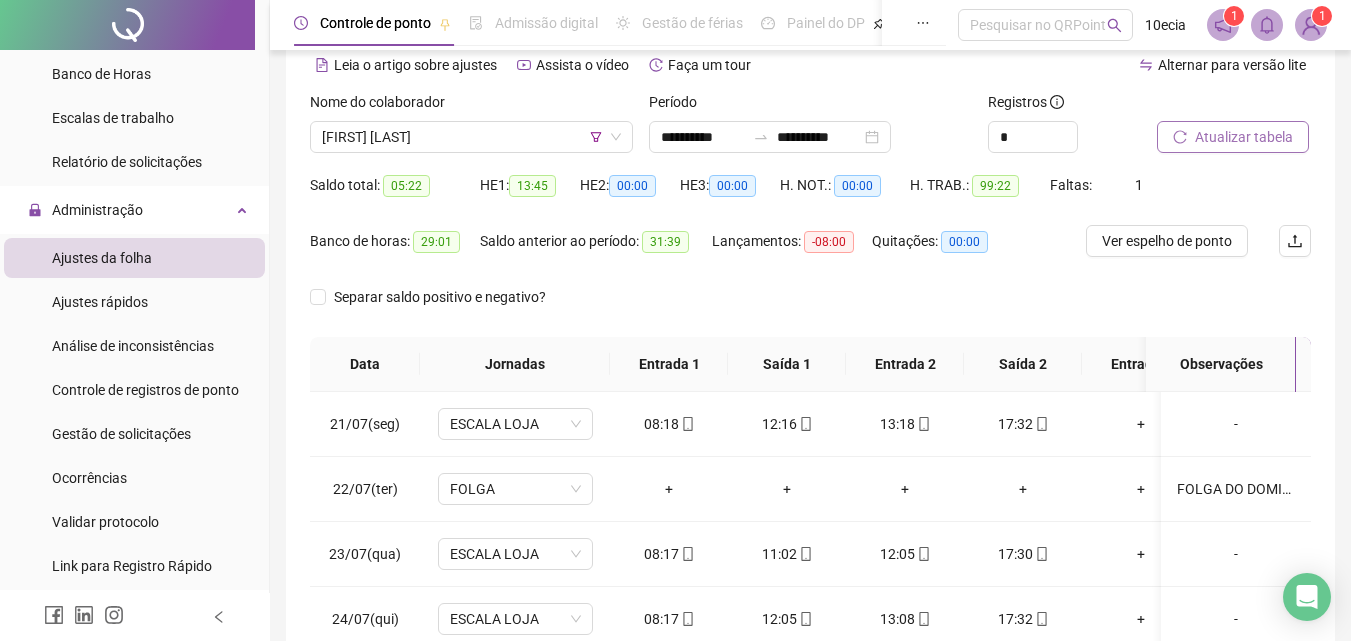 scroll, scrollTop: 381, scrollLeft: 0, axis: vertical 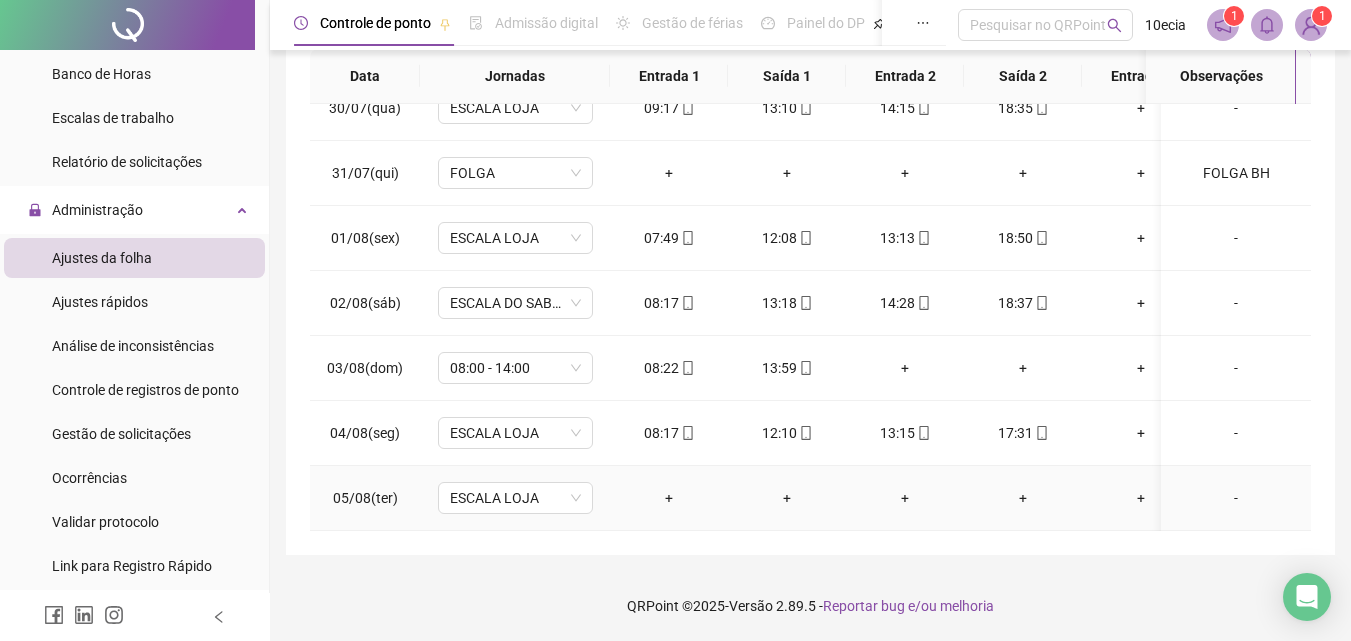 click on "-" at bounding box center [1236, 498] 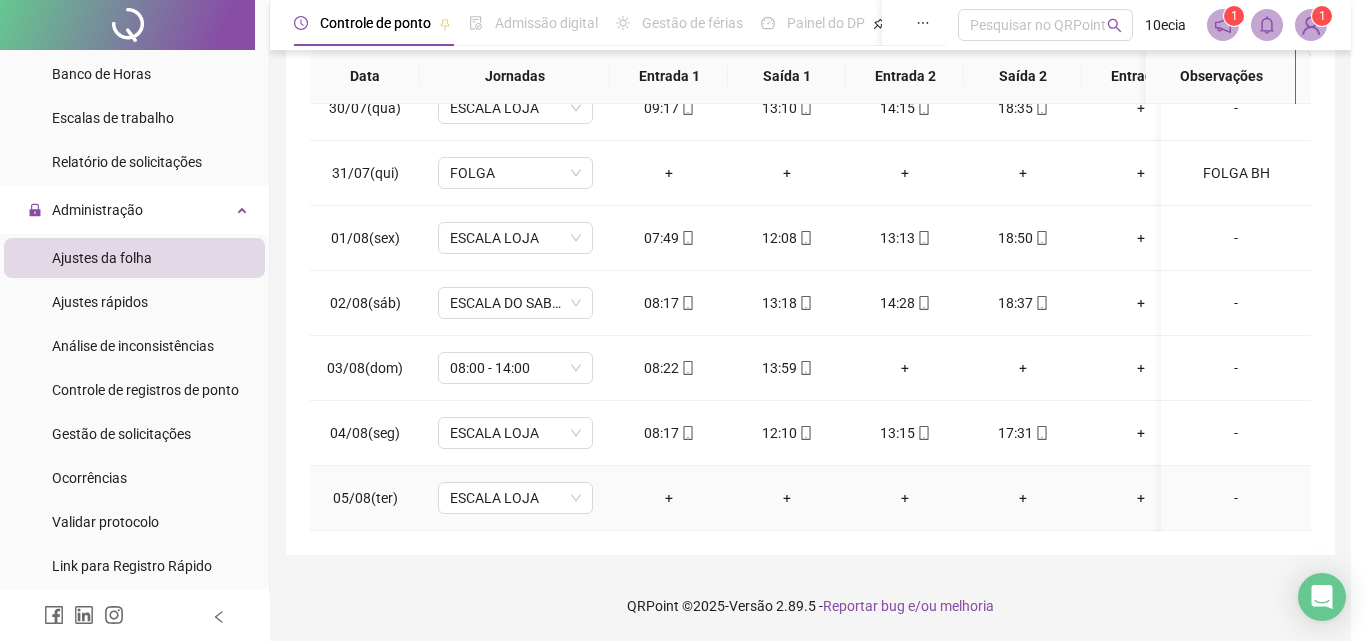 click at bounding box center (379, 254) 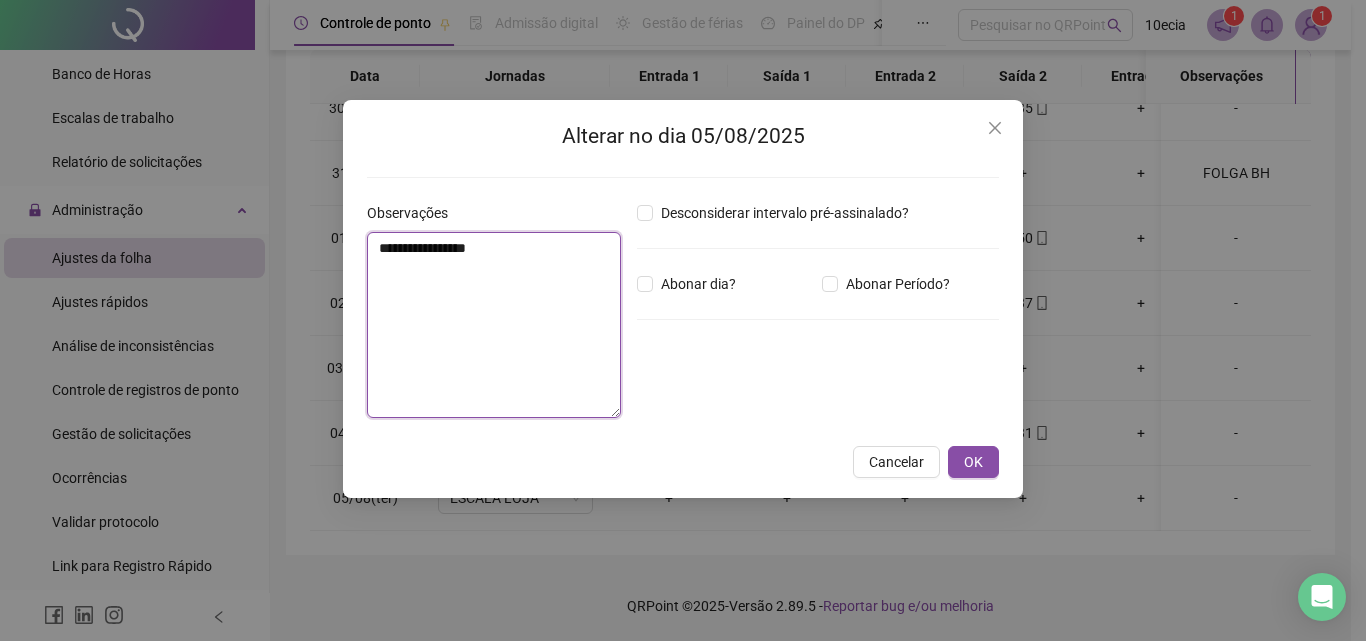 click on "**********" at bounding box center [494, 325] 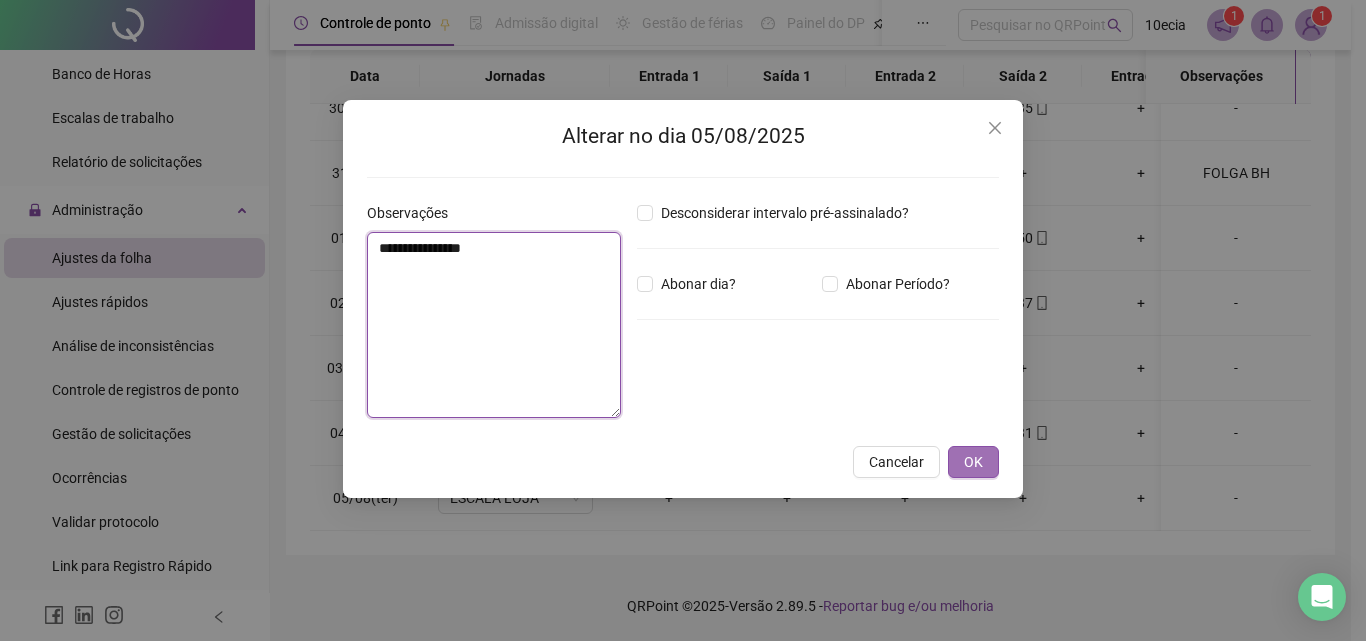 type on "**********" 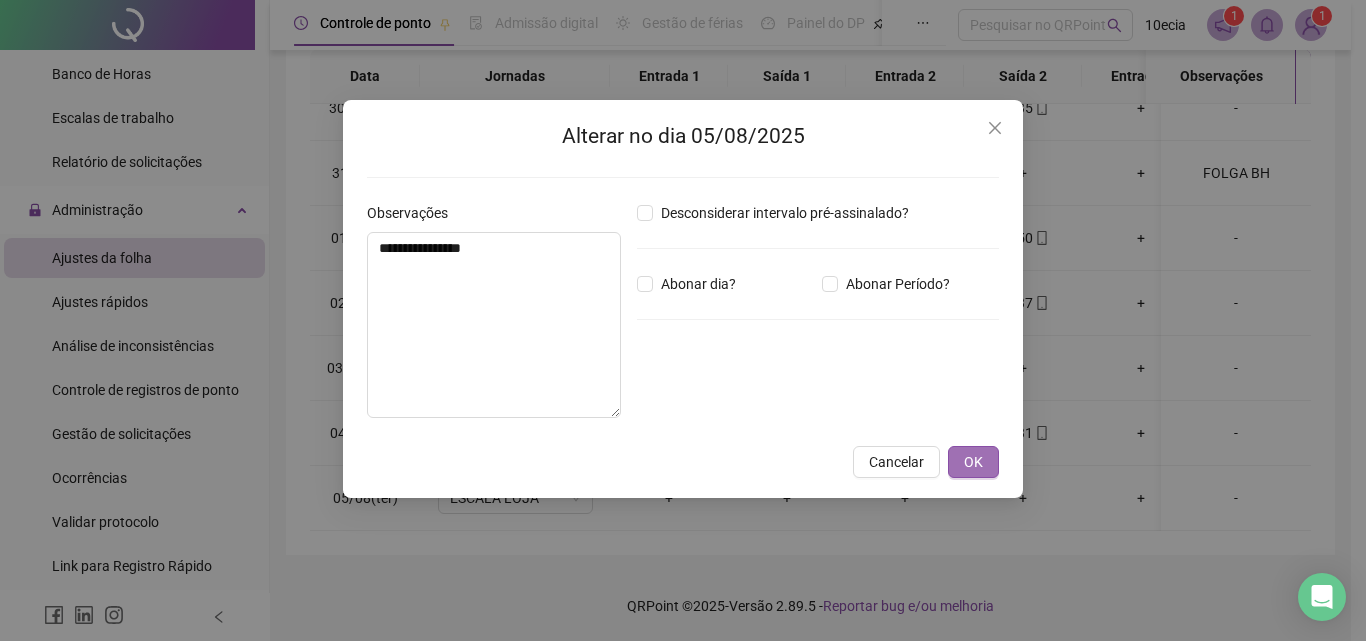 click on "OK" at bounding box center (973, 462) 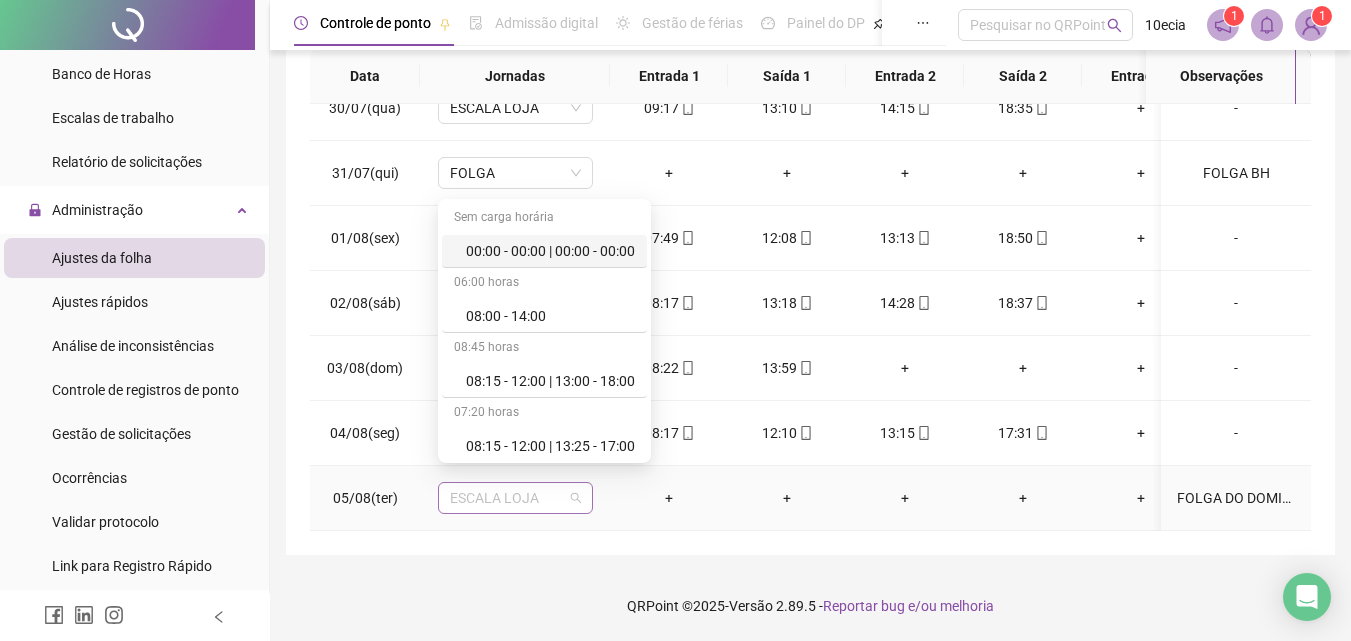 click on "ESCALA LOJA" at bounding box center [515, 498] 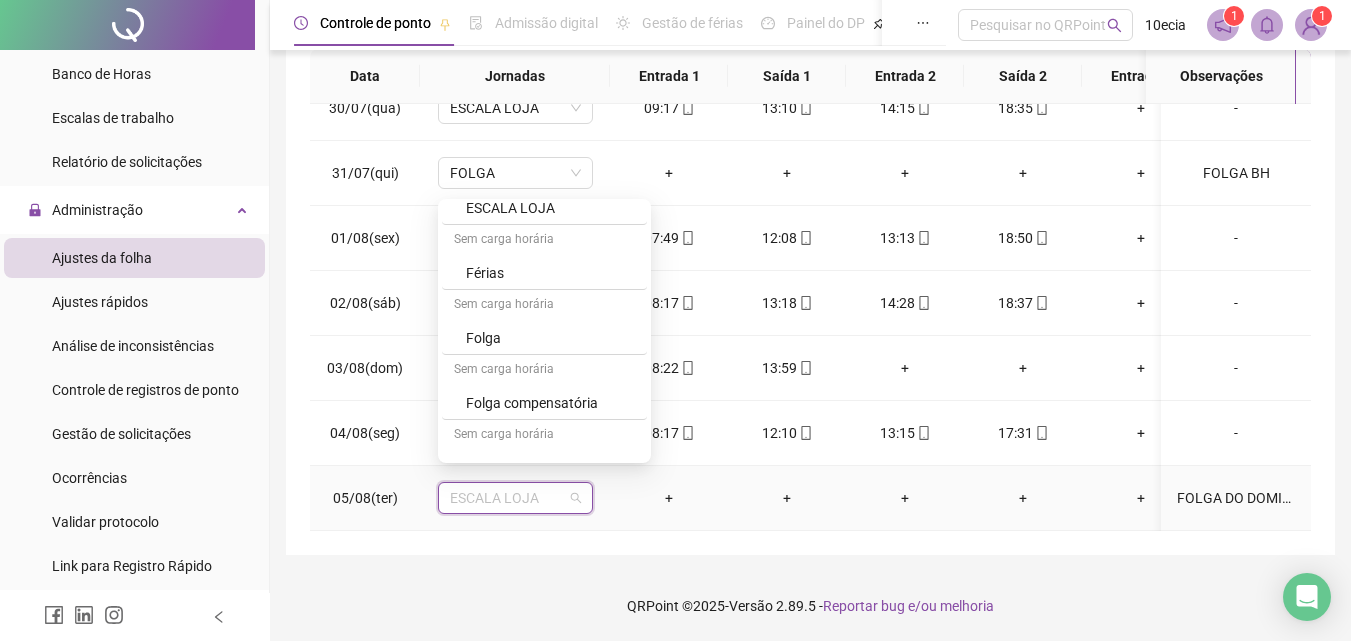 scroll, scrollTop: 700, scrollLeft: 0, axis: vertical 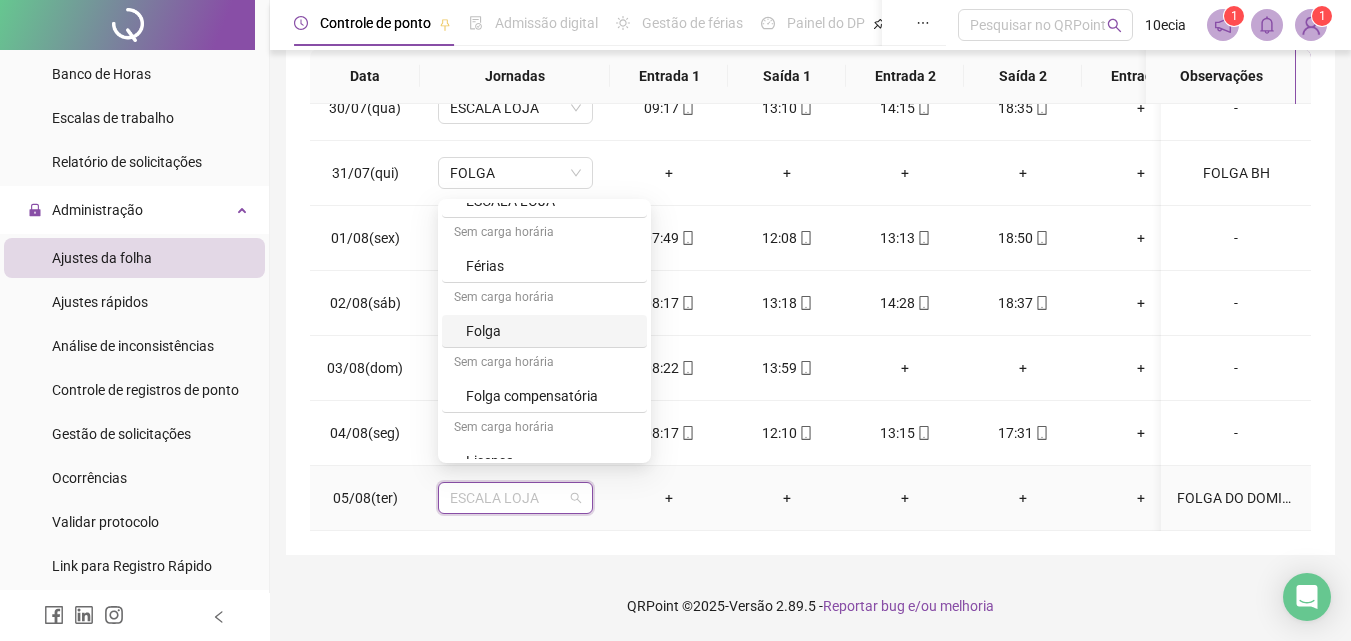click on "Folga" at bounding box center (550, 331) 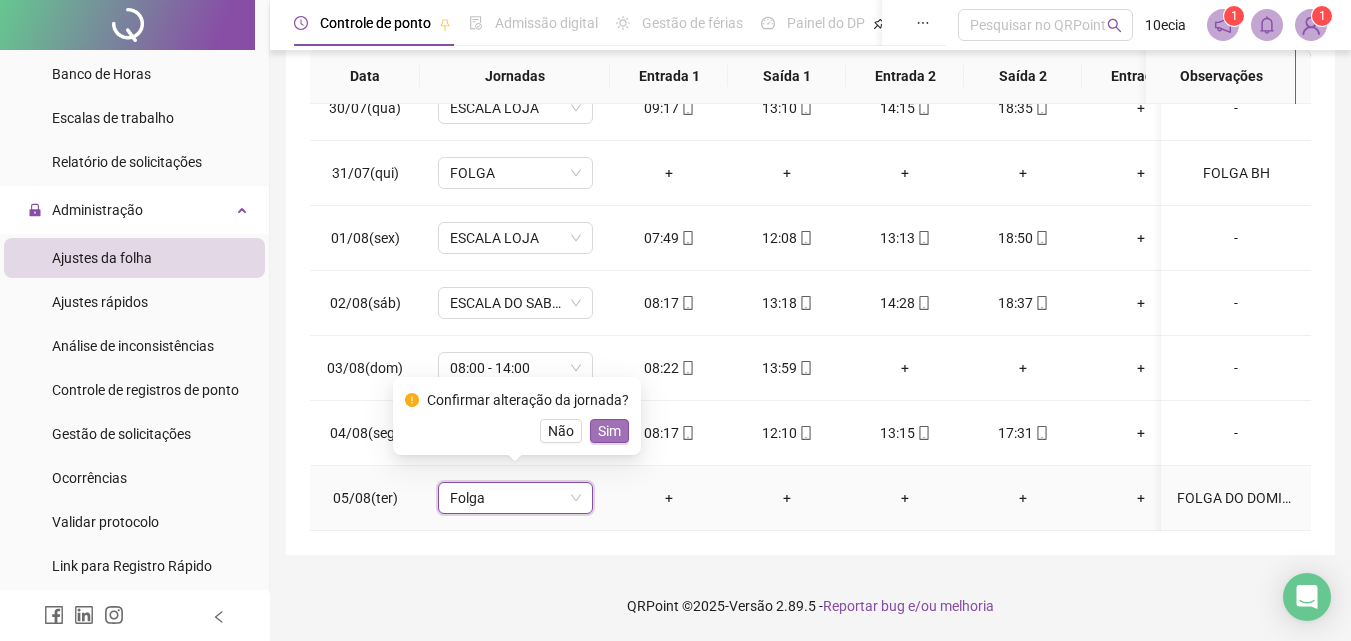 click on "Sim" at bounding box center [609, 431] 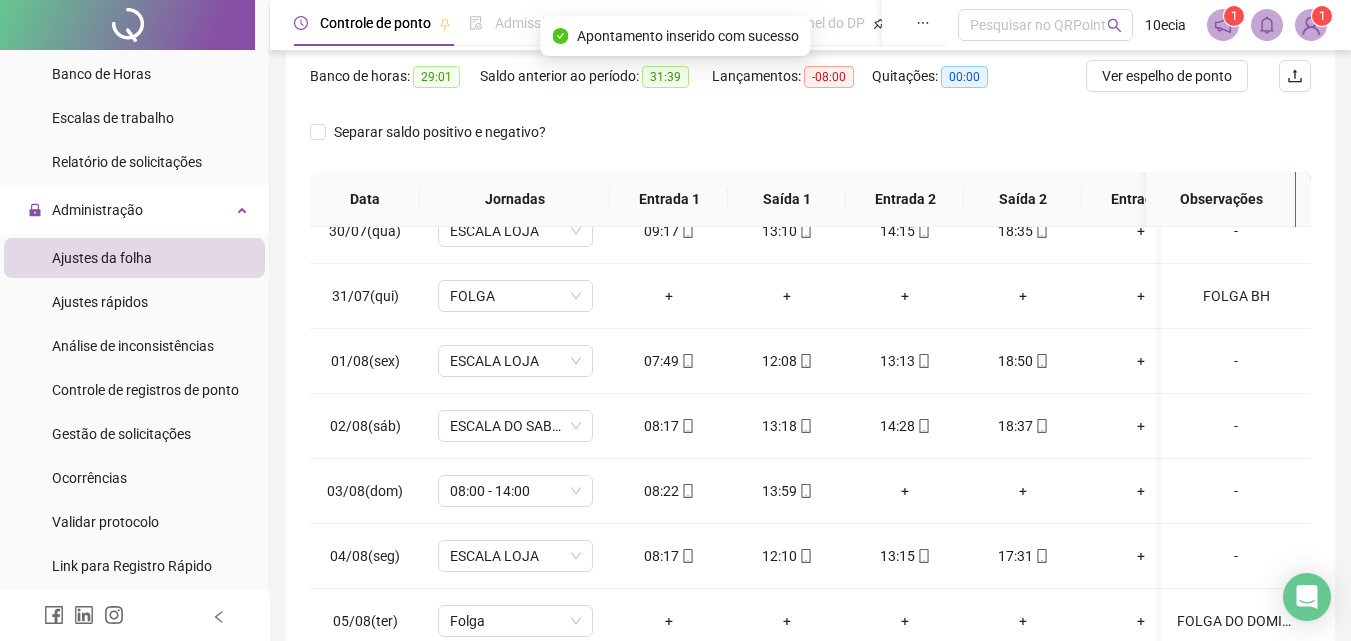 scroll, scrollTop: 0, scrollLeft: 0, axis: both 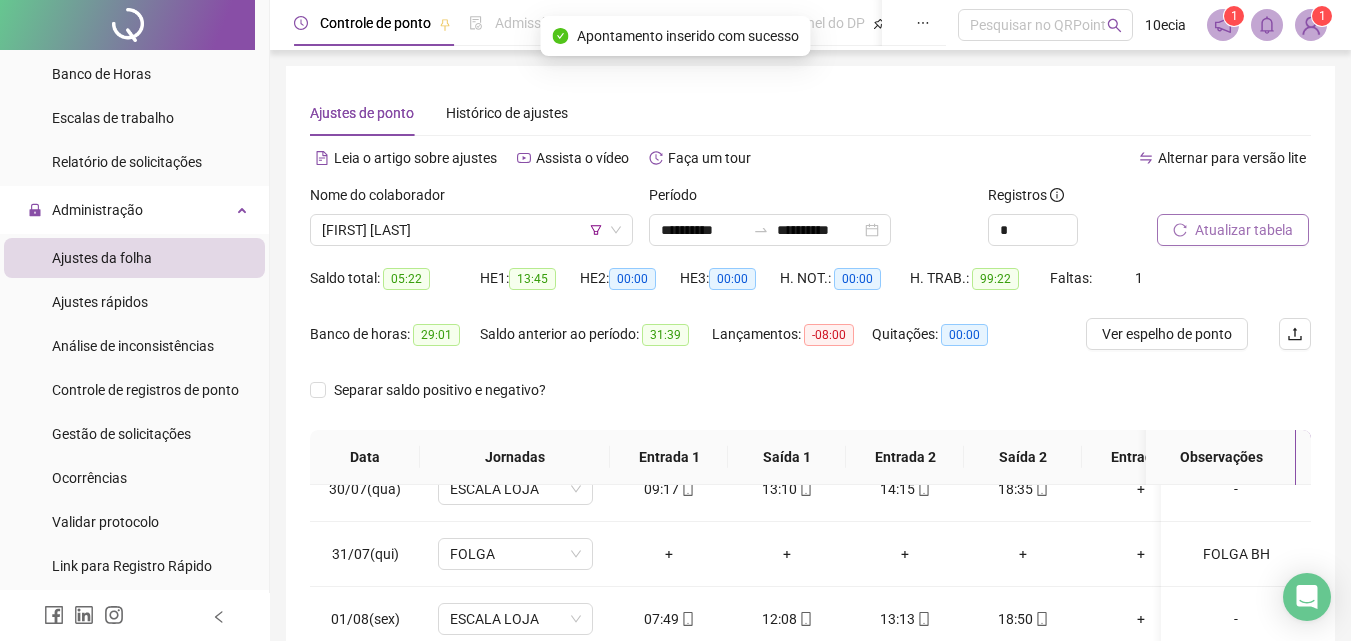 click on "Atualizar tabela" at bounding box center [1244, 230] 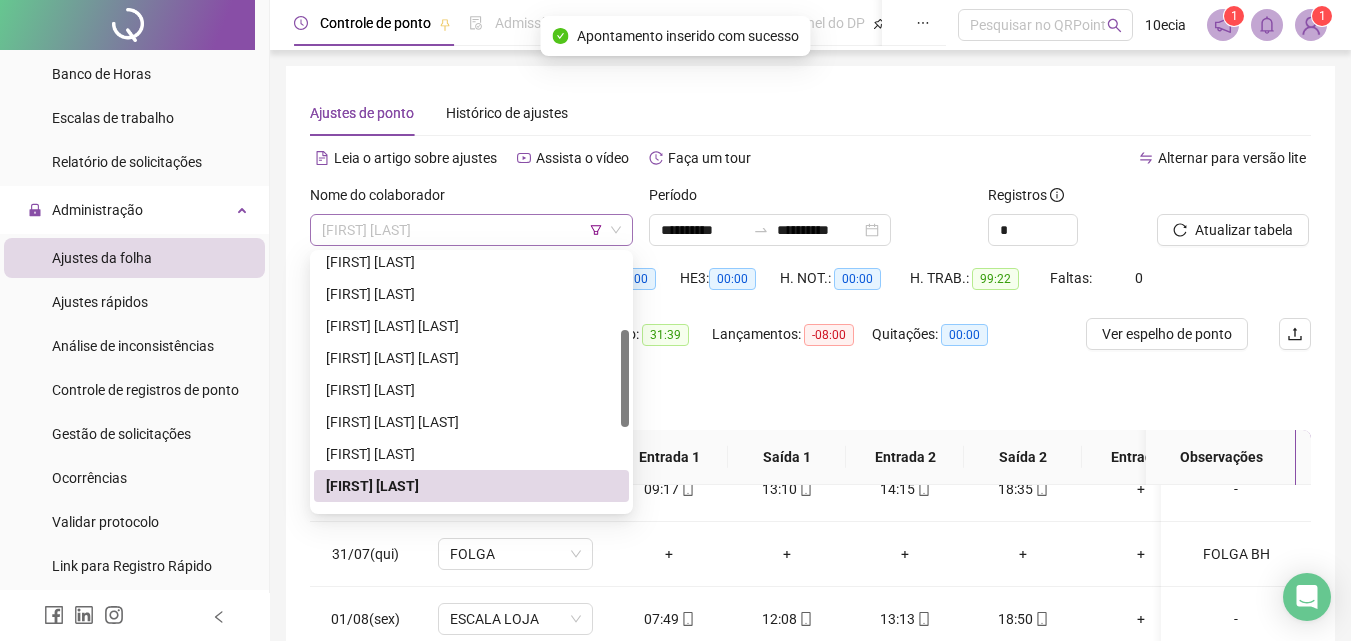 click on "[FIRST] [LAST]" at bounding box center (471, 230) 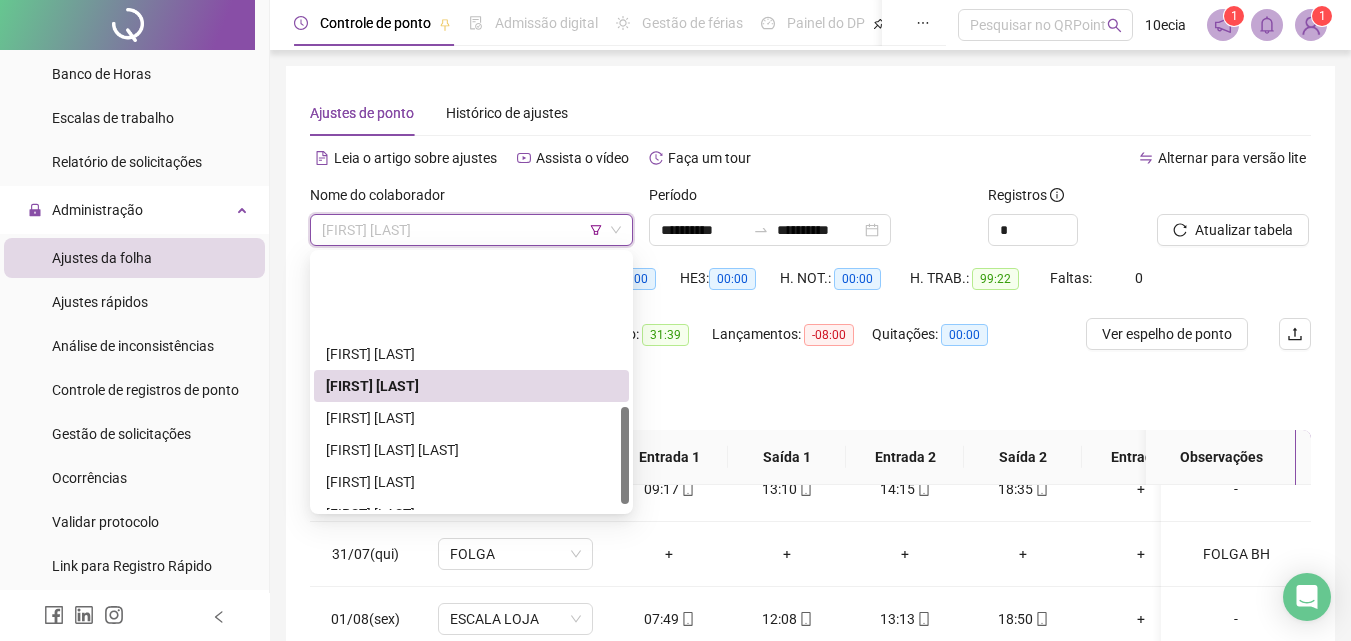 scroll, scrollTop: 400, scrollLeft: 0, axis: vertical 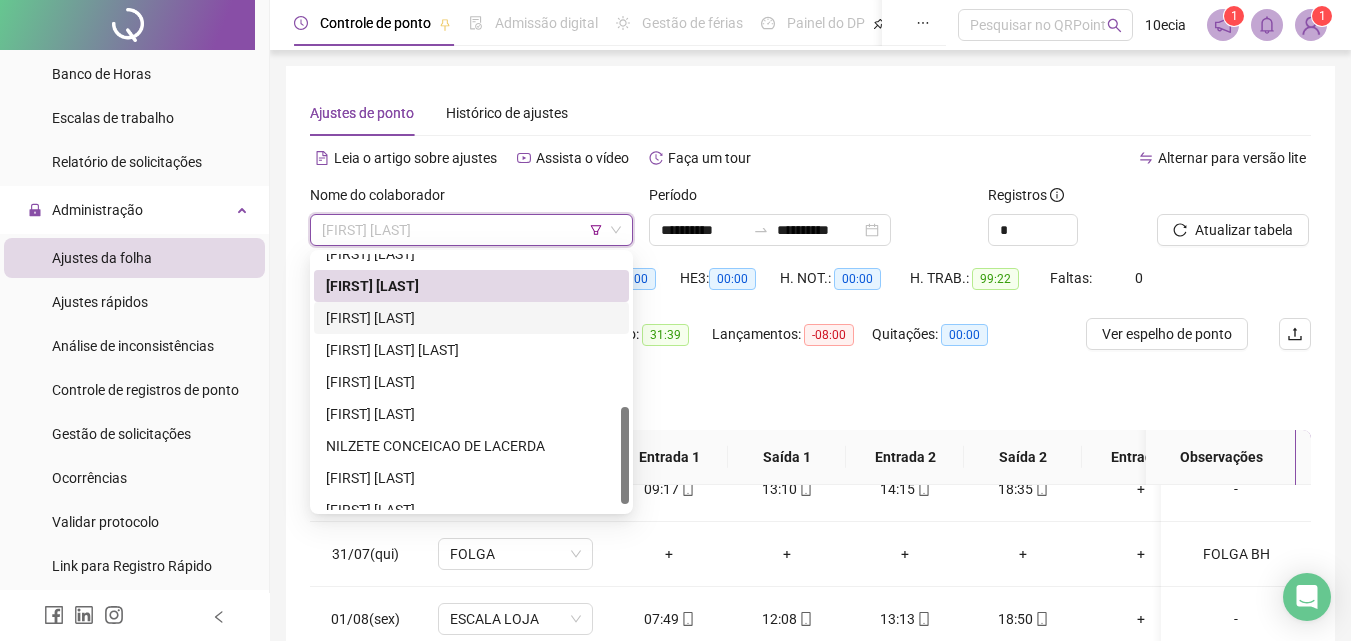 click on "[FIRST] [LAST]" at bounding box center (471, 318) 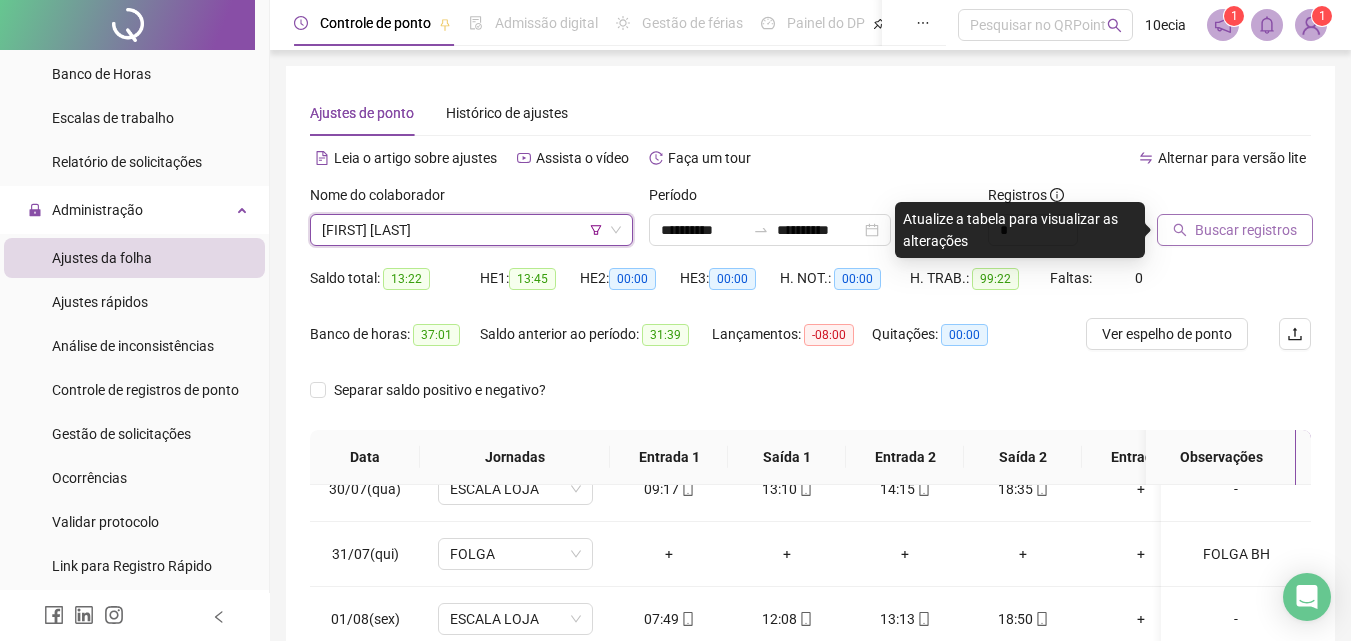 click on "Buscar registros" at bounding box center (1246, 230) 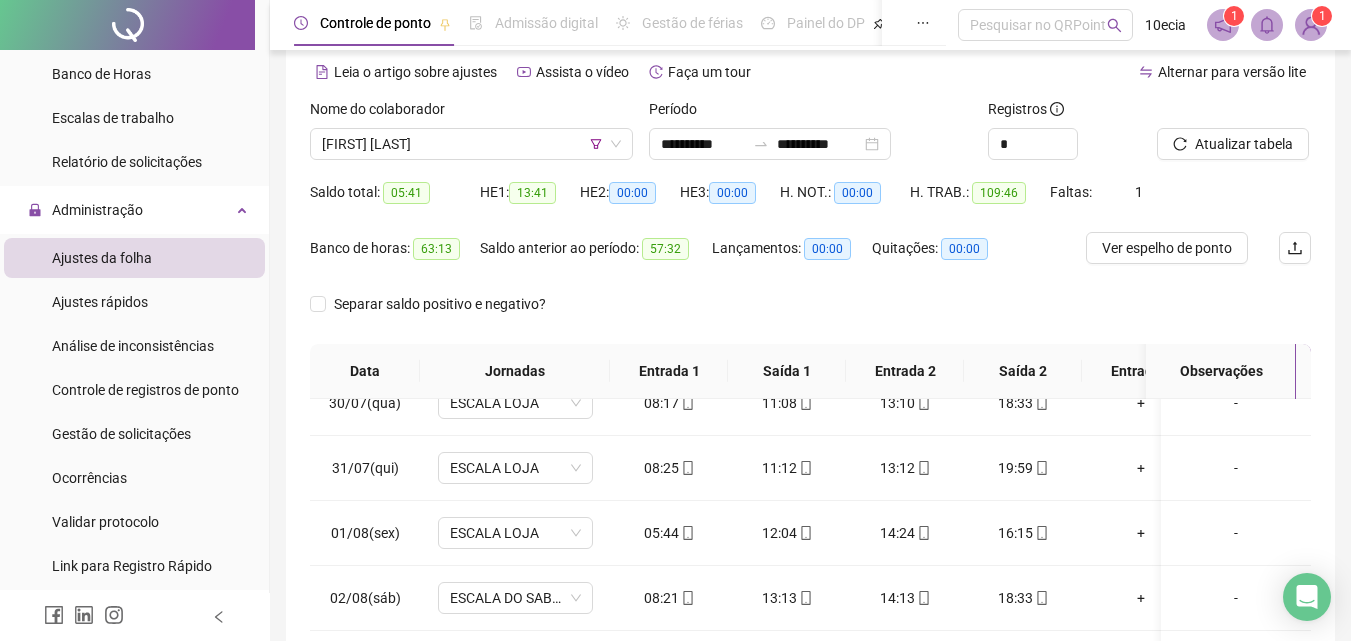 scroll, scrollTop: 81, scrollLeft: 0, axis: vertical 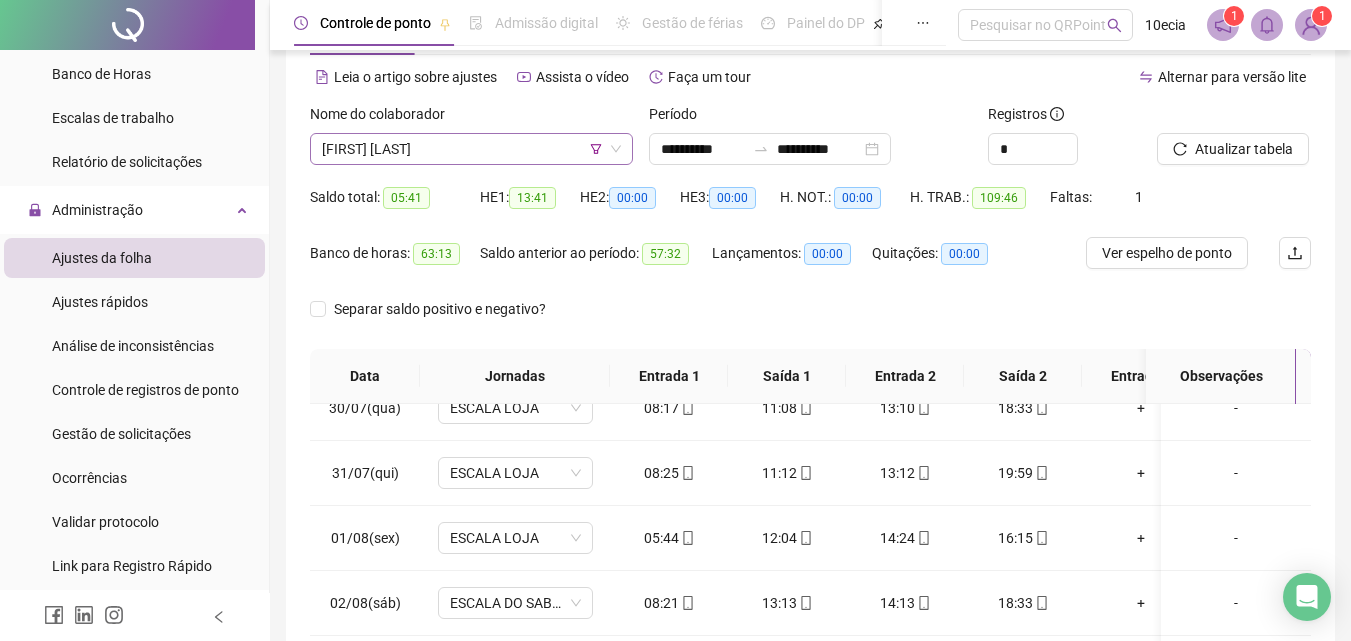 click on "[FIRST] [LAST]" at bounding box center (471, 149) 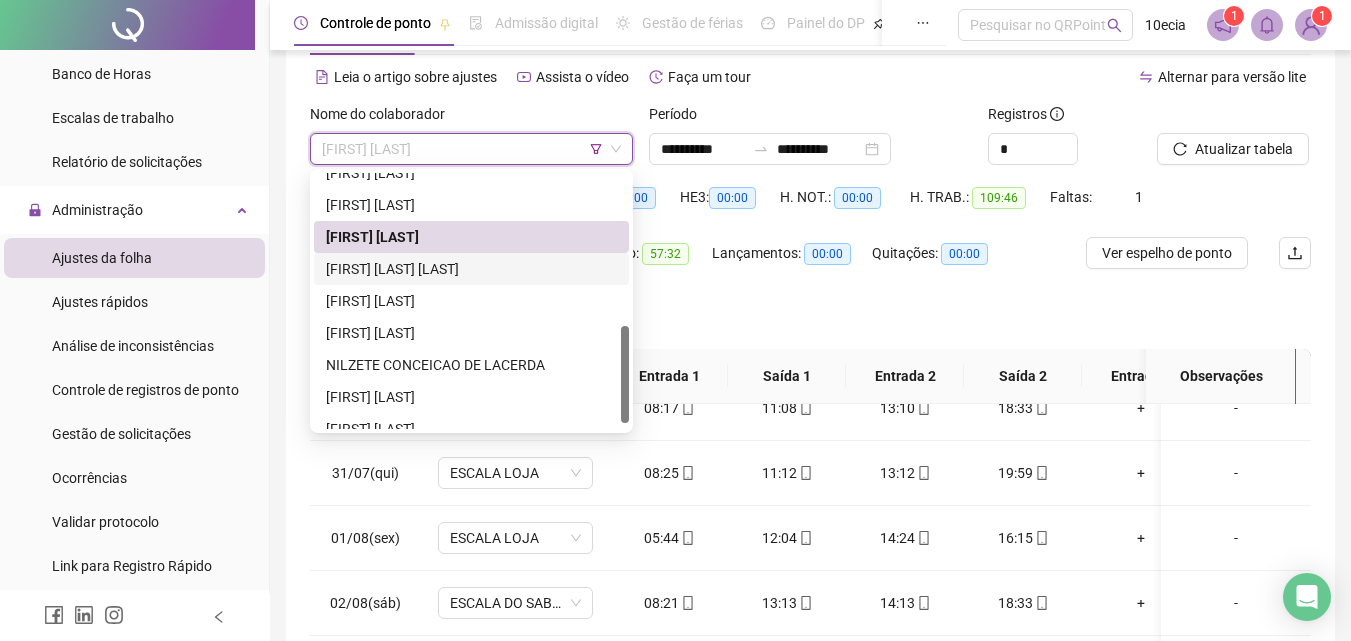 click on "[FIRST] [LAST] [LAST]" at bounding box center (471, 269) 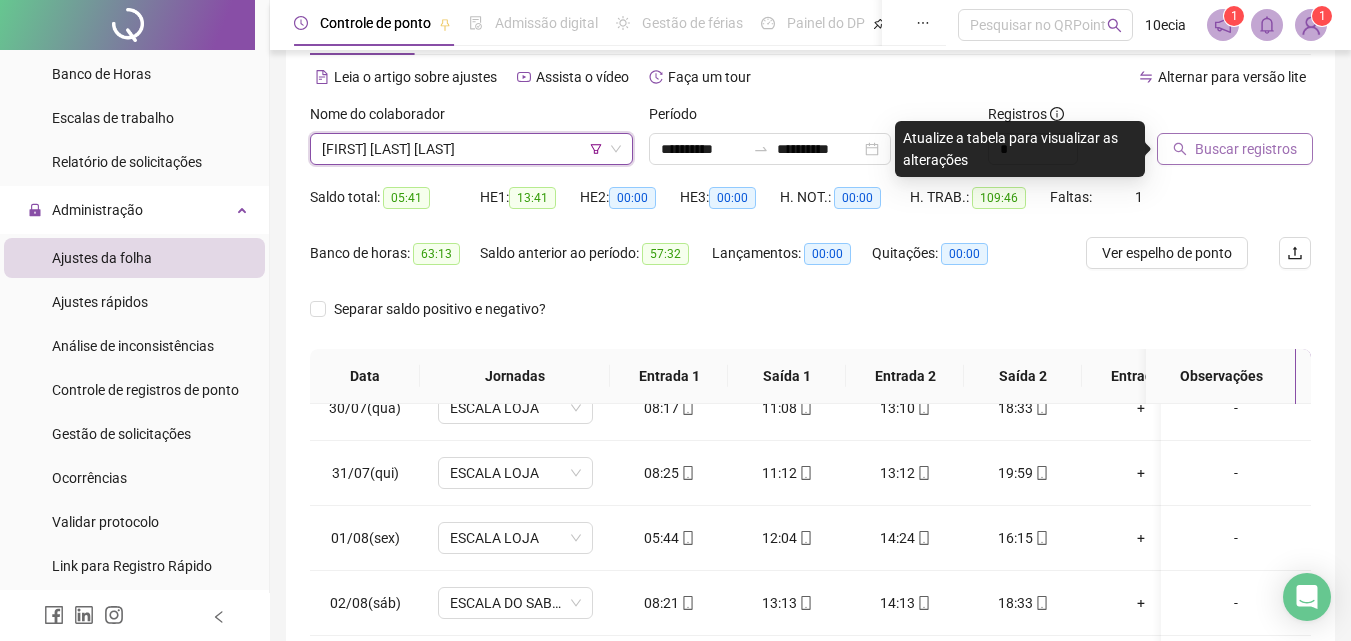 click on "Buscar registros" at bounding box center (1246, 149) 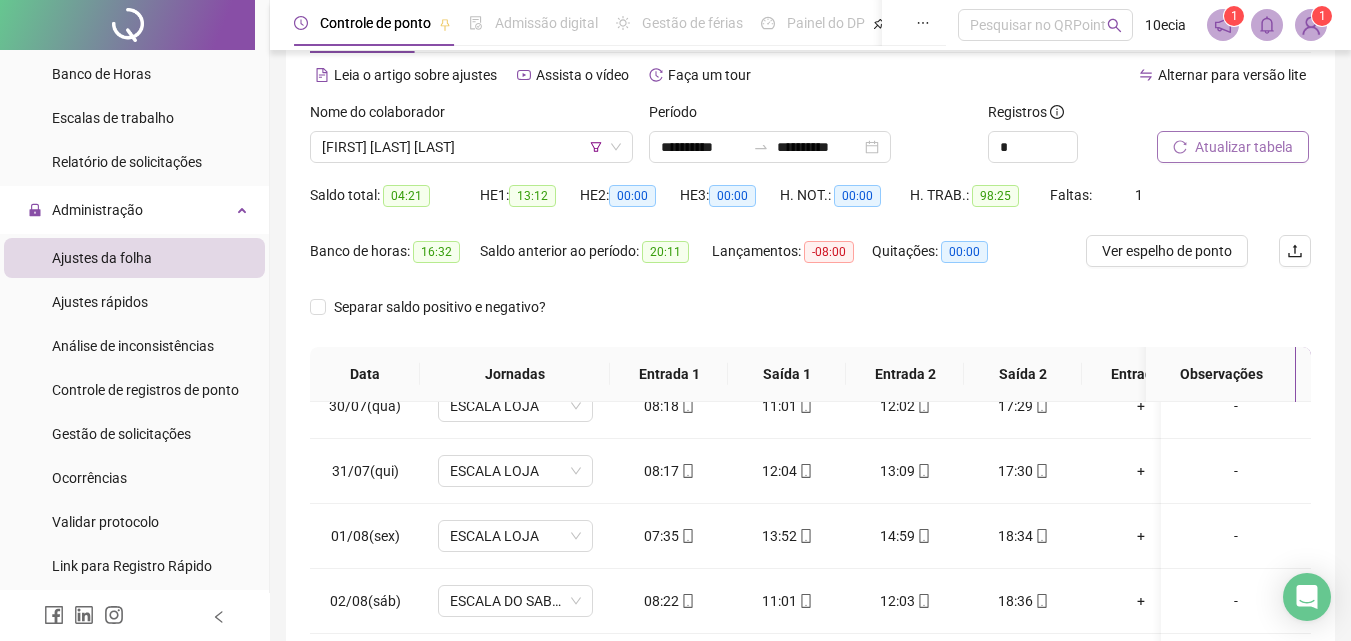 scroll, scrollTop: 81, scrollLeft: 0, axis: vertical 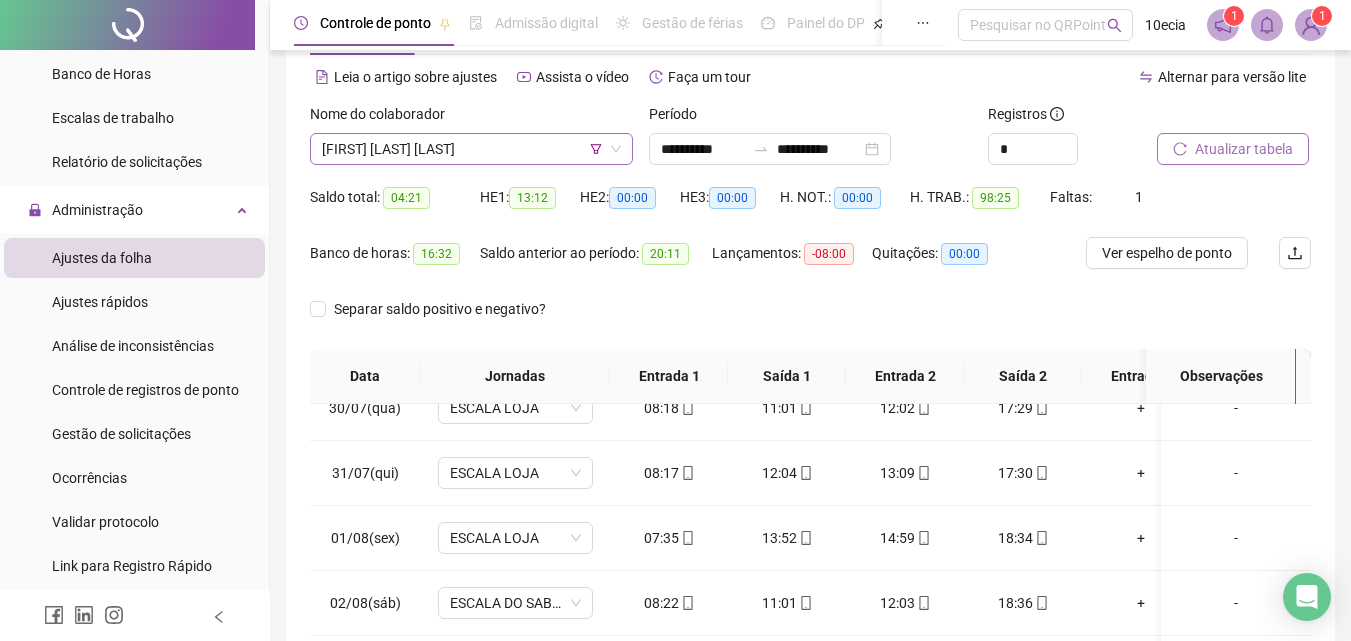 click on "[FIRST] [LAST] [LAST]" at bounding box center [471, 149] 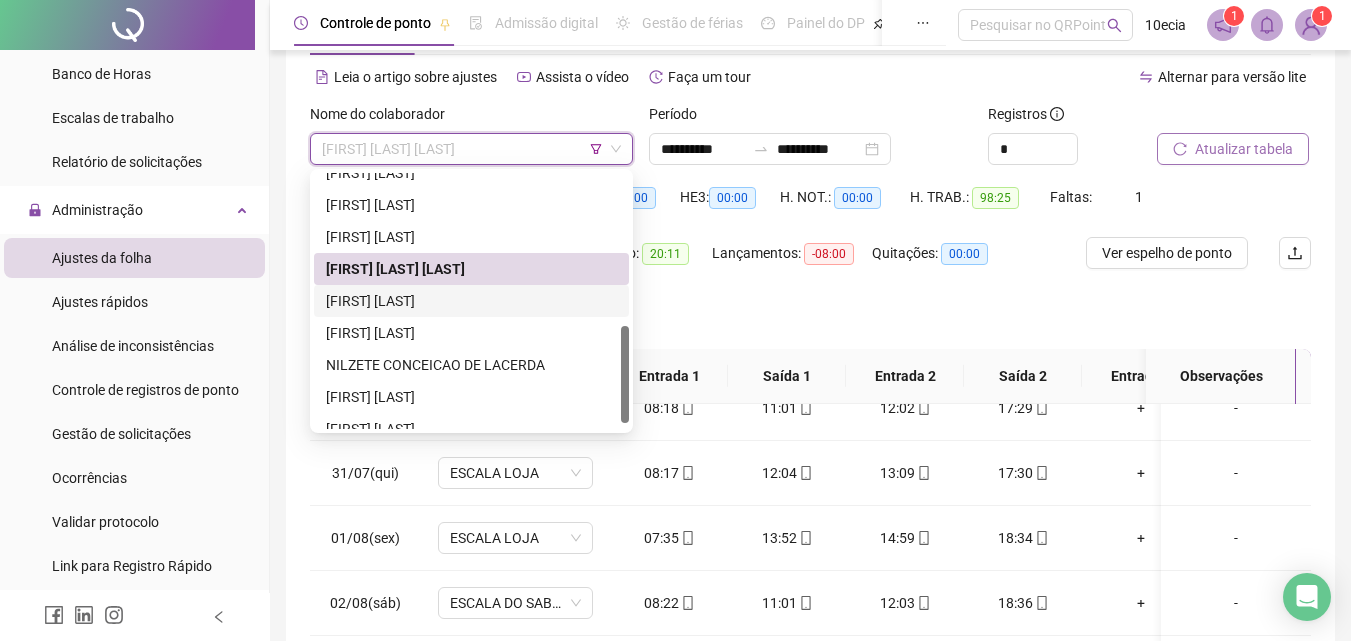 click on "[FIRST] [LAST]" at bounding box center [471, 301] 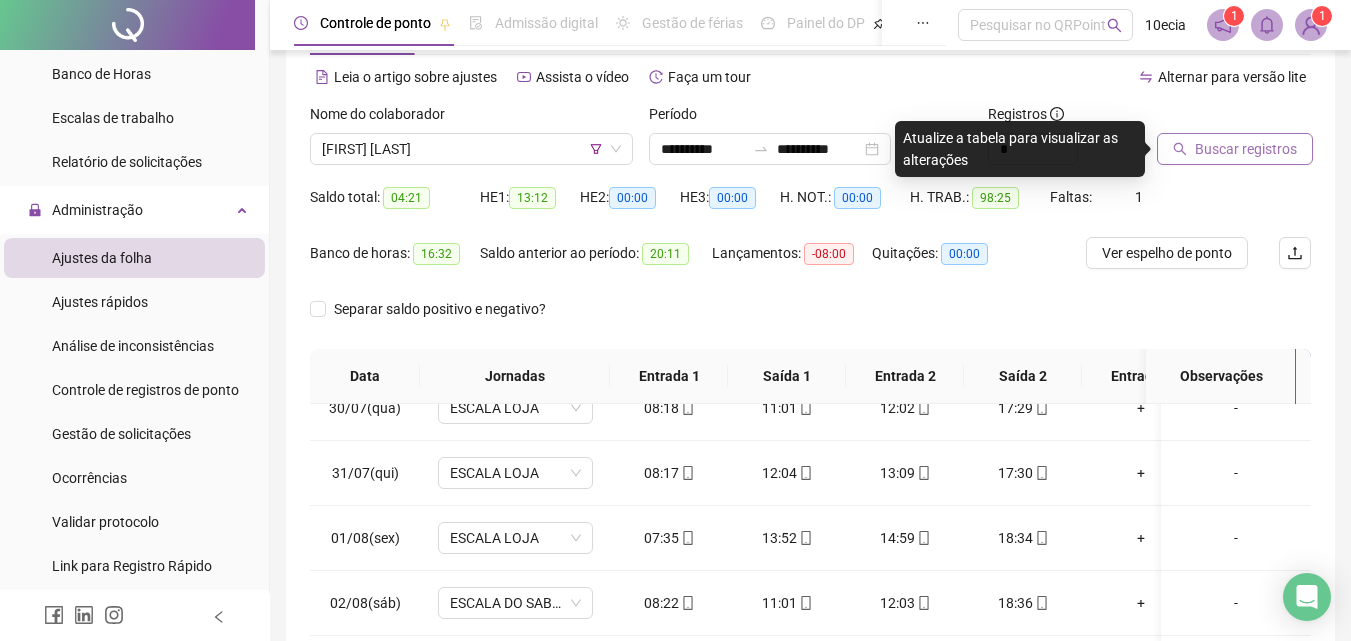 click on "Buscar registros" at bounding box center [1246, 149] 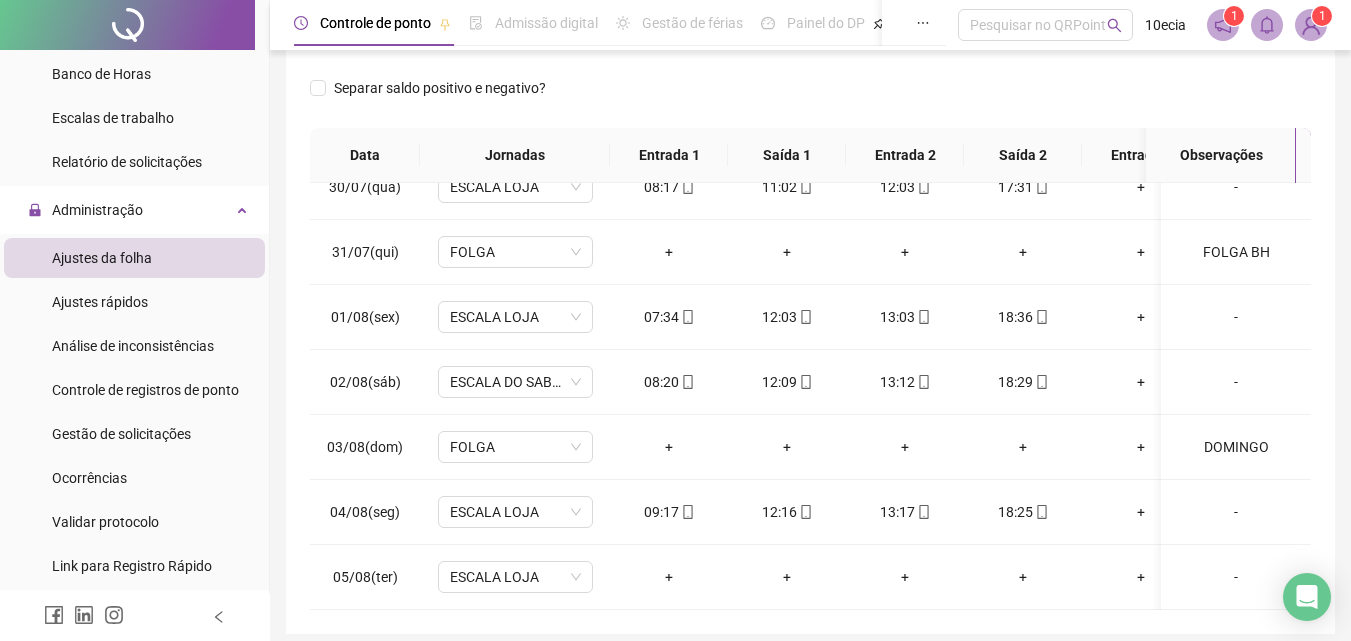 scroll, scrollTop: 81, scrollLeft: 0, axis: vertical 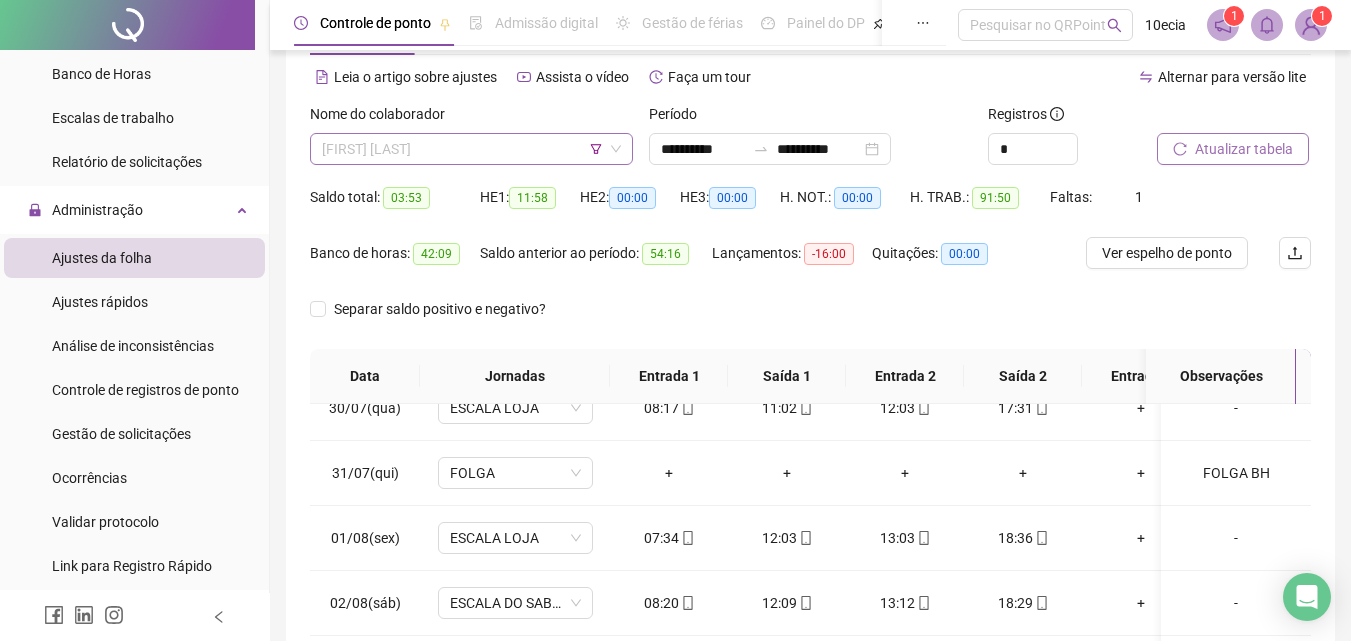 click on "[FIRST] [LAST]" at bounding box center [471, 149] 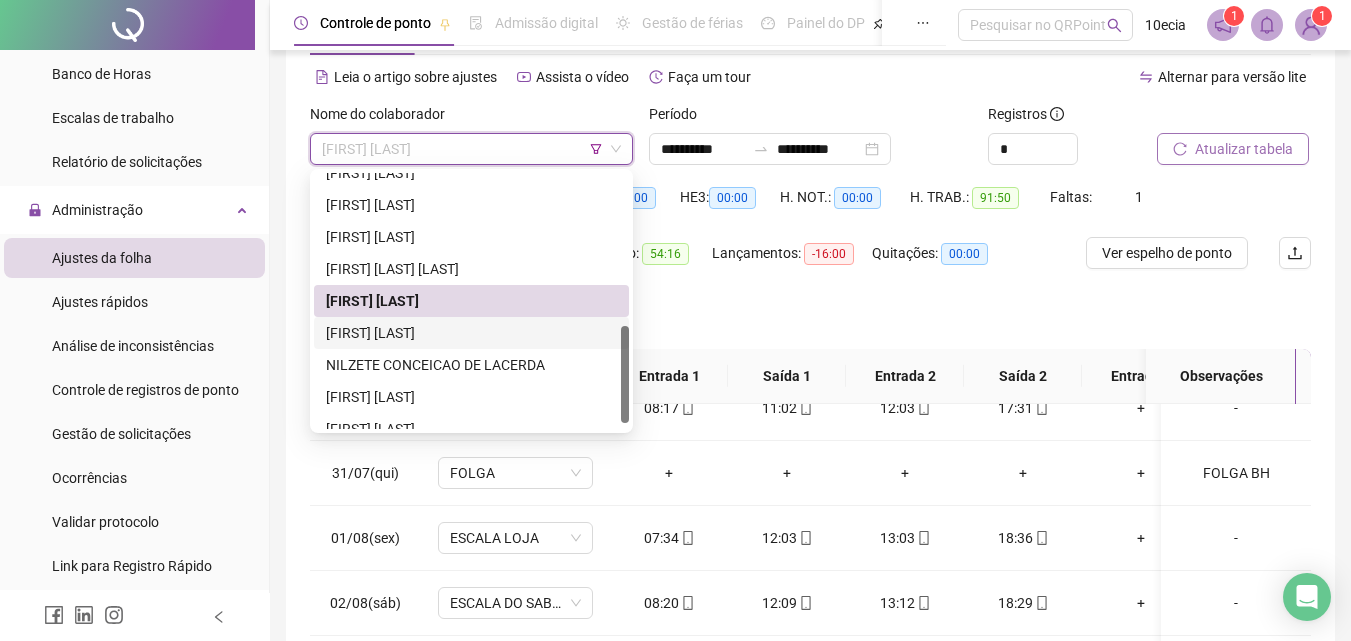 click on "[FIRST] [LAST]" at bounding box center [471, 333] 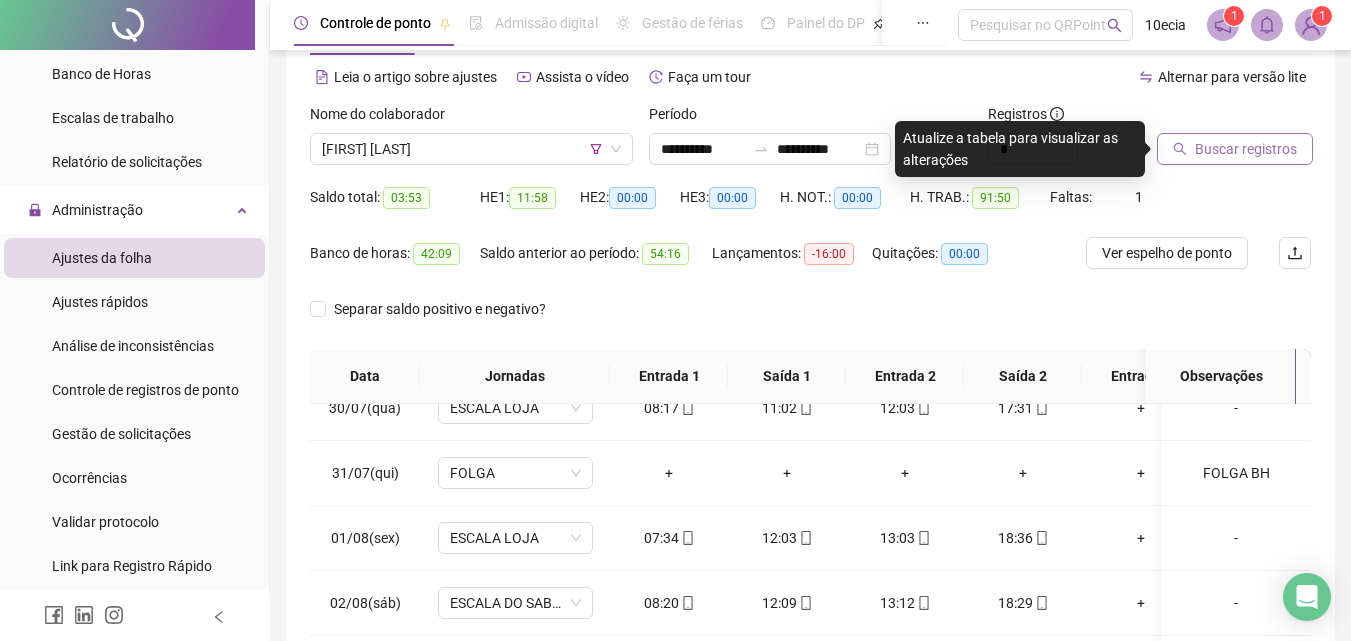 click on "Buscar registros" at bounding box center [1235, 149] 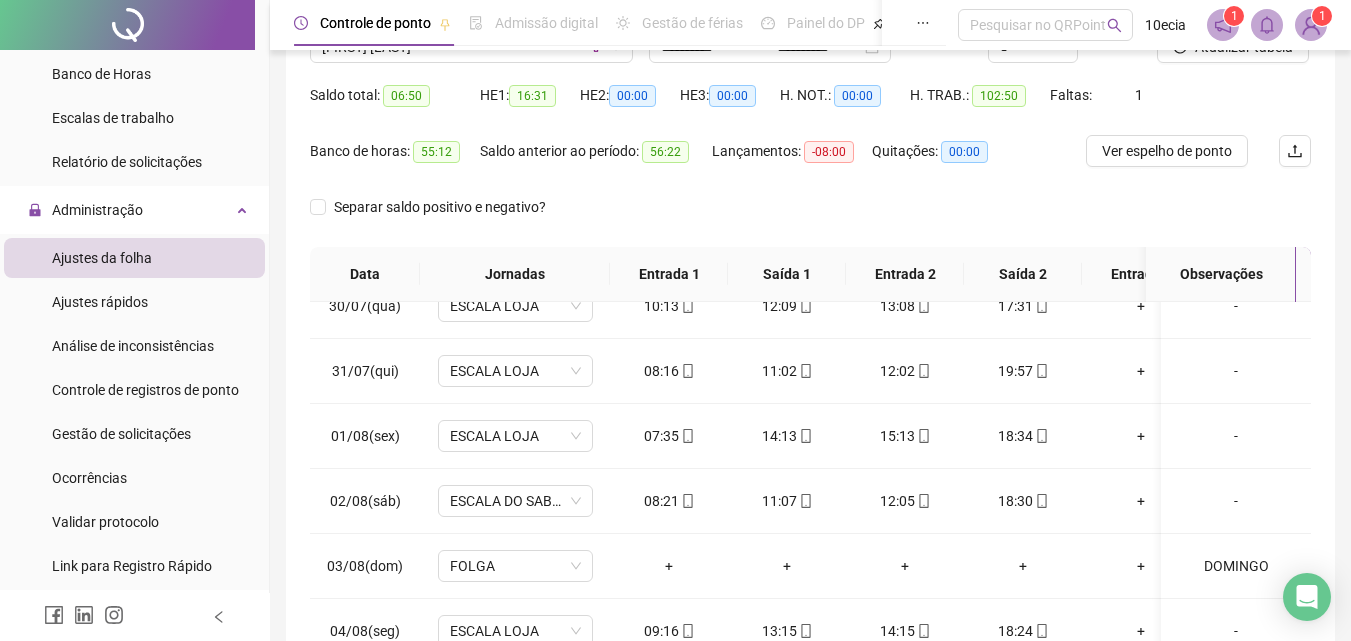 scroll, scrollTop: 181, scrollLeft: 0, axis: vertical 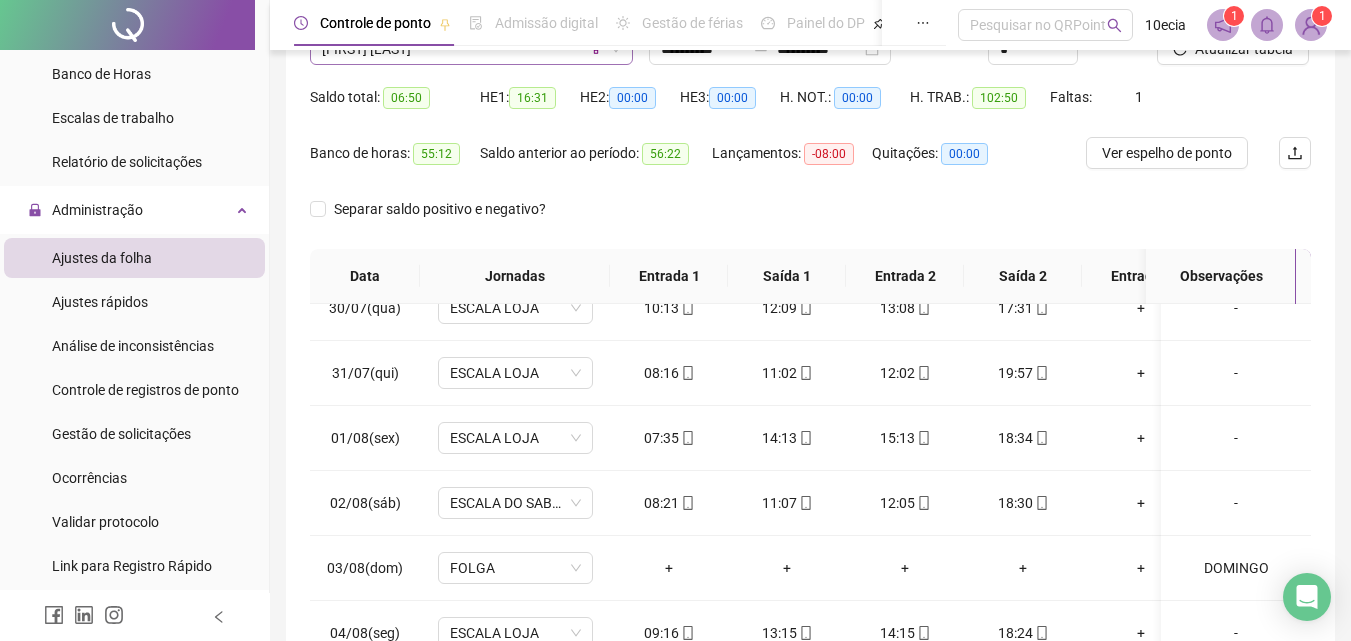click on "[FIRST] [LAST]" at bounding box center [471, 49] 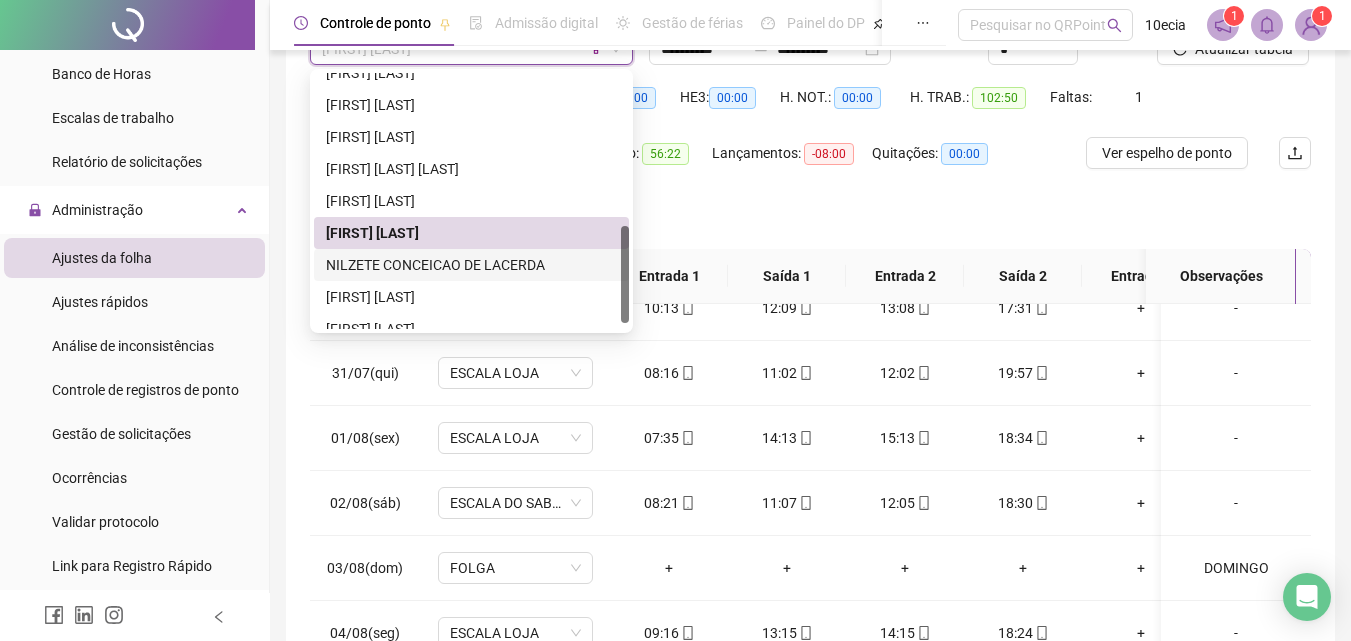 click on "NILZETE CONCEICAO DE LACERDA" at bounding box center [471, 265] 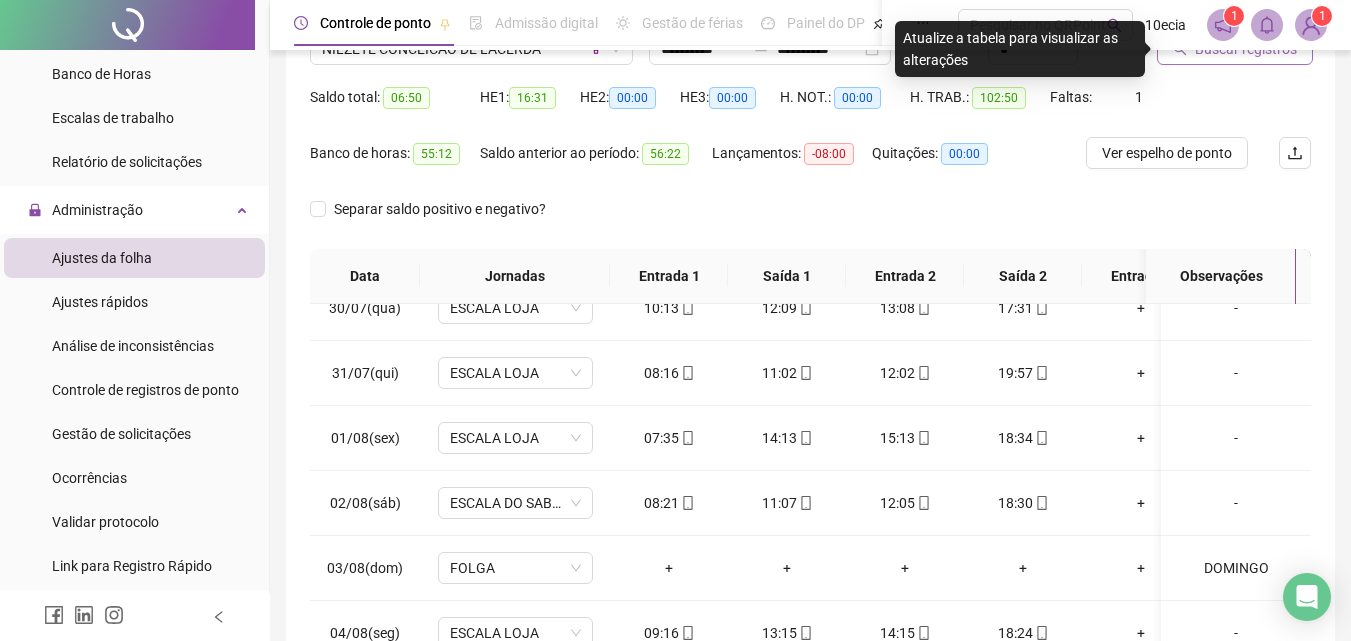click on "Buscar registros" at bounding box center [1235, 49] 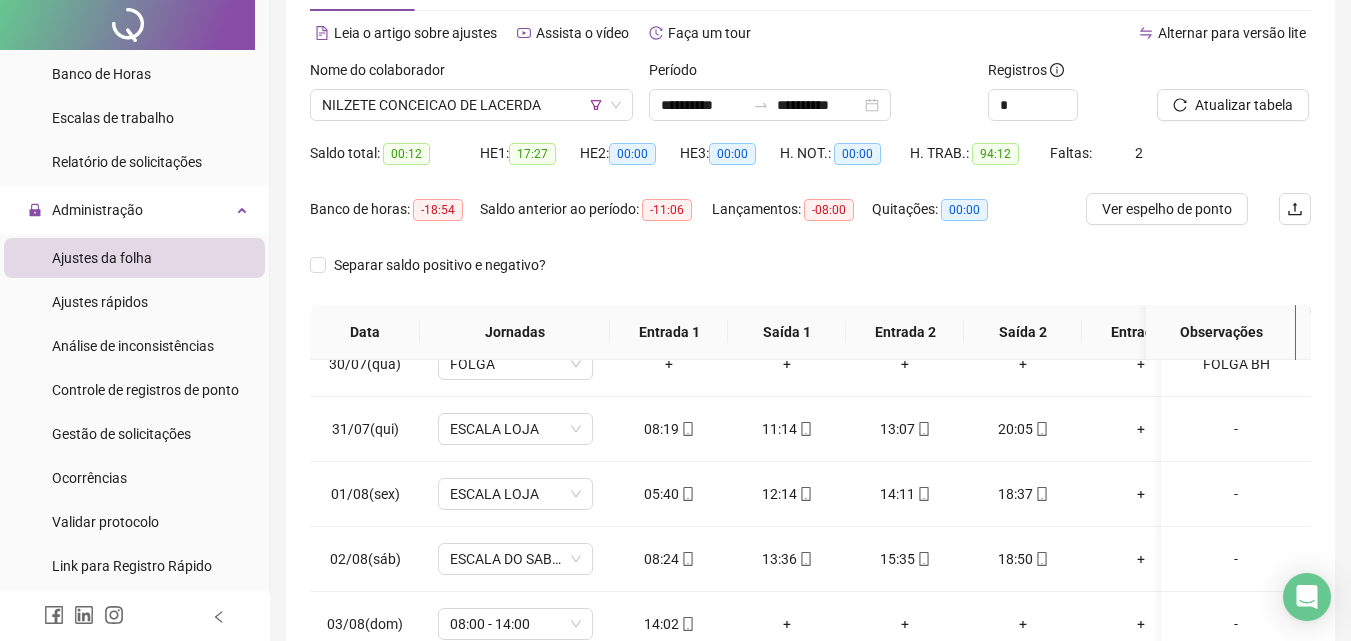 scroll, scrollTop: 300, scrollLeft: 0, axis: vertical 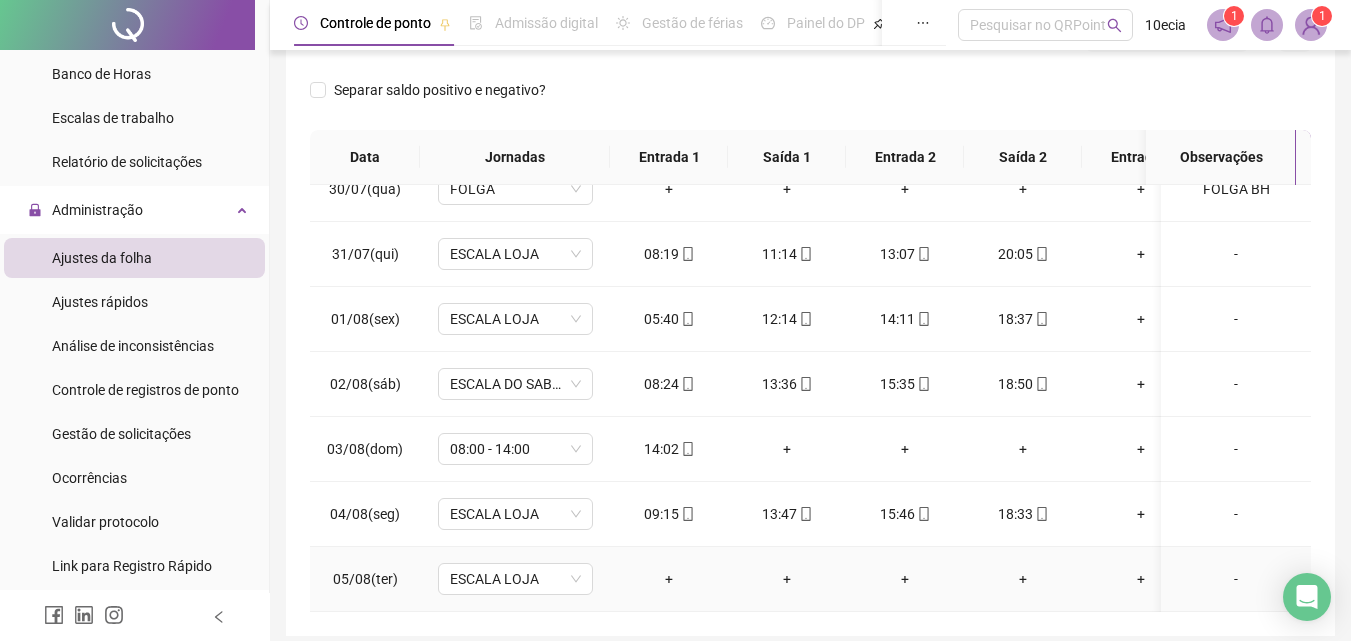 click on "-" at bounding box center (1236, 579) 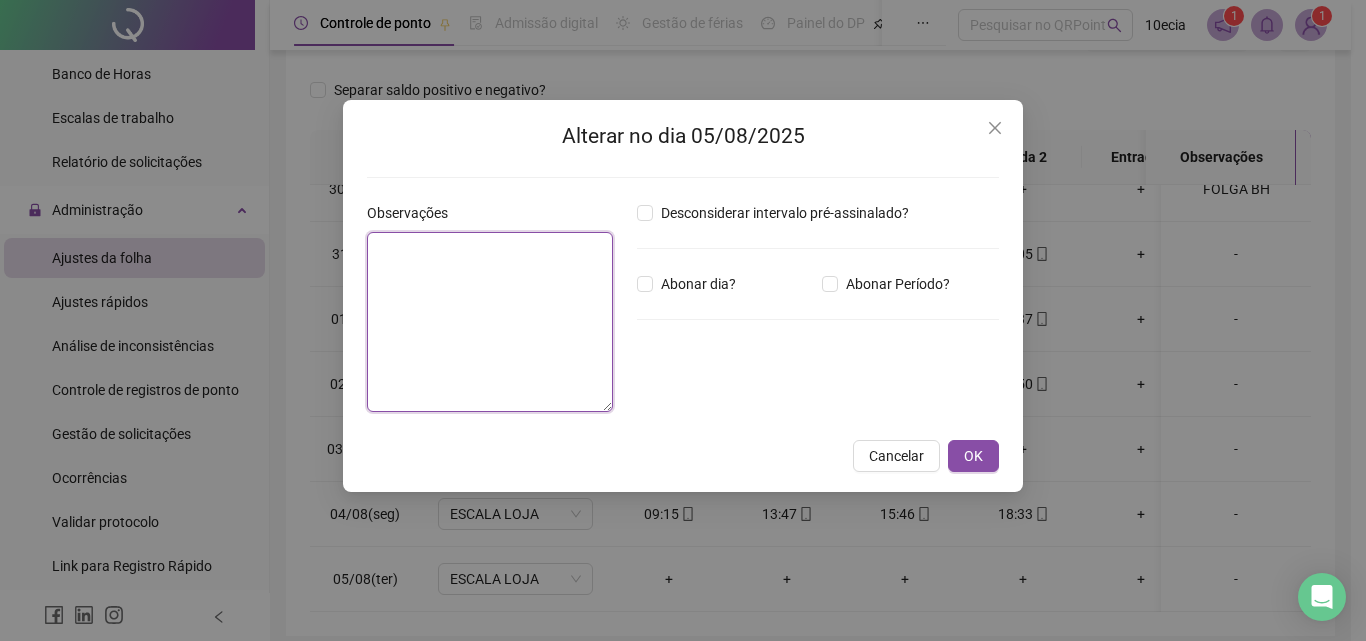 click at bounding box center (490, 322) 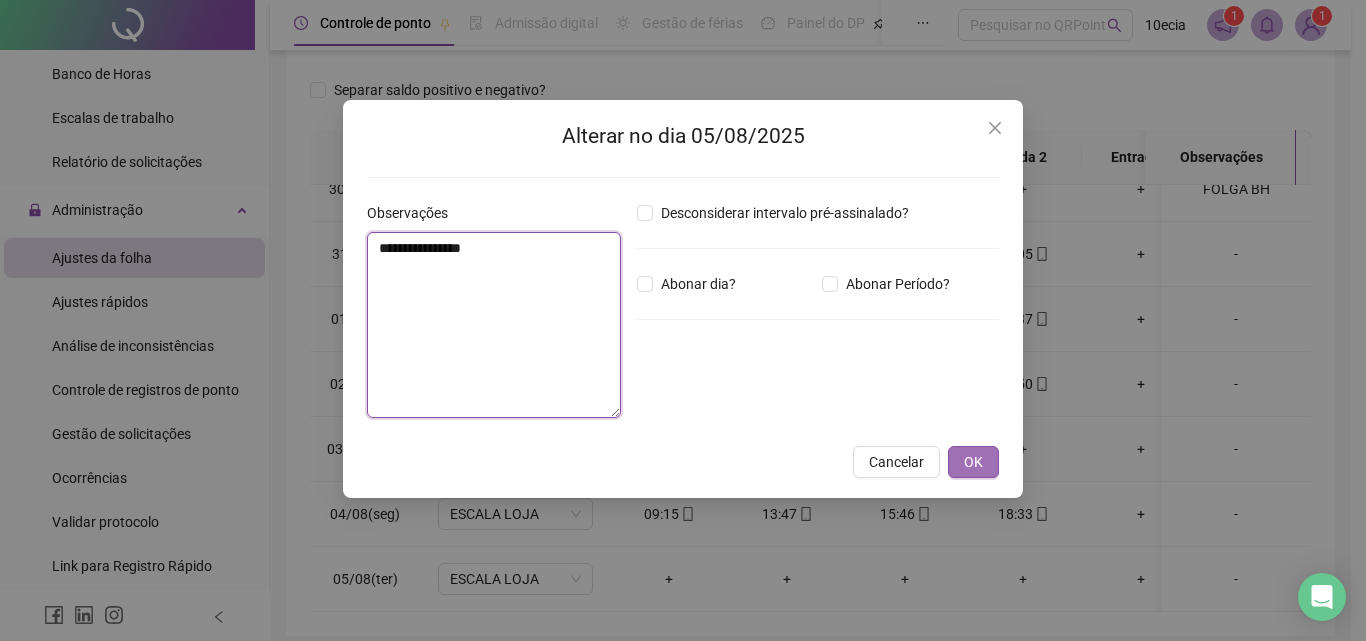 type on "**********" 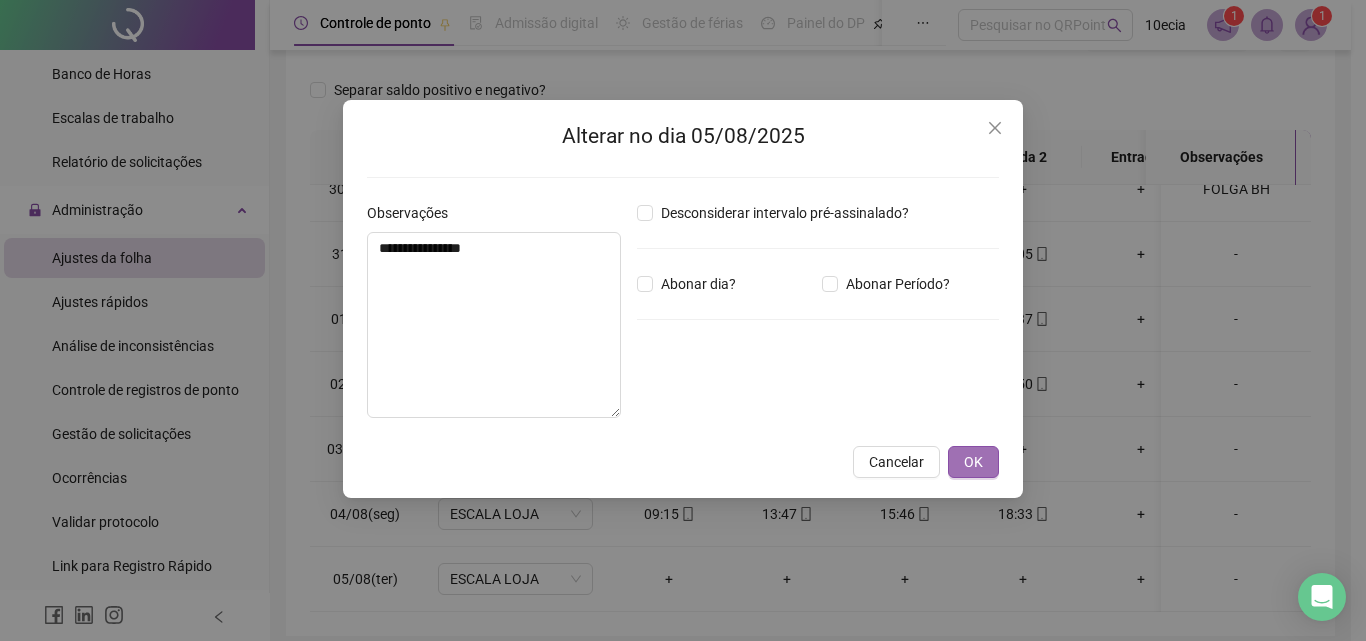 click on "OK" at bounding box center [973, 462] 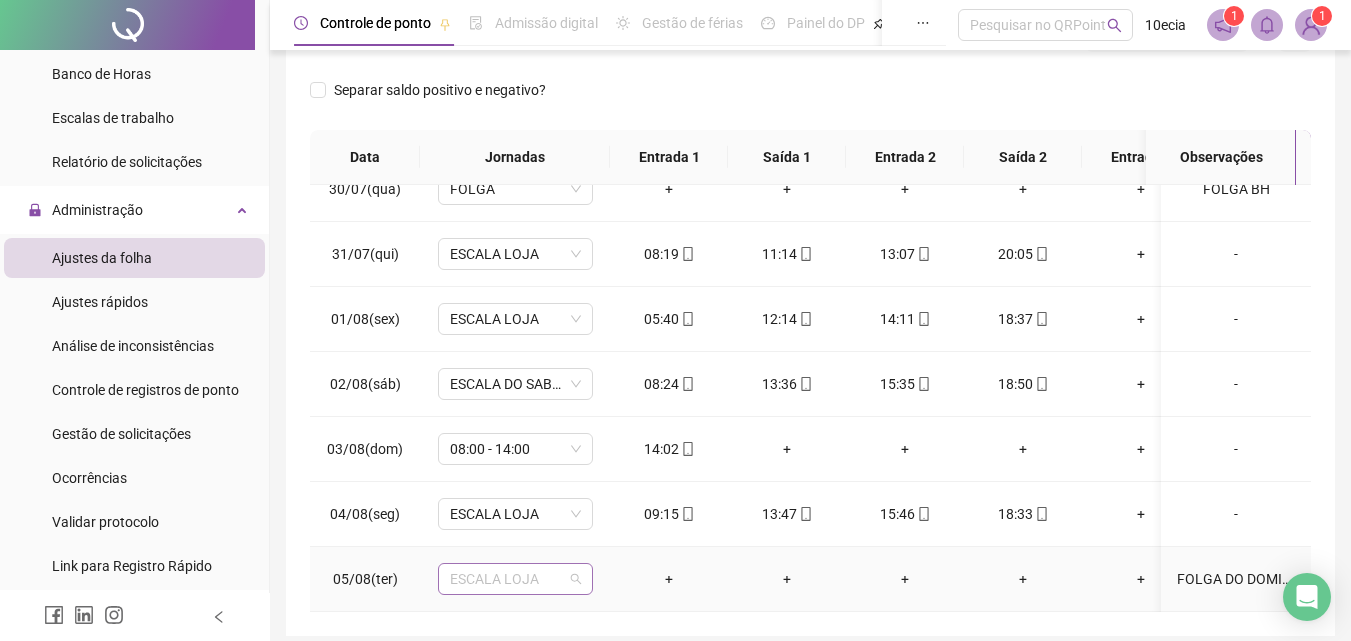 click on "ESCALA LOJA" at bounding box center [515, 579] 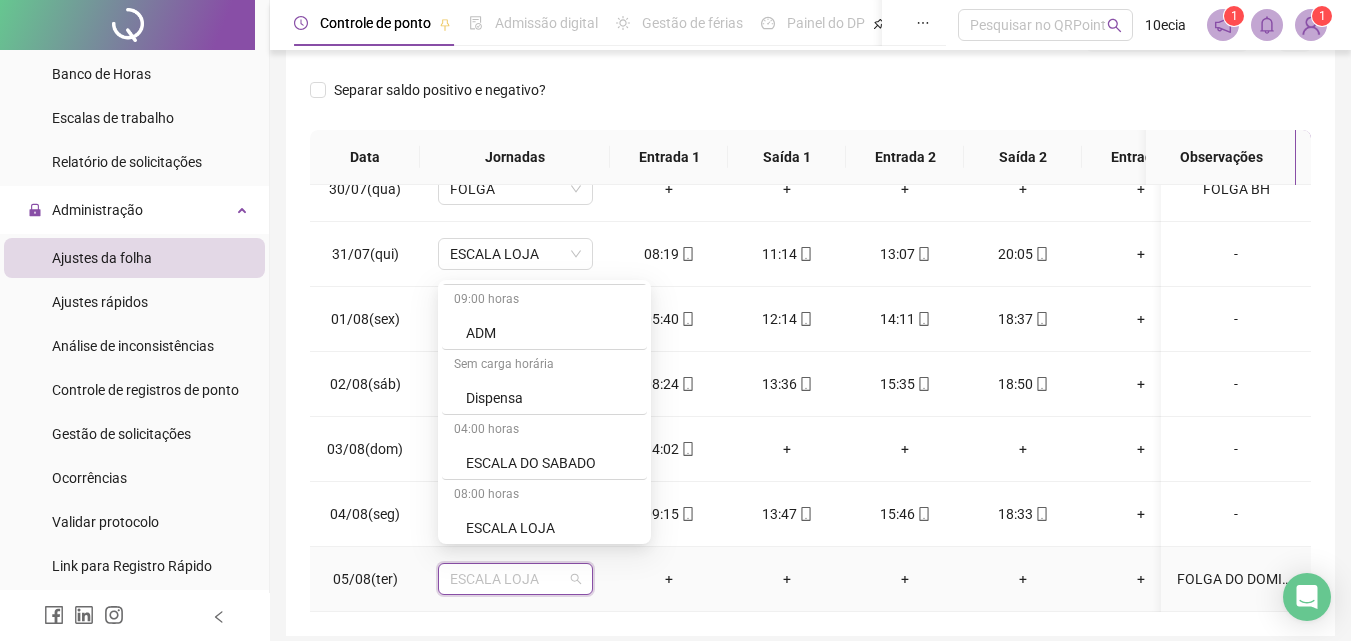 scroll, scrollTop: 600, scrollLeft: 0, axis: vertical 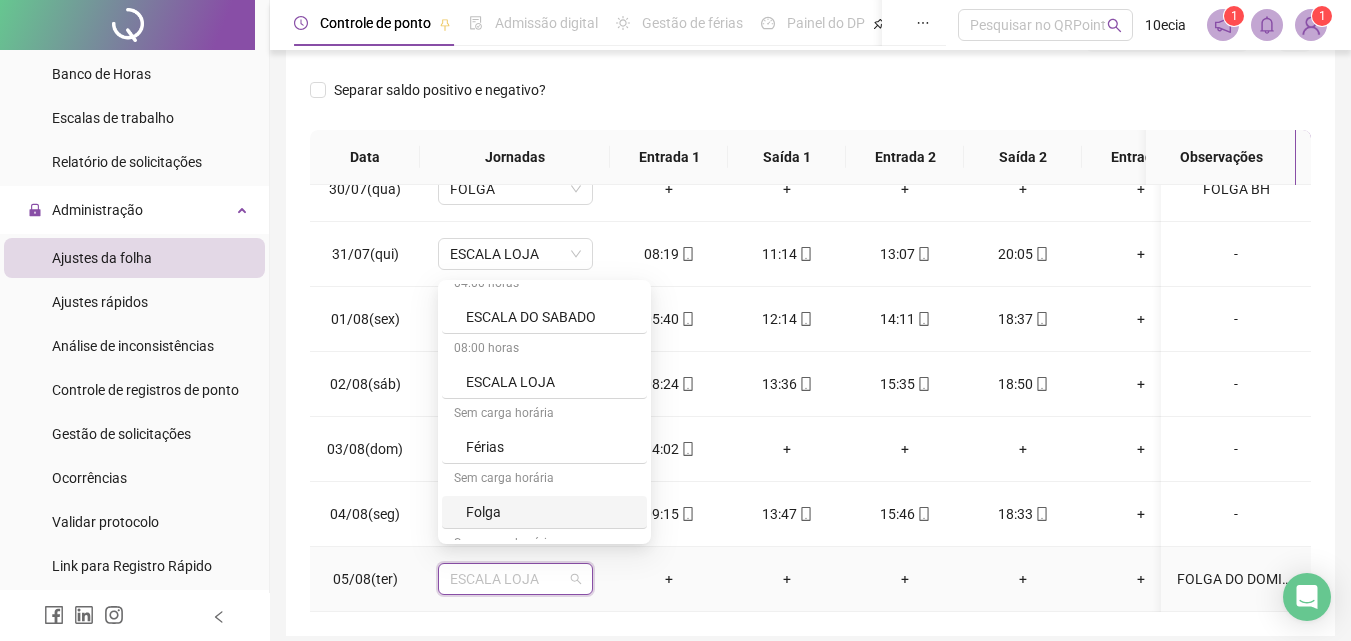 click on "Folga" at bounding box center (550, 512) 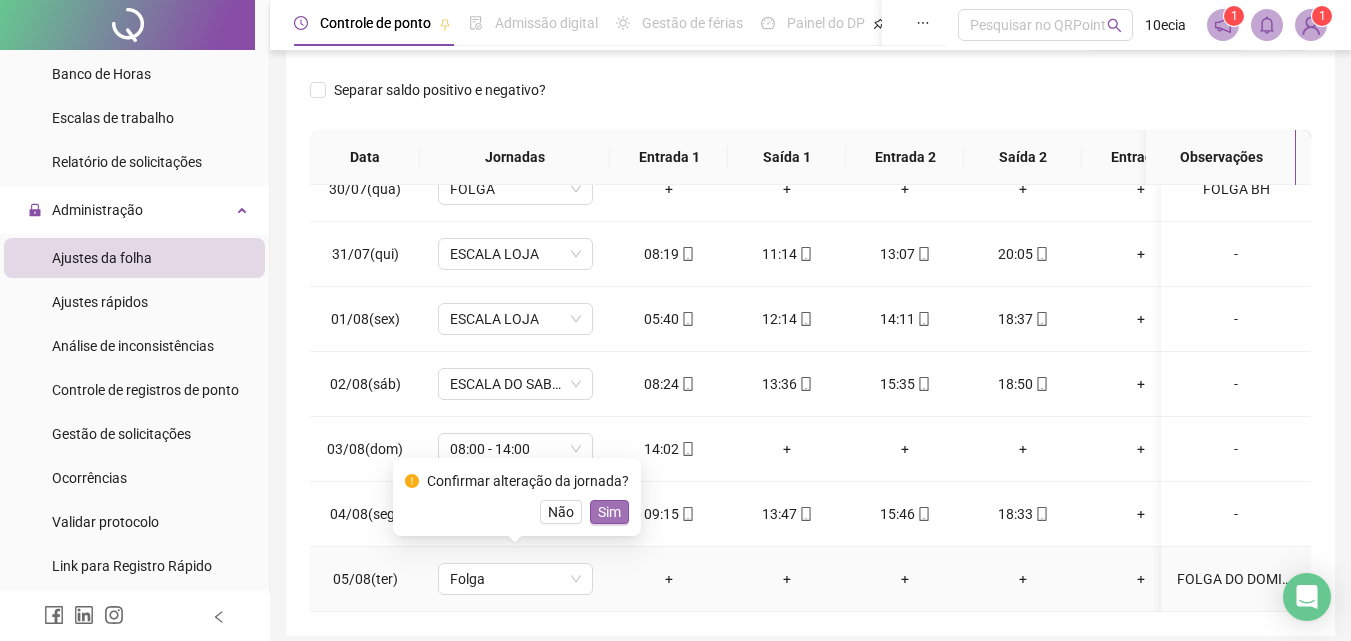 click on "Sim" at bounding box center (609, 512) 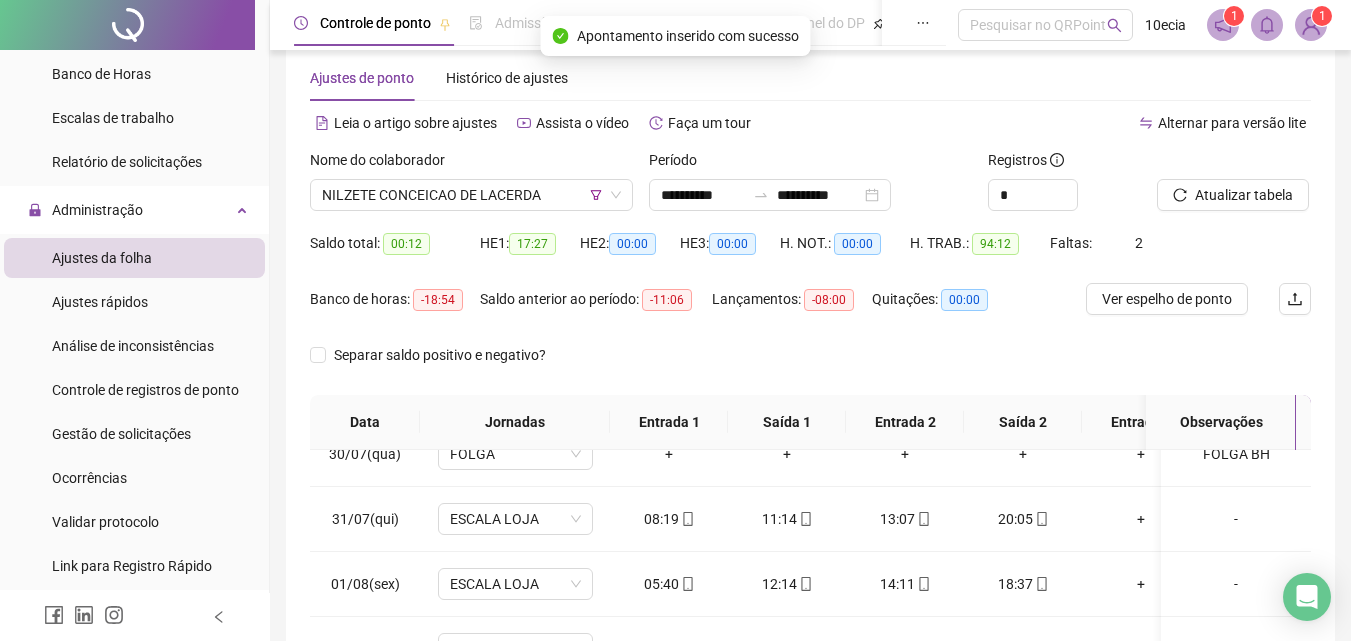 scroll, scrollTop: 0, scrollLeft: 0, axis: both 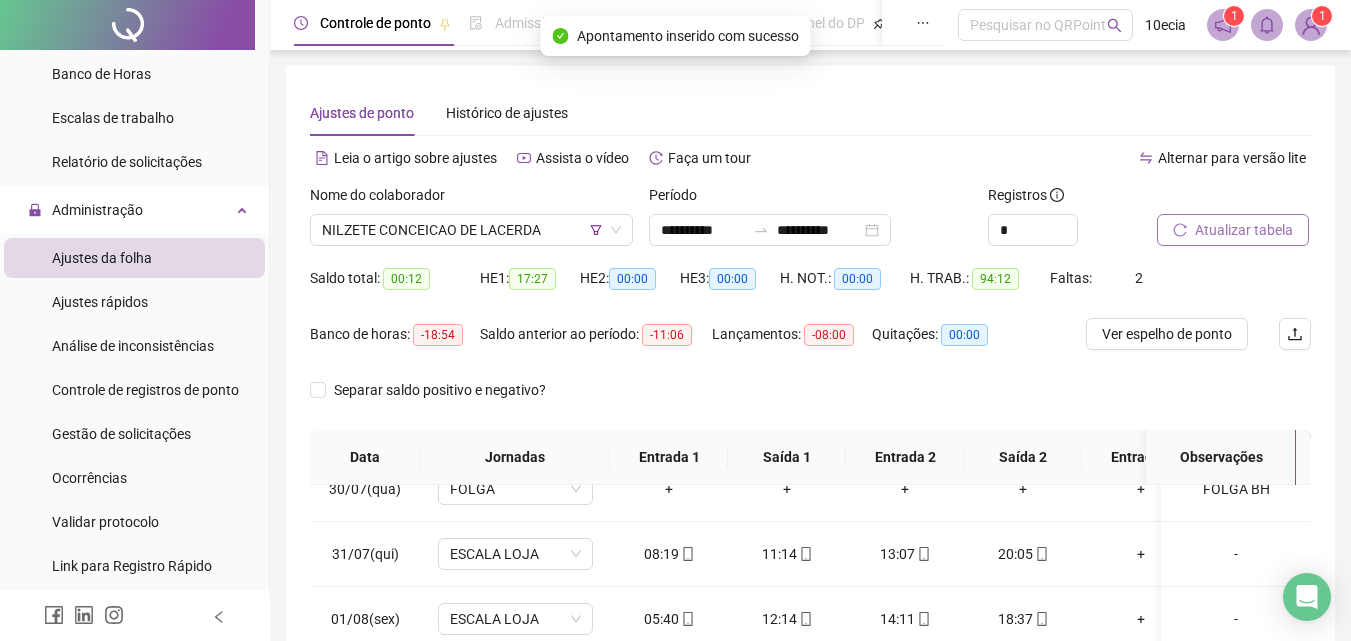 click on "Atualizar tabela" at bounding box center [1244, 230] 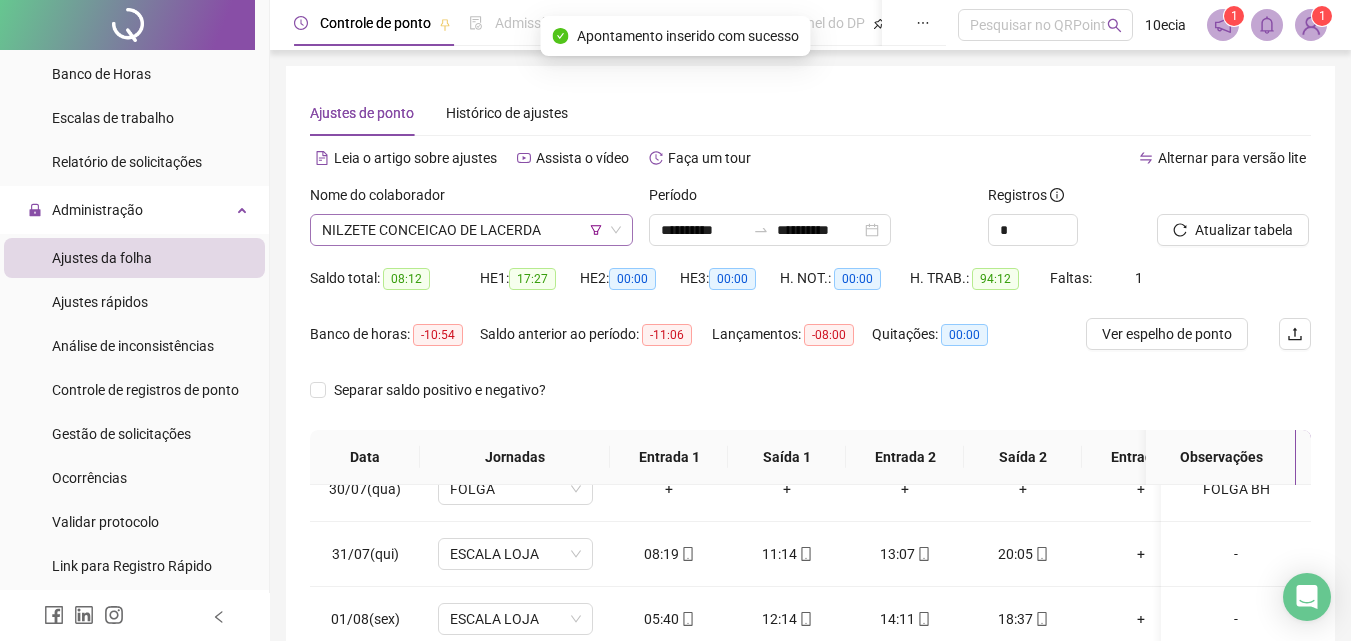 click on "NILZETE CONCEICAO DE LACERDA" at bounding box center [471, 230] 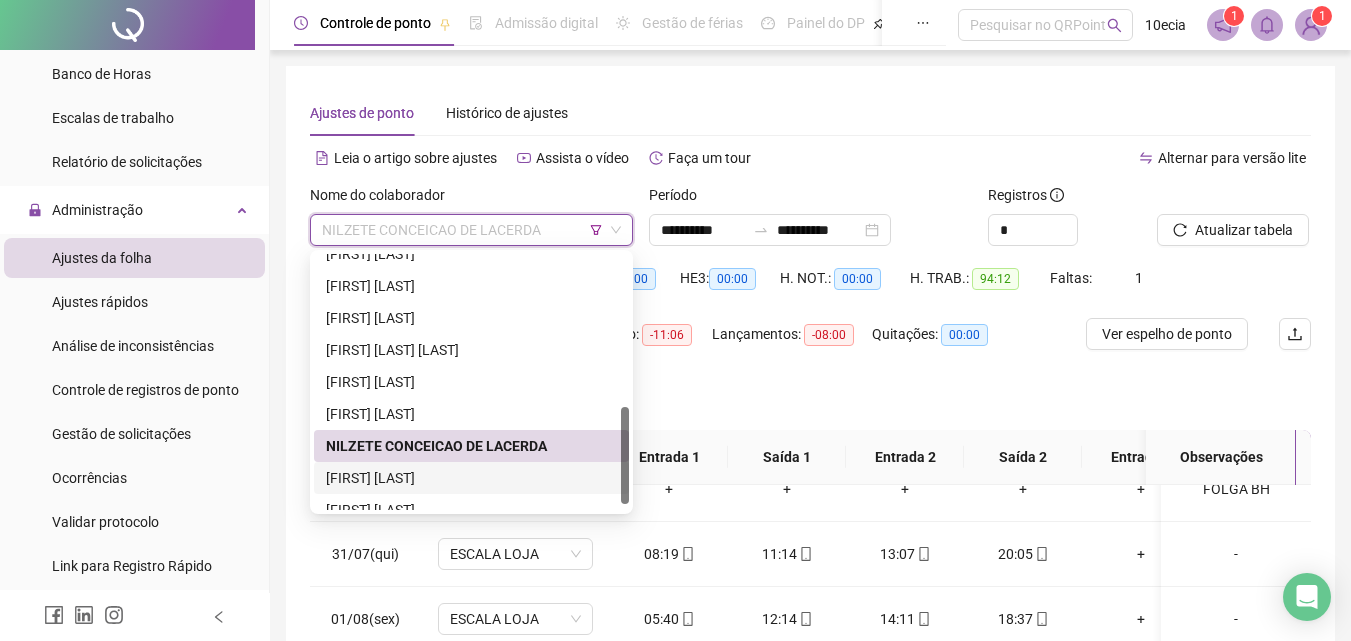 click on "[FIRST] [LAST]" at bounding box center (471, 478) 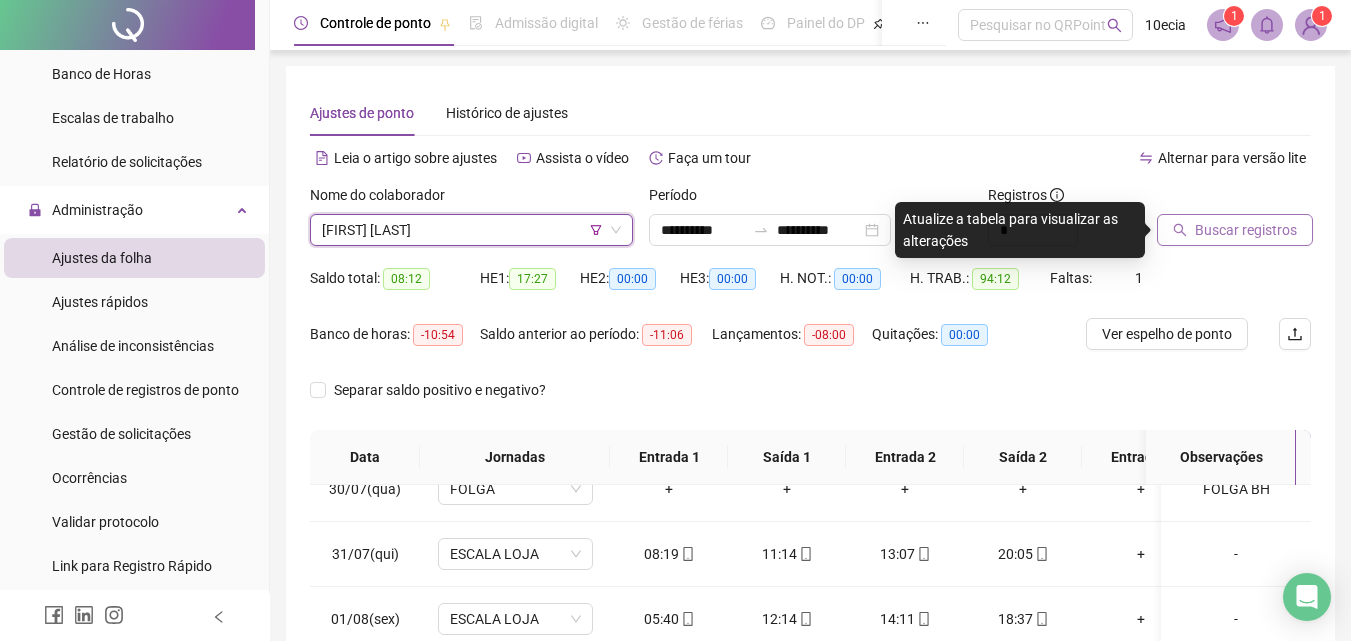 click on "Buscar registros" at bounding box center (1246, 230) 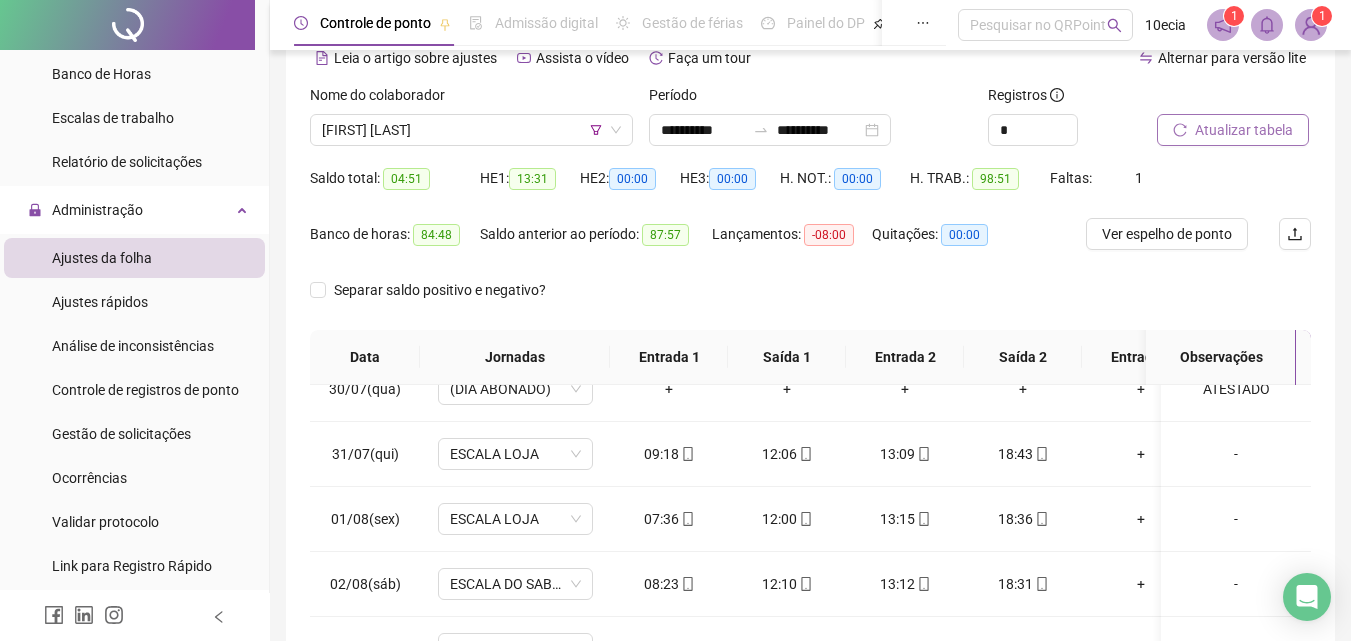 scroll, scrollTop: 381, scrollLeft: 0, axis: vertical 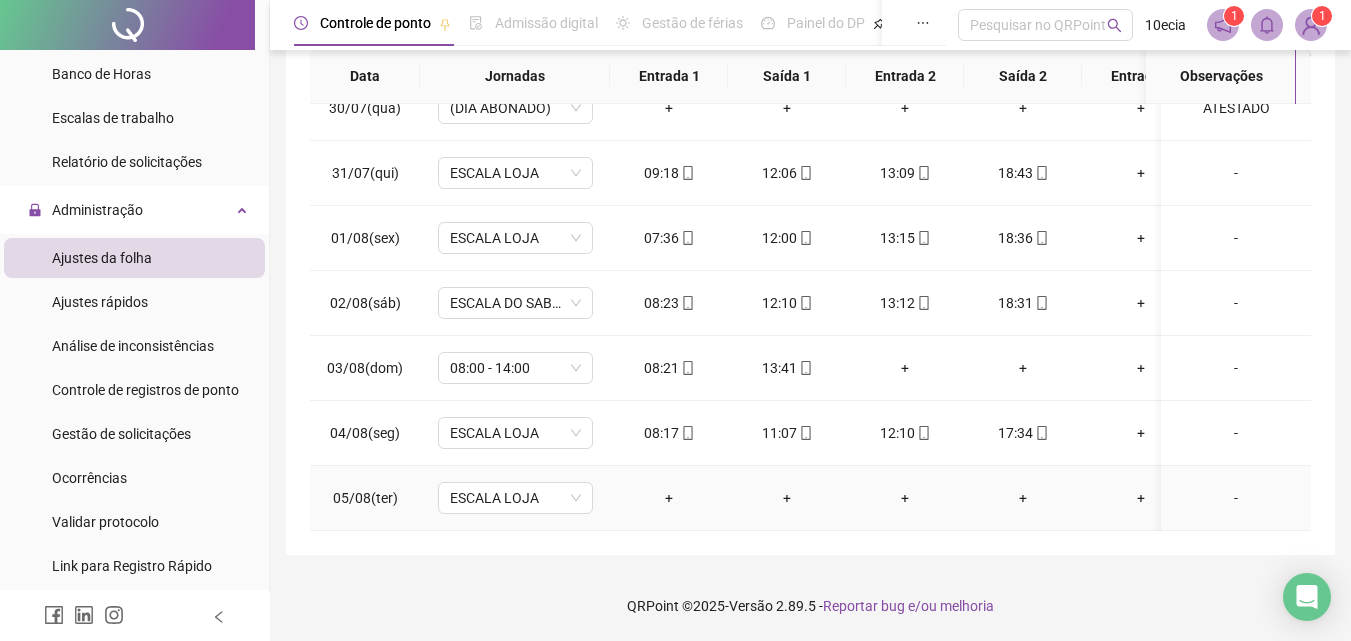 click on "-" at bounding box center [1236, 498] 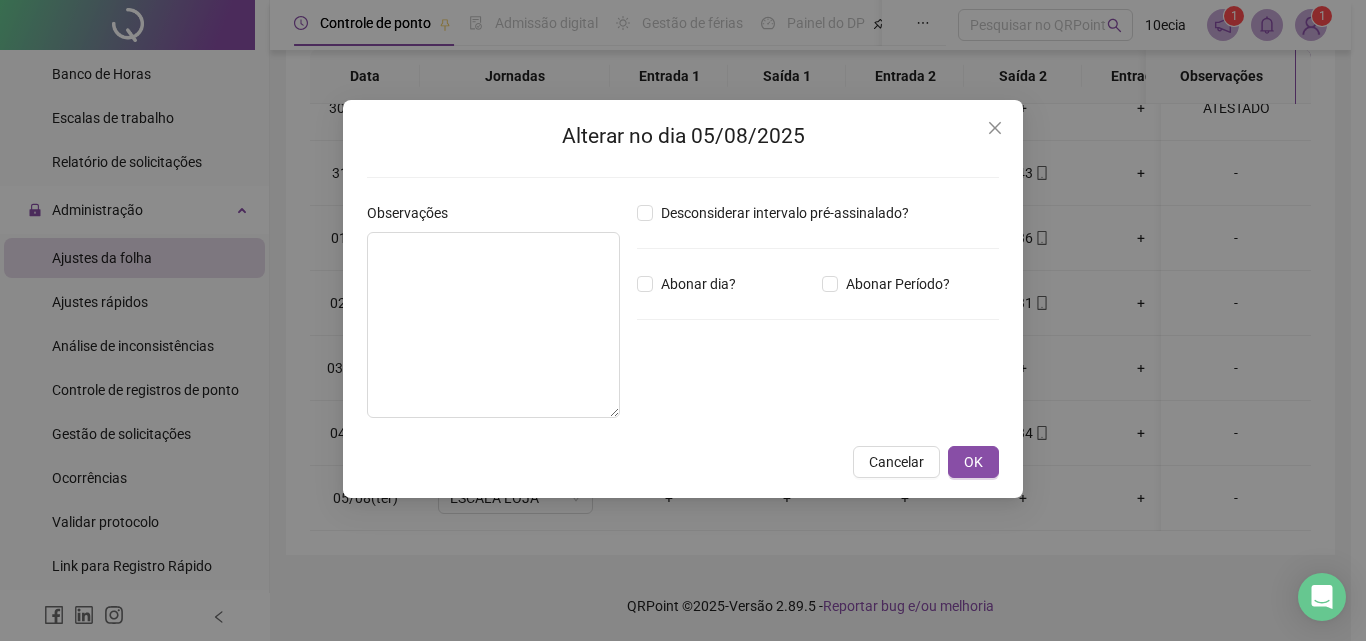 click on "Observações" at bounding box center (494, 318) 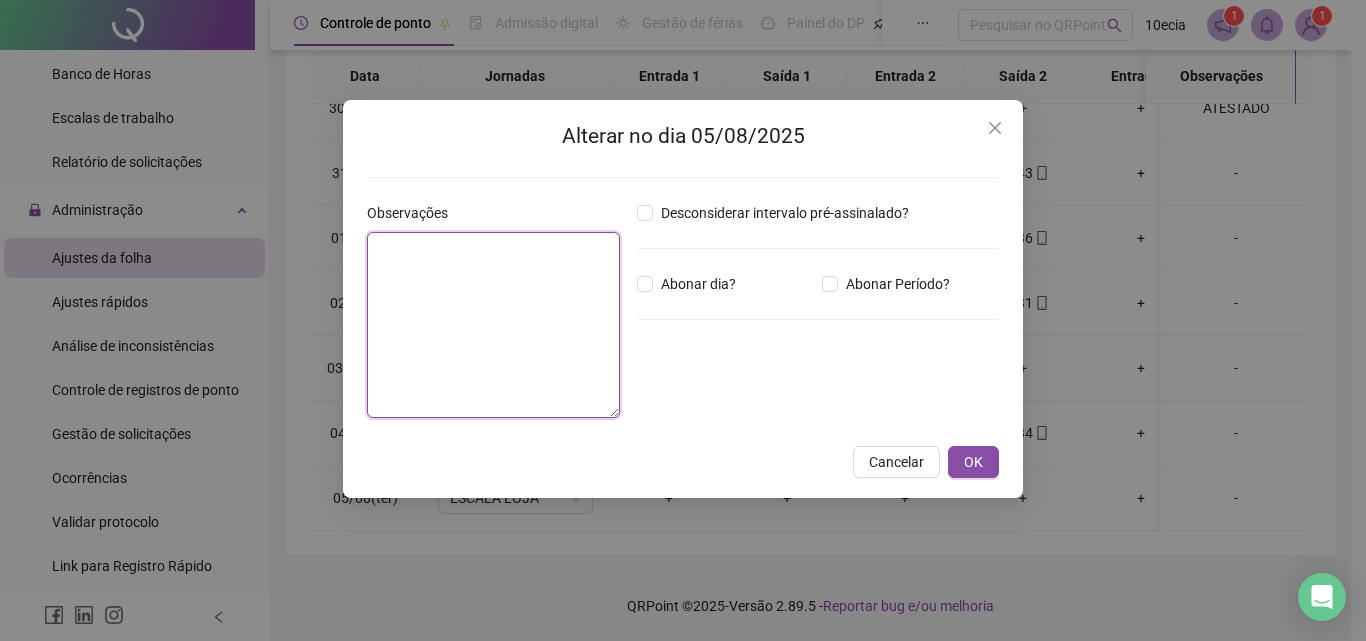 click at bounding box center [493, 325] 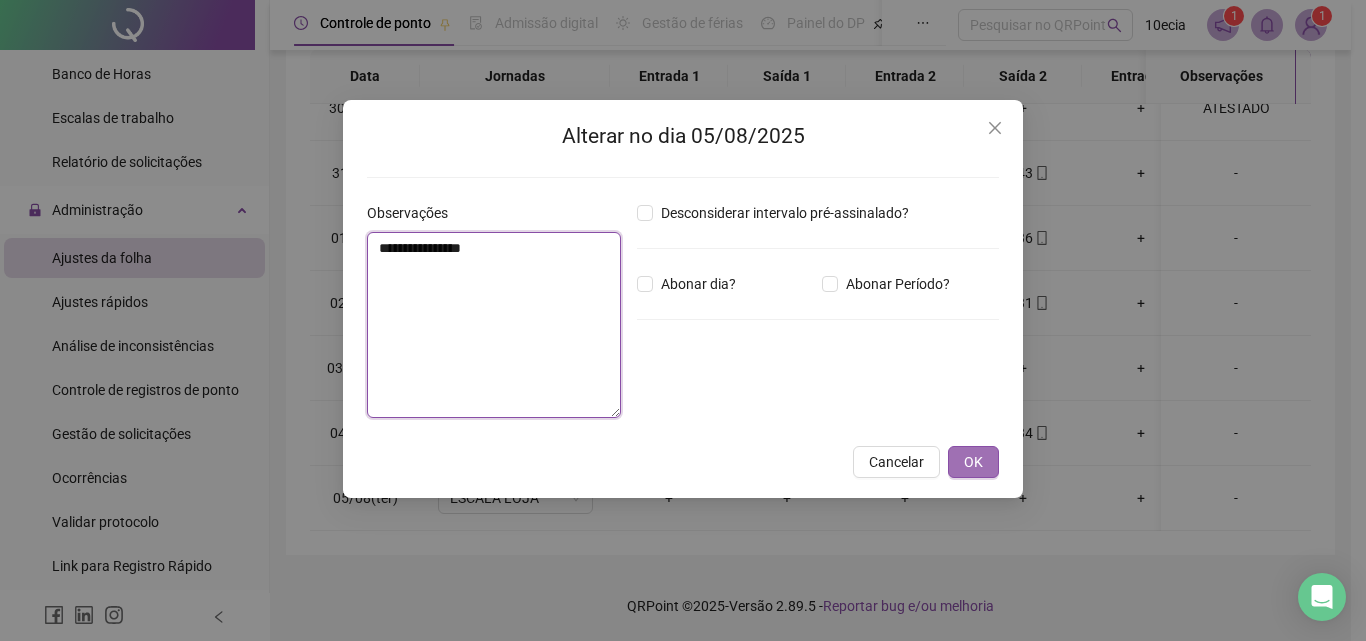 type on "**********" 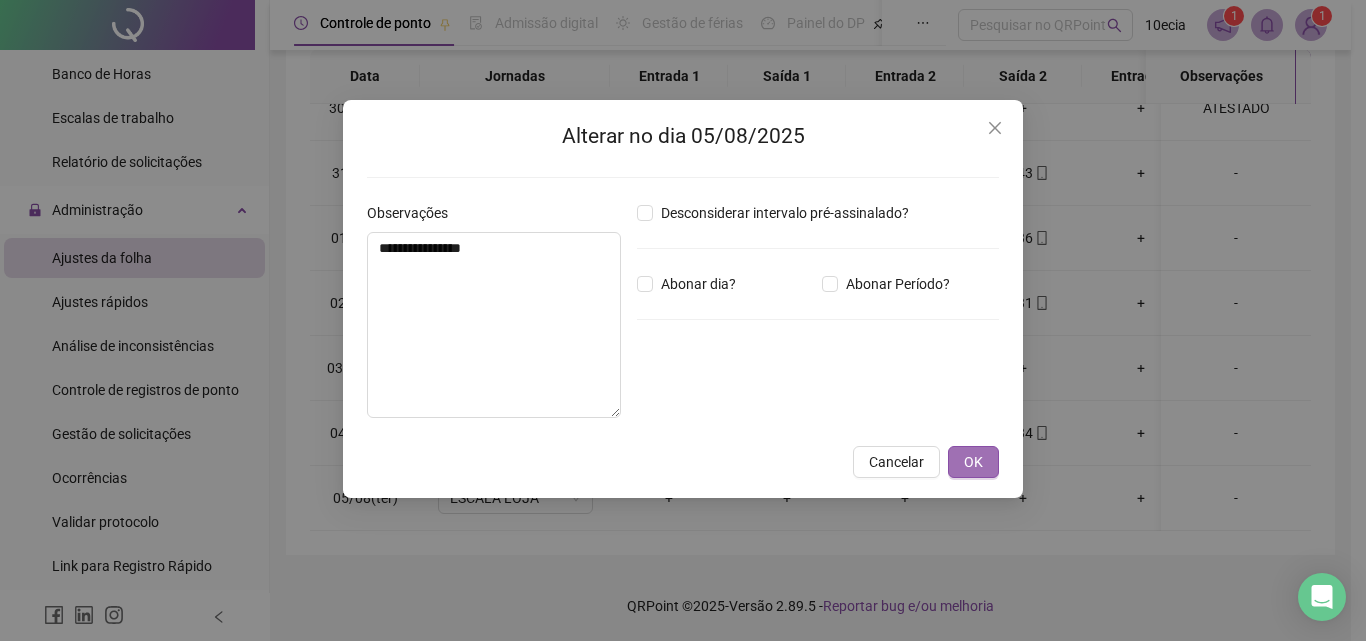 click on "OK" at bounding box center [973, 462] 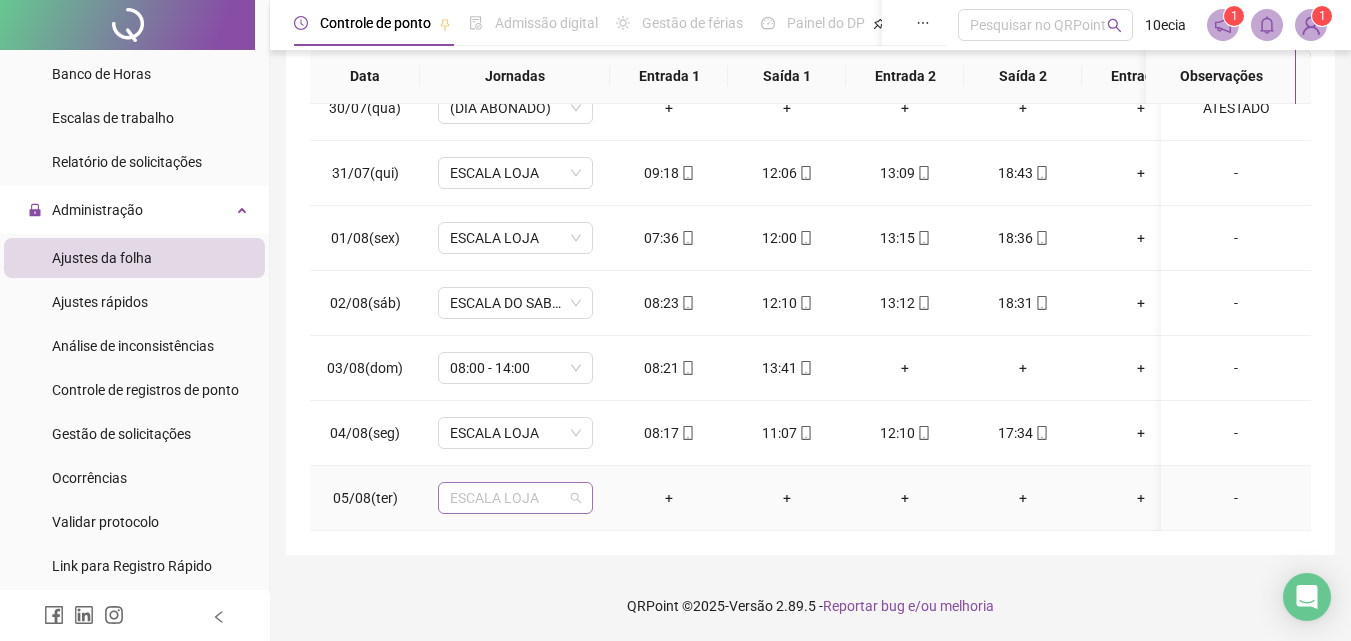 click on "ESCALA LOJA" at bounding box center (515, 498) 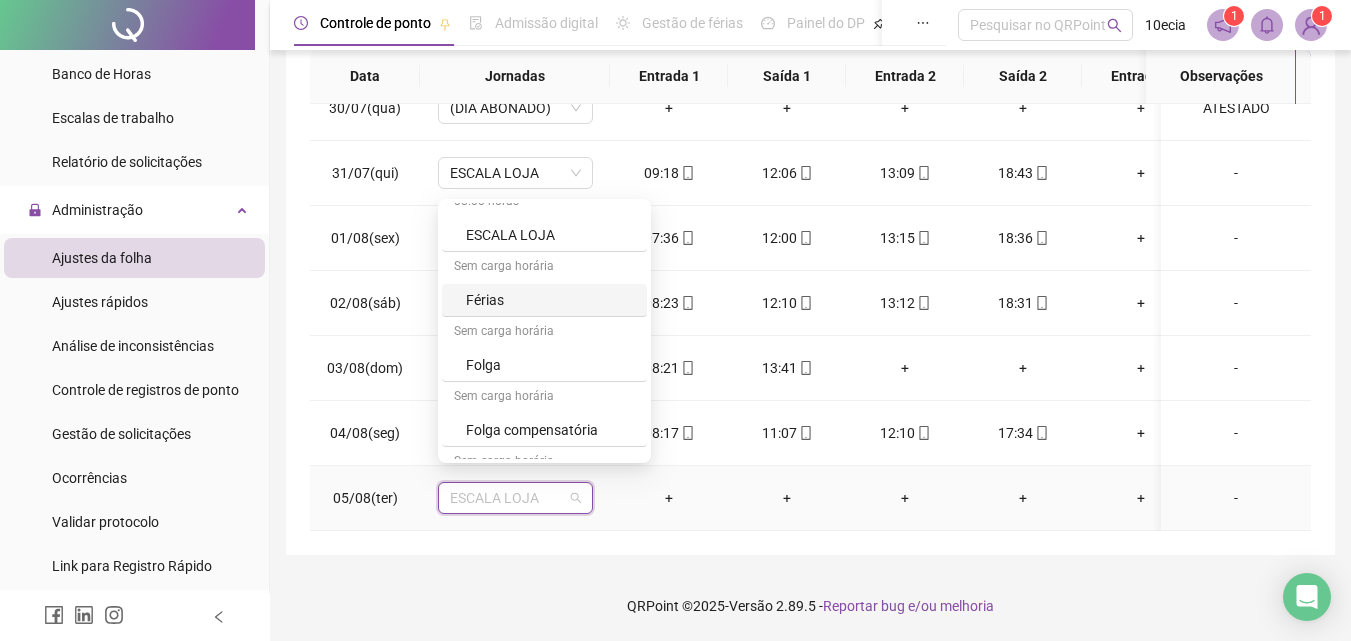 scroll, scrollTop: 700, scrollLeft: 0, axis: vertical 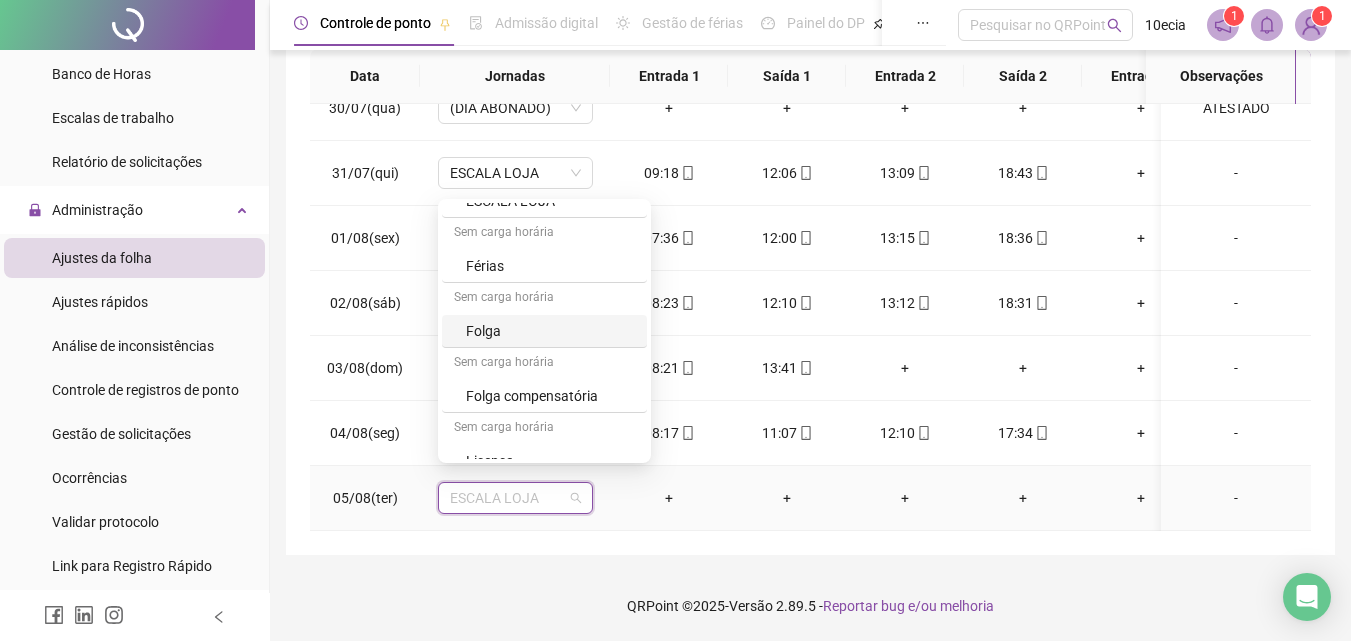 click on "Folga" at bounding box center [544, 331] 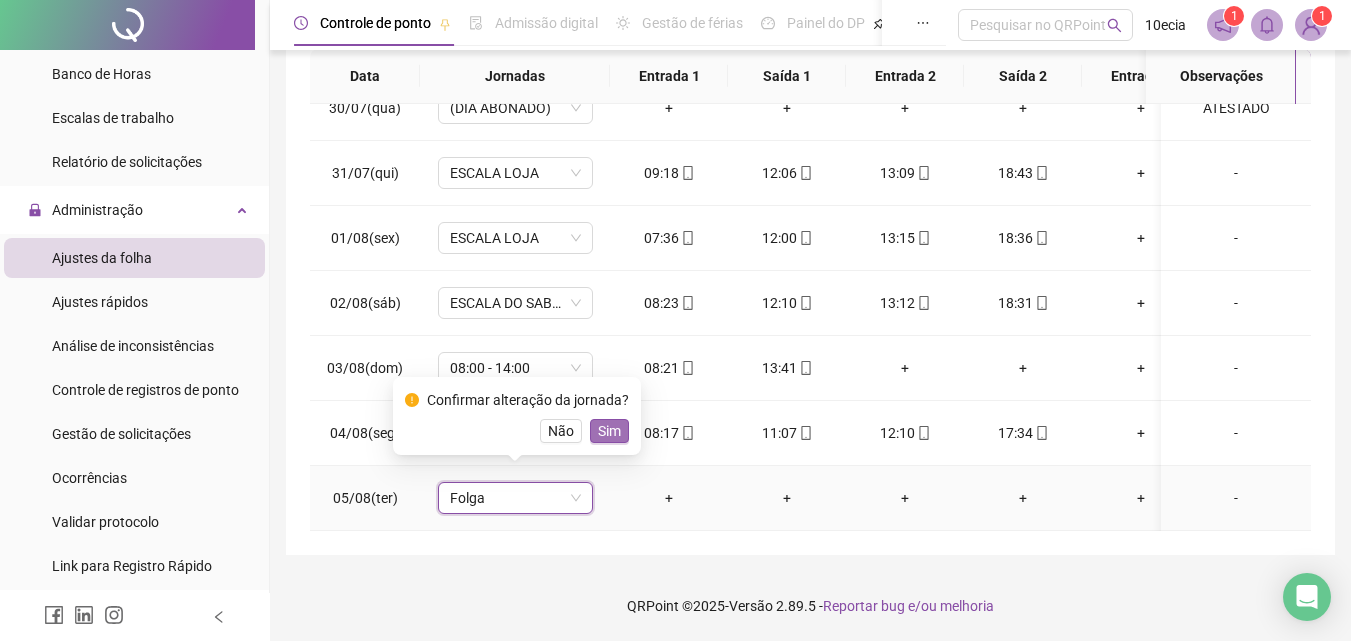click on "Sim" at bounding box center (609, 431) 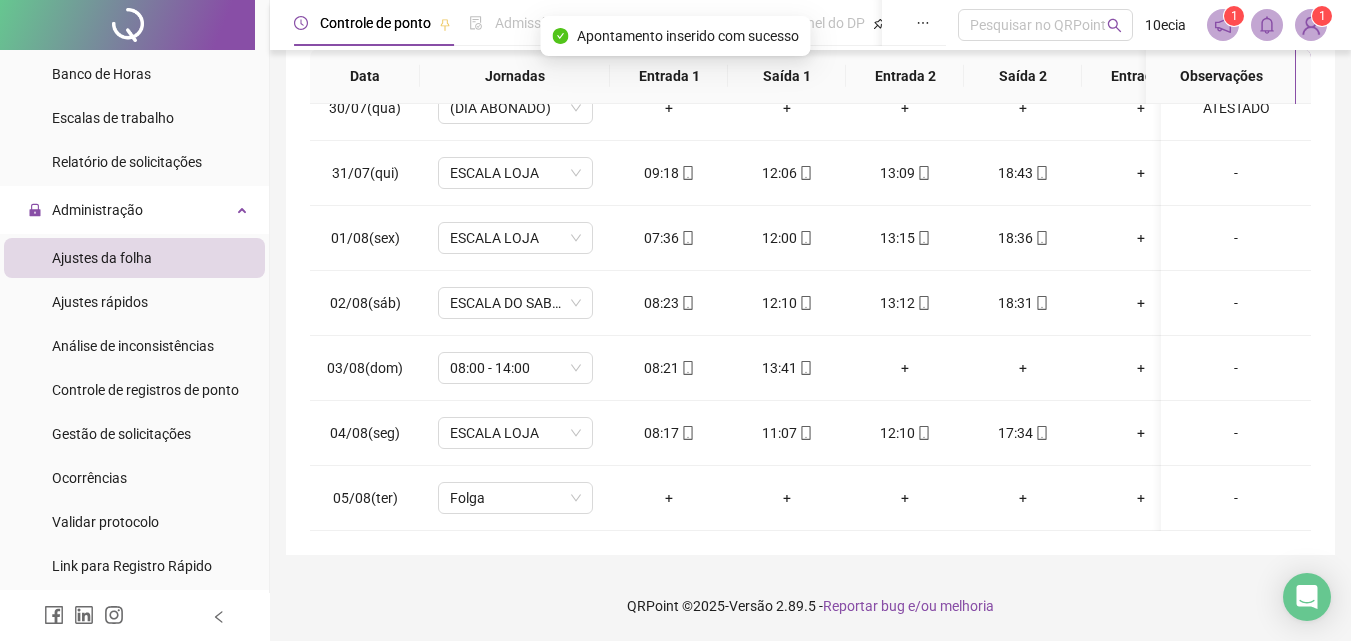 scroll, scrollTop: 0, scrollLeft: 0, axis: both 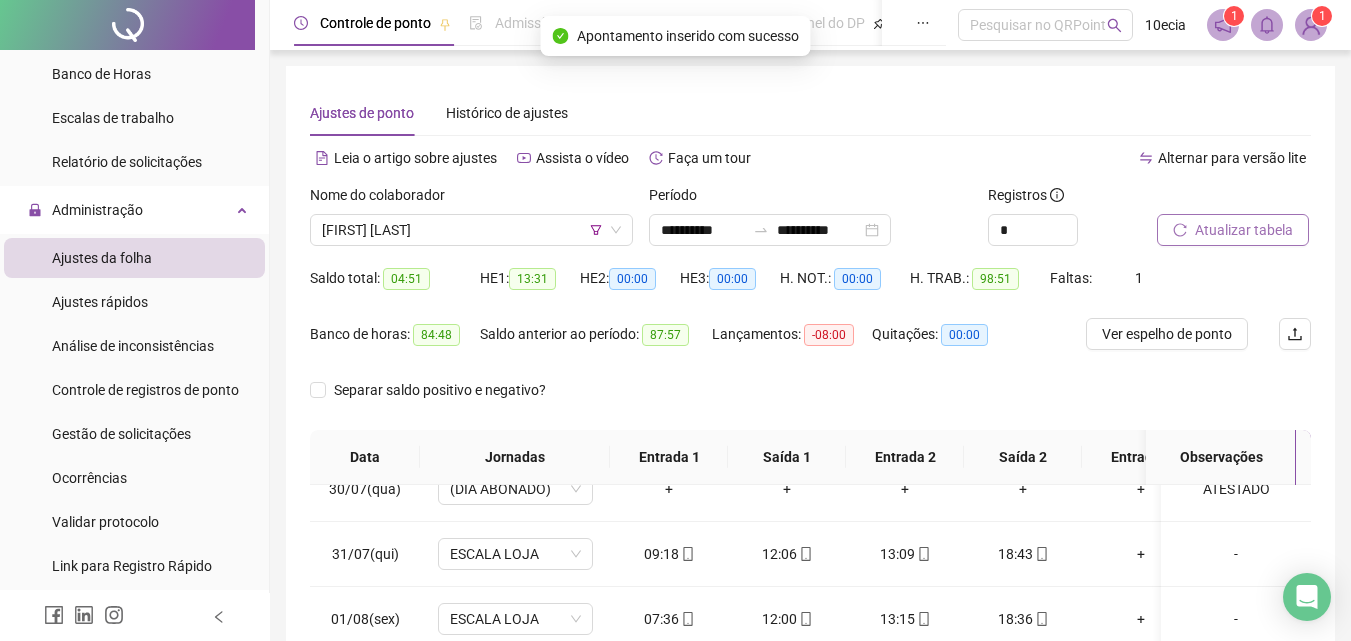 click on "Atualizar tabela" at bounding box center (1244, 230) 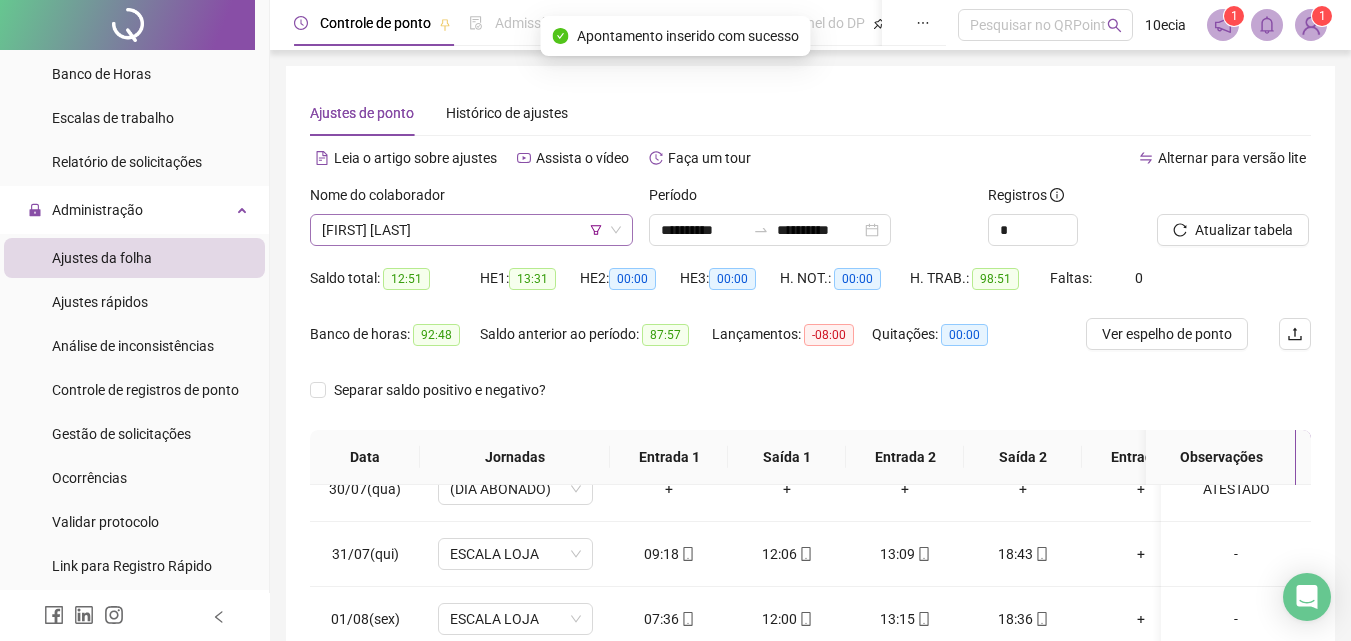 click on "[FIRST] [LAST]" at bounding box center (471, 230) 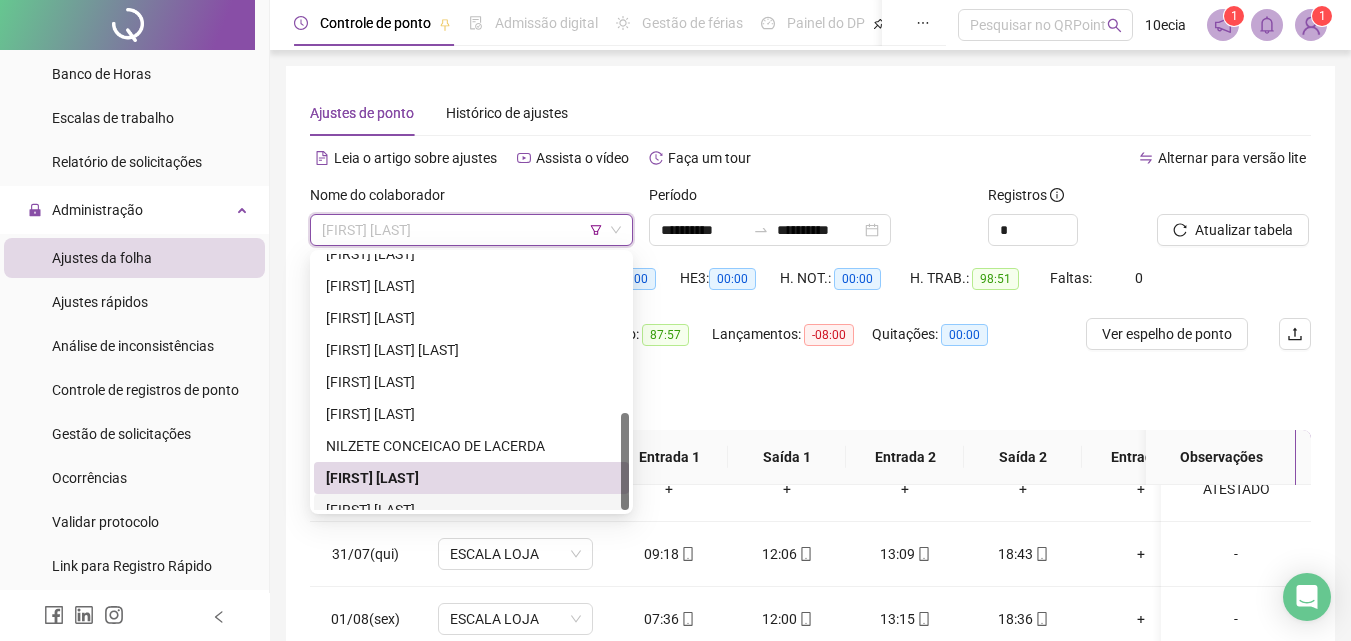 scroll, scrollTop: 416, scrollLeft: 0, axis: vertical 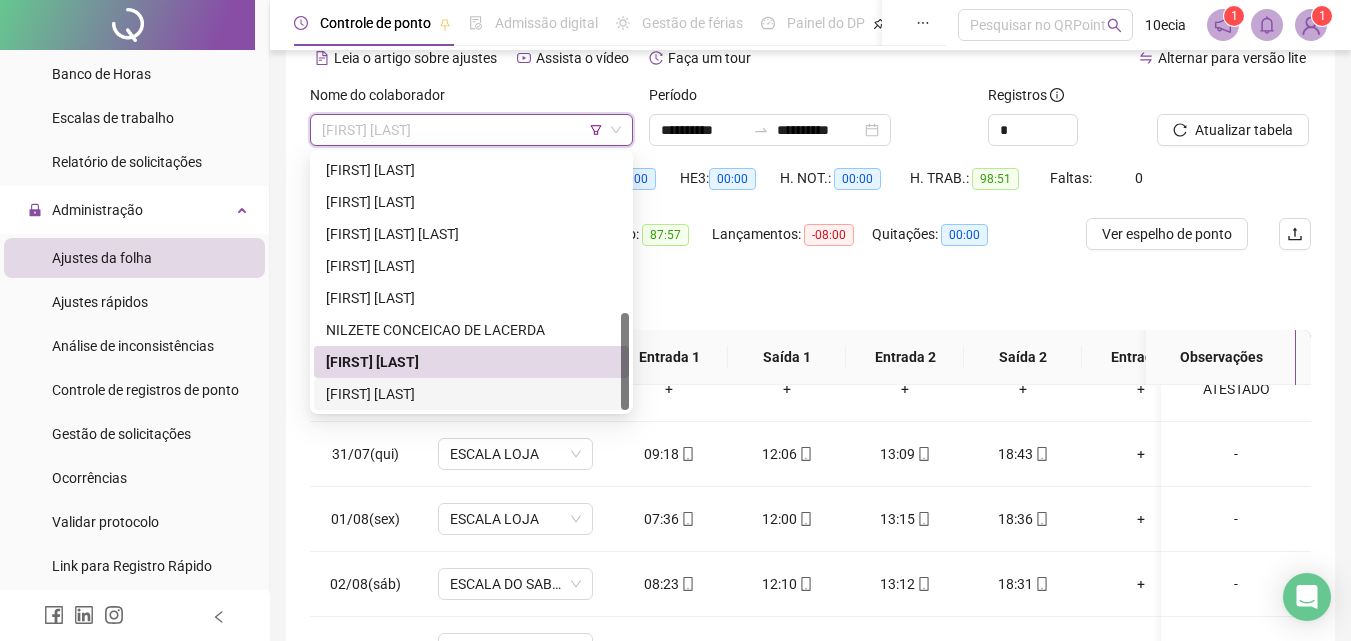 click on "[FIRST] [LAST]" at bounding box center [471, 394] 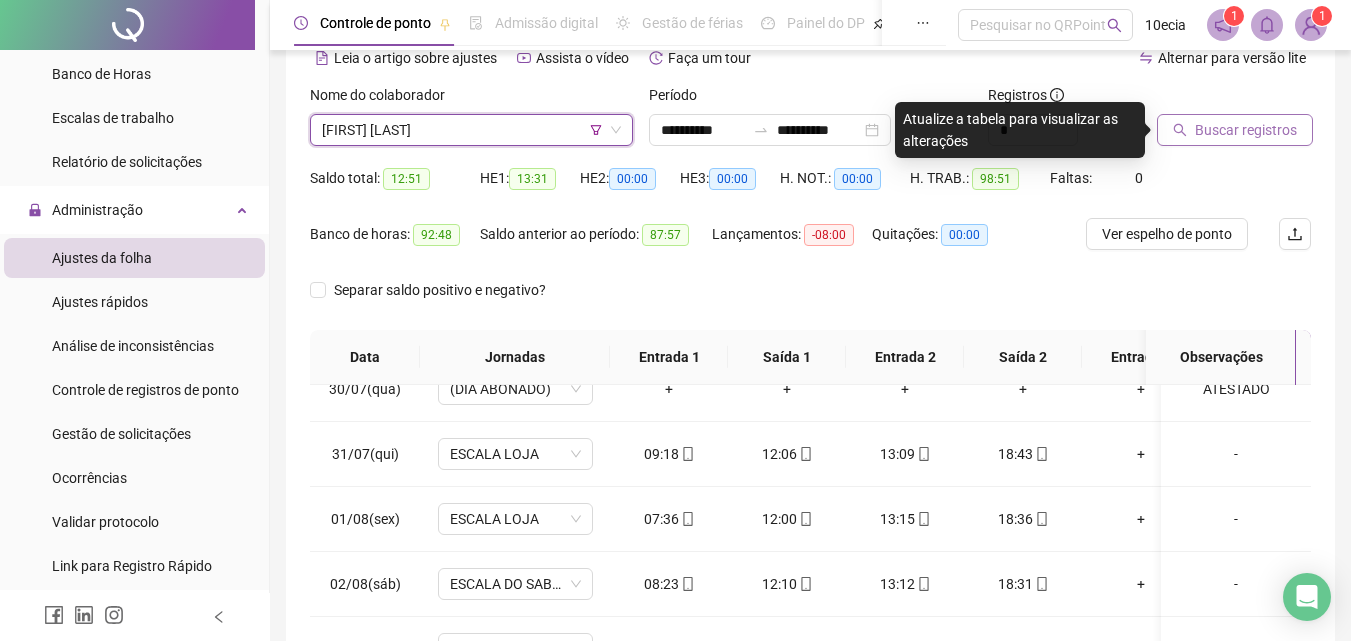 click on "Buscar registros" at bounding box center [1246, 130] 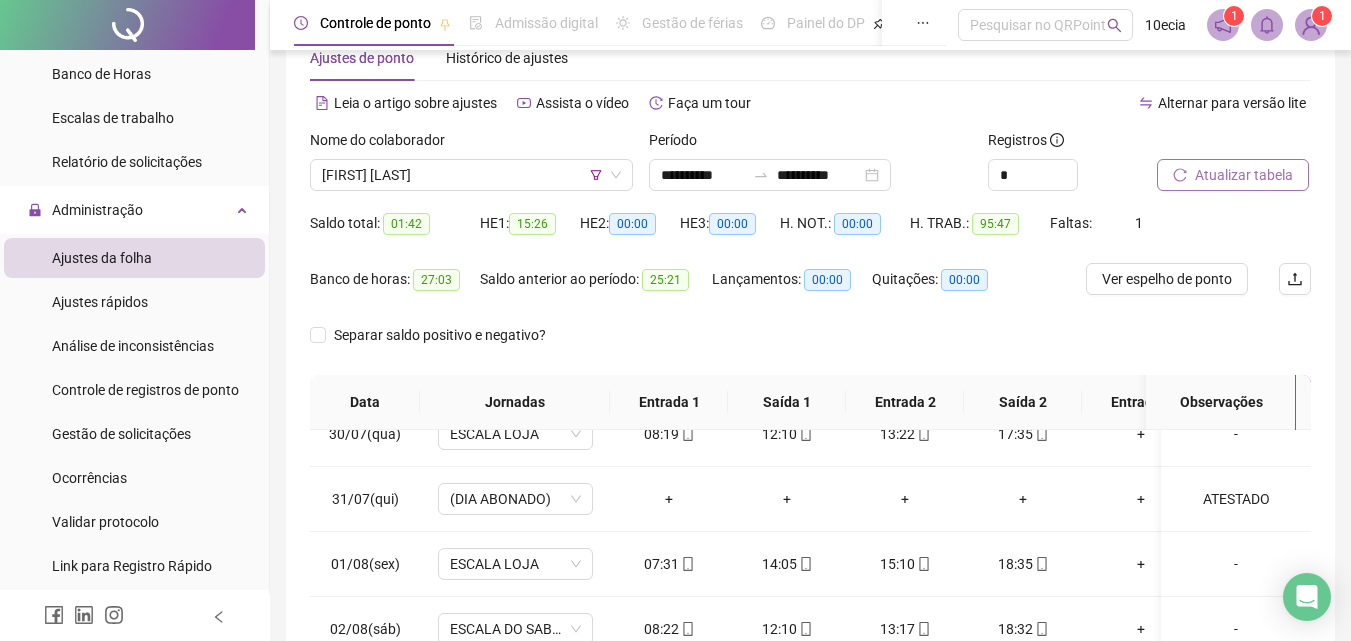 scroll, scrollTop: 0, scrollLeft: 0, axis: both 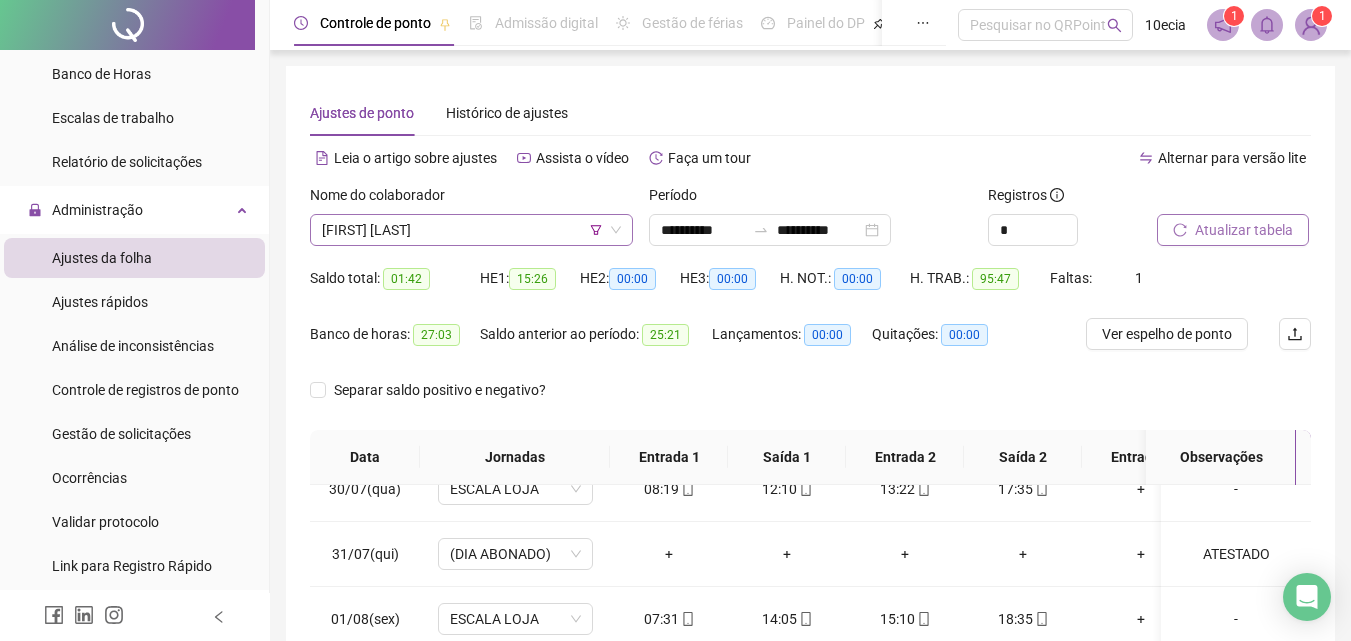 click on "[FIRST] [LAST]" at bounding box center (471, 230) 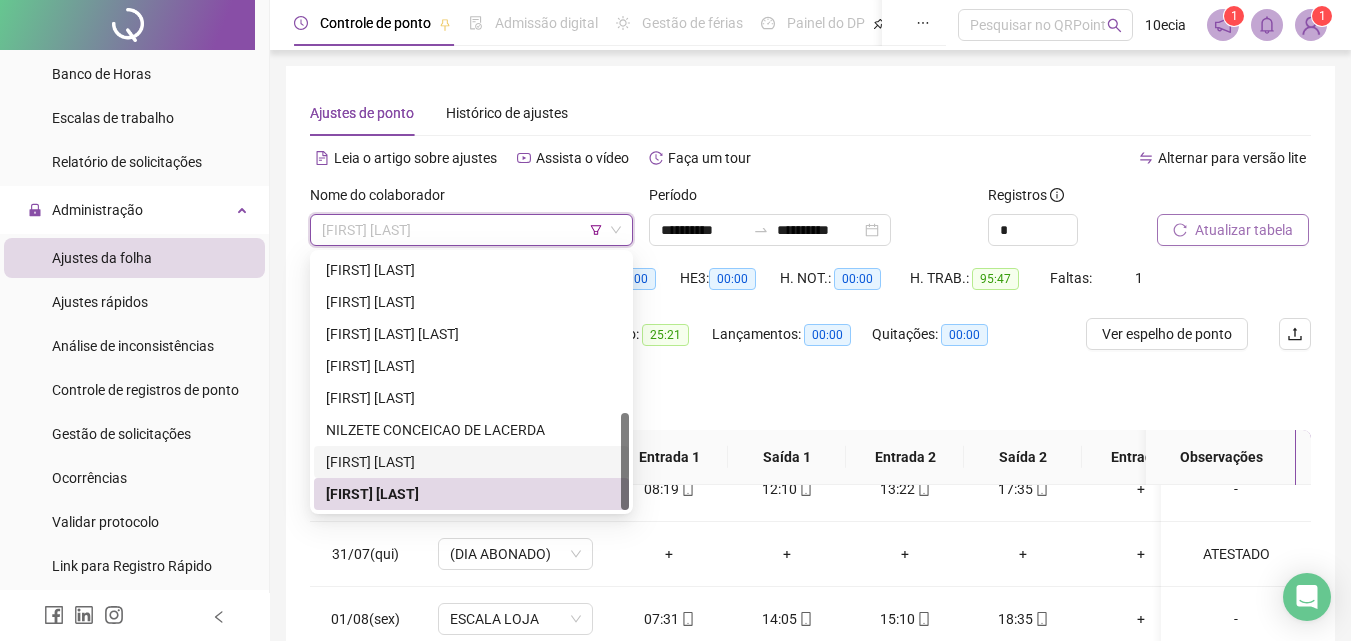 click on "[FIRST] [LAST]" at bounding box center (471, 462) 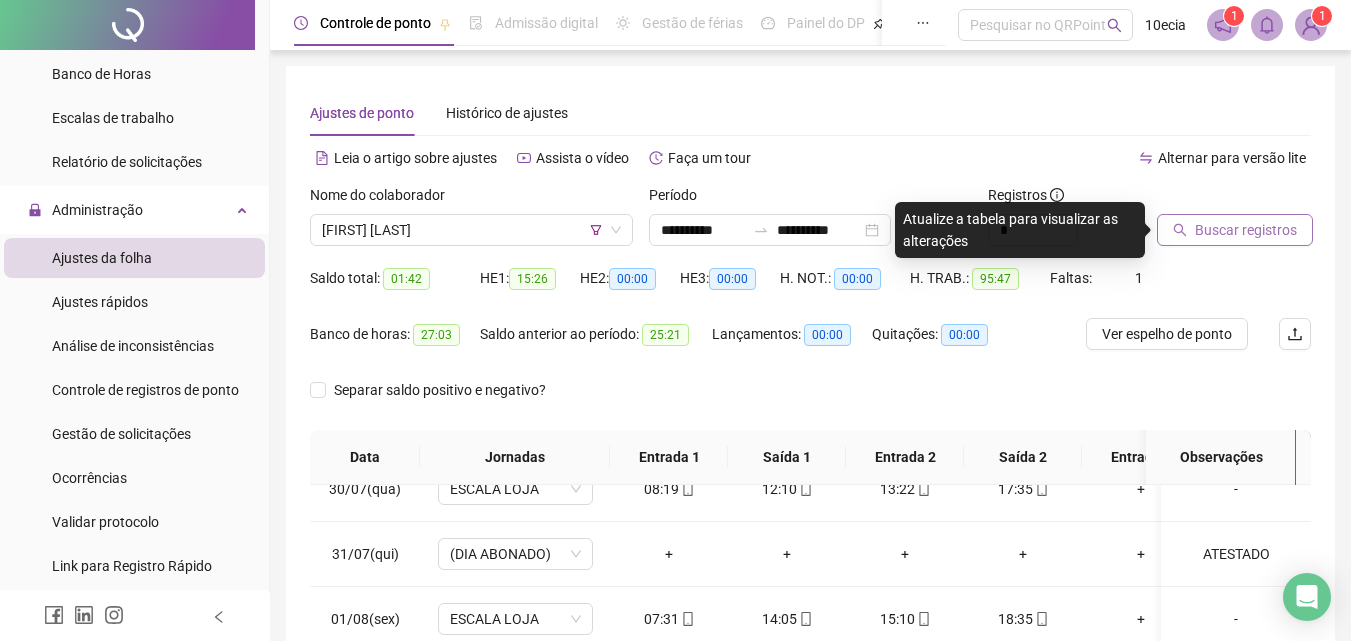 click on "Buscar registros" at bounding box center (1235, 230) 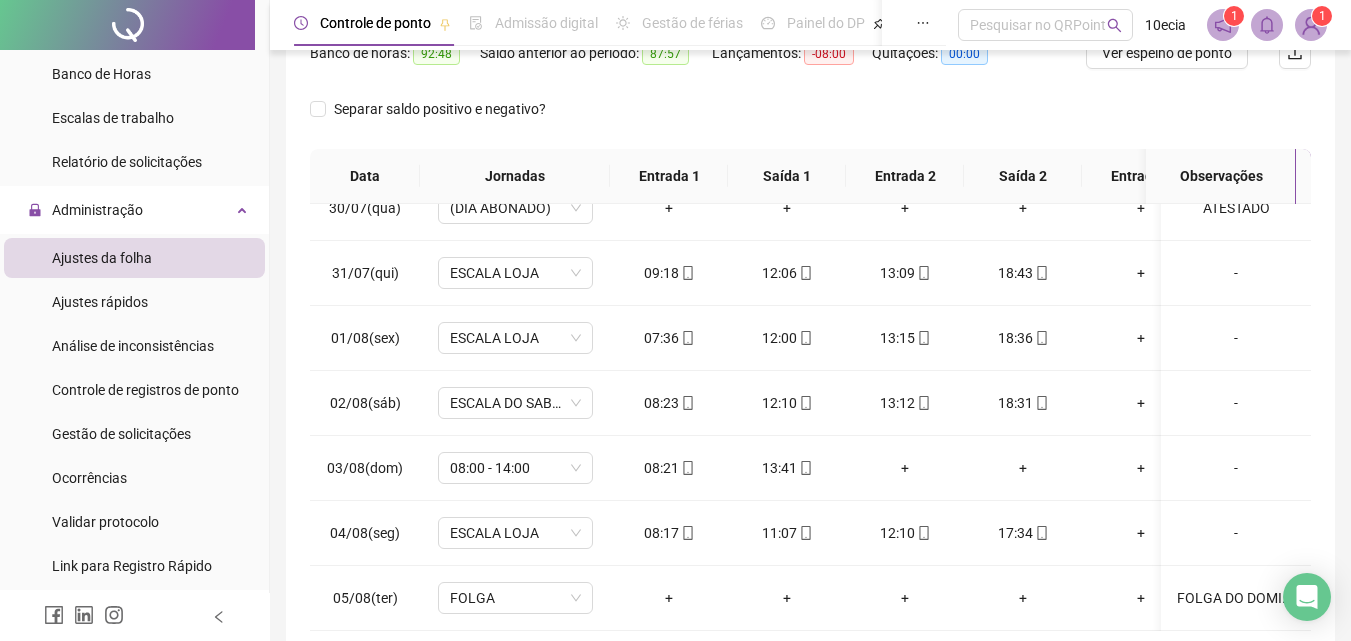 scroll, scrollTop: 81, scrollLeft: 0, axis: vertical 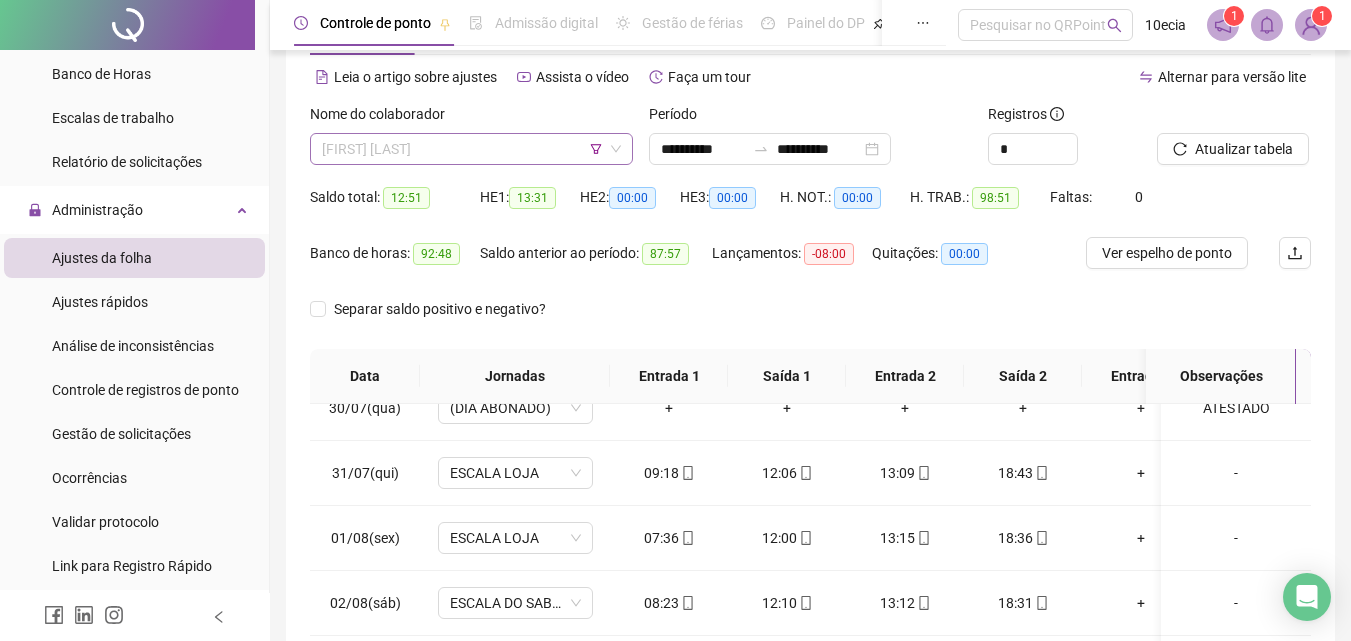 click on "[FIRST] [LAST]" at bounding box center [471, 149] 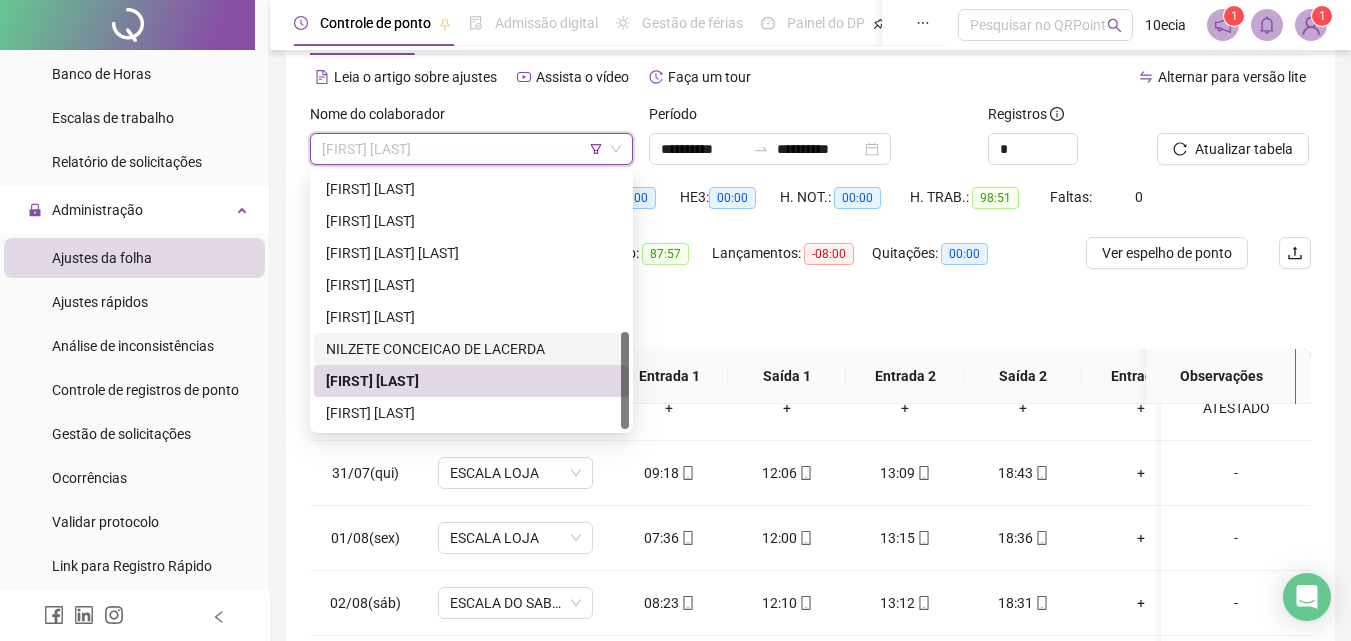 click on "NILZETE CONCEICAO DE LACERDA" at bounding box center [471, 349] 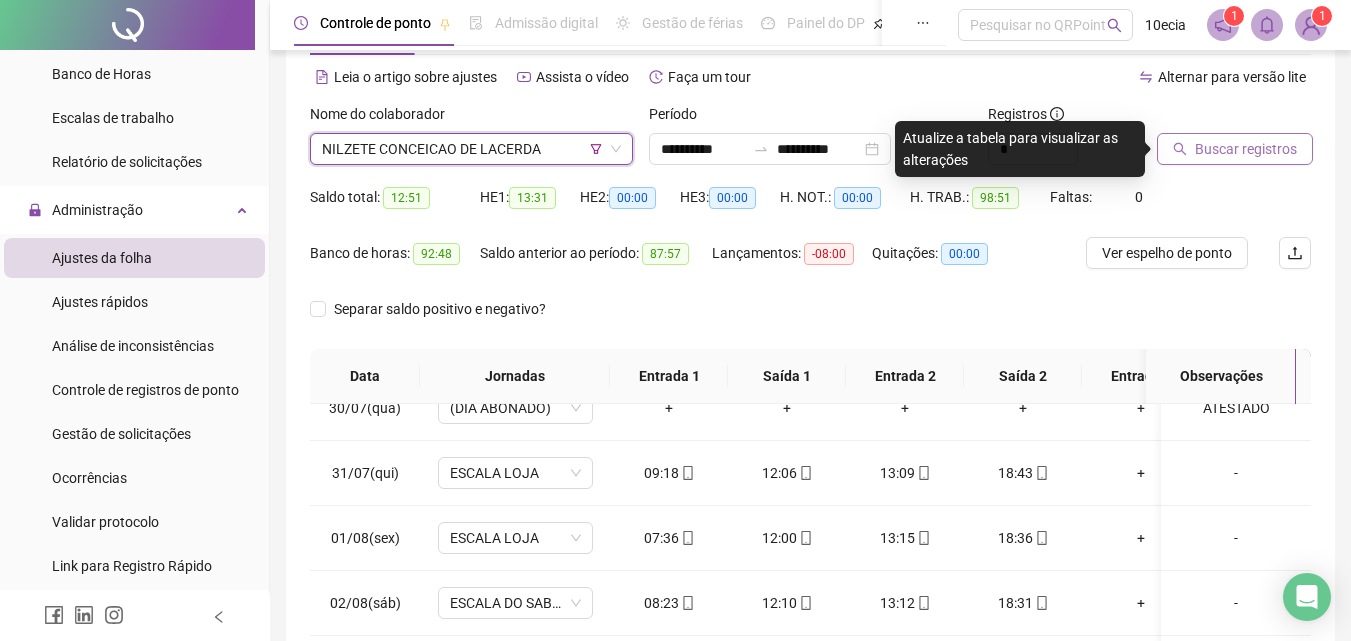 click on "Buscar registros" at bounding box center (1246, 149) 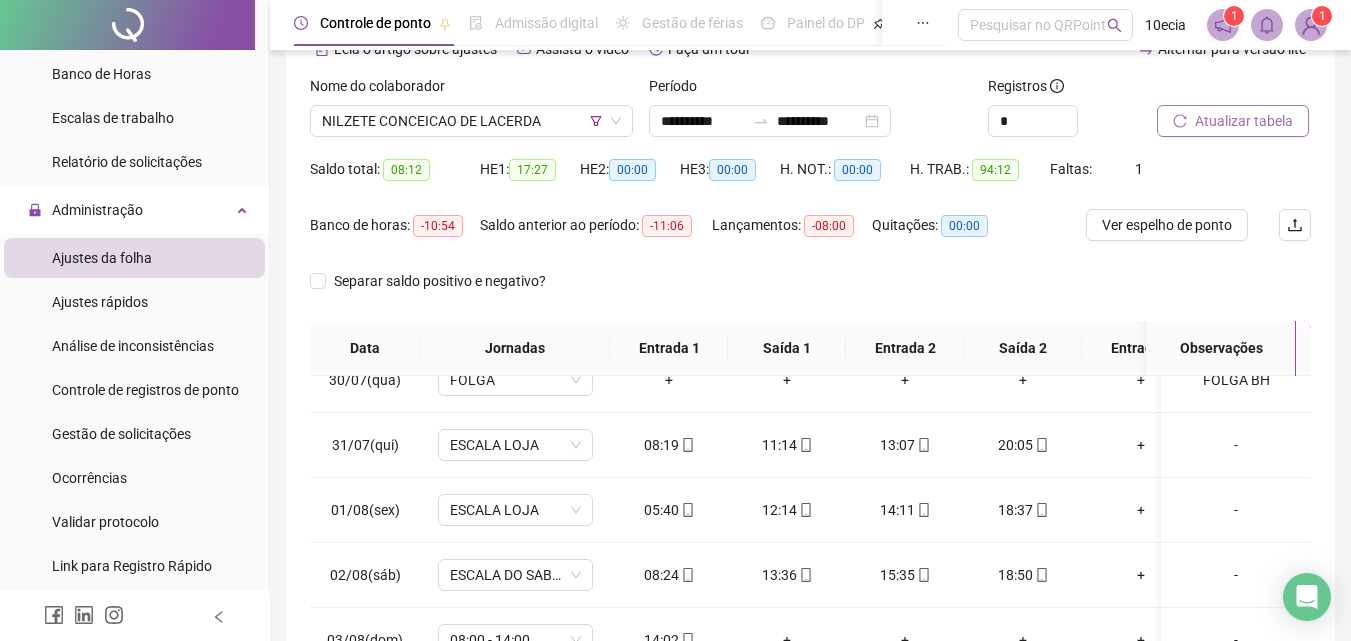 scroll, scrollTop: 81, scrollLeft: 0, axis: vertical 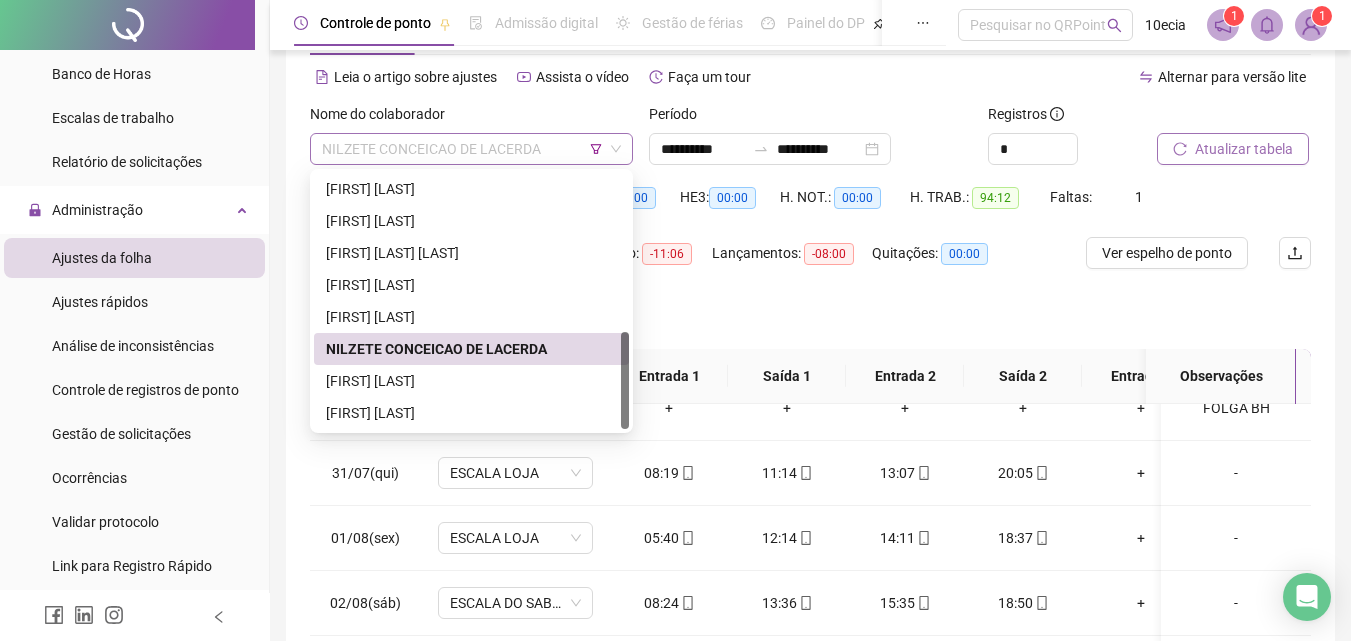 click on "NILZETE CONCEICAO DE LACERDA" at bounding box center [471, 149] 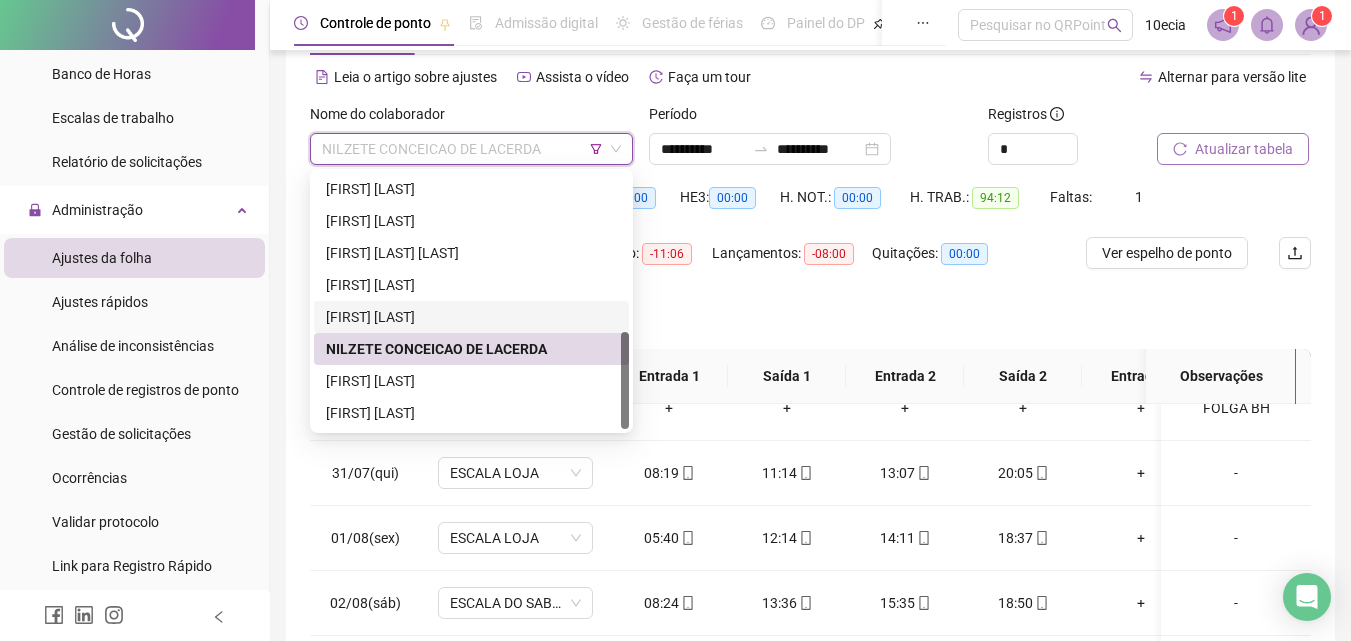 click on "[FIRST] [LAST]" at bounding box center [471, 317] 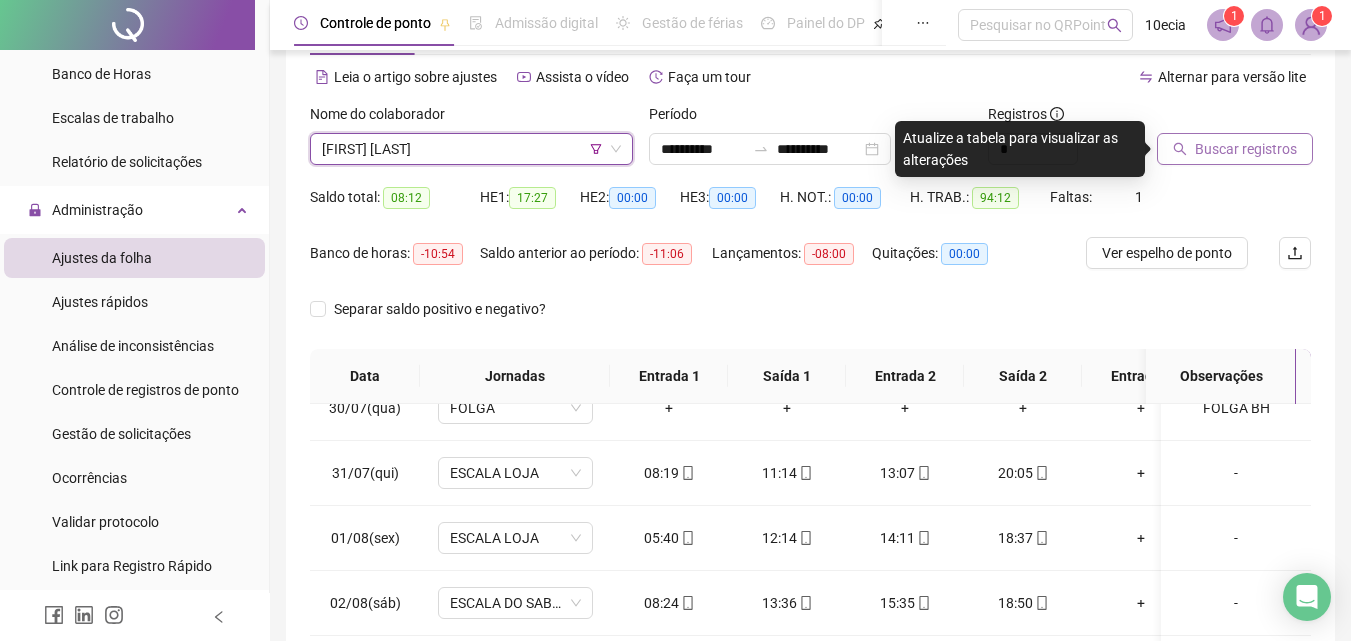 click on "Buscar registros" at bounding box center (1246, 149) 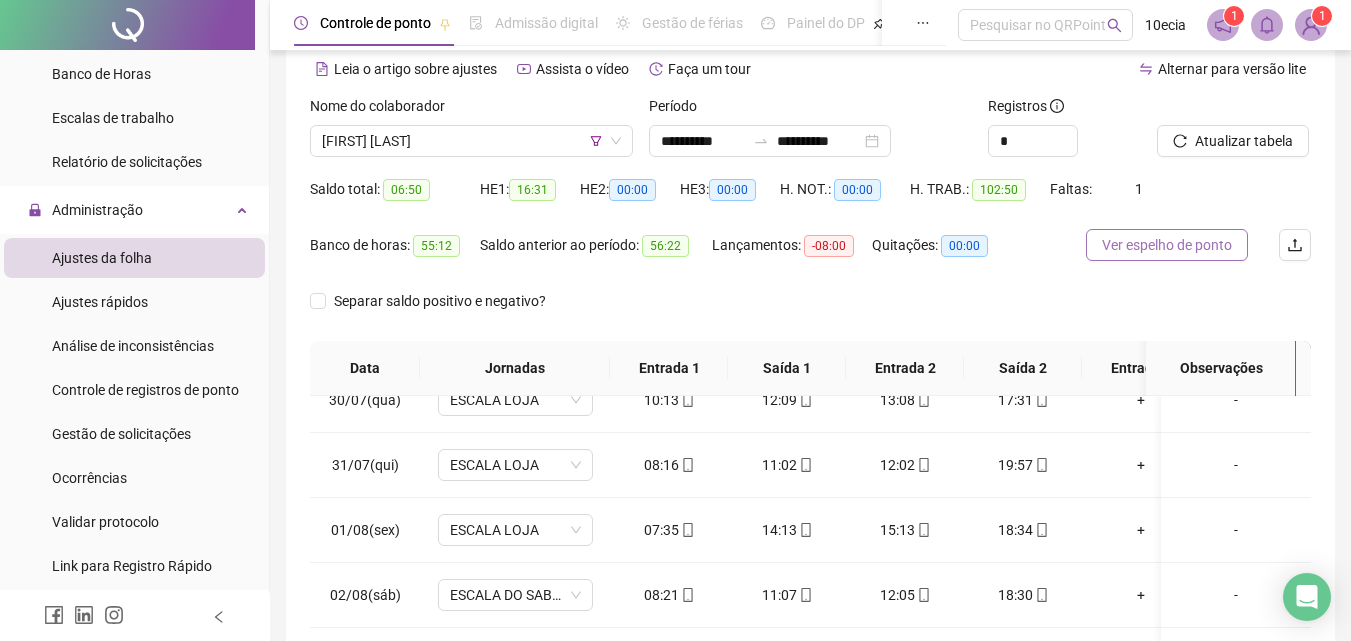 scroll, scrollTop: 0, scrollLeft: 0, axis: both 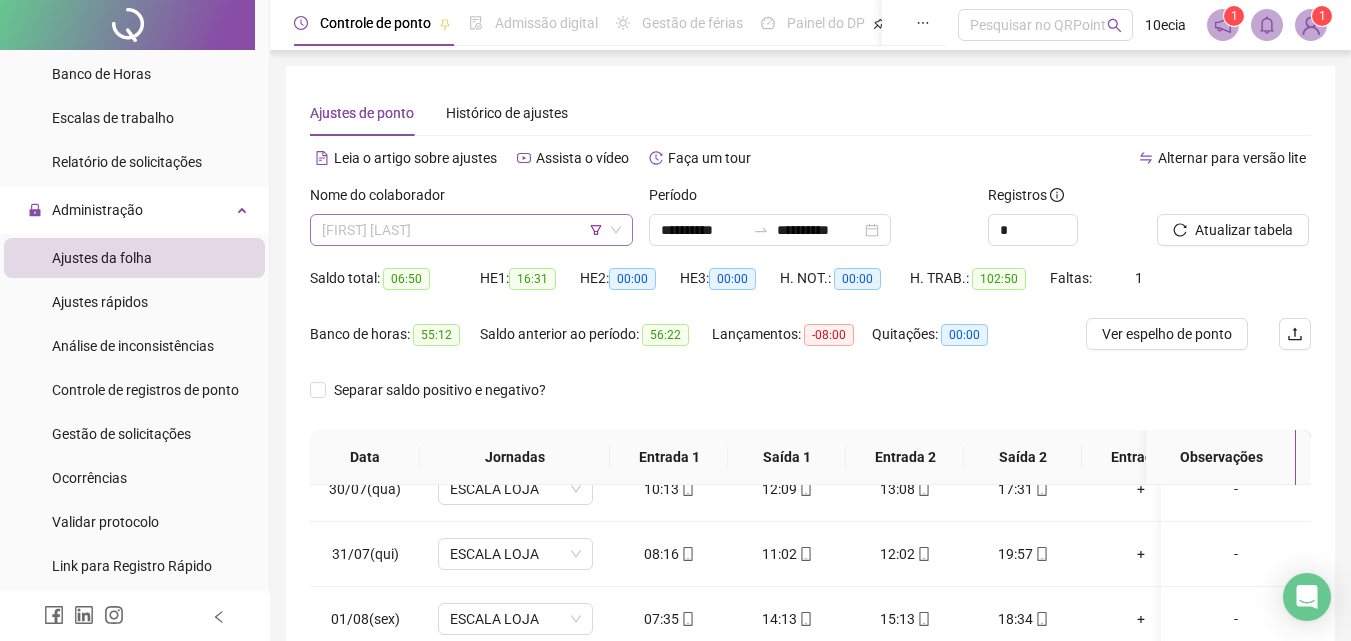 click on "[FIRST] [LAST]" at bounding box center (471, 230) 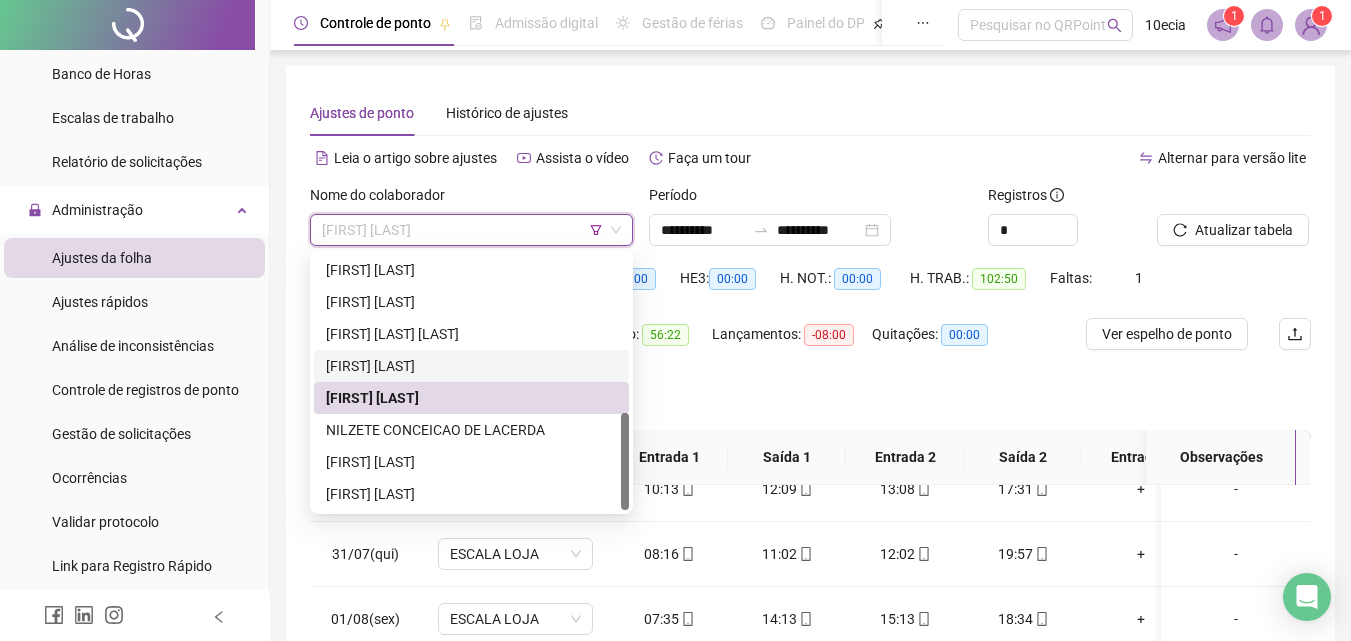 click on "[FIRST] [LAST]" at bounding box center [471, 366] 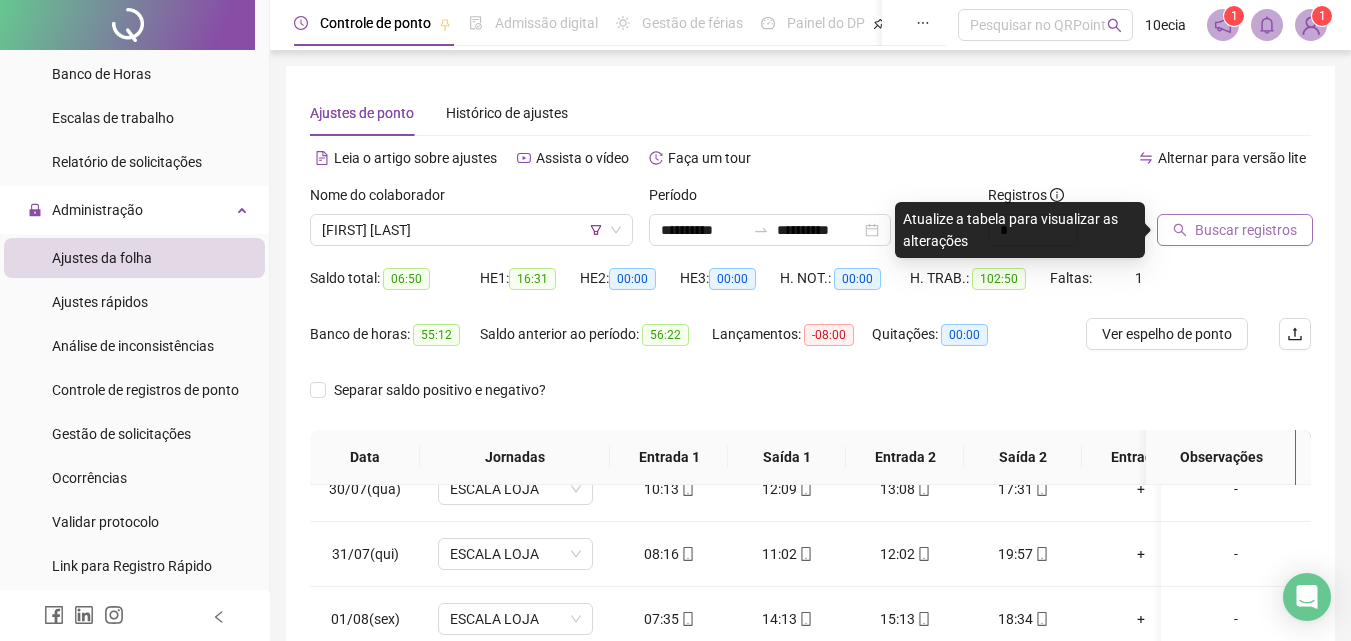 click on "Buscar registros" at bounding box center (1235, 230) 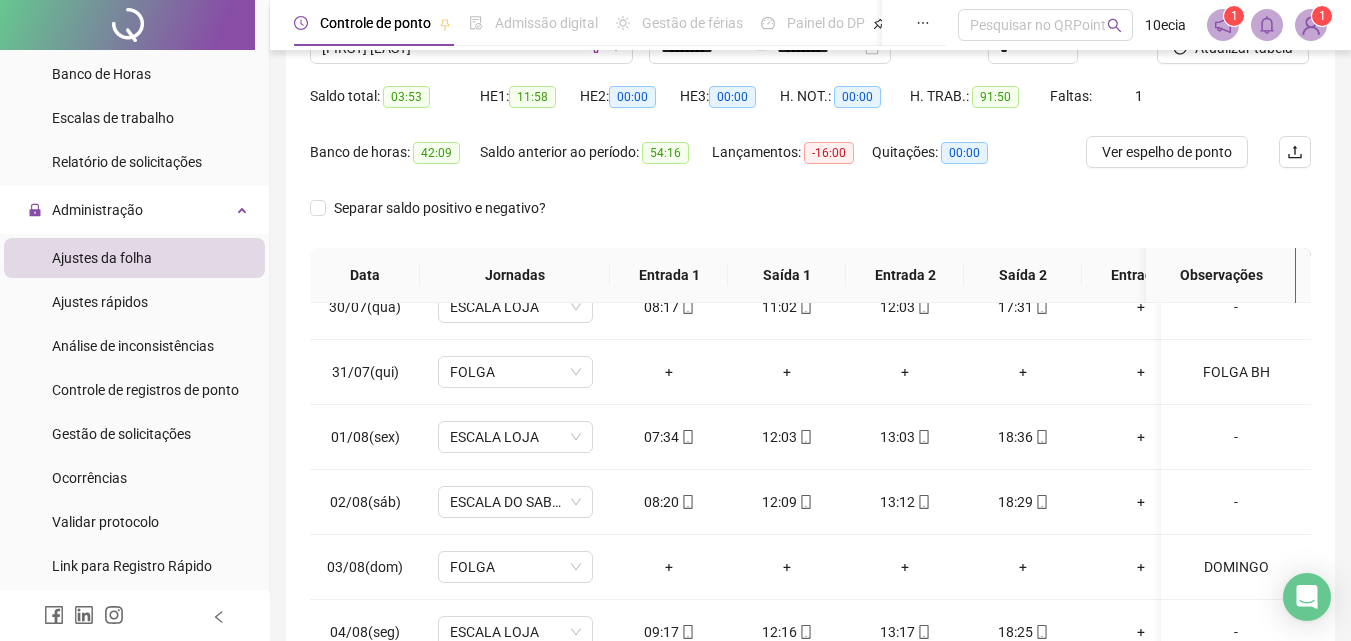 scroll, scrollTop: 81, scrollLeft: 0, axis: vertical 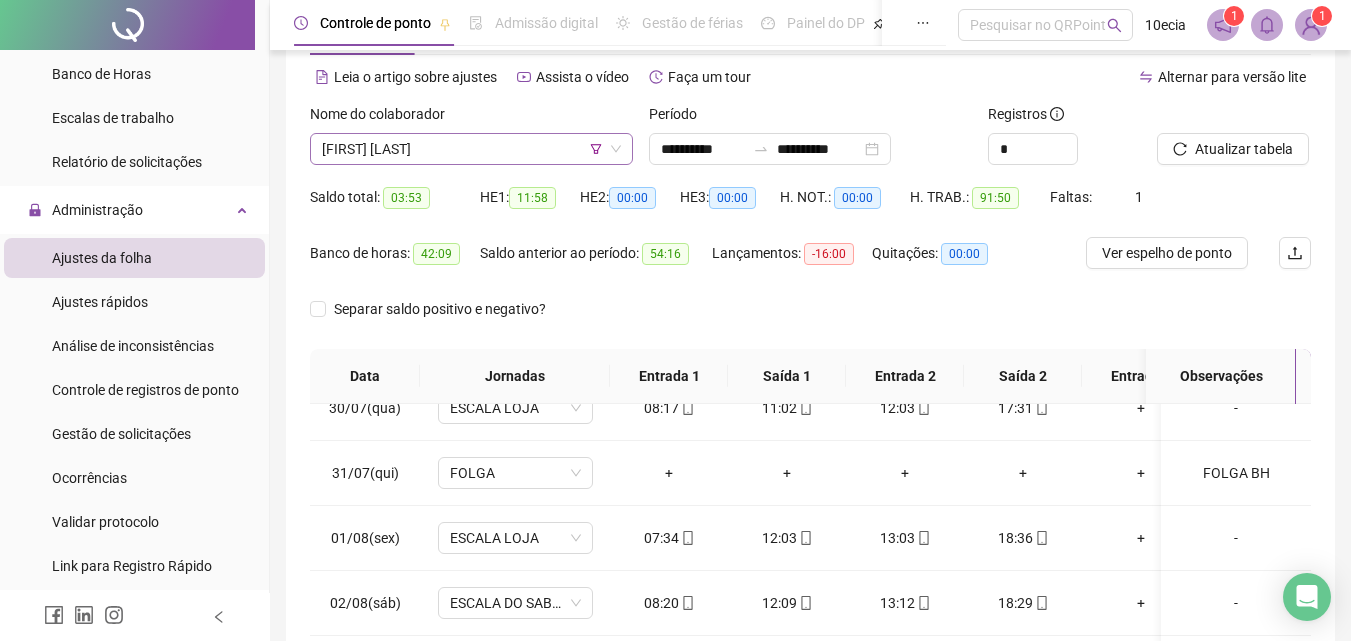 click on "[FIRST] [LAST]" at bounding box center [471, 149] 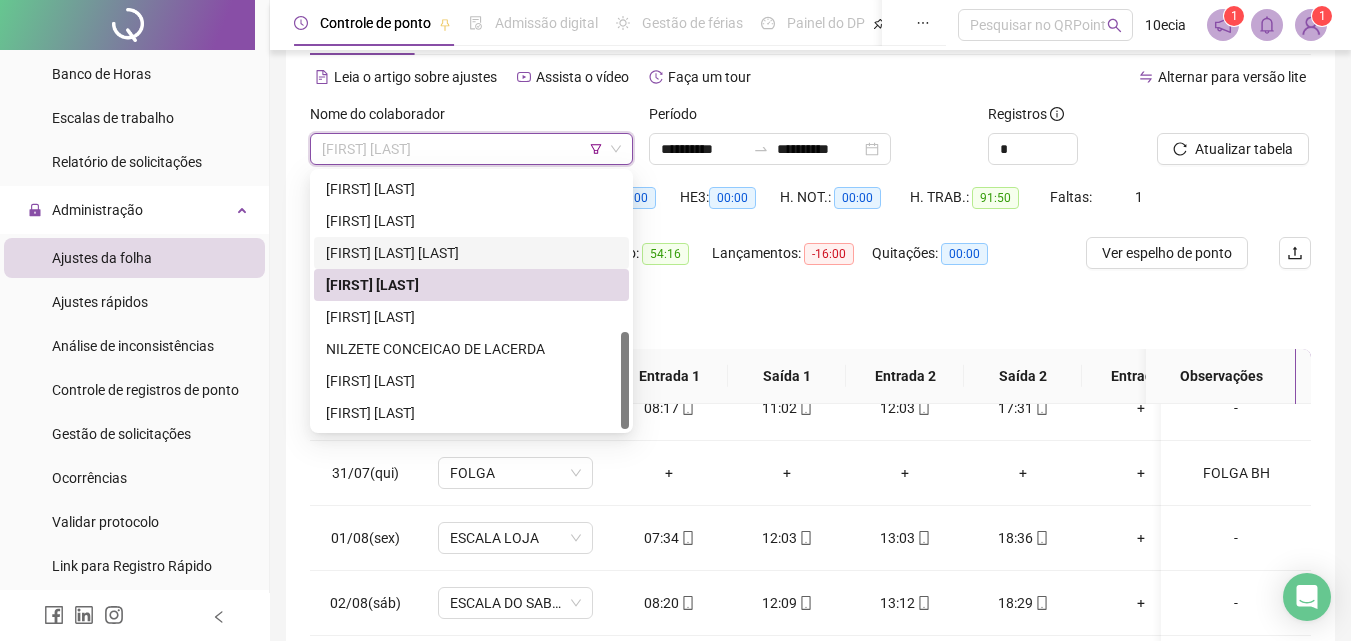click on "[FIRST] [LAST] [LAST]" at bounding box center (471, 253) 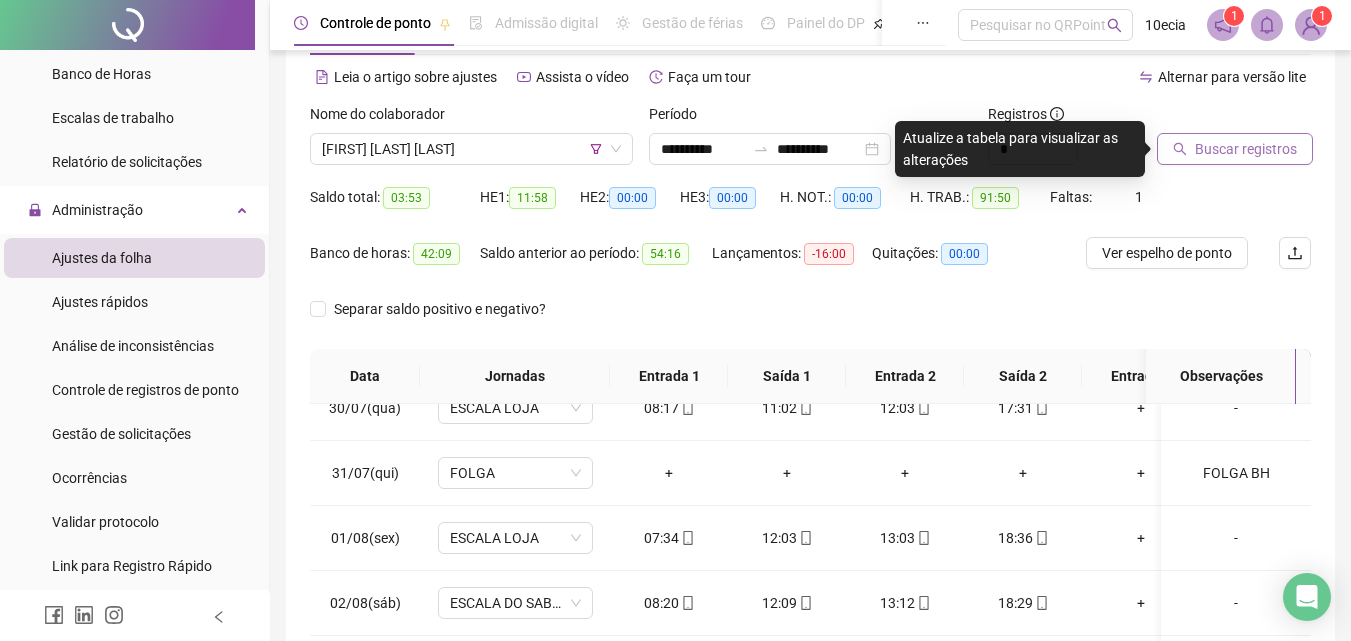 click on "Buscar registros" at bounding box center [1246, 149] 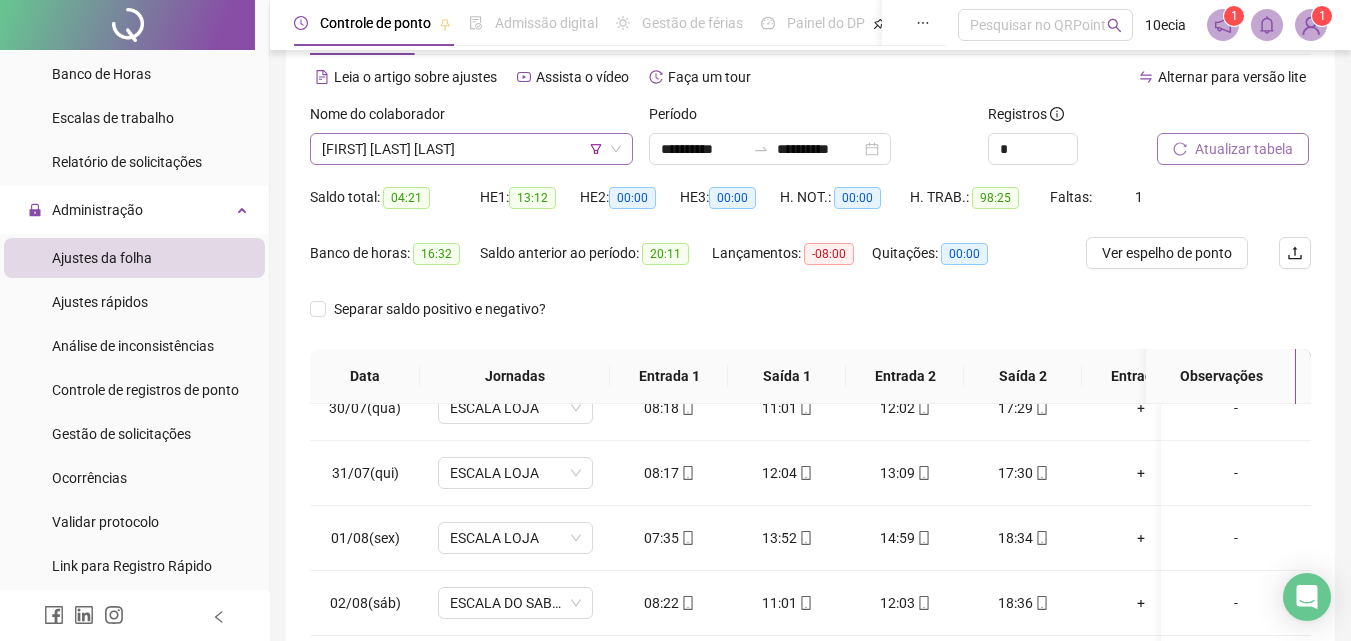 click 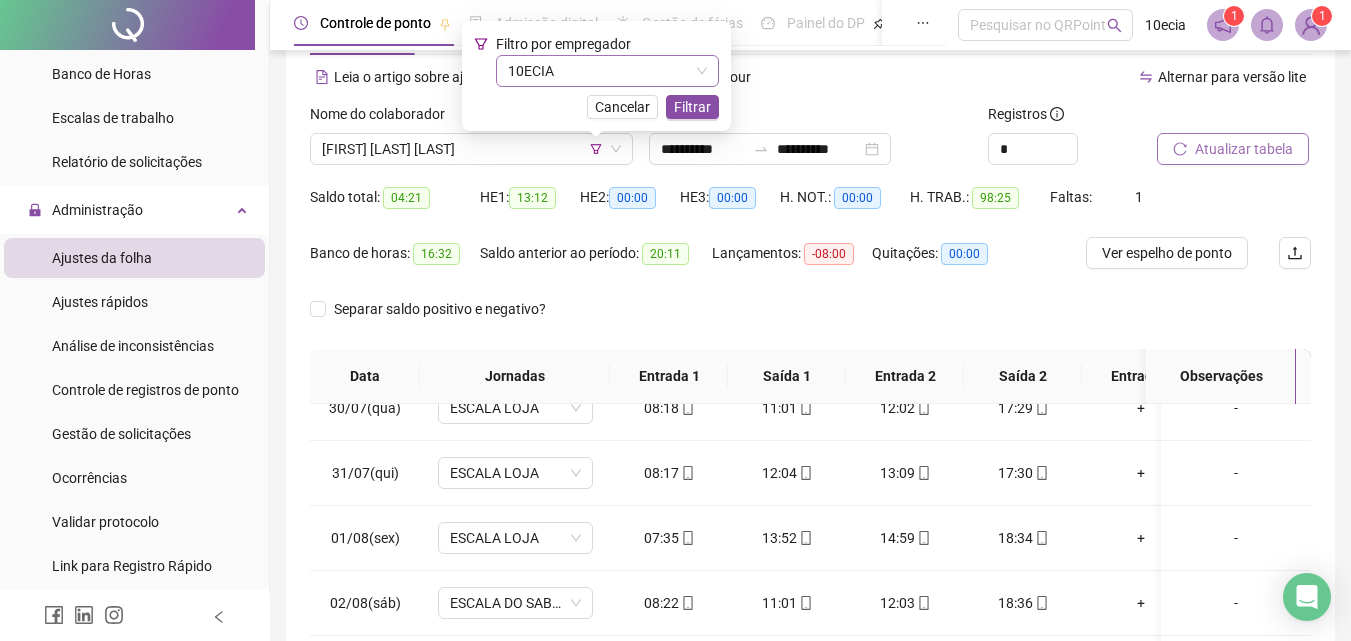 click on "10ECIA" at bounding box center (607, 71) 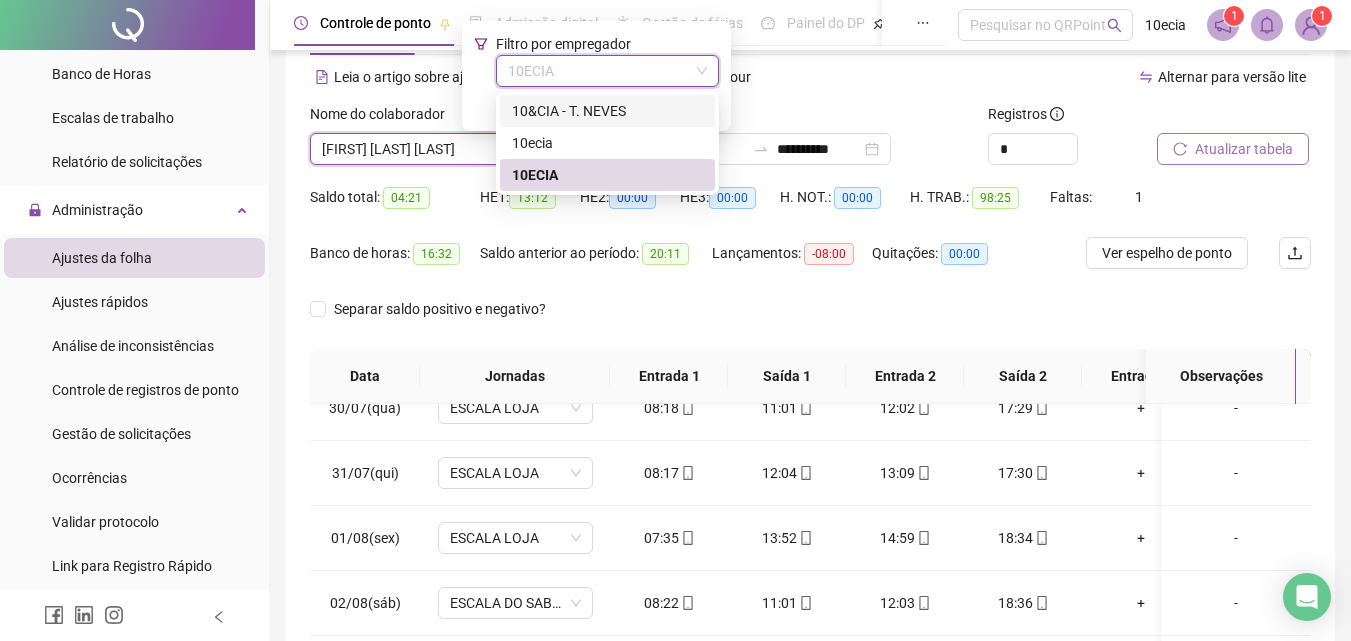 click on "10&CIA  - T. NEVES" at bounding box center [607, 111] 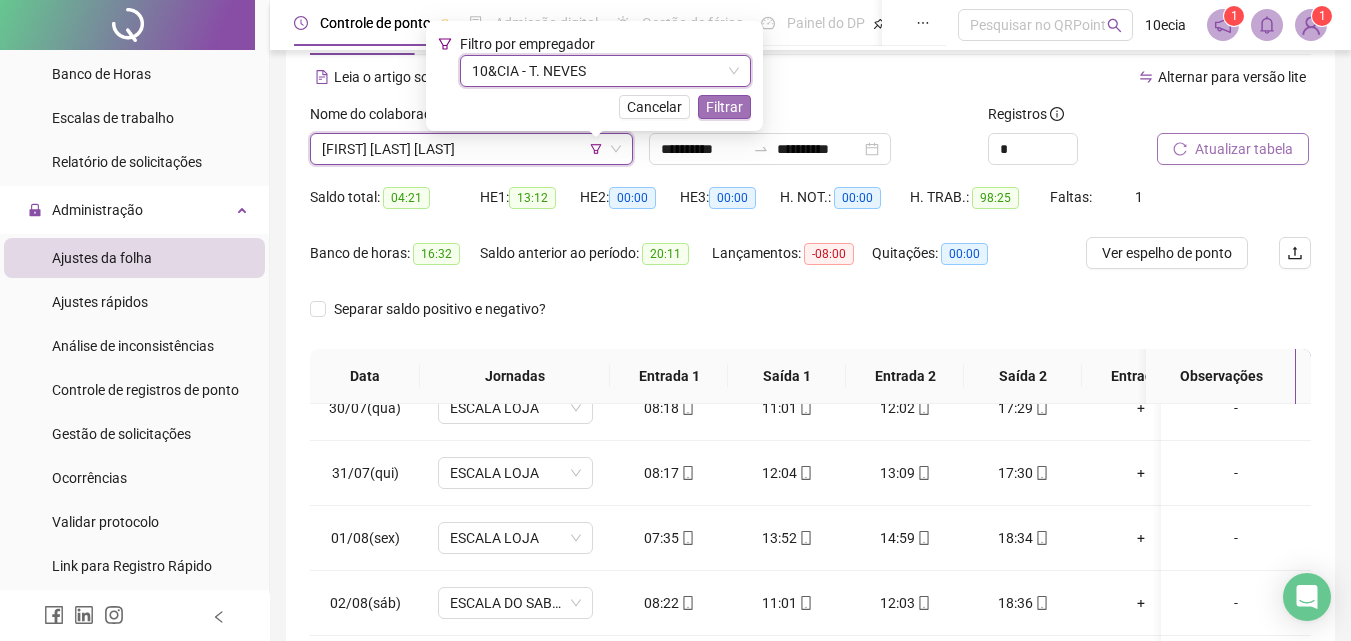 click on "Filtrar" at bounding box center [724, 107] 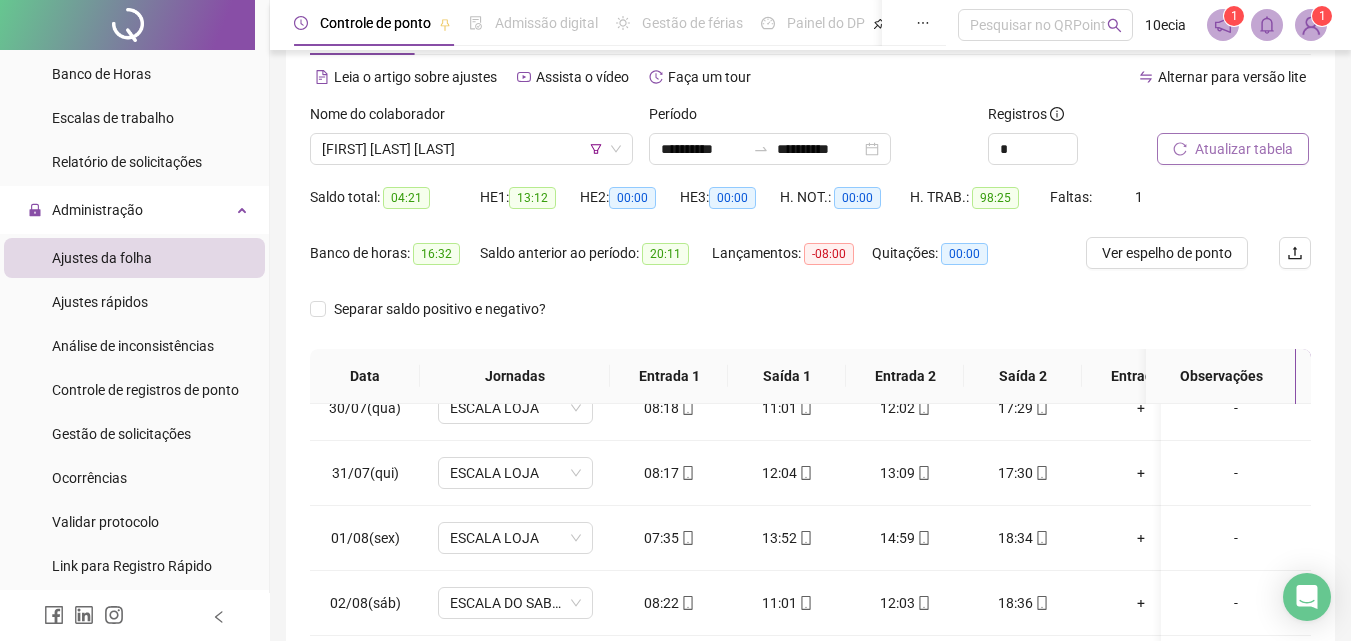 click on "Atualizar tabela" at bounding box center (1244, 149) 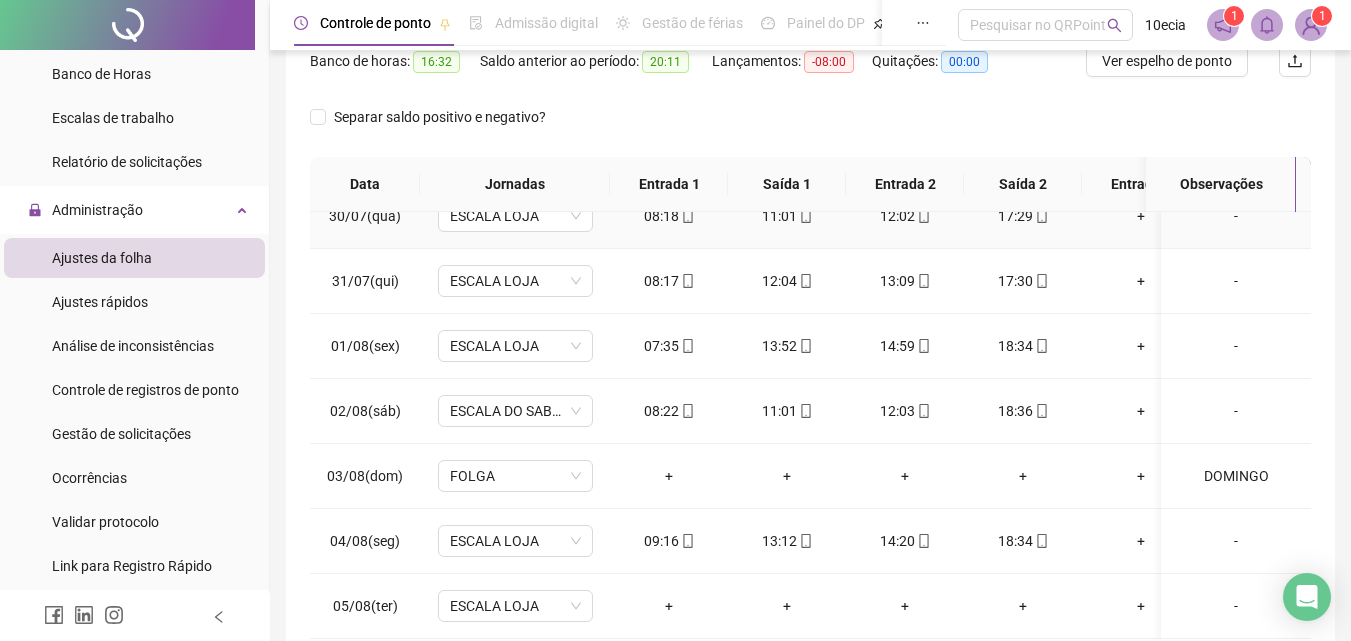 scroll, scrollTop: 281, scrollLeft: 0, axis: vertical 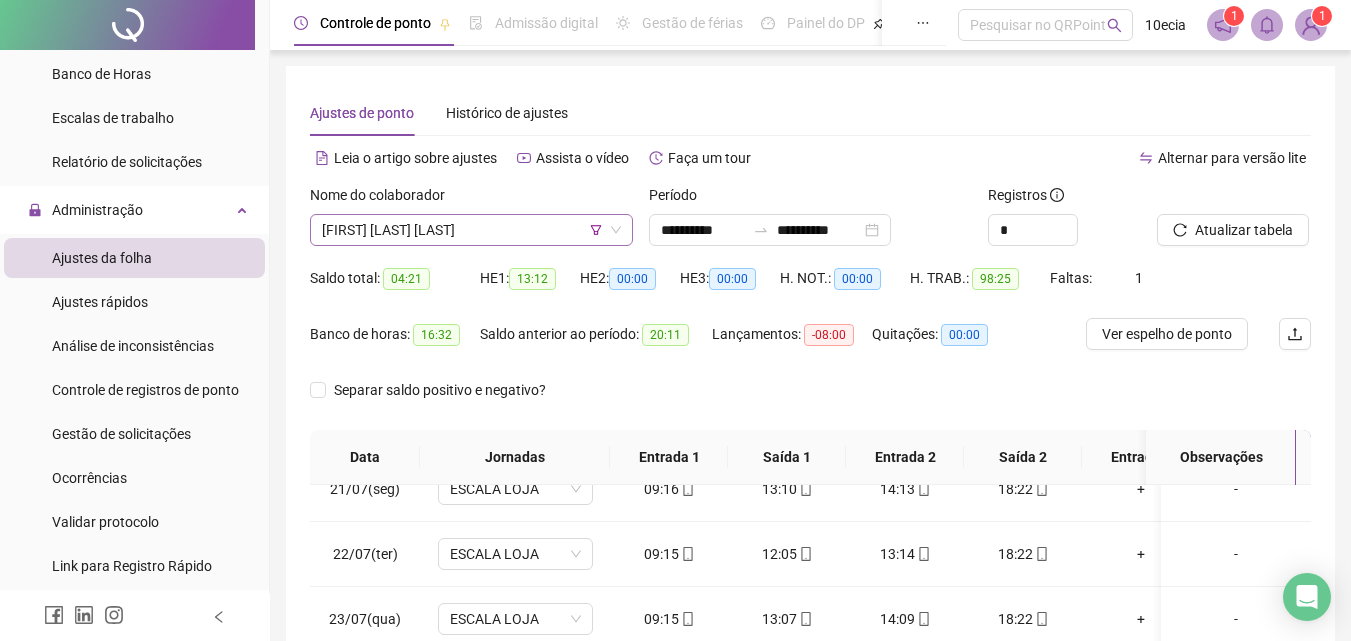click on "[FIRST] [LAST] [LAST]" at bounding box center (471, 230) 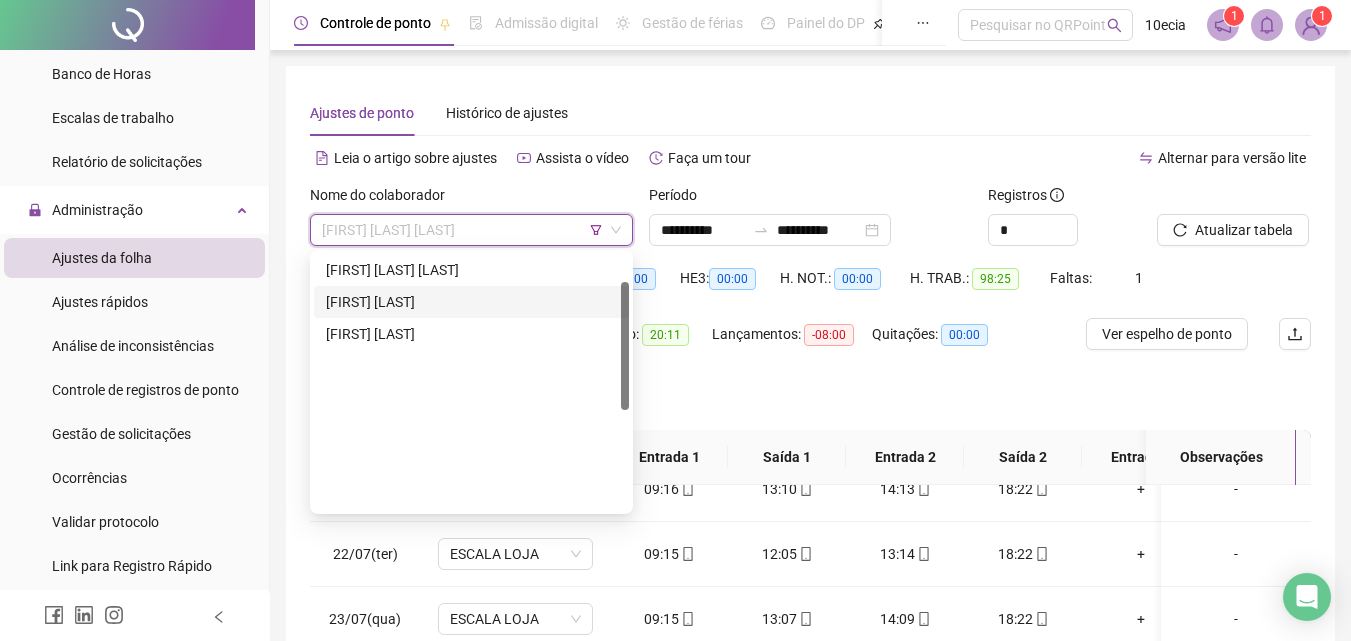 scroll, scrollTop: 0, scrollLeft: 0, axis: both 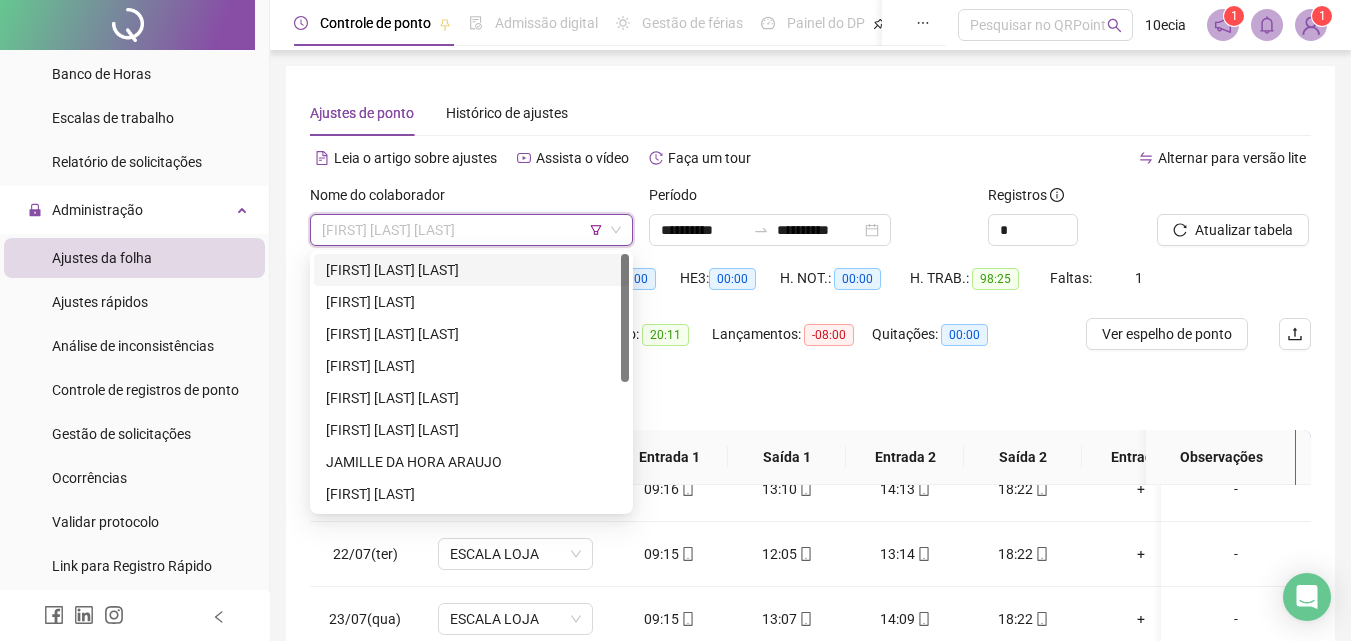 click on "[FIRST] [LAST] [LAST]" at bounding box center (471, 270) 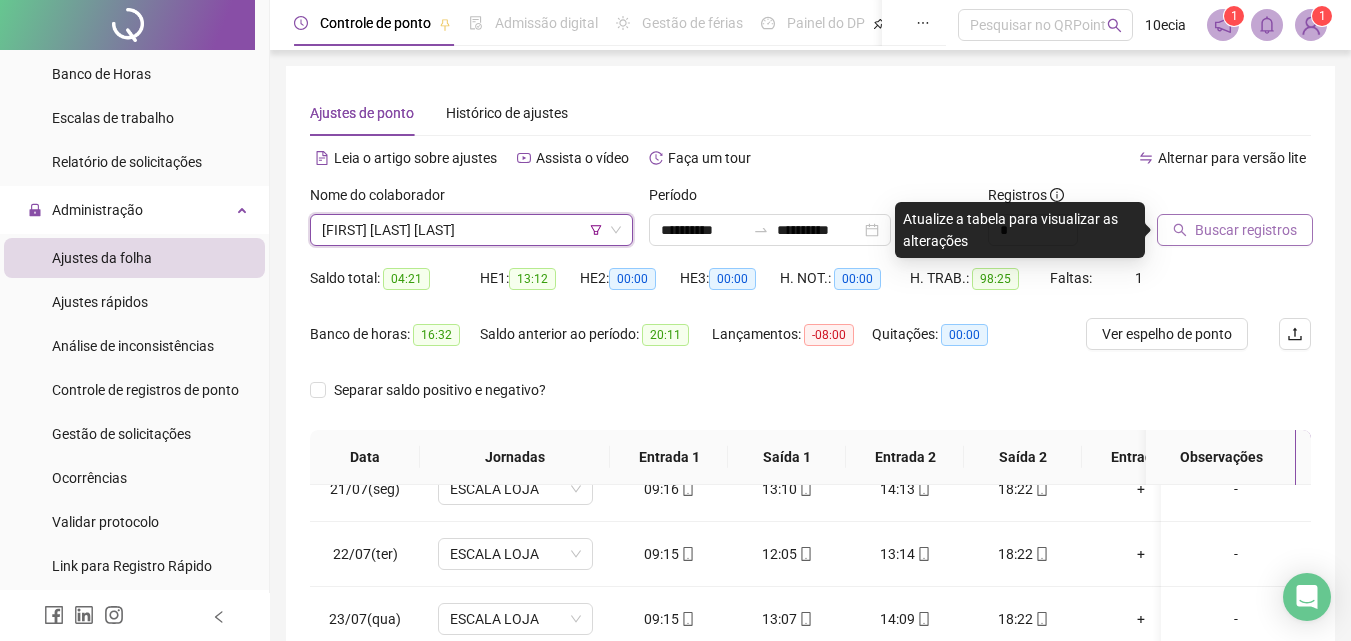 click on "Buscar registros" at bounding box center [1246, 230] 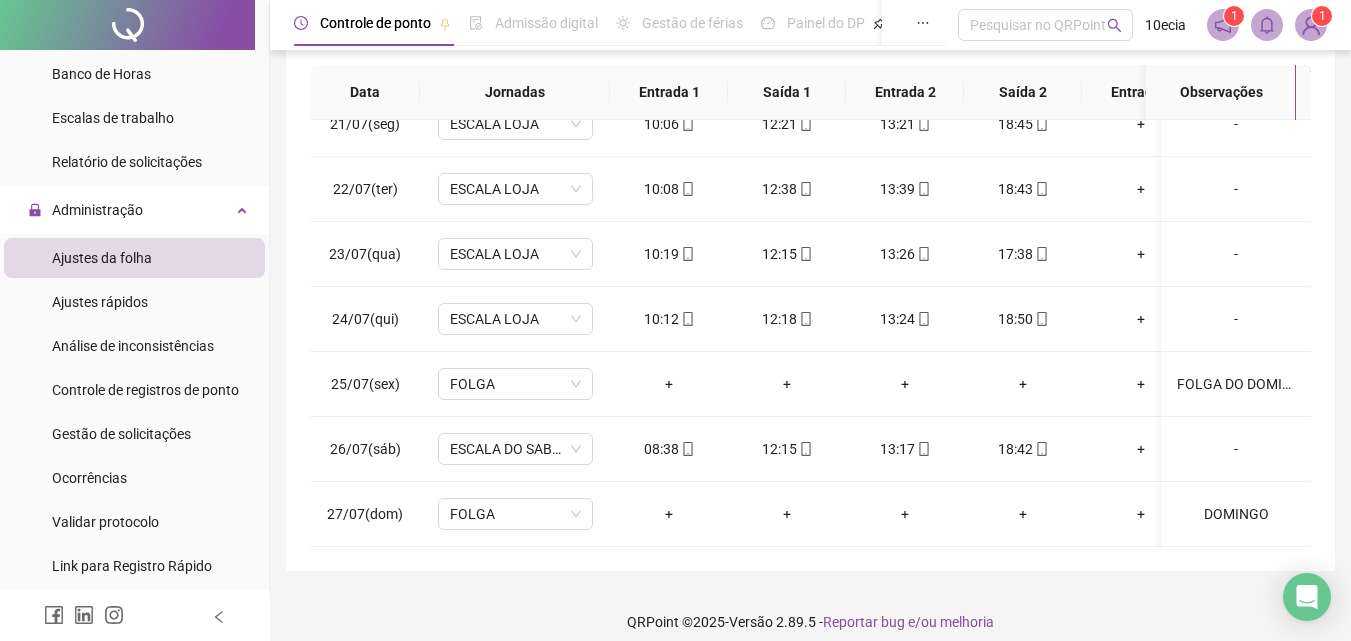 scroll, scrollTop: 381, scrollLeft: 0, axis: vertical 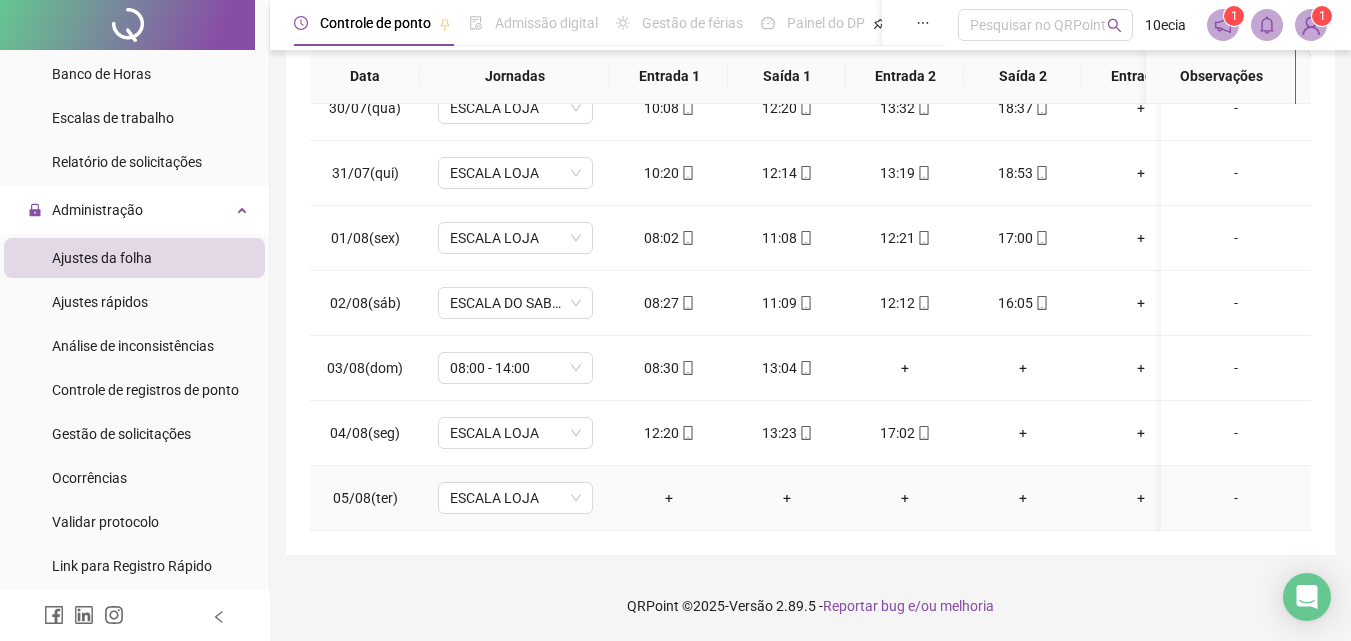 click on "-" at bounding box center (1236, 498) 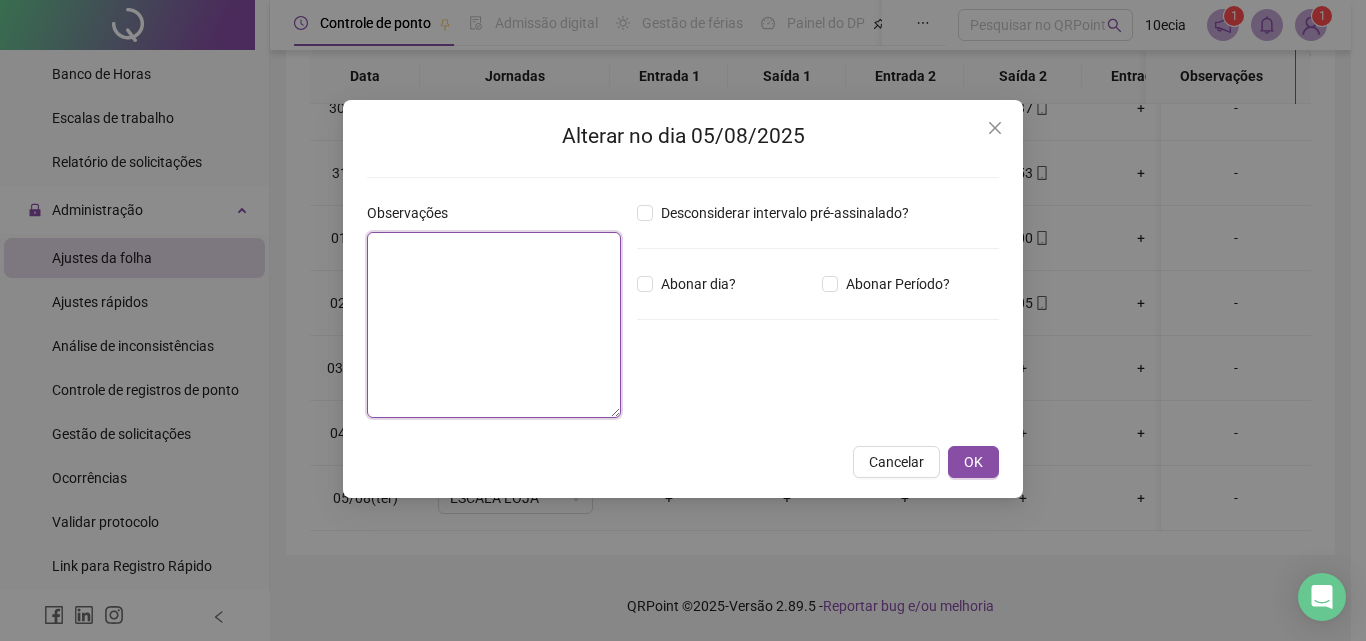 click at bounding box center (494, 325) 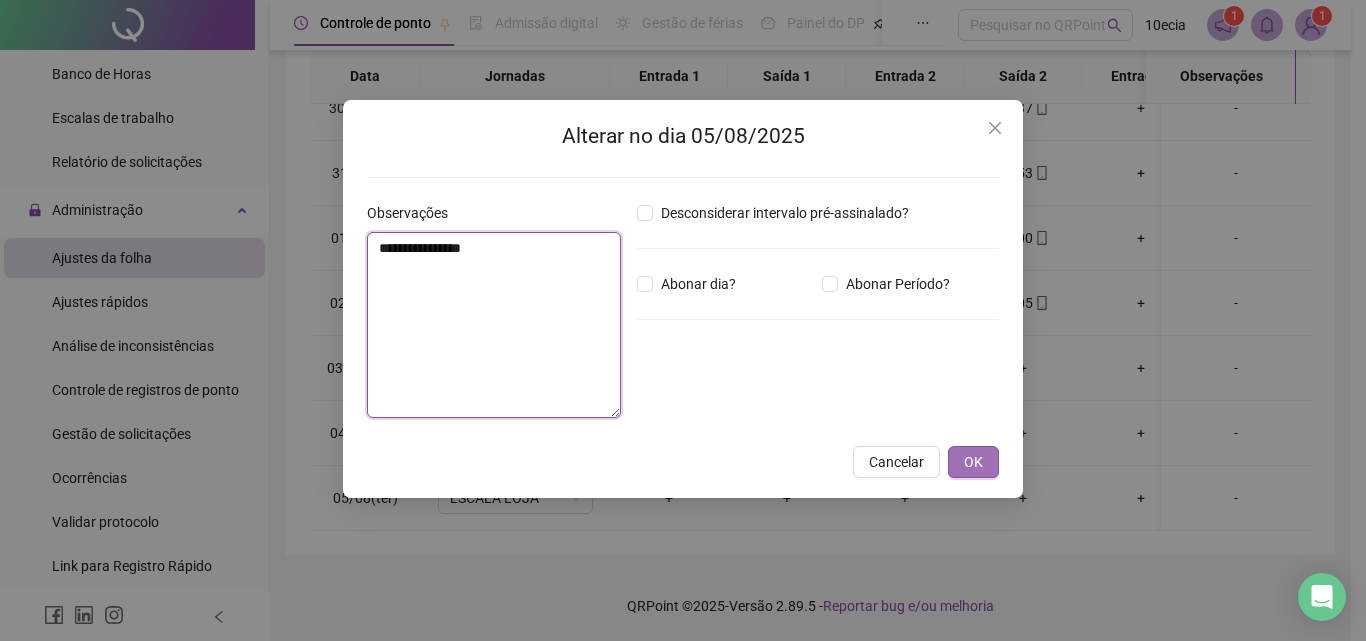 type on "**********" 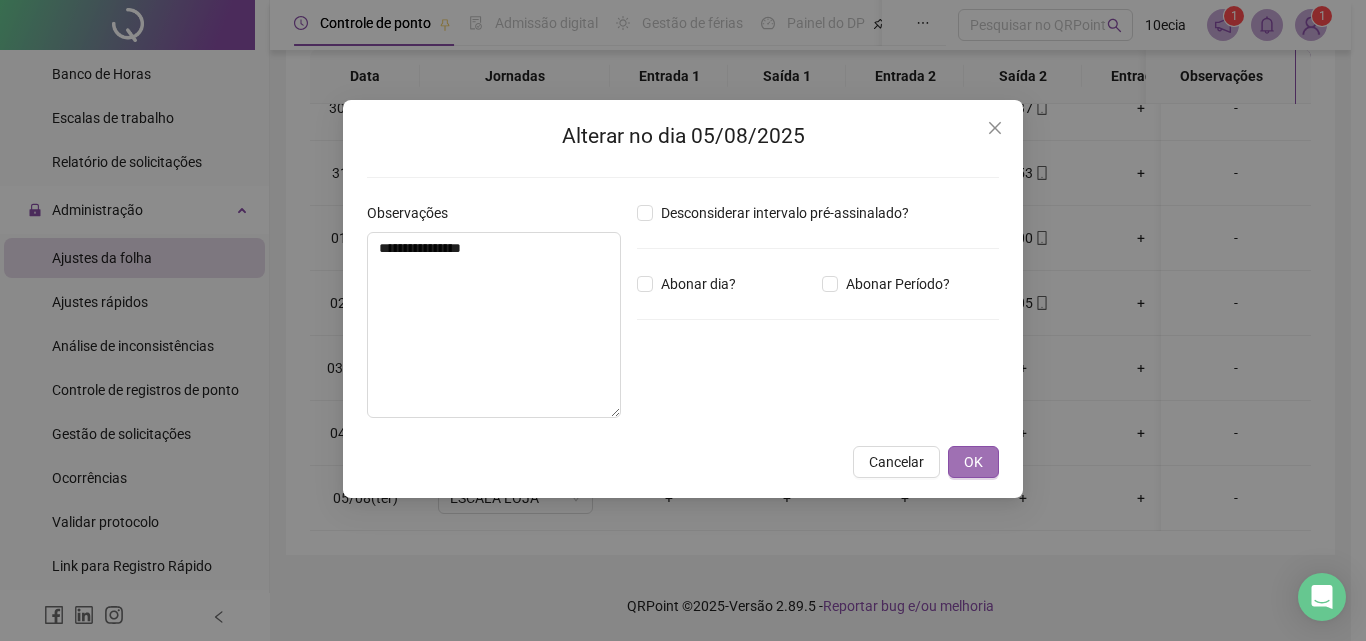 click on "OK" at bounding box center [973, 462] 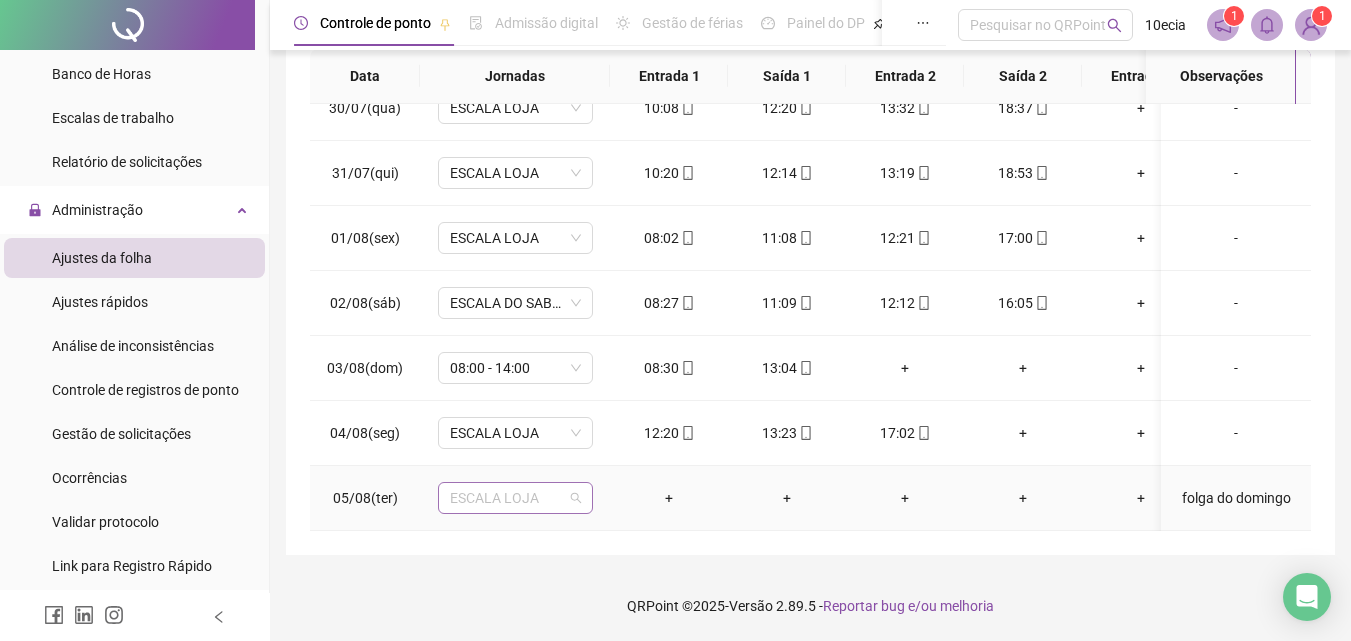 click on "ESCALA LOJA" at bounding box center (515, 498) 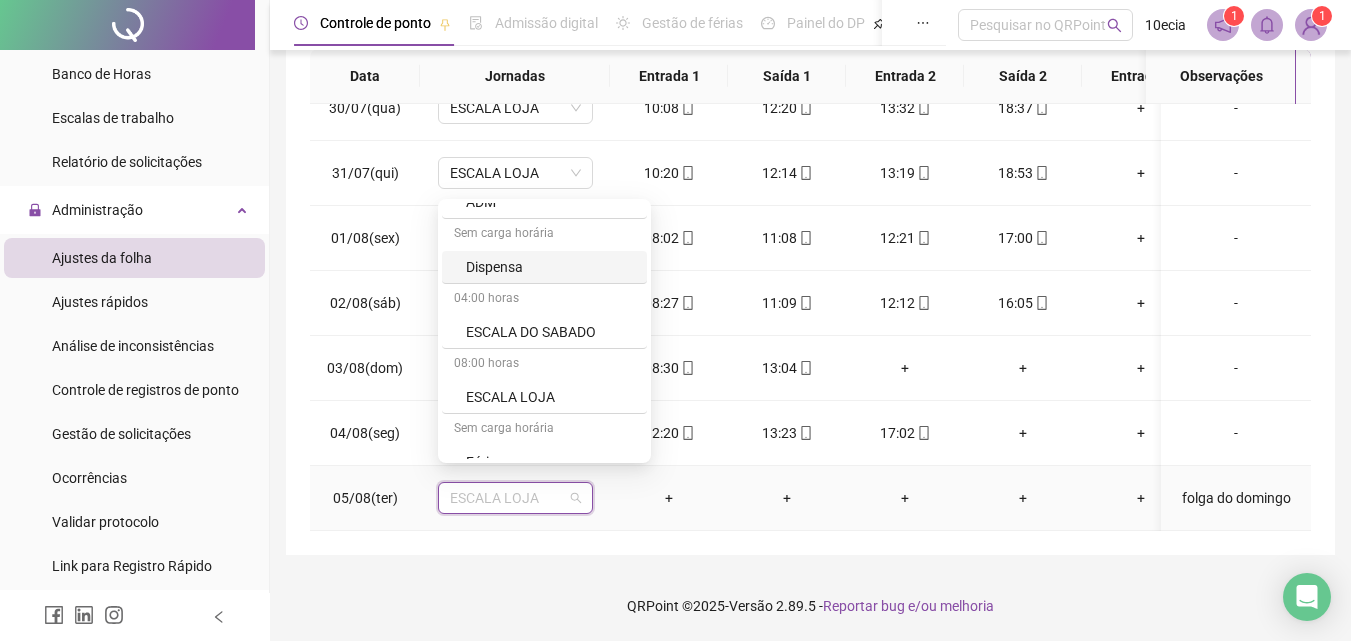 scroll, scrollTop: 700, scrollLeft: 0, axis: vertical 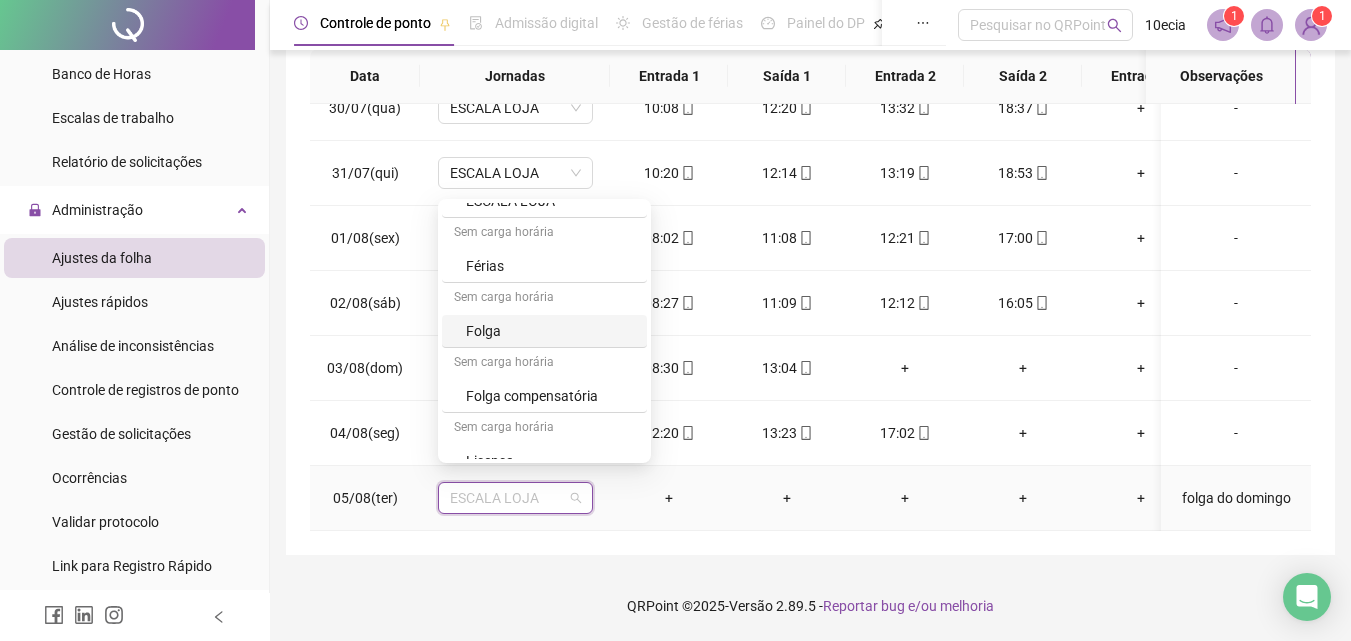click on "Folga" at bounding box center [550, 331] 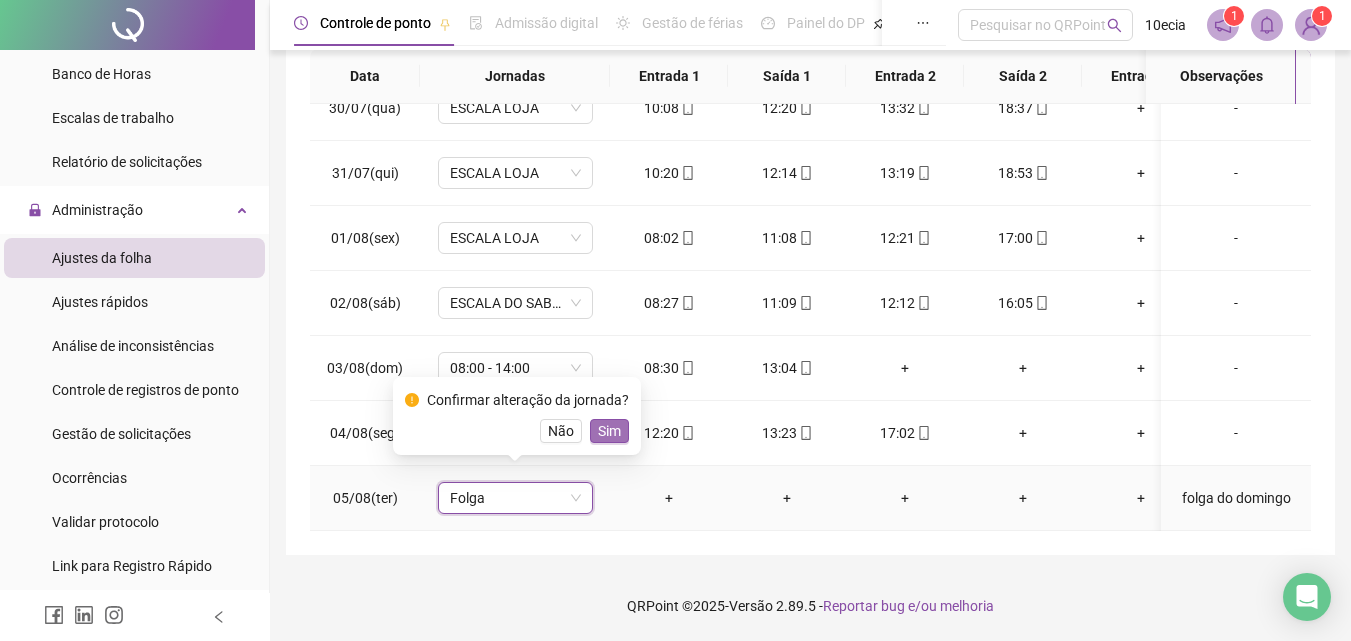 click on "Sim" at bounding box center (609, 431) 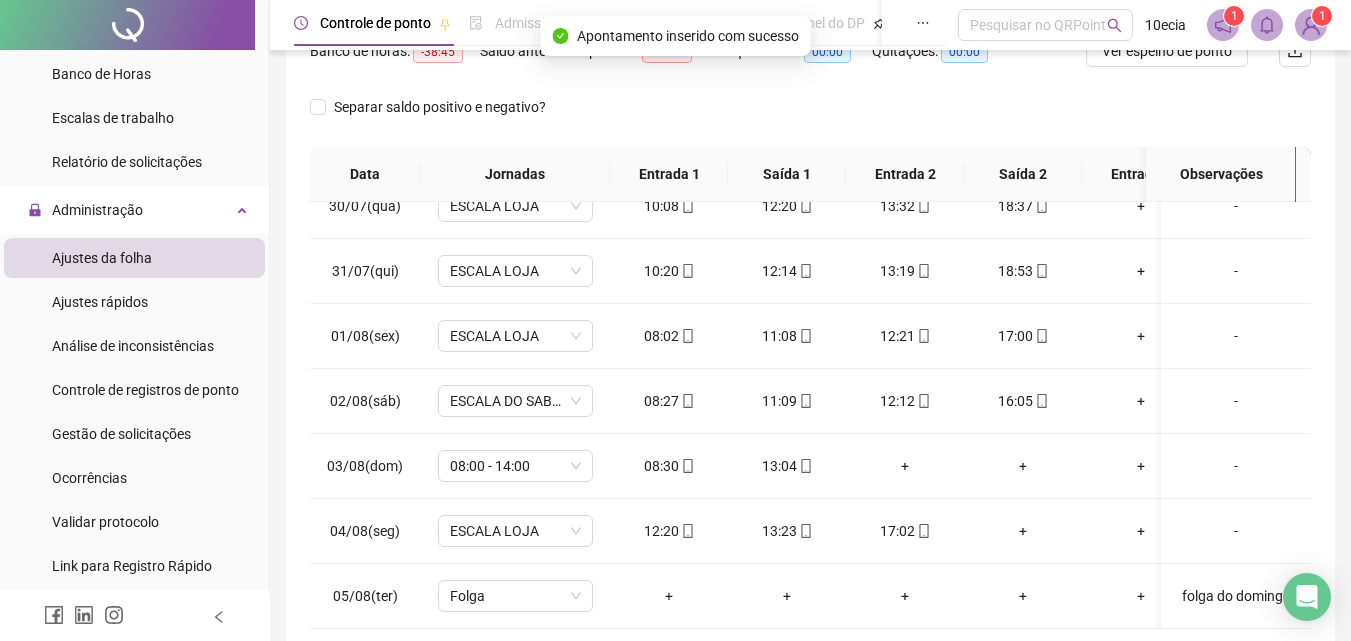 scroll, scrollTop: 0, scrollLeft: 0, axis: both 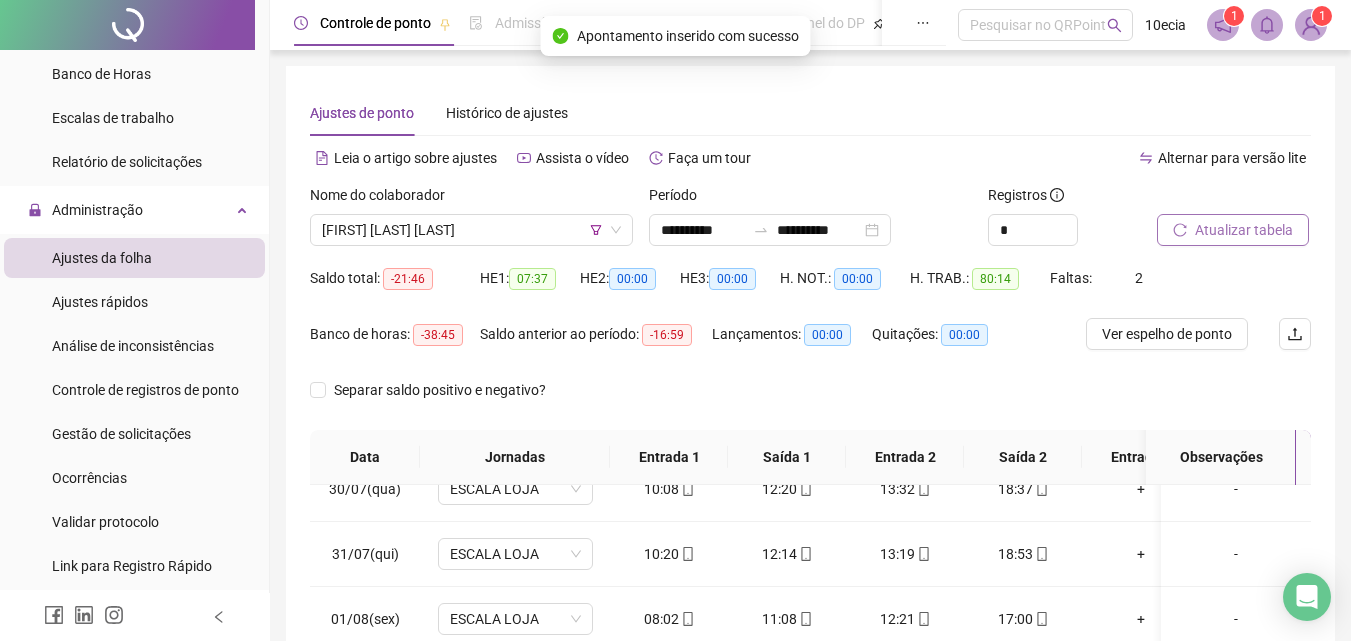 click on "Atualizar tabela" at bounding box center (1233, 230) 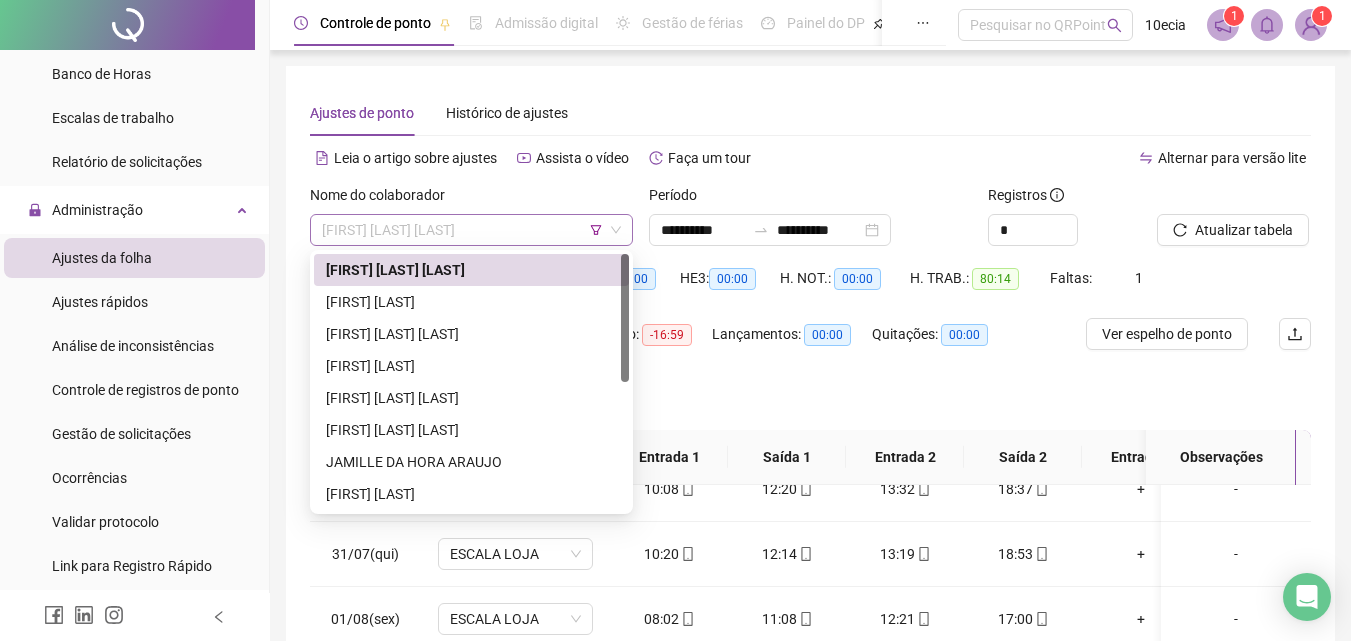 click on "[FIRST] [LAST] [LAST]" at bounding box center (471, 230) 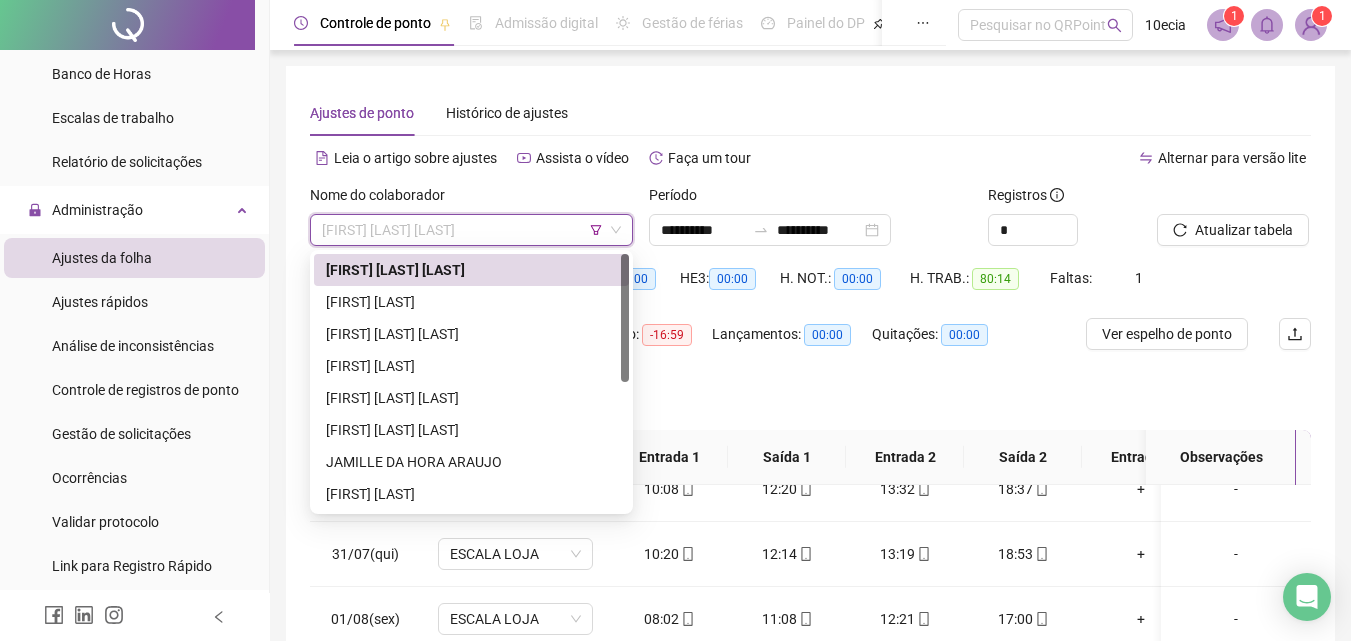 click on "[FIRST] [LAST] [LAST]" at bounding box center [471, 230] 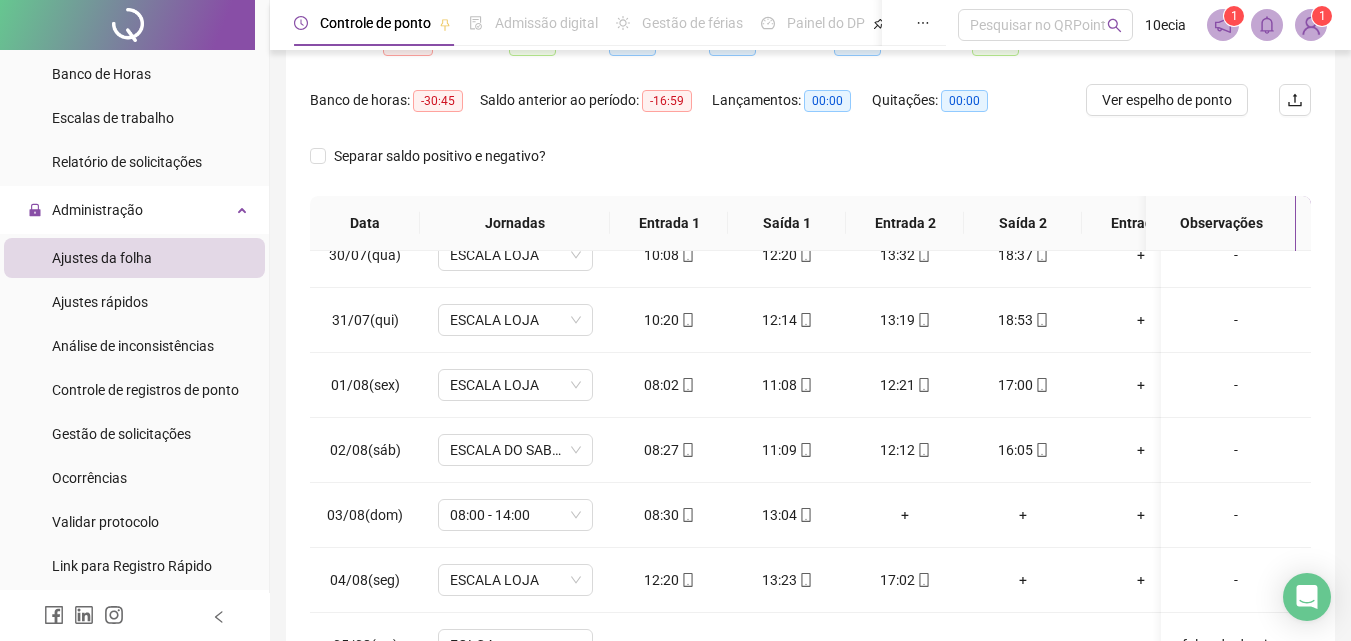 scroll, scrollTop: 300, scrollLeft: 0, axis: vertical 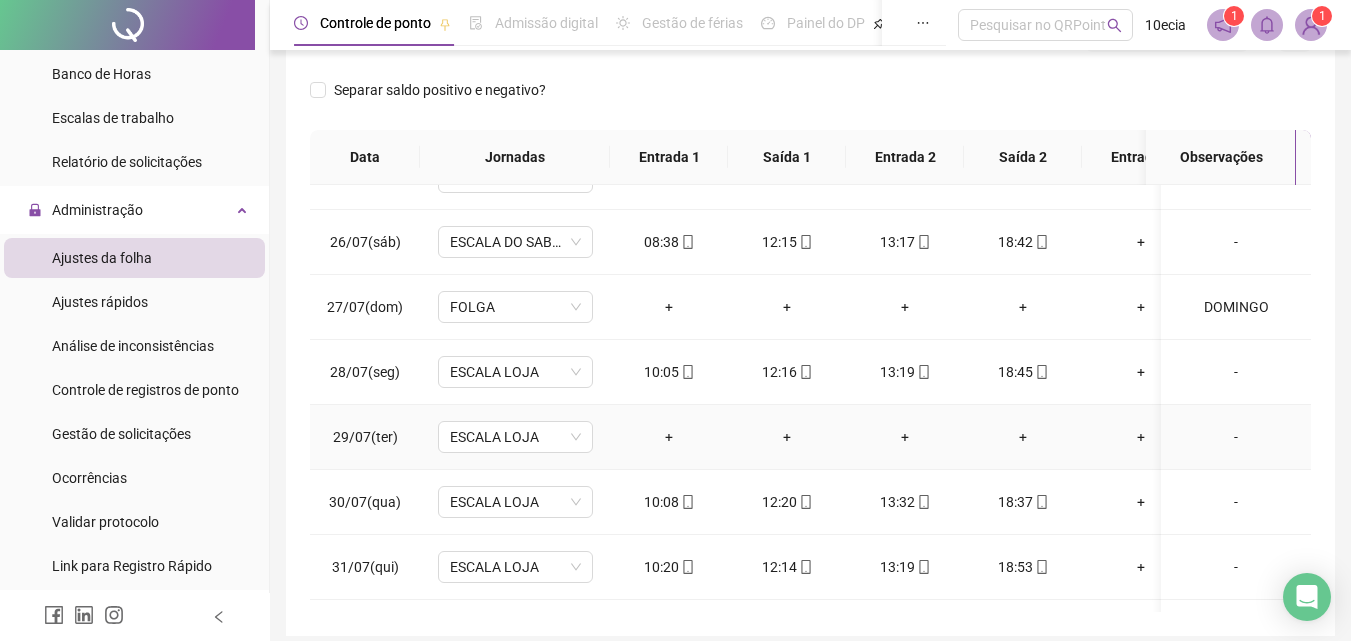 click on "-" at bounding box center [1236, 437] 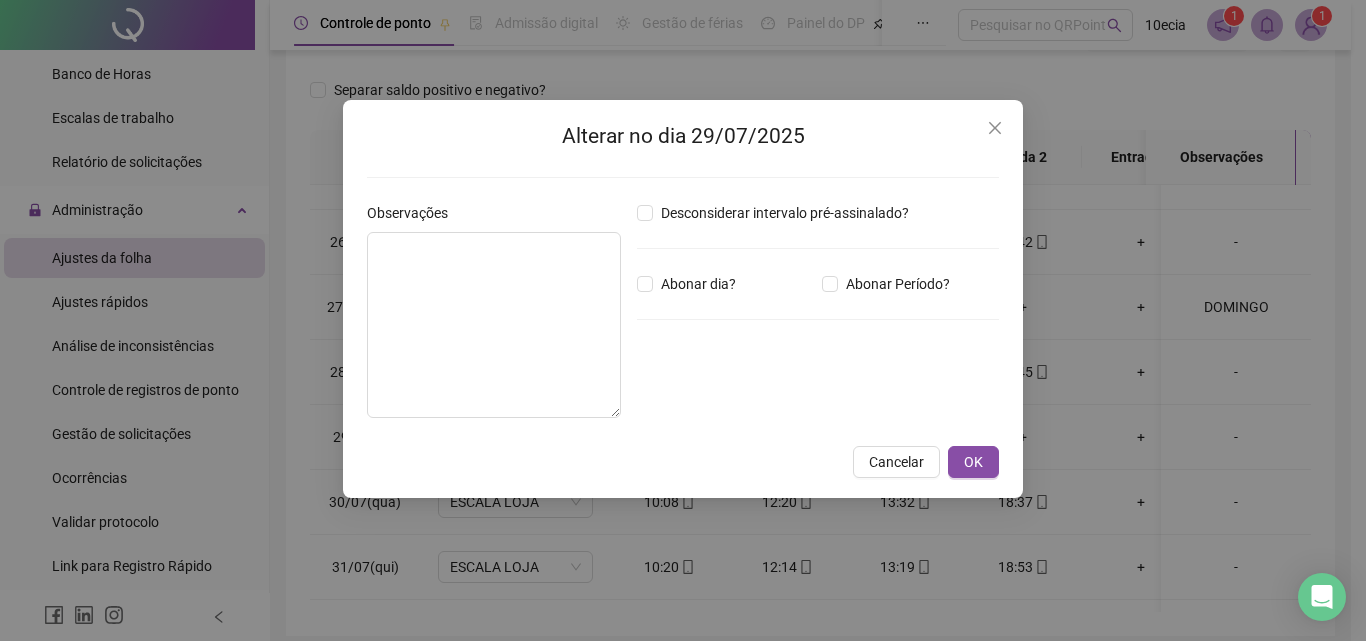 click on "Alterar no dia   29/07/2025 Observações Desconsiderar intervalo pré-assinalado? Abonar dia? Abonar Período? Horas a abonar ***** Aplicar regime de compensação Cancelar OK" at bounding box center [683, 320] 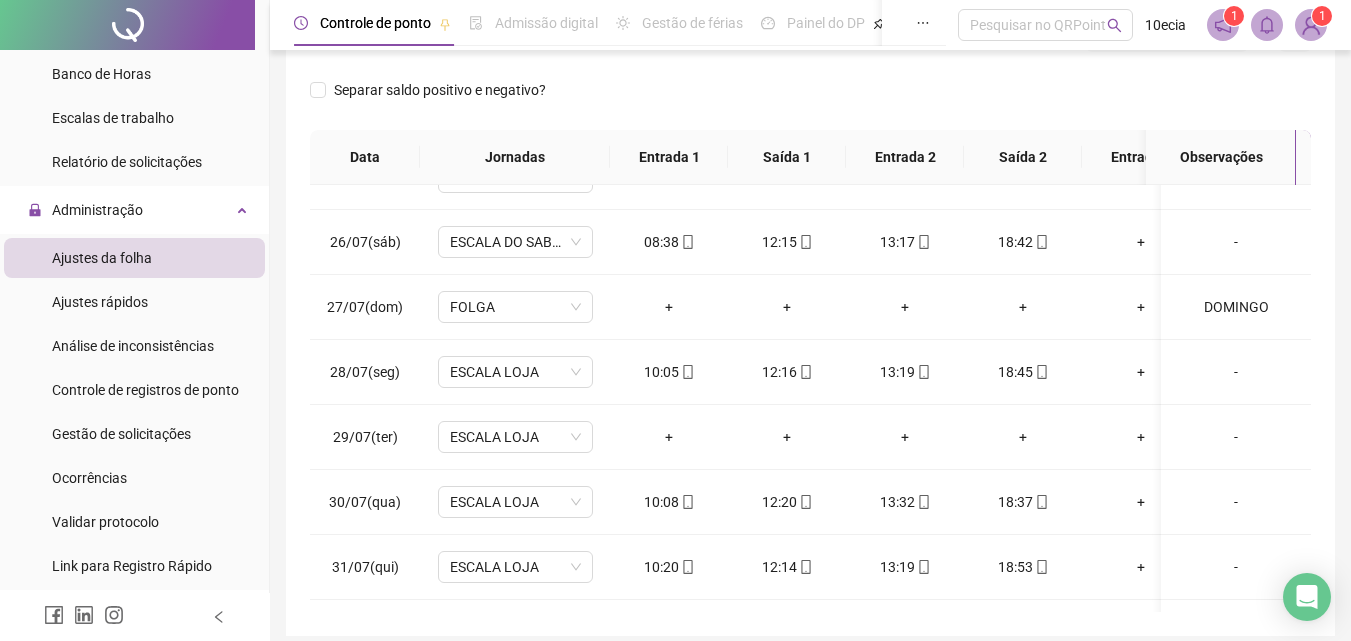 click on "**********" at bounding box center (675, 20) 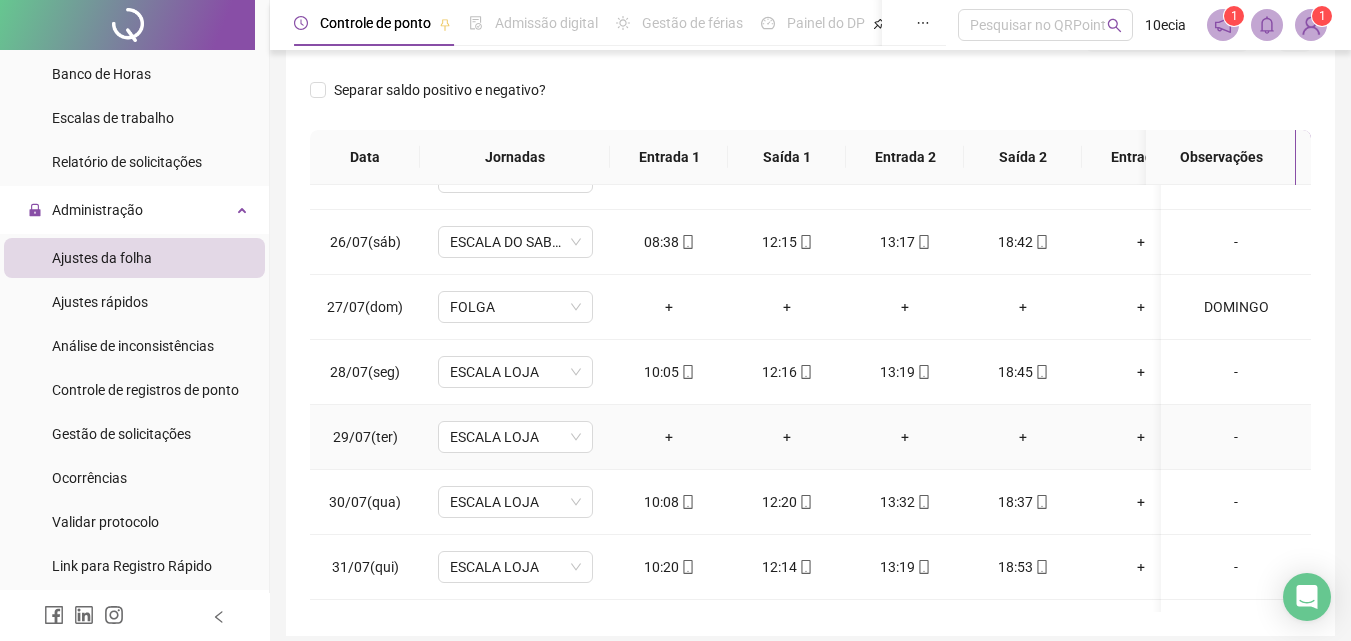 click on "-" at bounding box center (1236, 437) 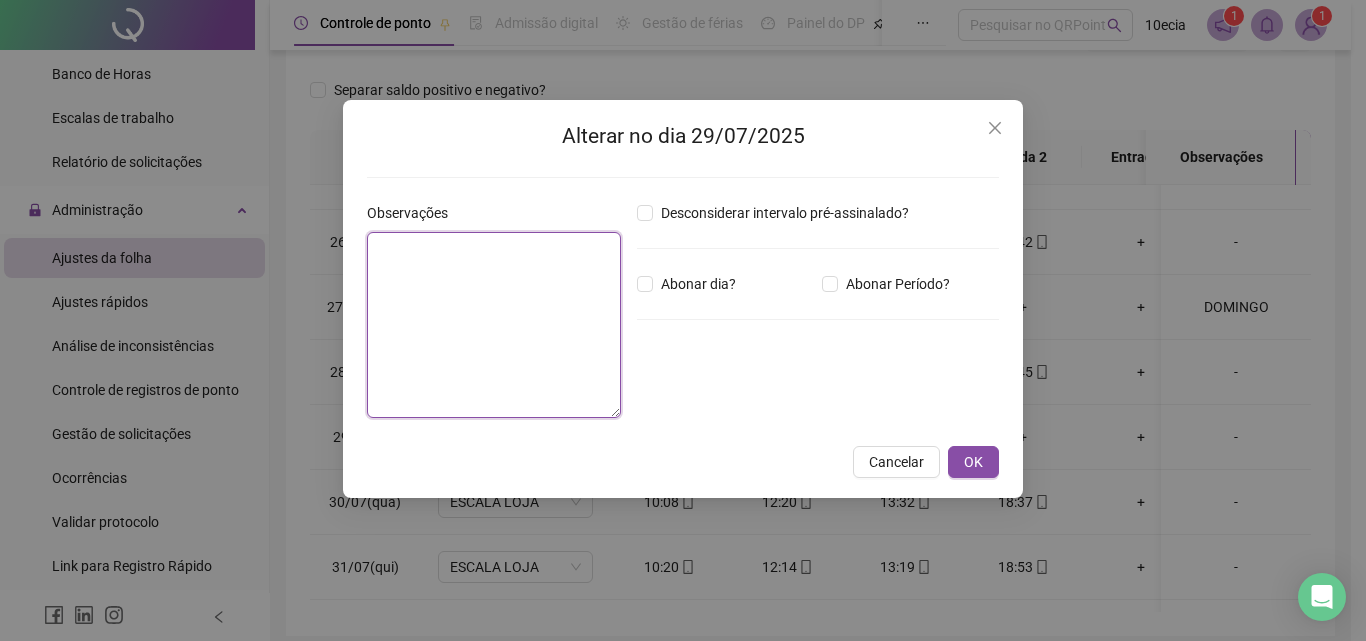 click at bounding box center [494, 325] 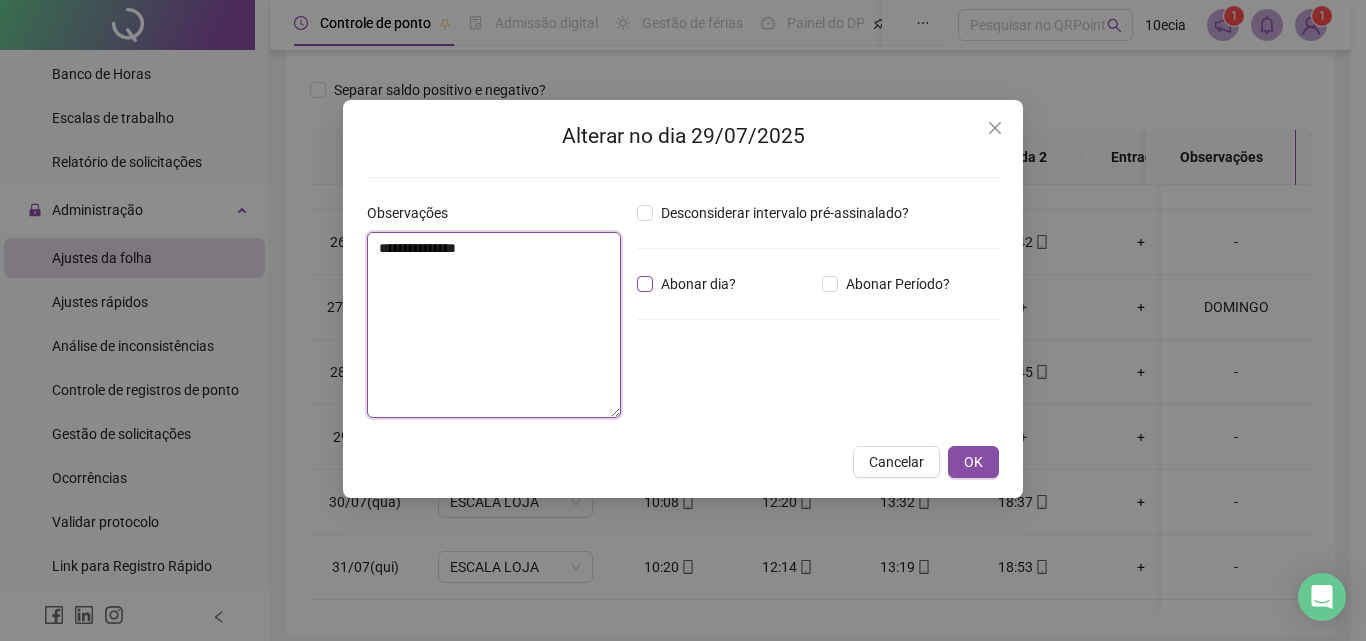 type on "**********" 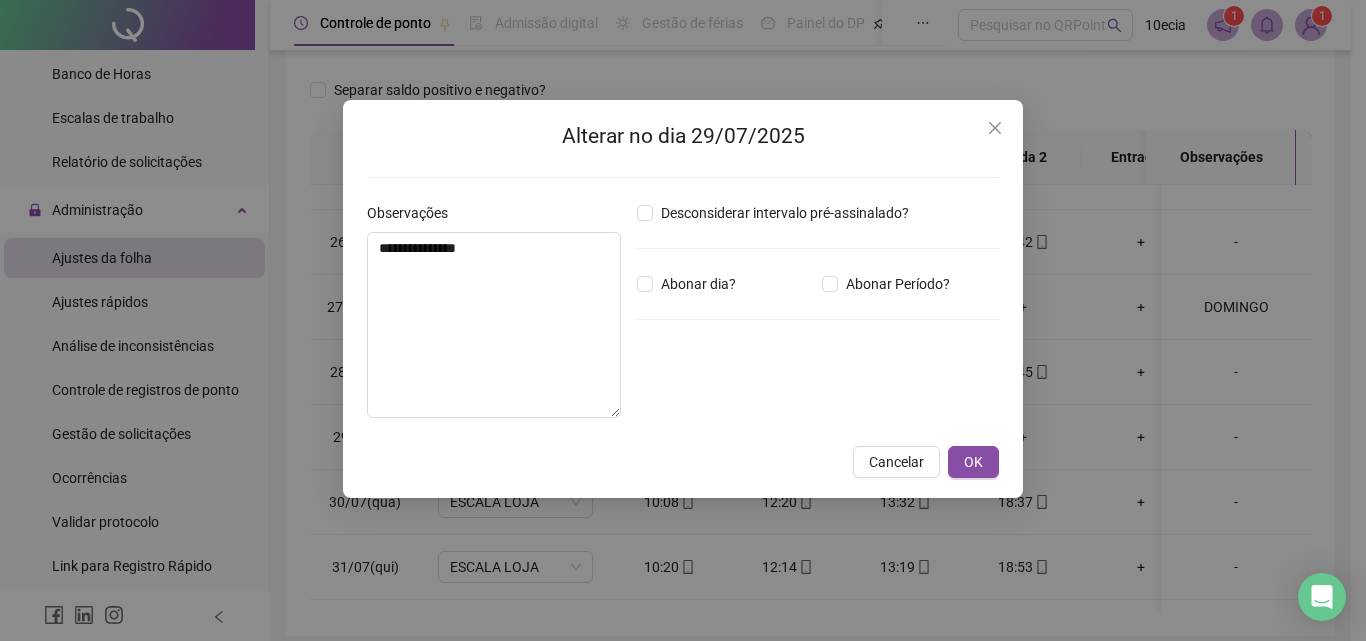 drag, startPoint x: 737, startPoint y: 293, endPoint x: 771, endPoint y: 309, distance: 37.576588 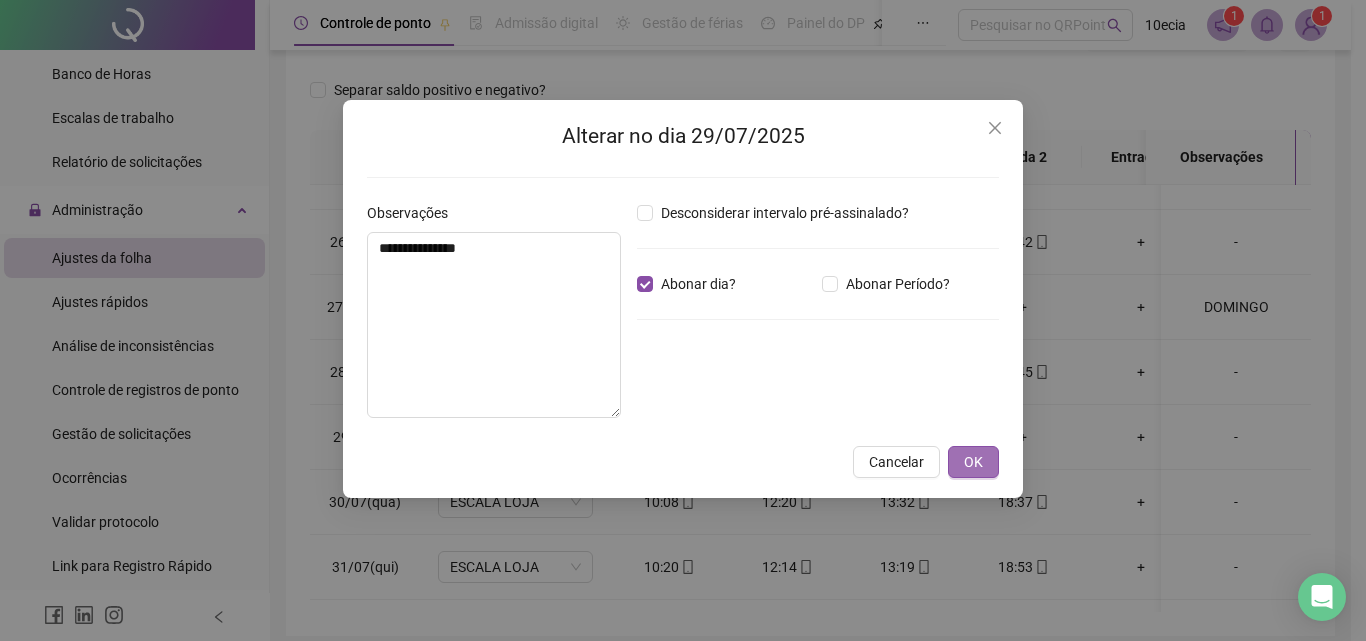 click on "OK" at bounding box center (973, 462) 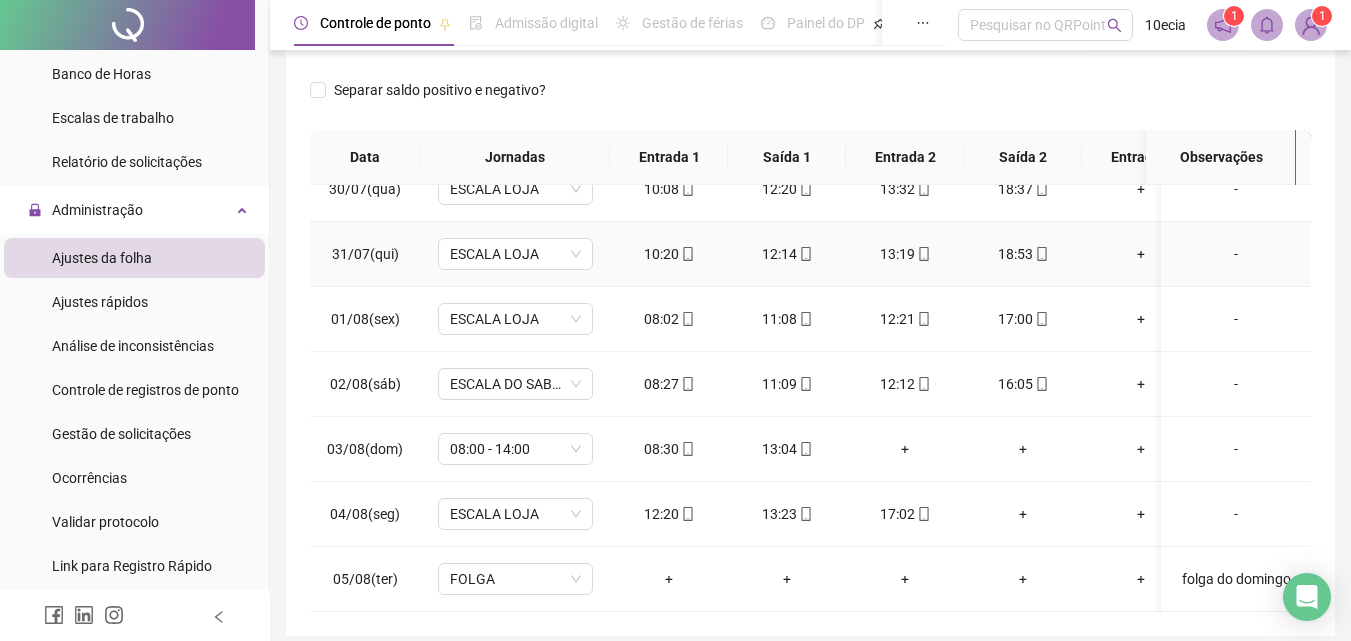 scroll, scrollTop: 628, scrollLeft: 0, axis: vertical 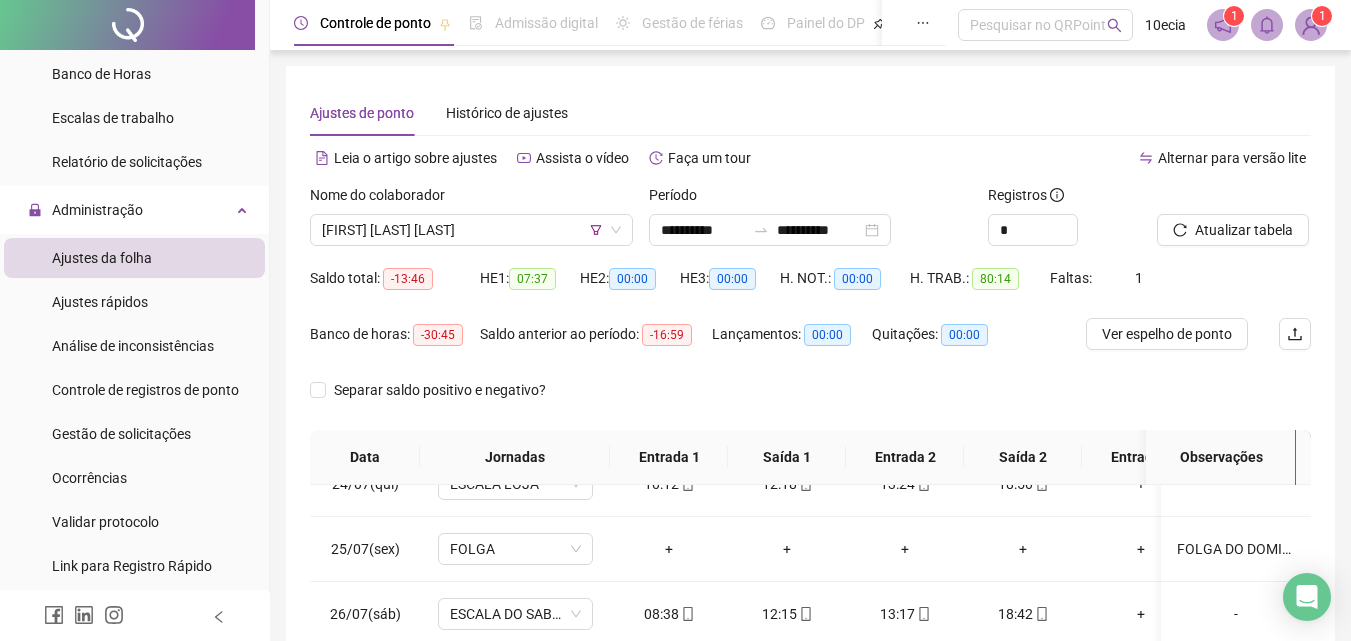drag, startPoint x: 1249, startPoint y: 222, endPoint x: 556, endPoint y: 213, distance: 693.0584 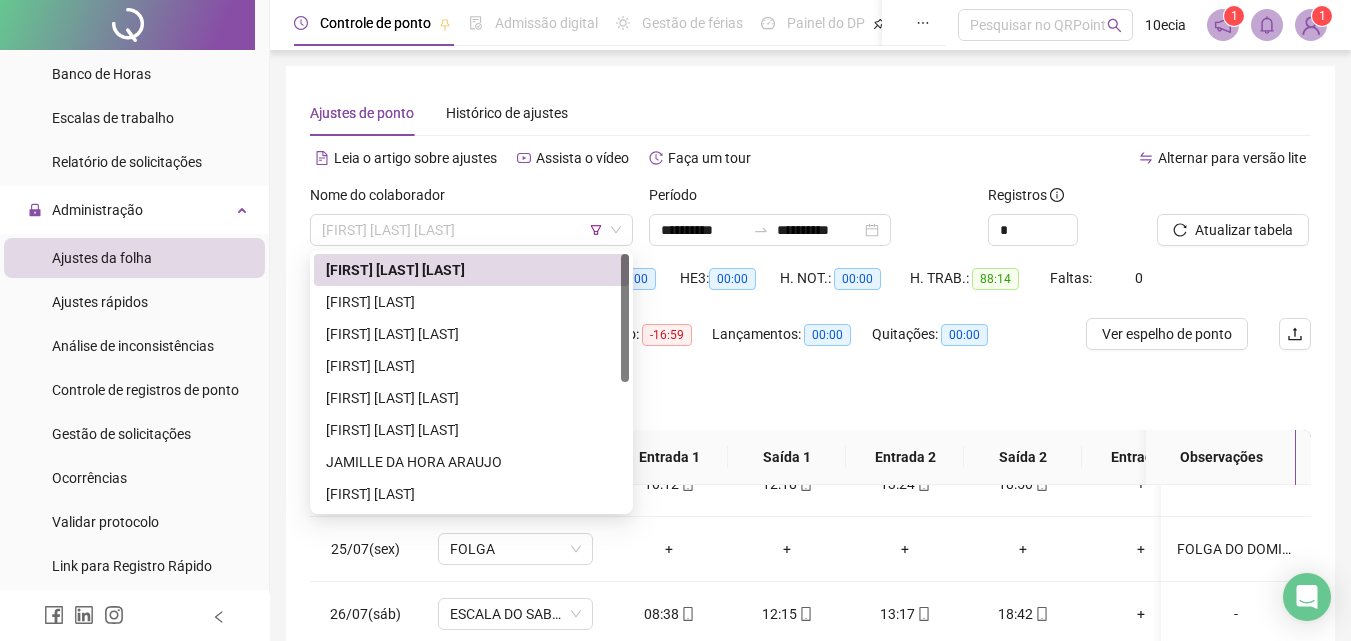 click on "[FIRST] [LAST] [LAST]" at bounding box center (471, 230) 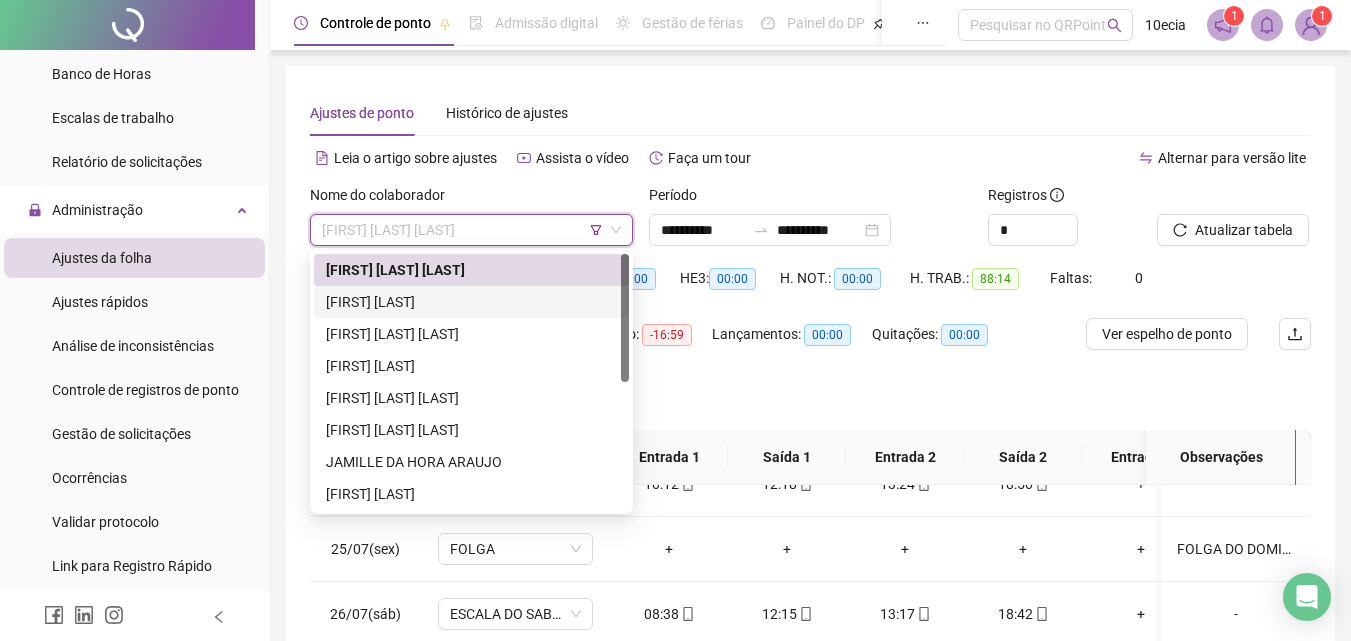 click on "[FIRST] [LAST]" at bounding box center [471, 302] 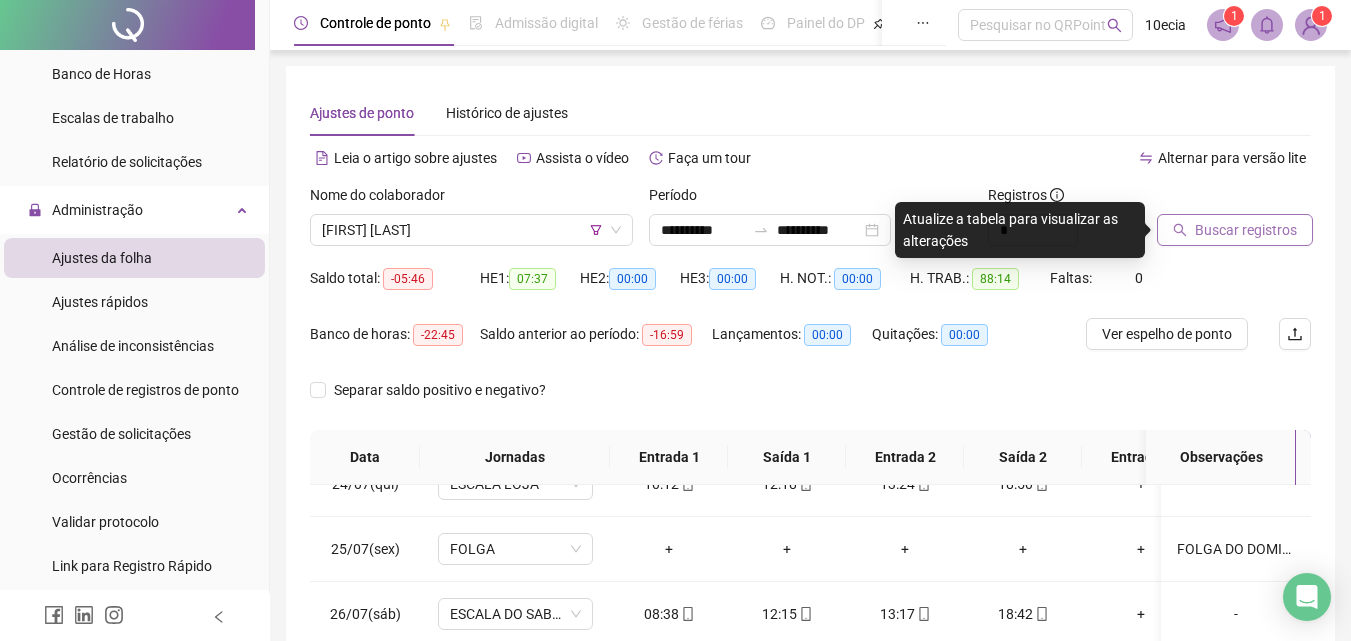 click on "Buscar registros" at bounding box center [1246, 230] 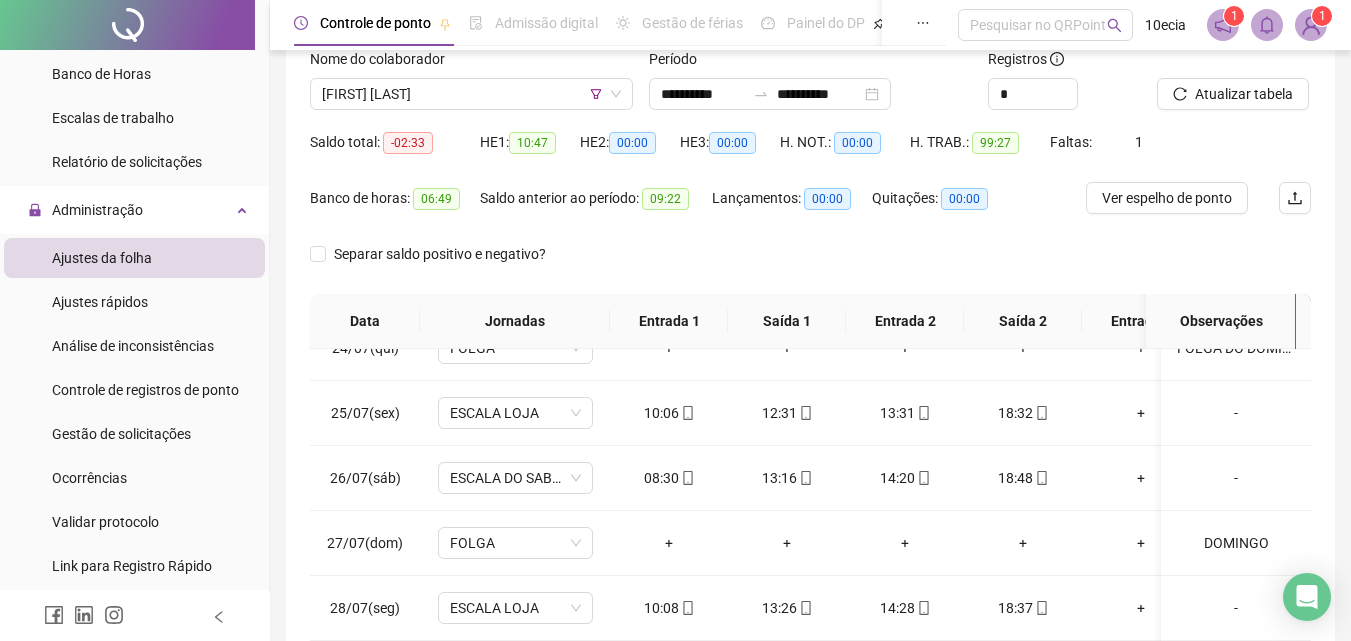 scroll, scrollTop: 300, scrollLeft: 0, axis: vertical 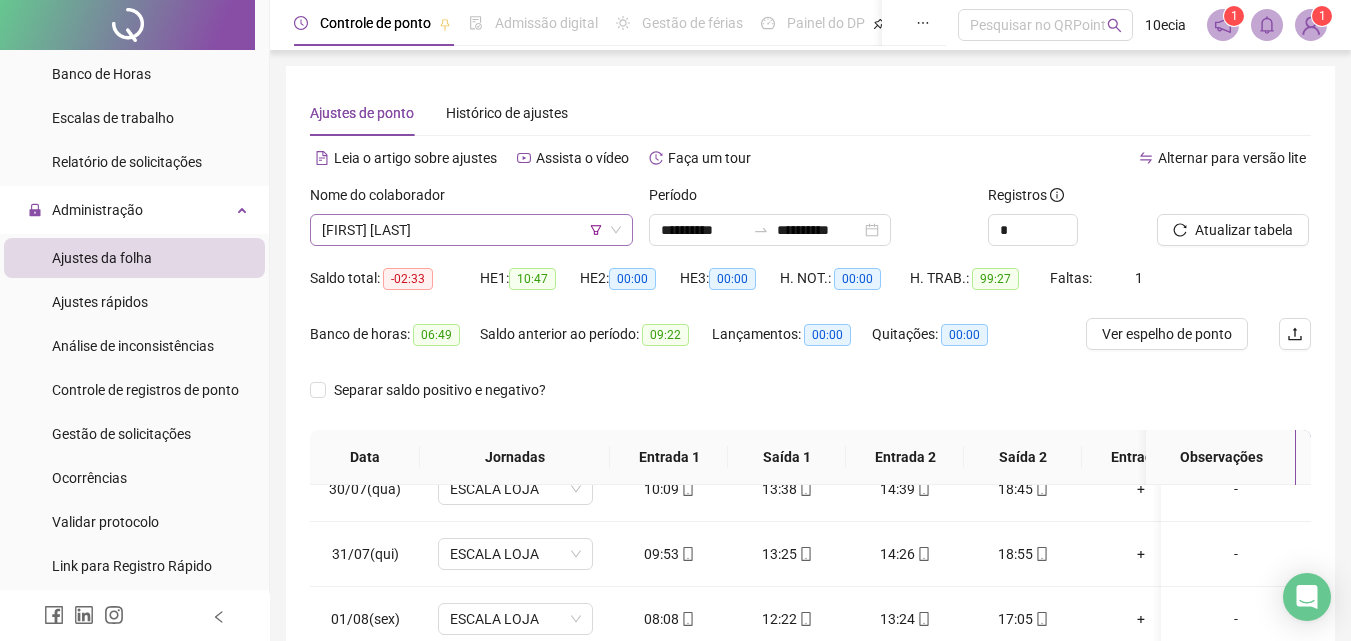 drag, startPoint x: 388, startPoint y: 219, endPoint x: 396, endPoint y: 232, distance: 15.264338 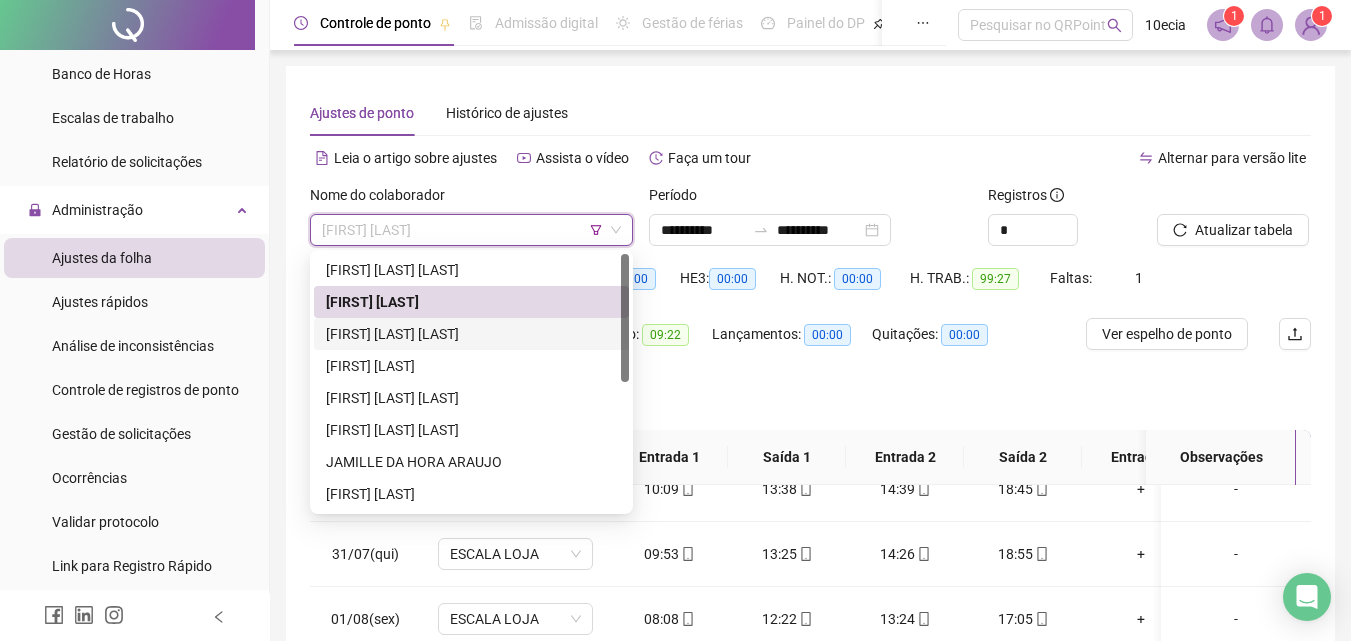 click on "[FIRST] [LAST] [LAST]" at bounding box center [471, 334] 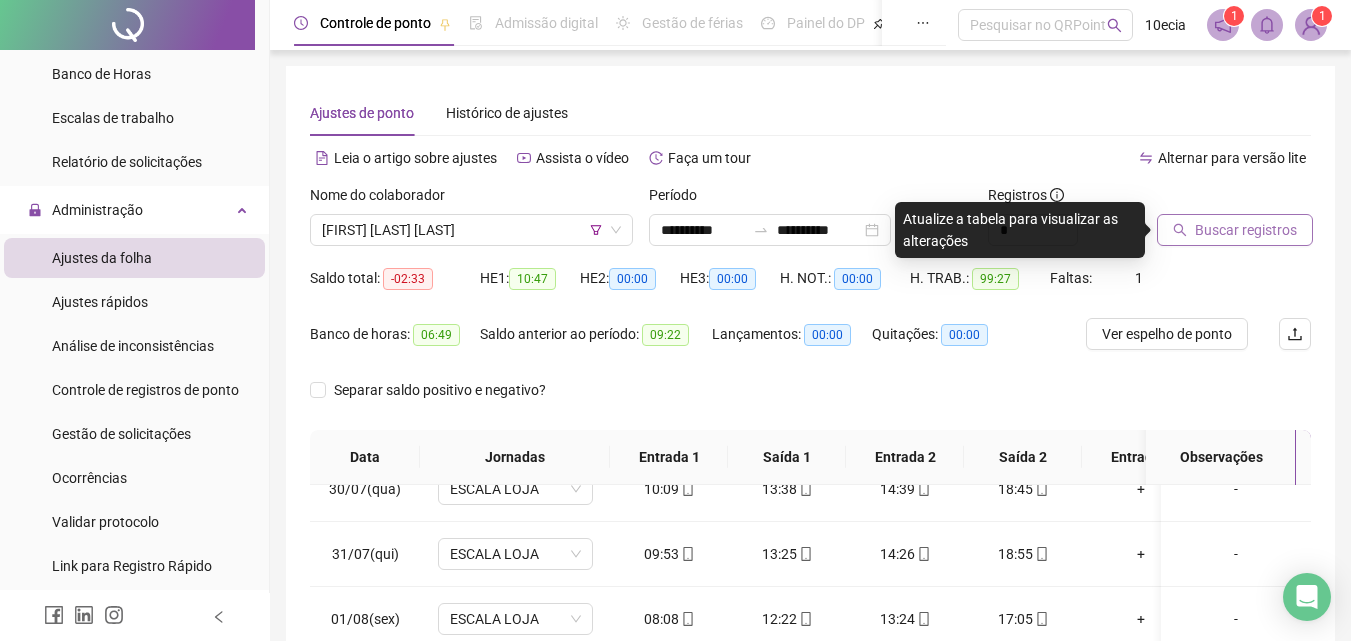 click on "Buscar registros" at bounding box center (1246, 230) 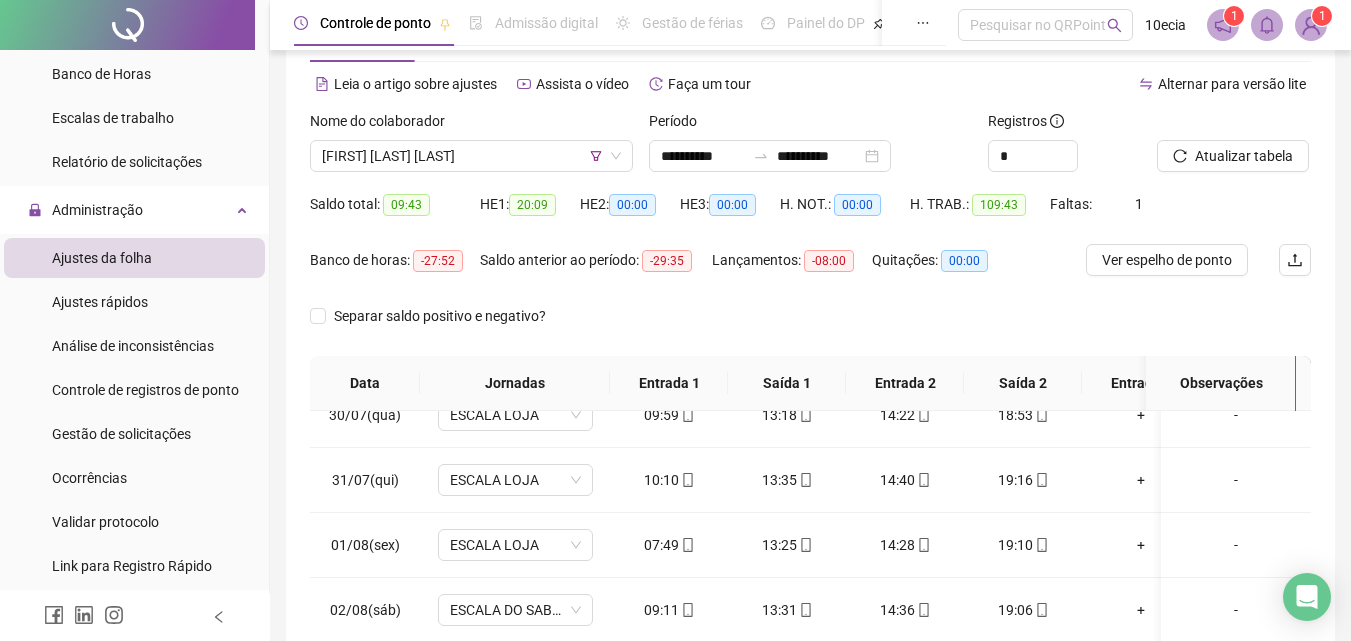 scroll, scrollTop: 0, scrollLeft: 0, axis: both 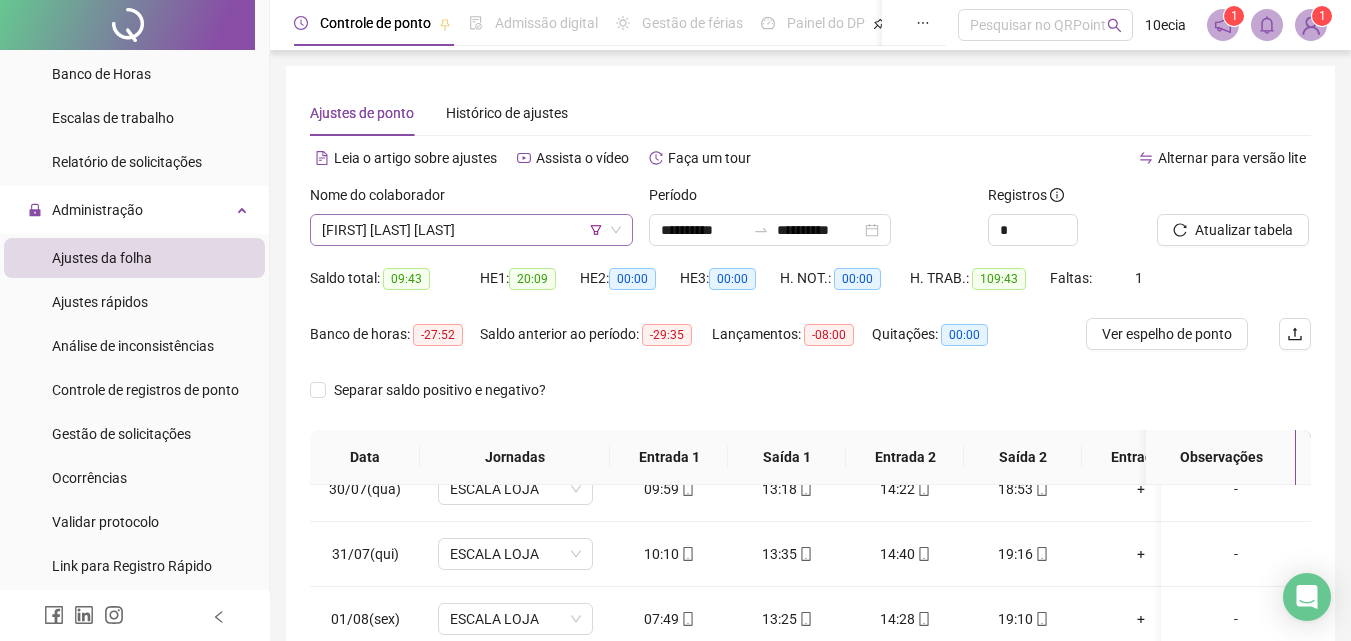 click on "[FIRST] [LAST] [LAST]" at bounding box center [471, 230] 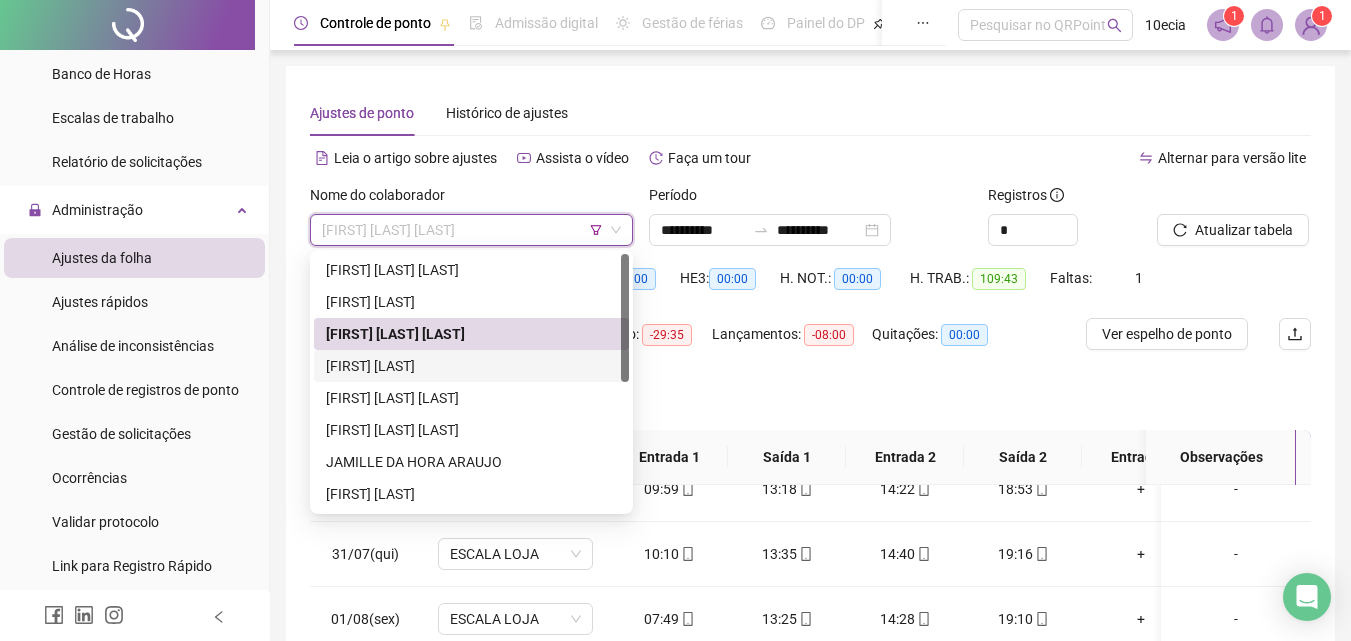 click on "[FIRST] [LAST]" at bounding box center (471, 366) 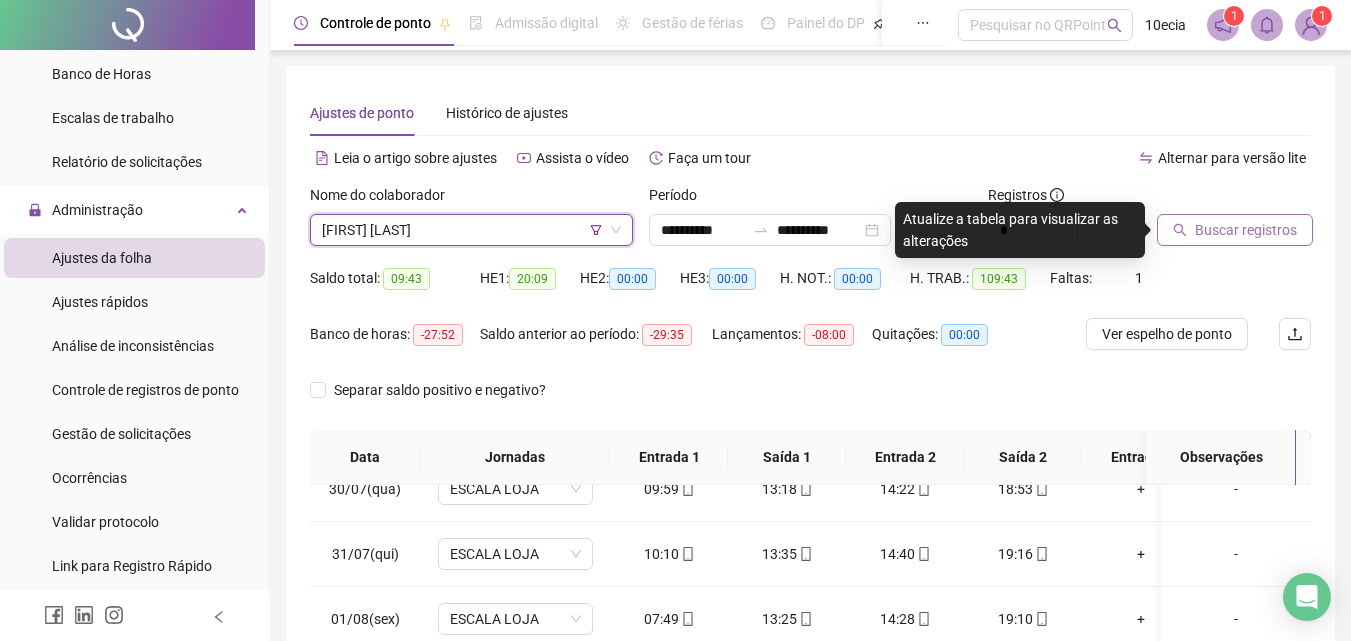 click on "Buscar registros" at bounding box center [1246, 230] 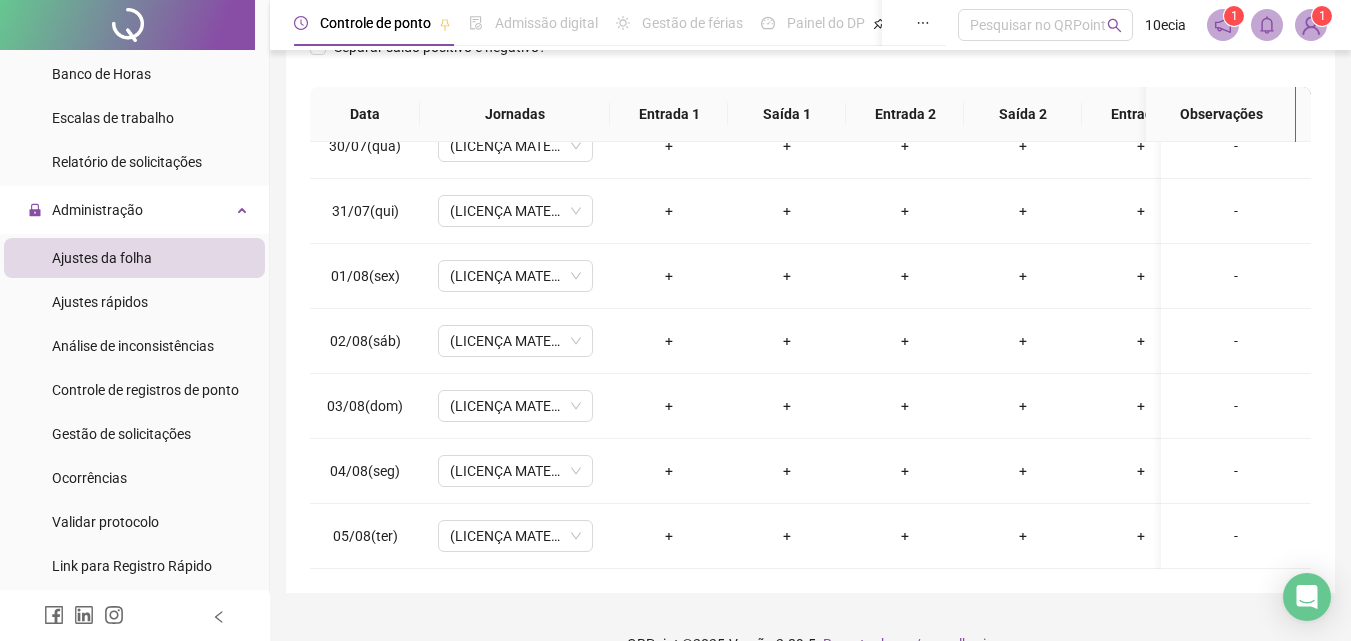 scroll, scrollTop: 381, scrollLeft: 0, axis: vertical 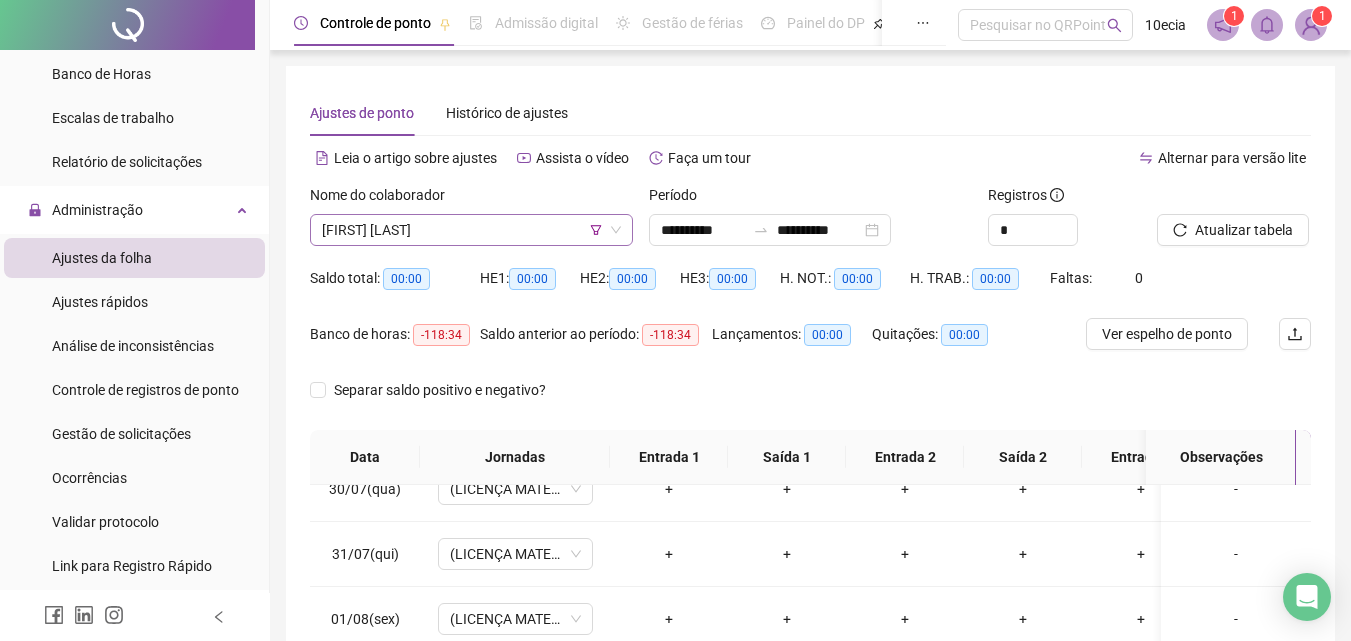 click on "[FIRST] [LAST]" at bounding box center [471, 230] 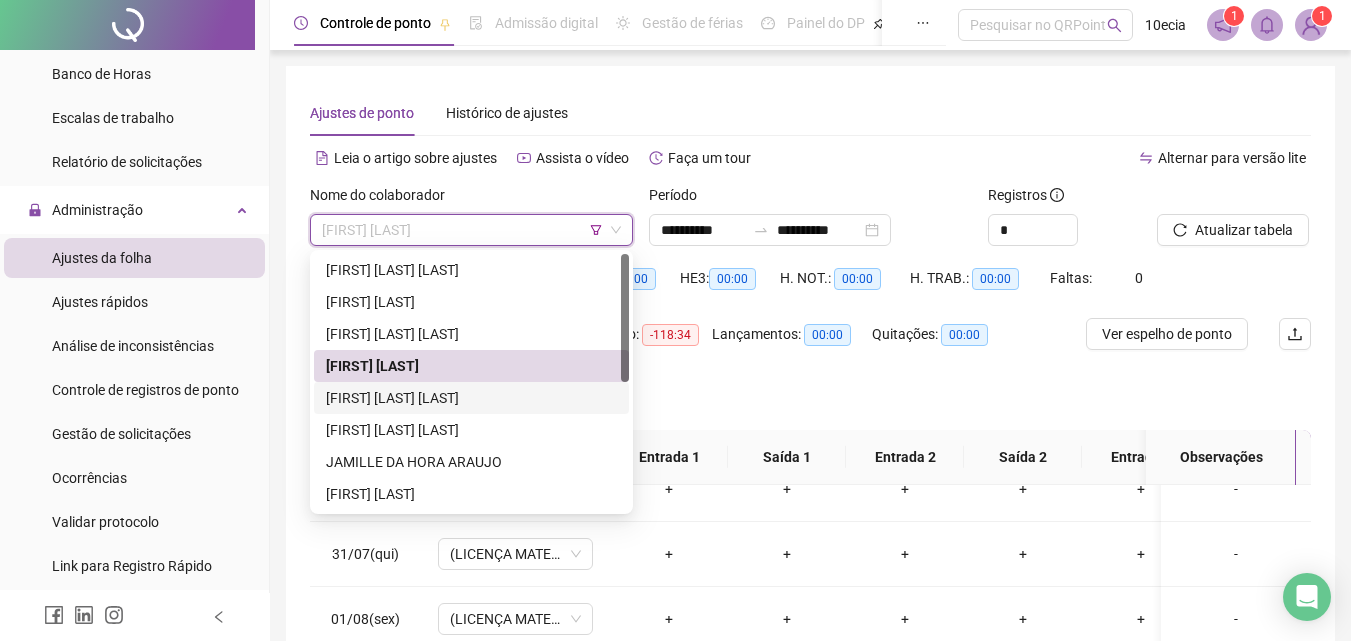 click on "[FIRST] [LAST] [LAST]" at bounding box center [471, 398] 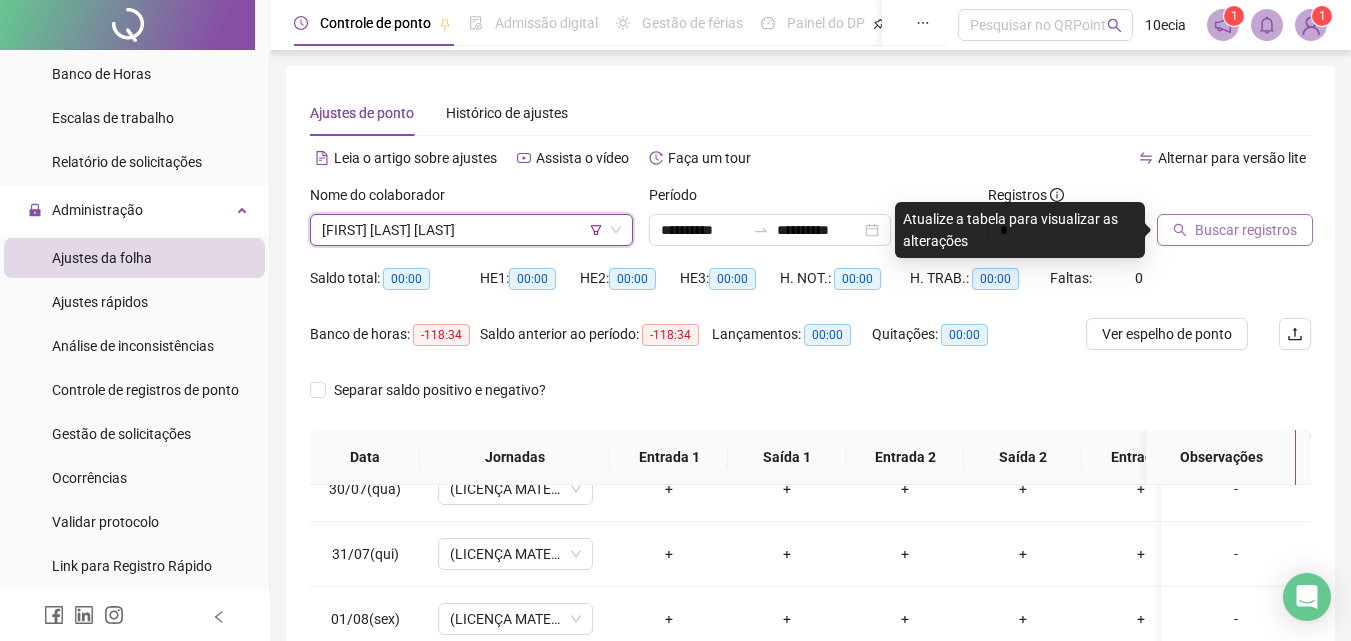 click on "Buscar registros" at bounding box center (1246, 230) 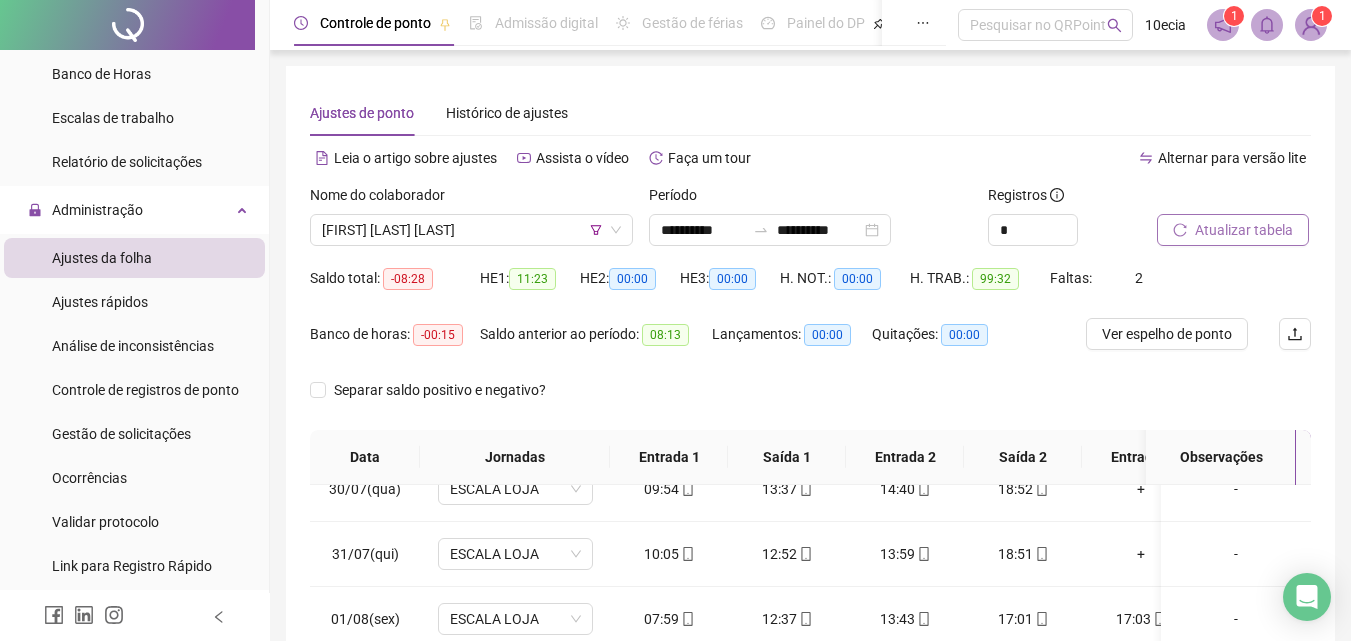click on "Atualizar tabela" at bounding box center (1244, 230) 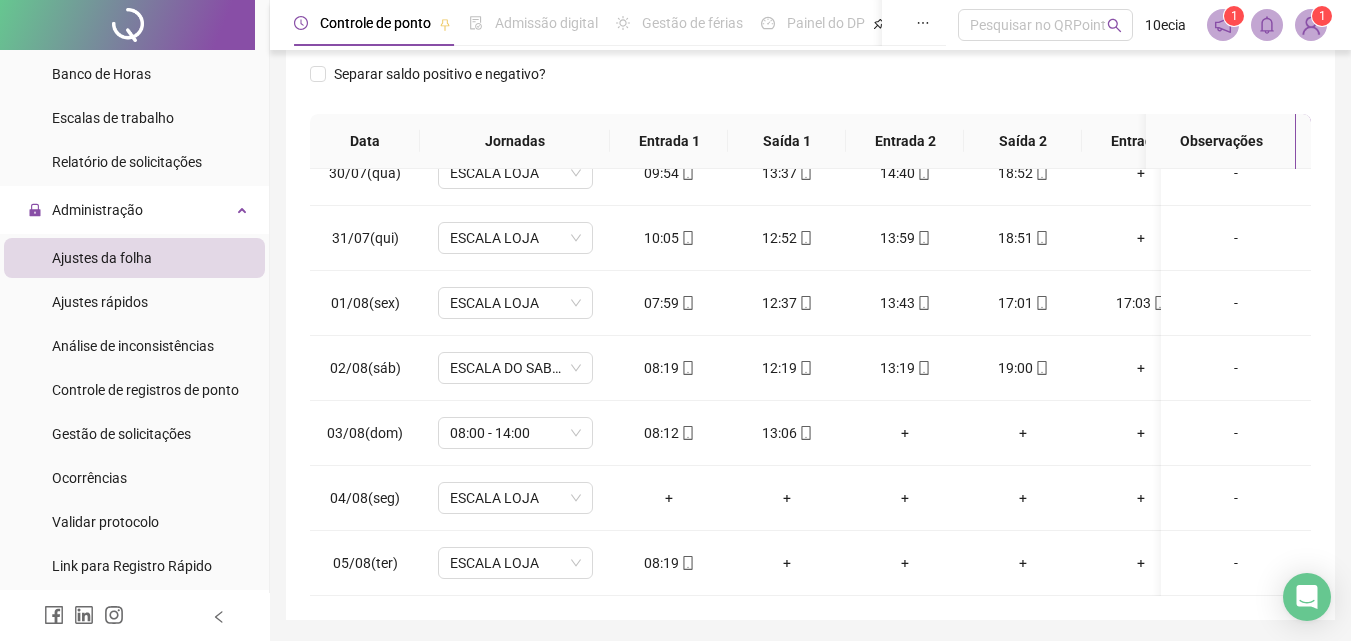 scroll, scrollTop: 281, scrollLeft: 0, axis: vertical 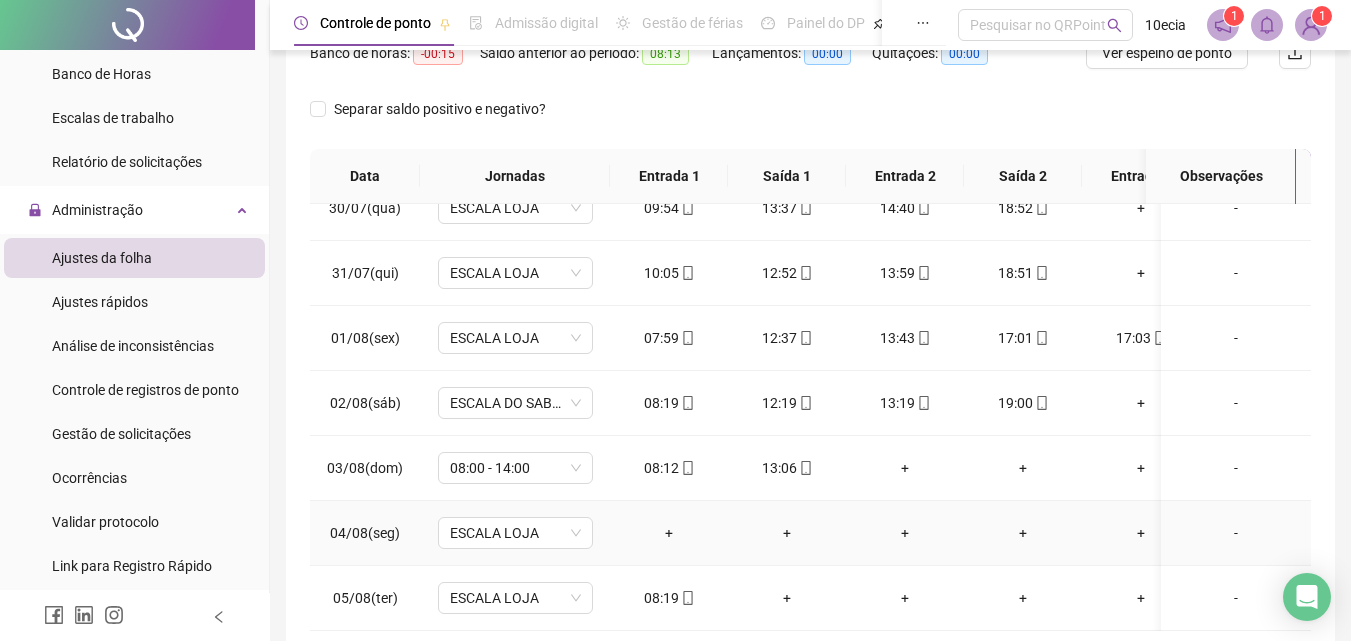 click on "-" at bounding box center [1236, 533] 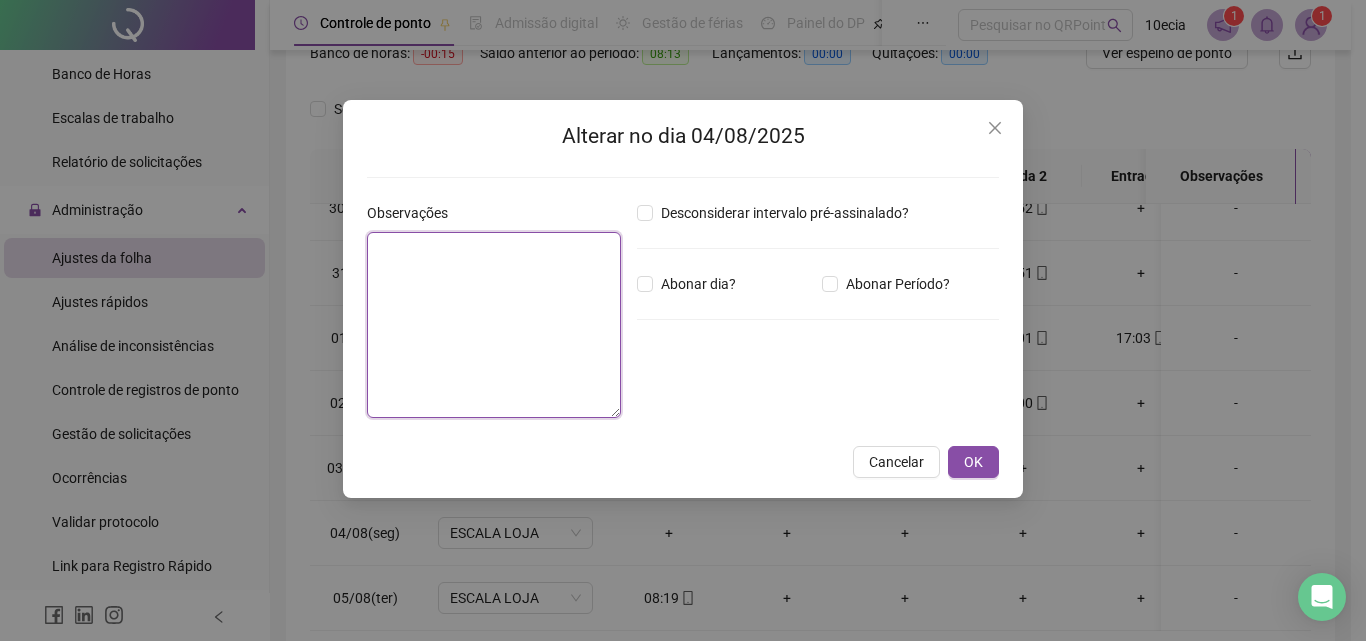 click at bounding box center [494, 325] 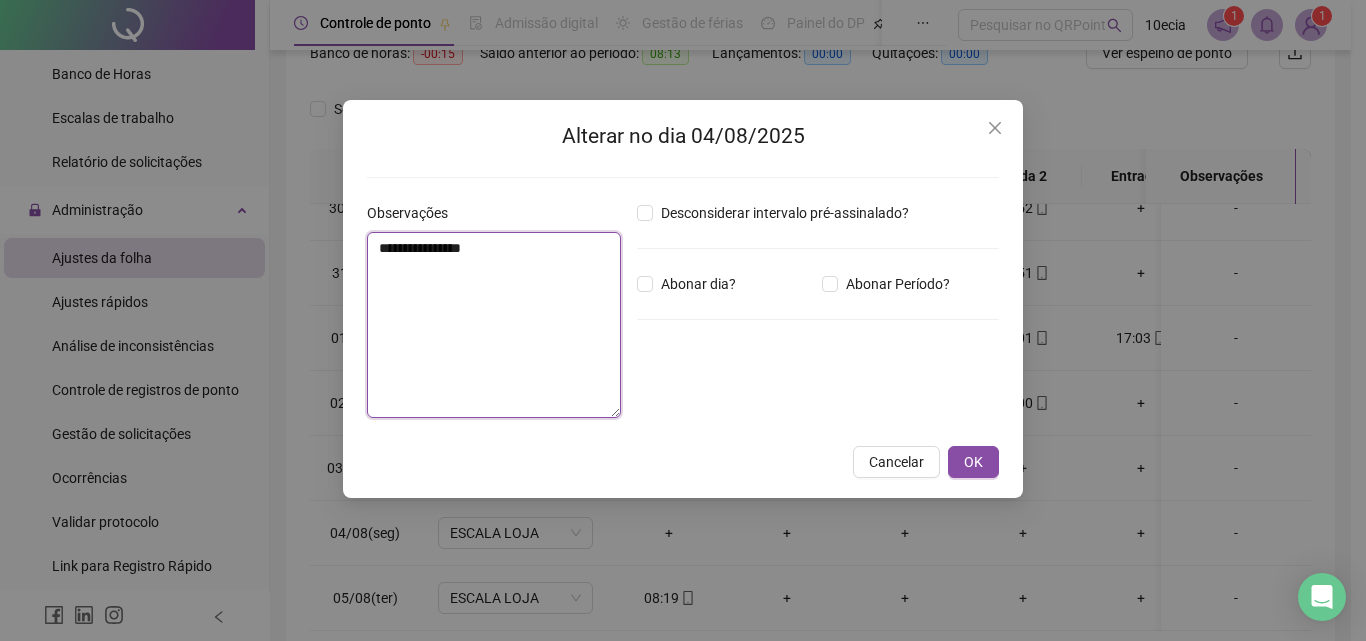 drag, startPoint x: 512, startPoint y: 250, endPoint x: 327, endPoint y: 254, distance: 185.04324 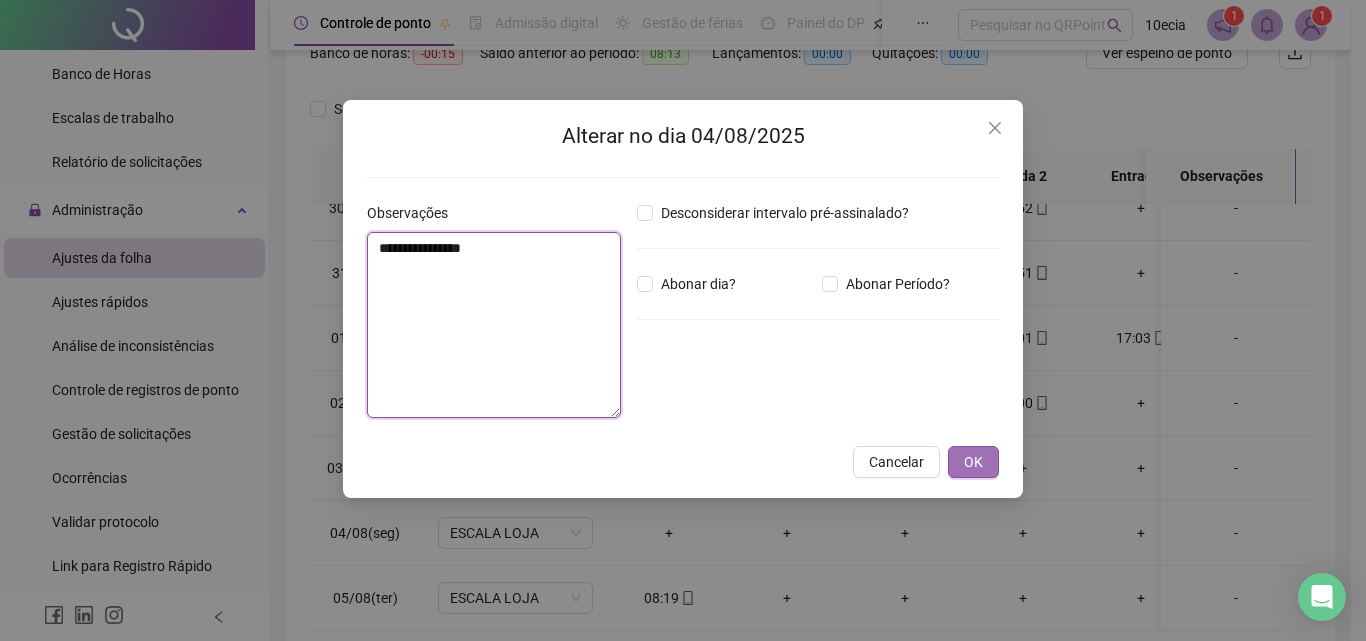 type on "**********" 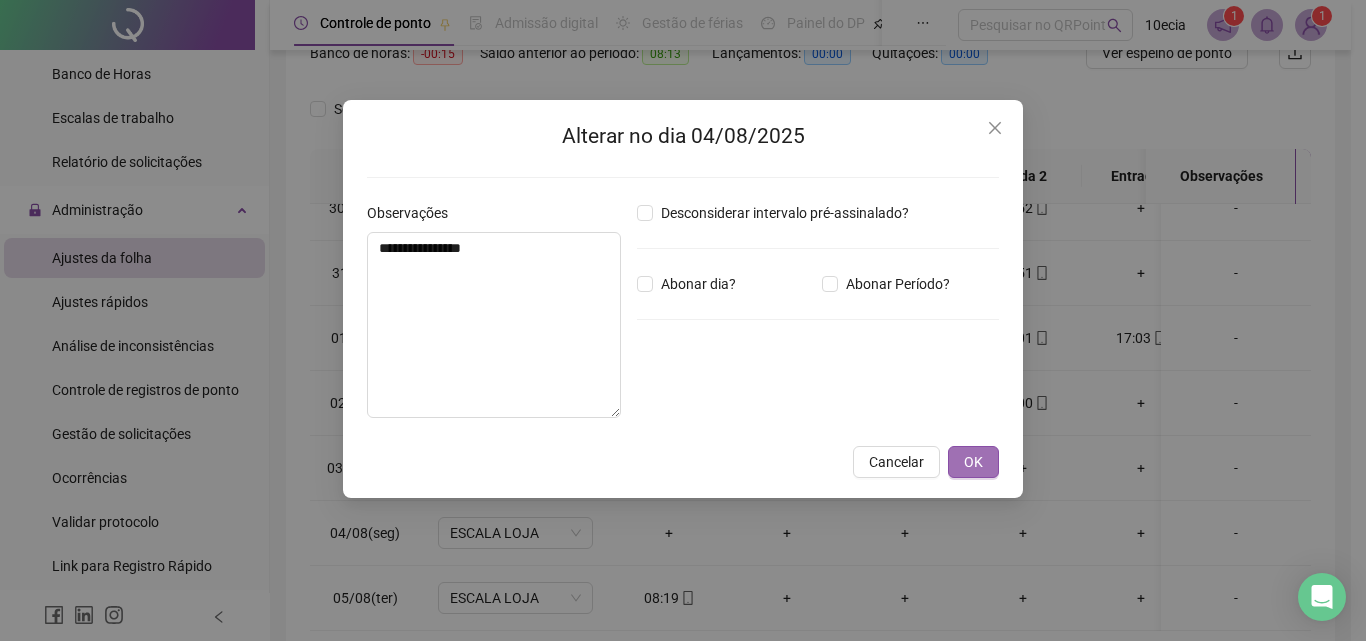click on "OK" at bounding box center (973, 462) 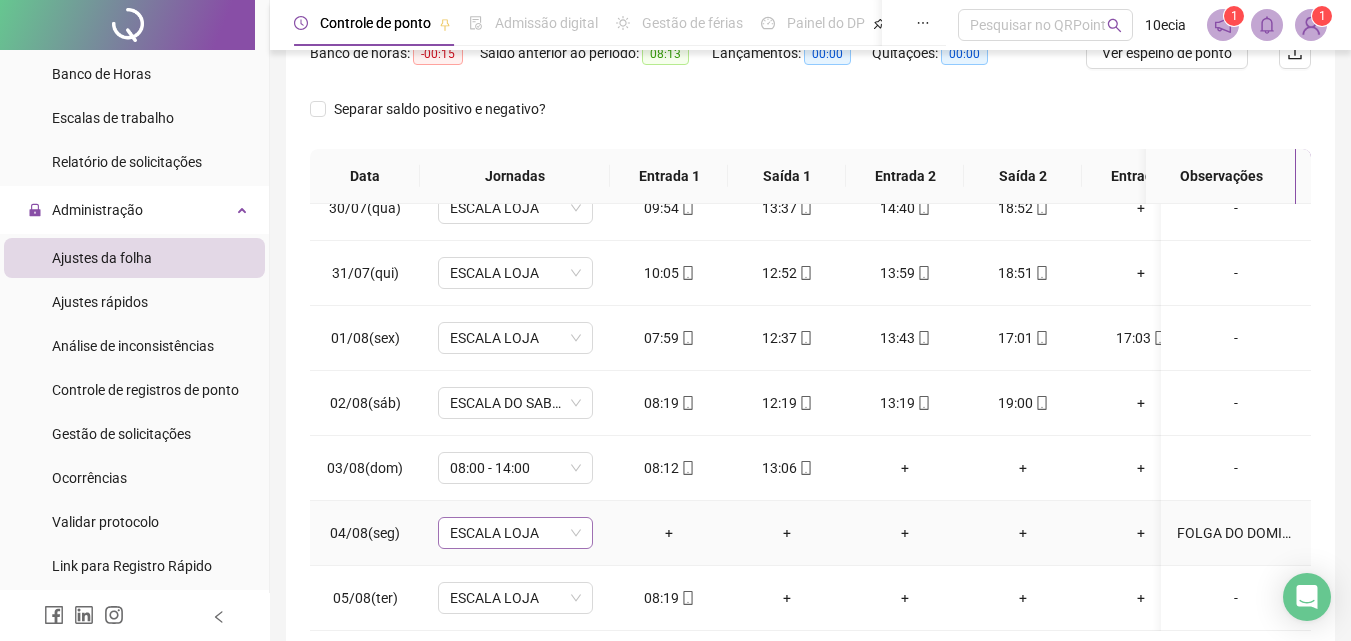 click on "ESCALA LOJA" at bounding box center (515, 533) 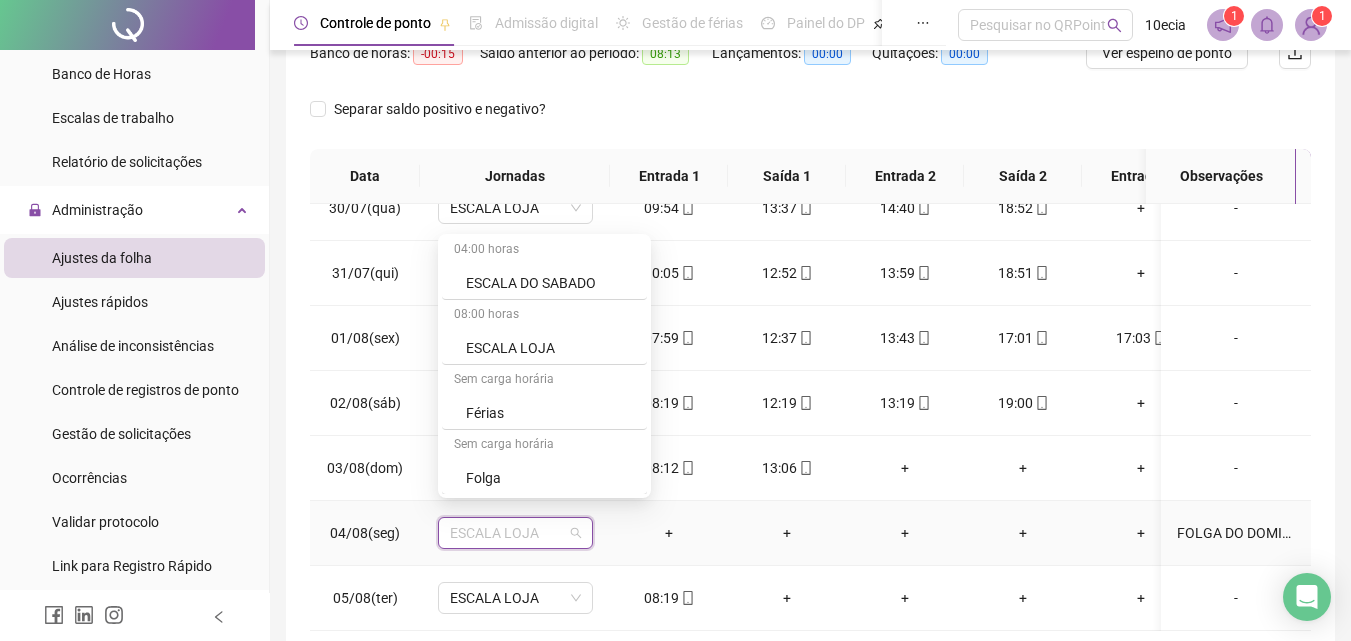 scroll, scrollTop: 600, scrollLeft: 0, axis: vertical 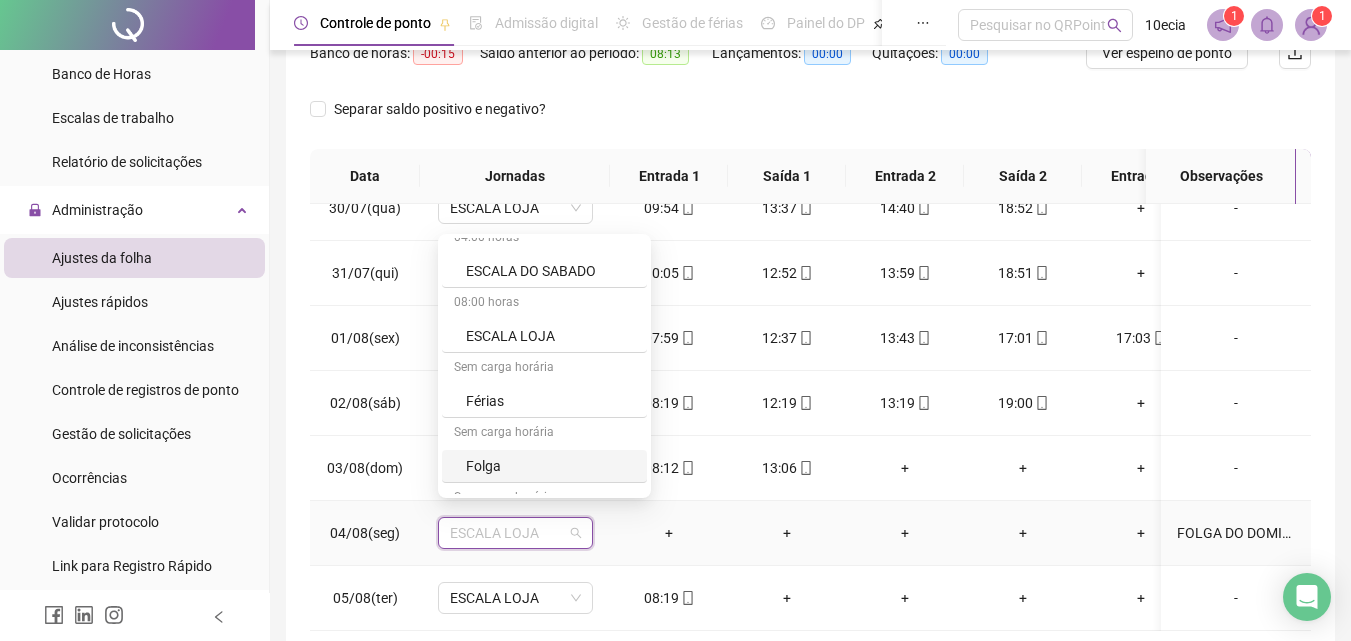click on "Folga" at bounding box center [550, 466] 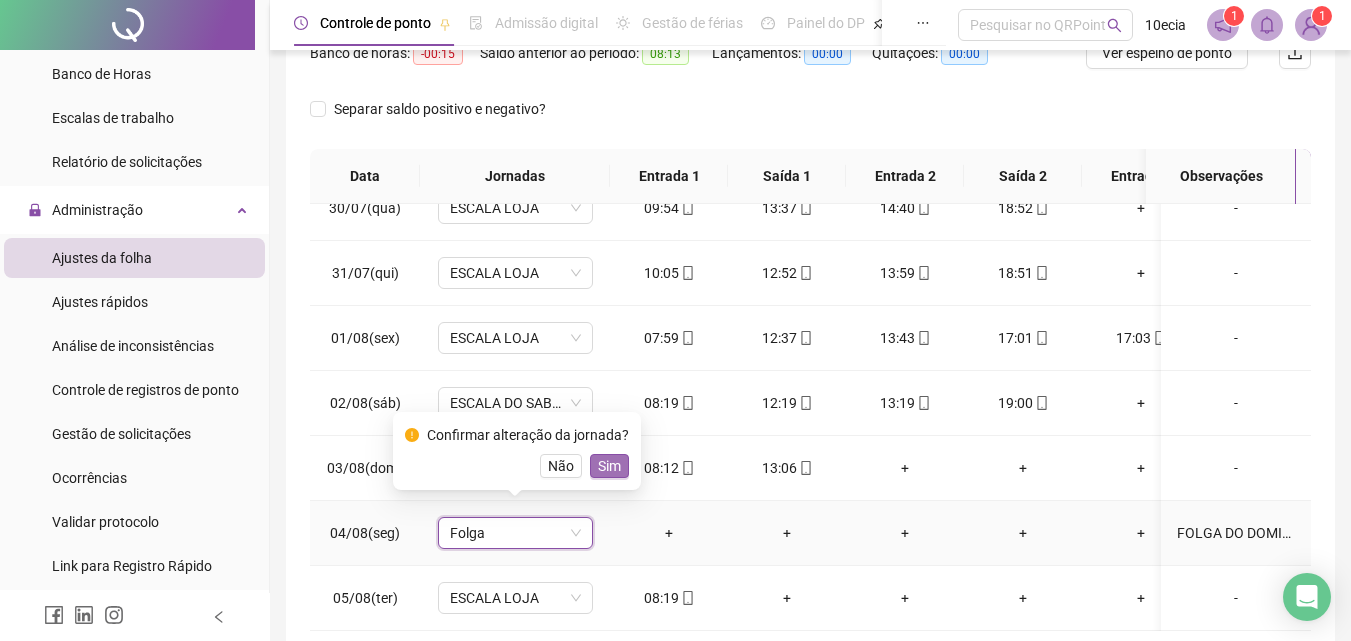 click on "Sim" at bounding box center (609, 466) 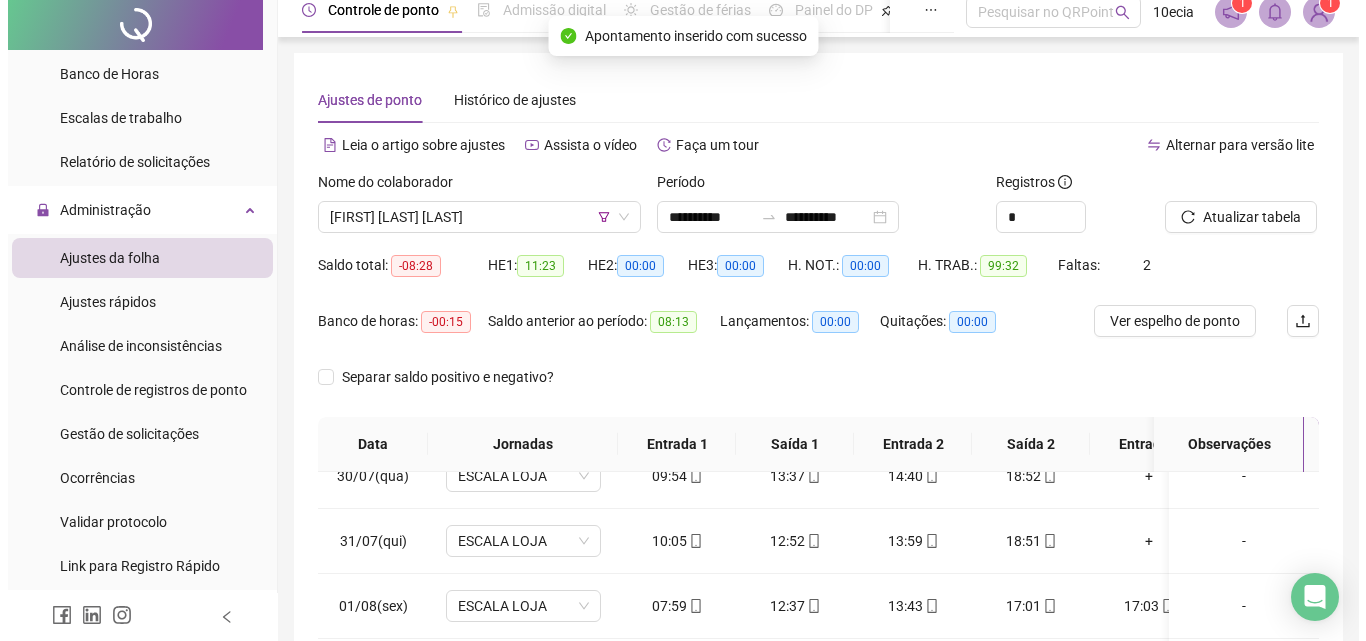 scroll, scrollTop: 0, scrollLeft: 0, axis: both 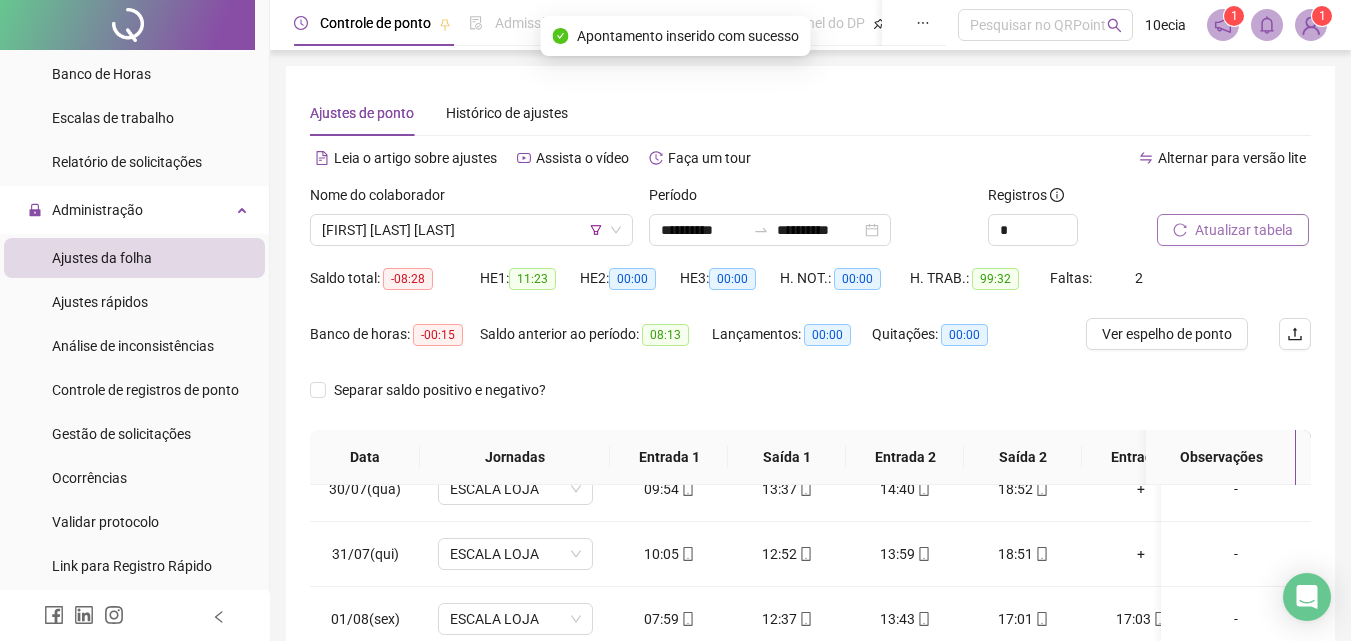 click on "Atualizar tabela" at bounding box center (1244, 230) 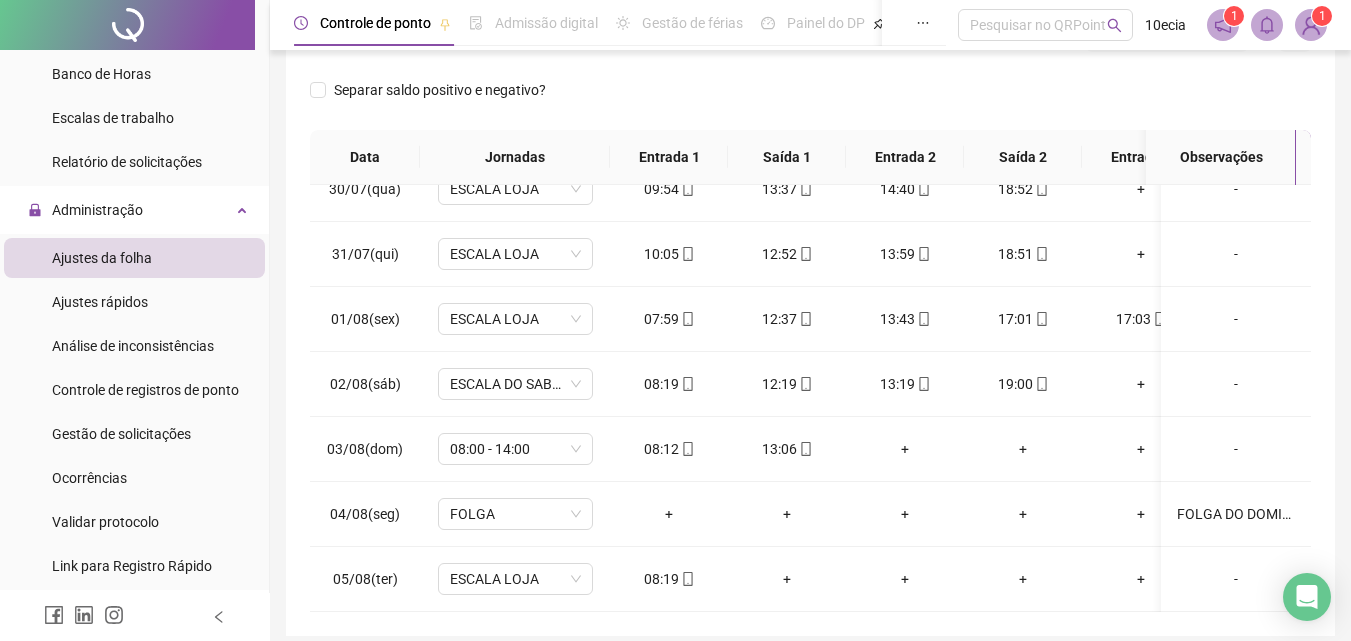 scroll, scrollTop: 381, scrollLeft: 0, axis: vertical 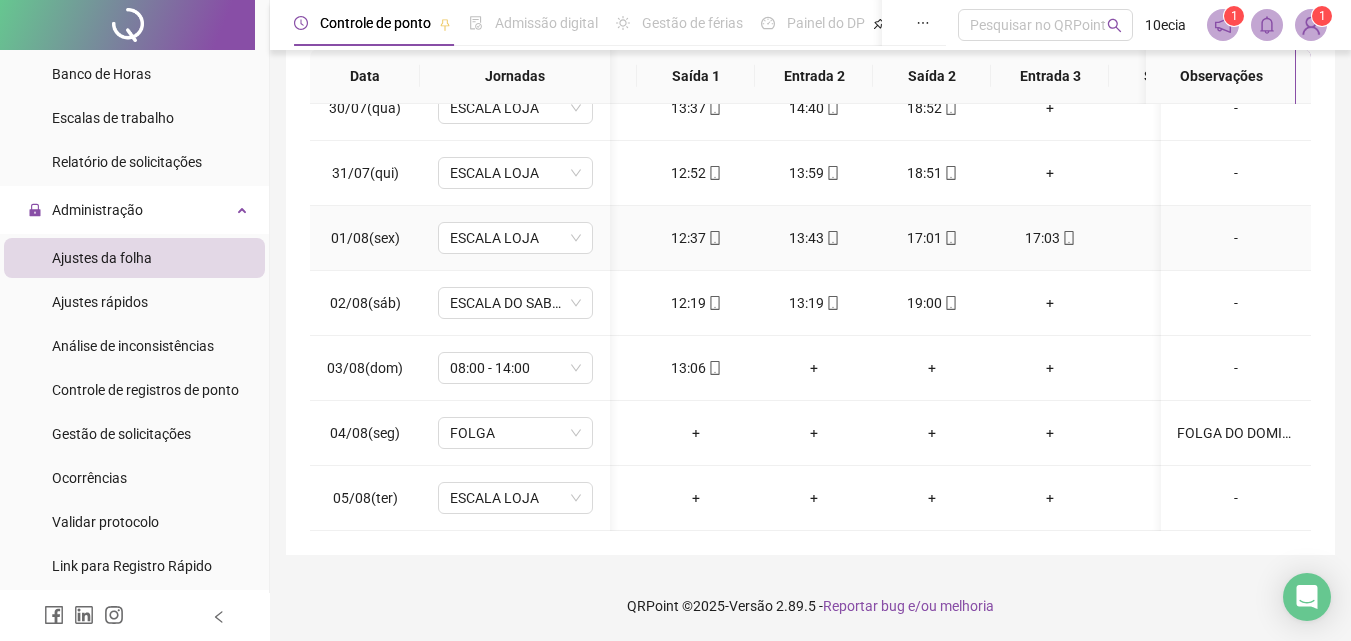 click on "17:01" at bounding box center [932, 238] 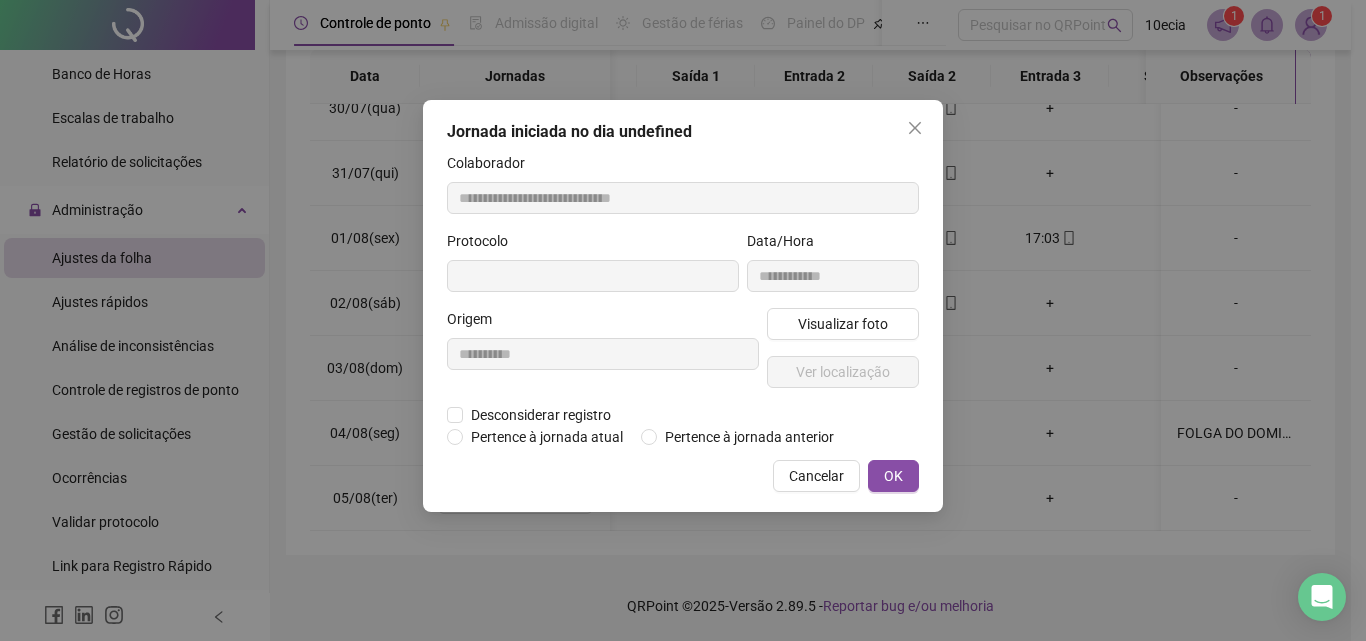 type on "**********" 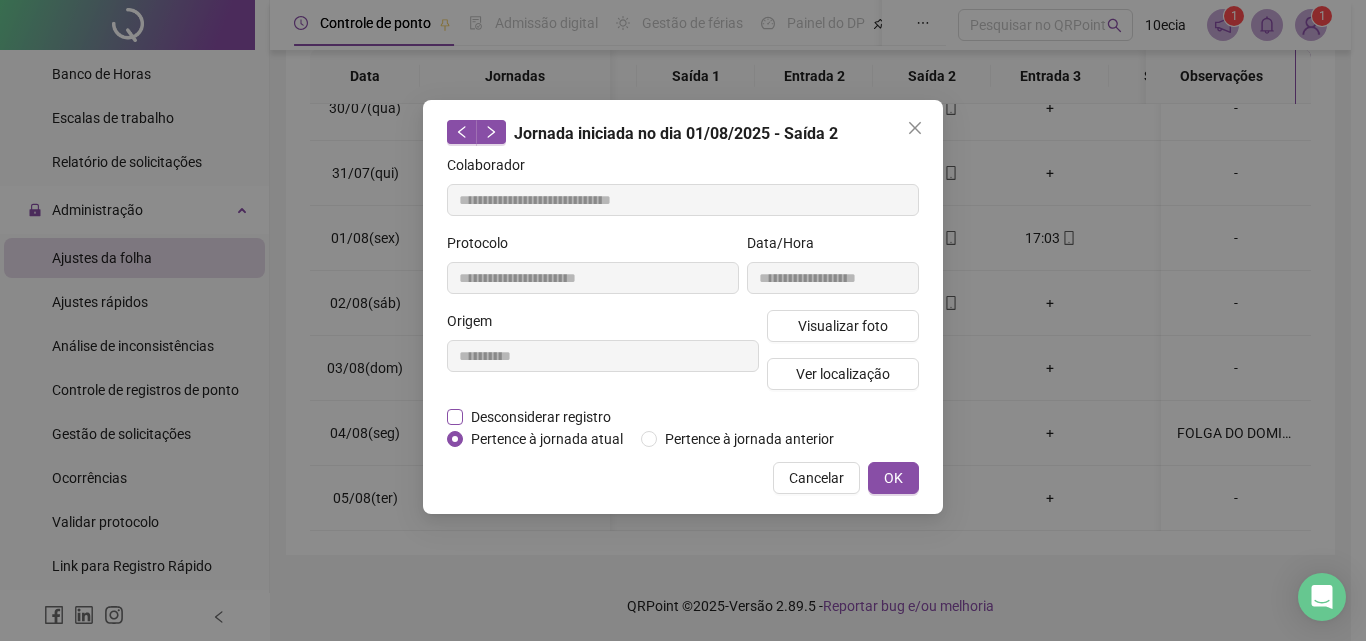 drag, startPoint x: 495, startPoint y: 407, endPoint x: 558, endPoint y: 426, distance: 65.802734 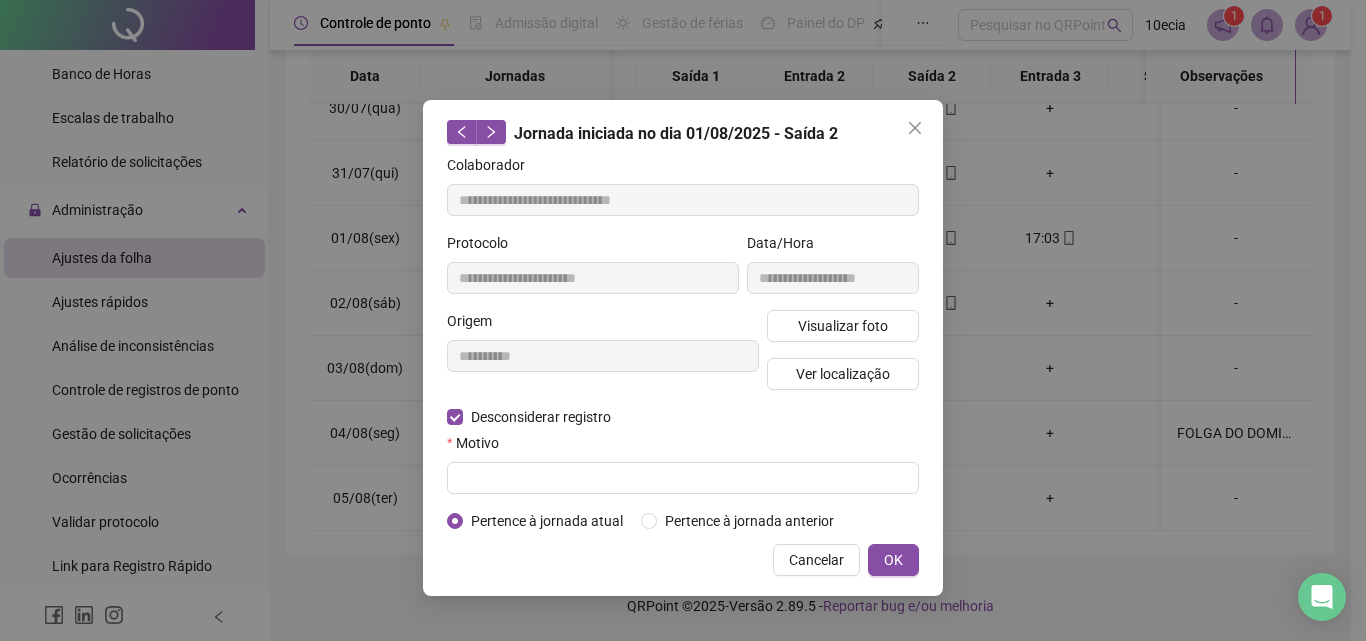 click on "**********" at bounding box center (683, 343) 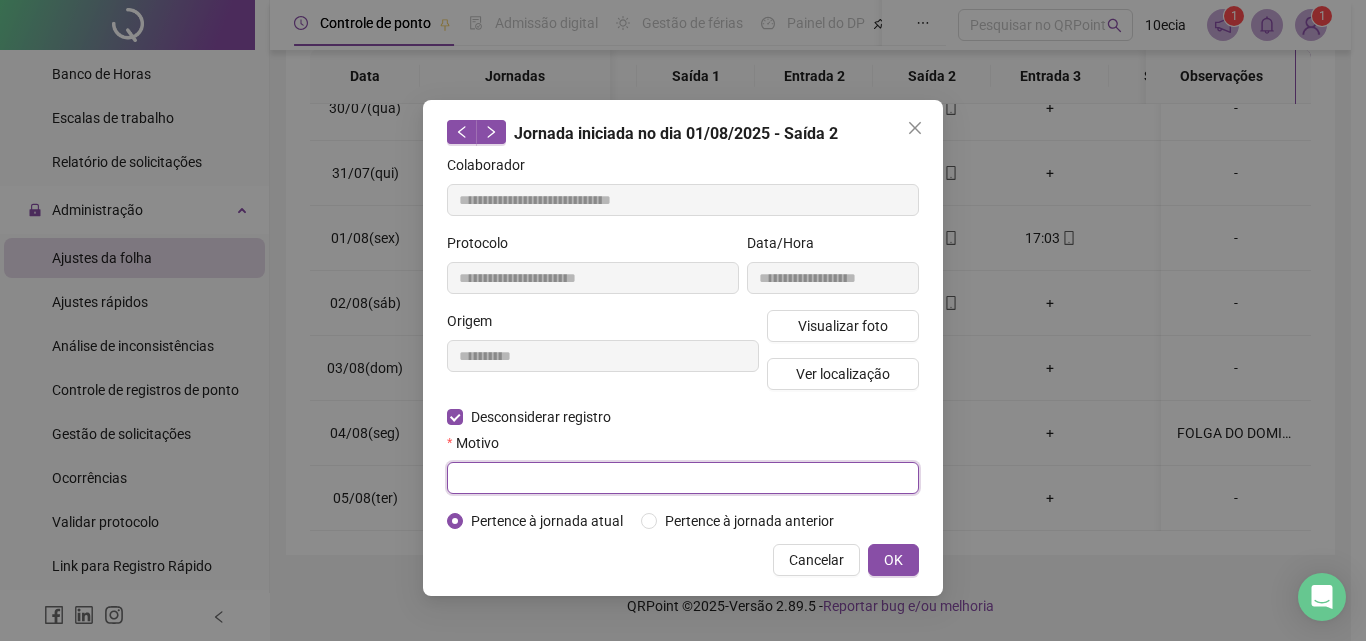 click at bounding box center [683, 478] 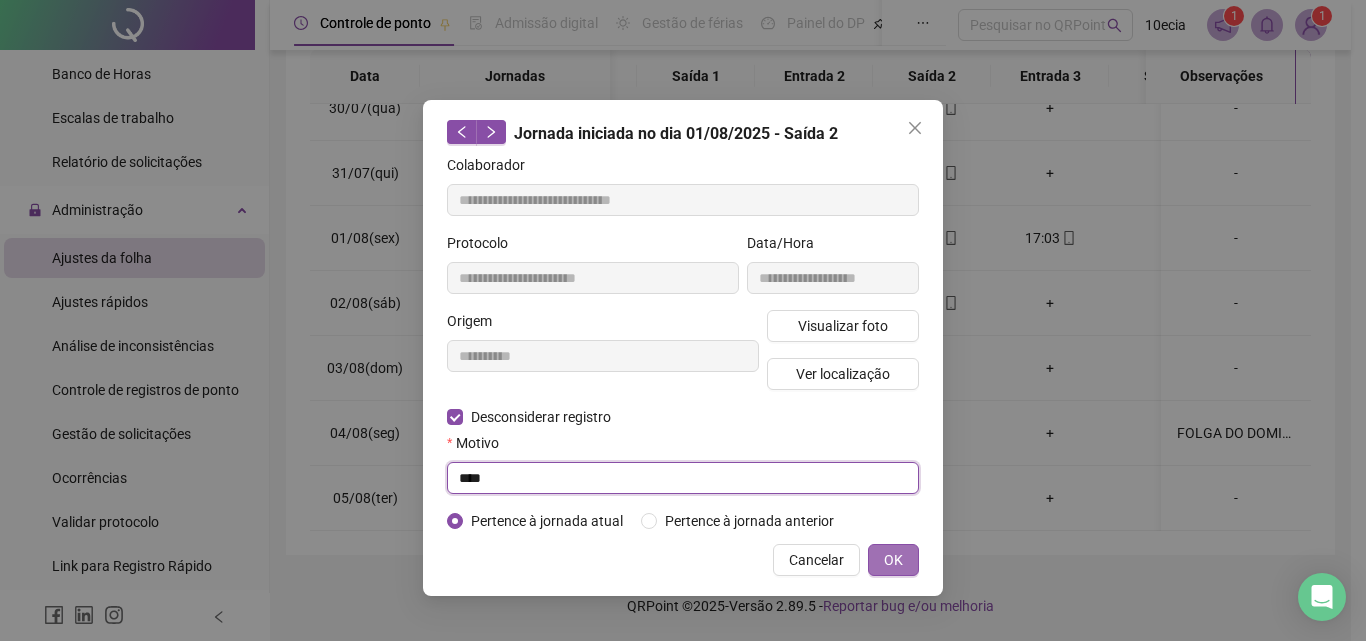 type on "****" 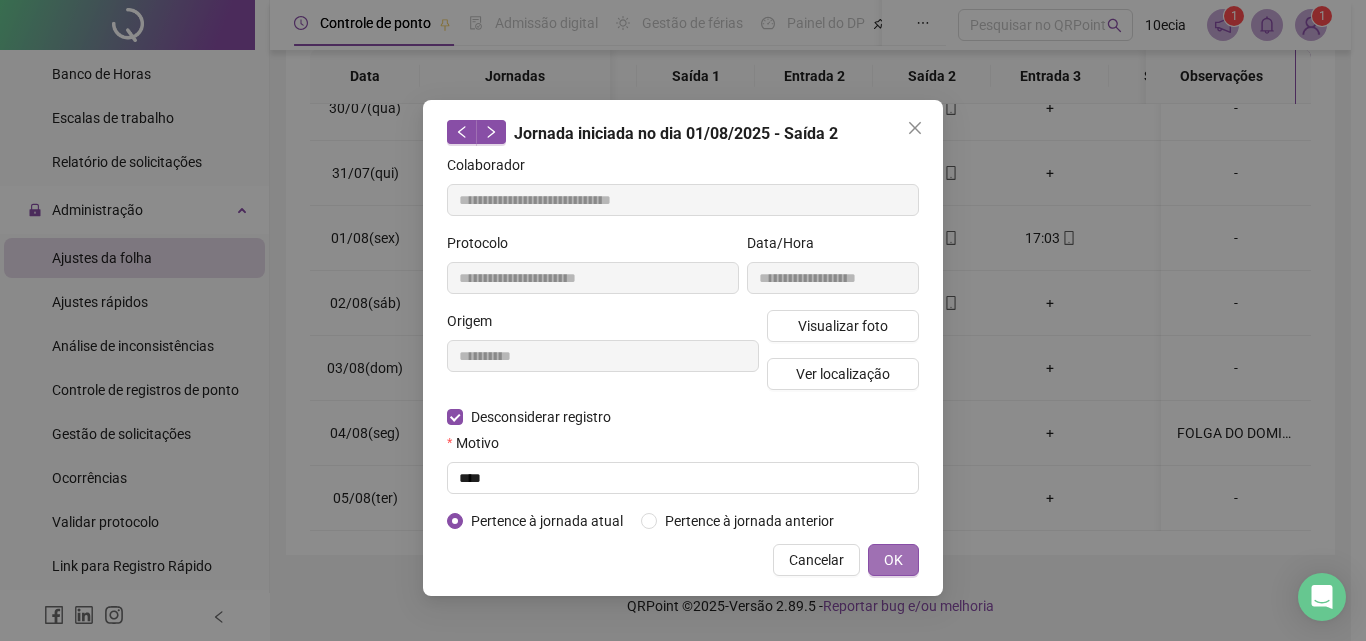 click on "OK" at bounding box center [893, 560] 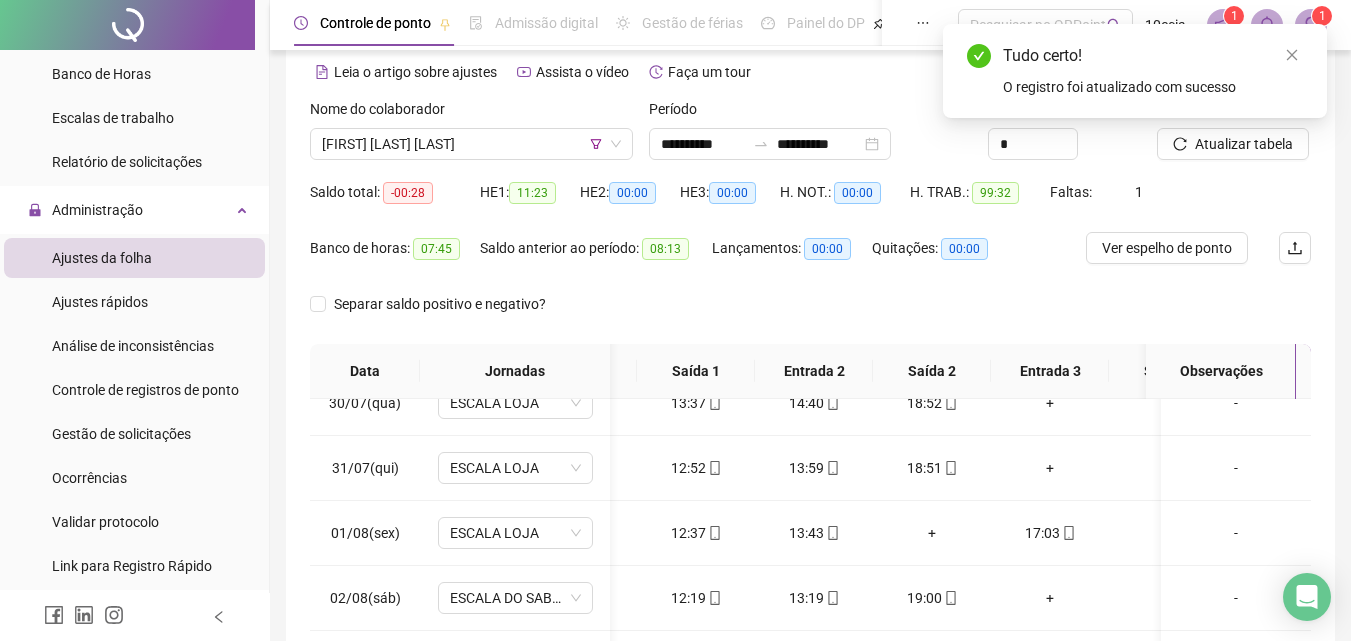 scroll, scrollTop: 81, scrollLeft: 0, axis: vertical 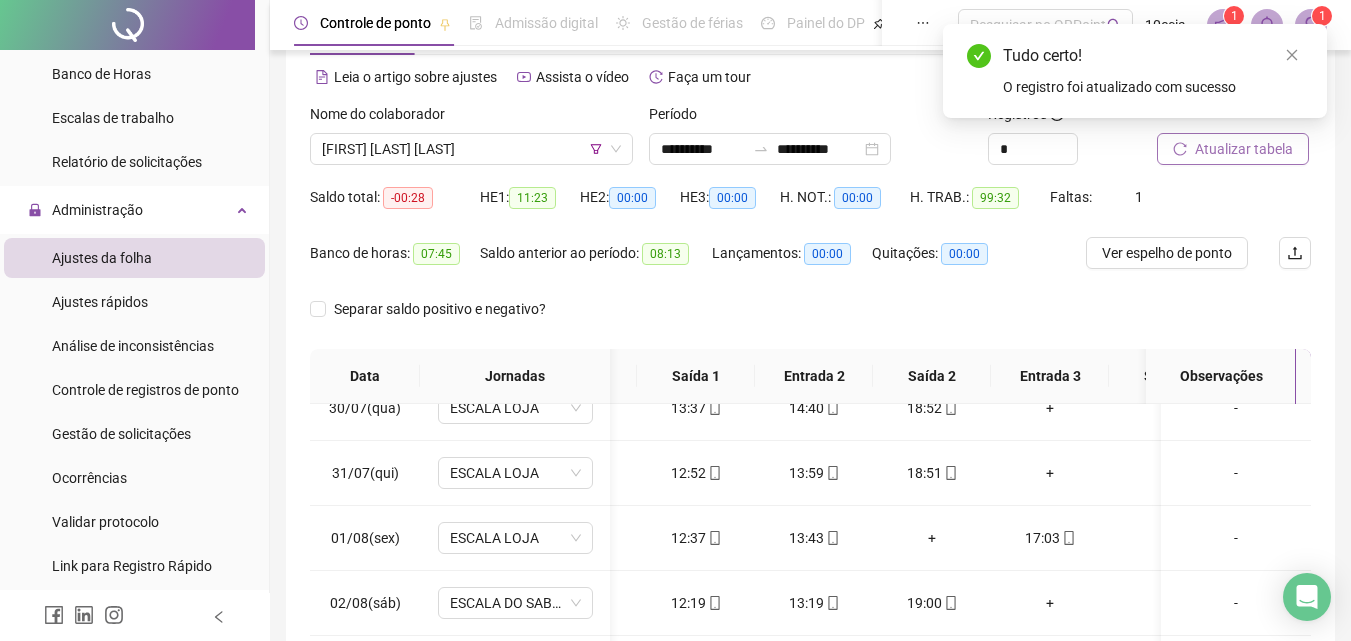 click on "Atualizar tabela" at bounding box center (1244, 149) 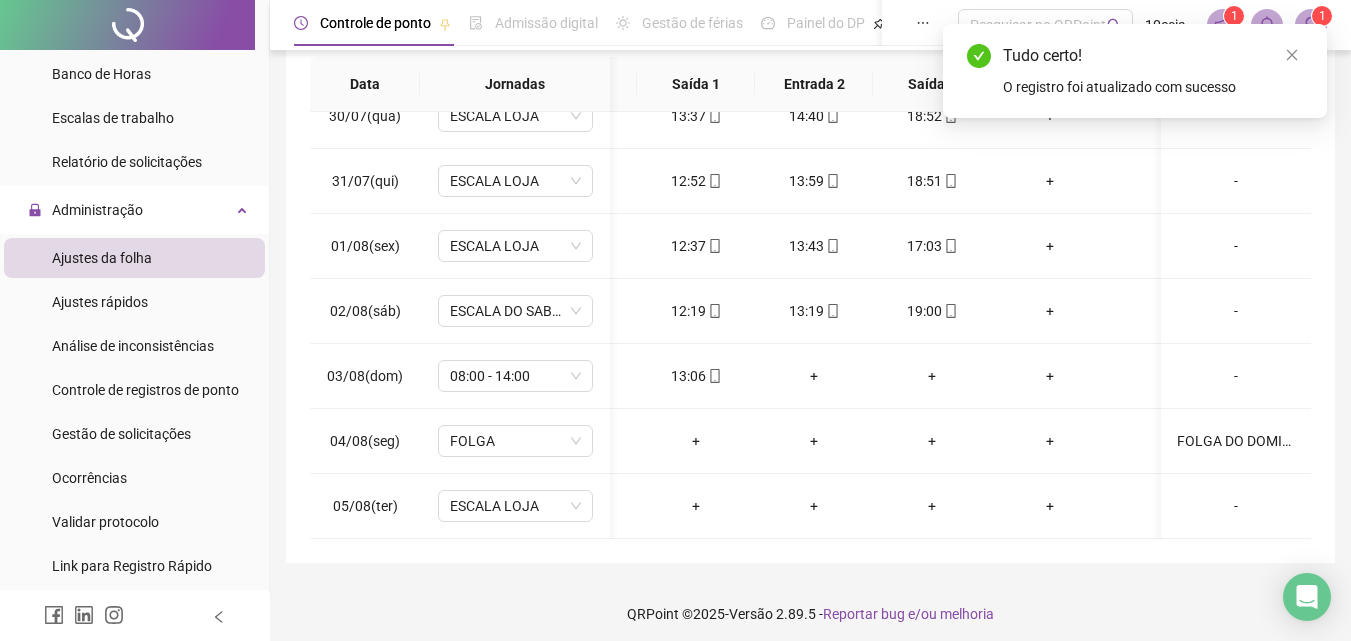 scroll, scrollTop: 381, scrollLeft: 0, axis: vertical 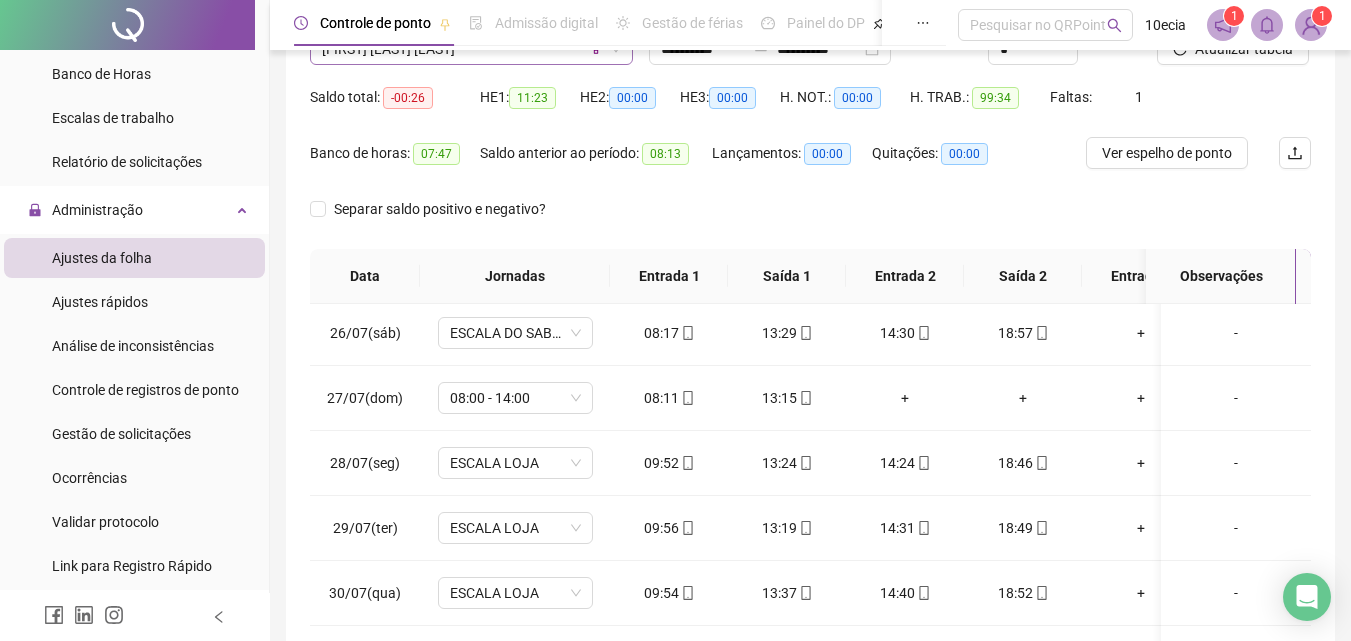 click on "[FIRST] [LAST] [LAST]" at bounding box center [471, 49] 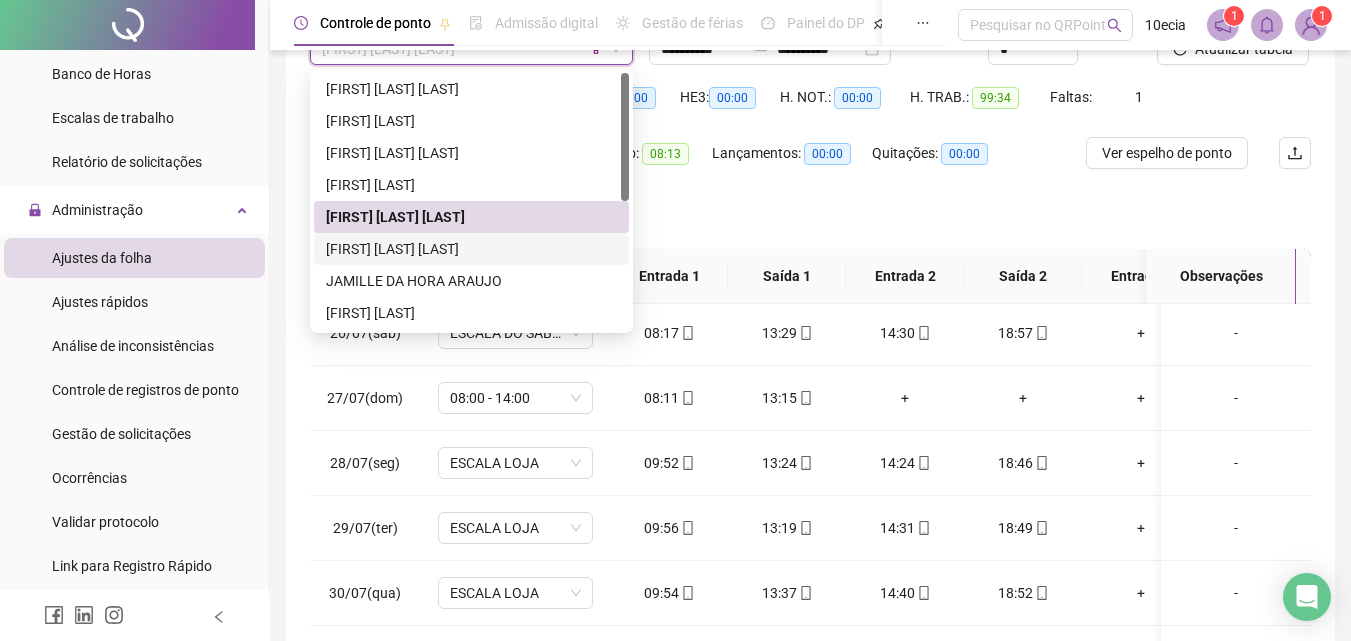 click on "[FIRST] [LAST] [LAST]" at bounding box center [471, 249] 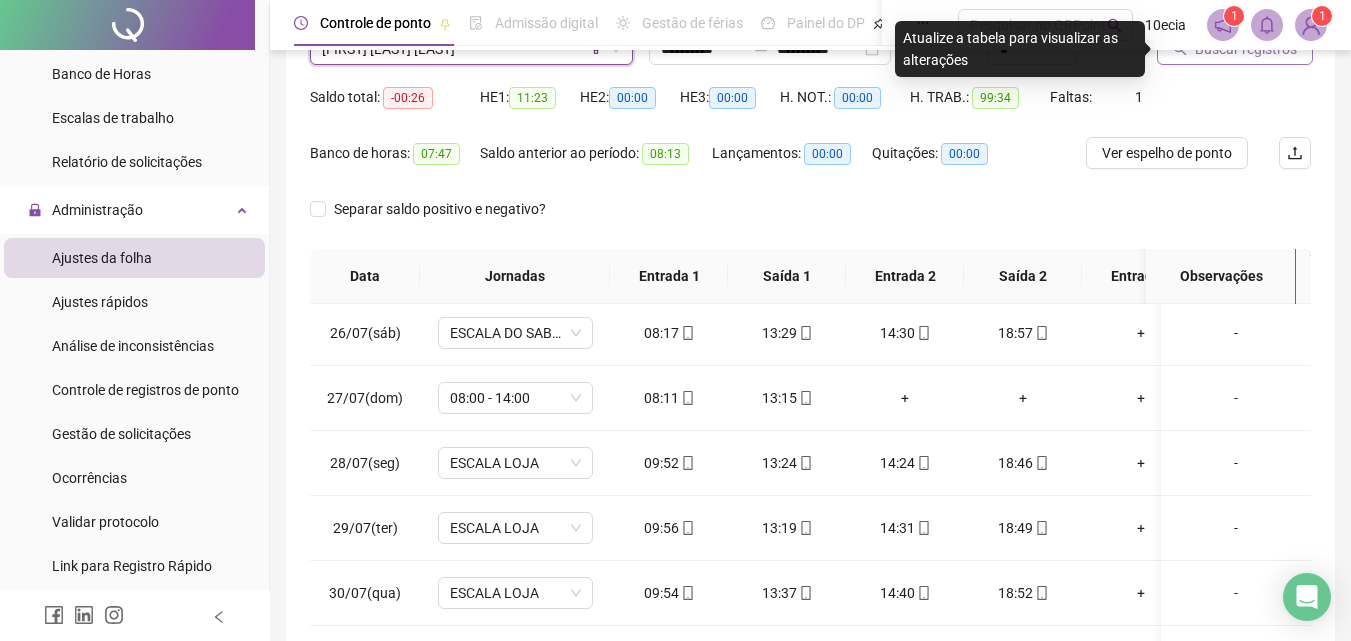 click on "Buscar registros" at bounding box center [1235, 49] 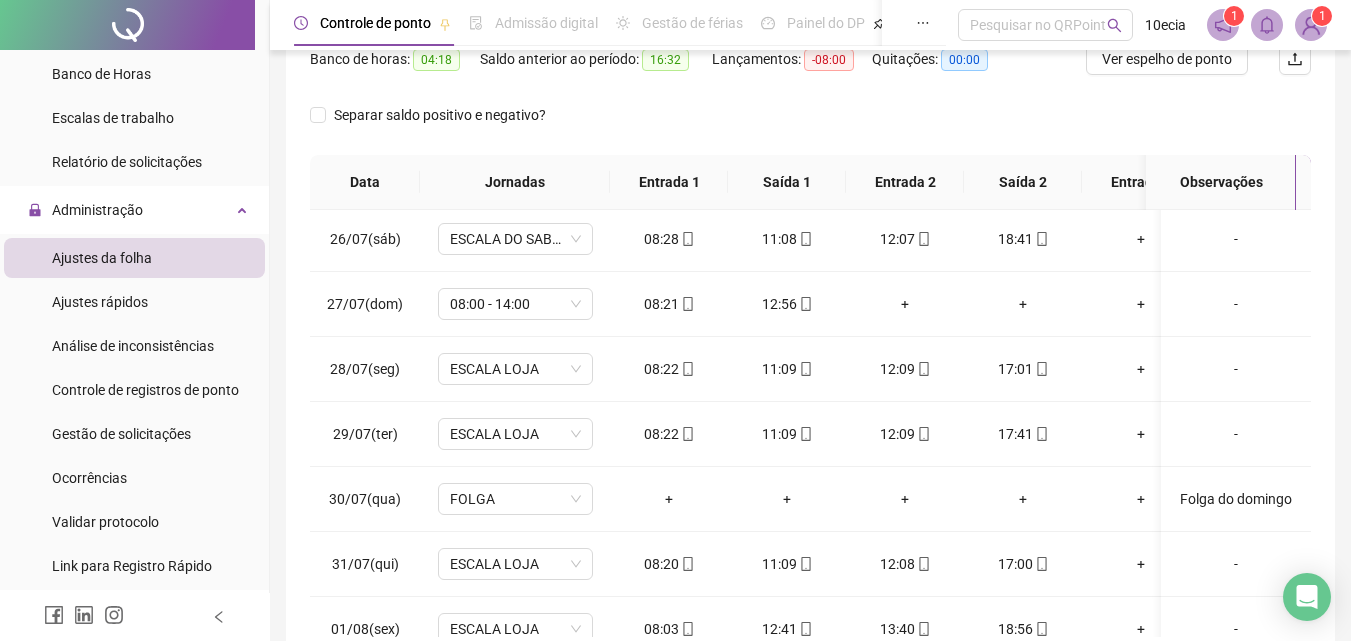 scroll, scrollTop: 381, scrollLeft: 0, axis: vertical 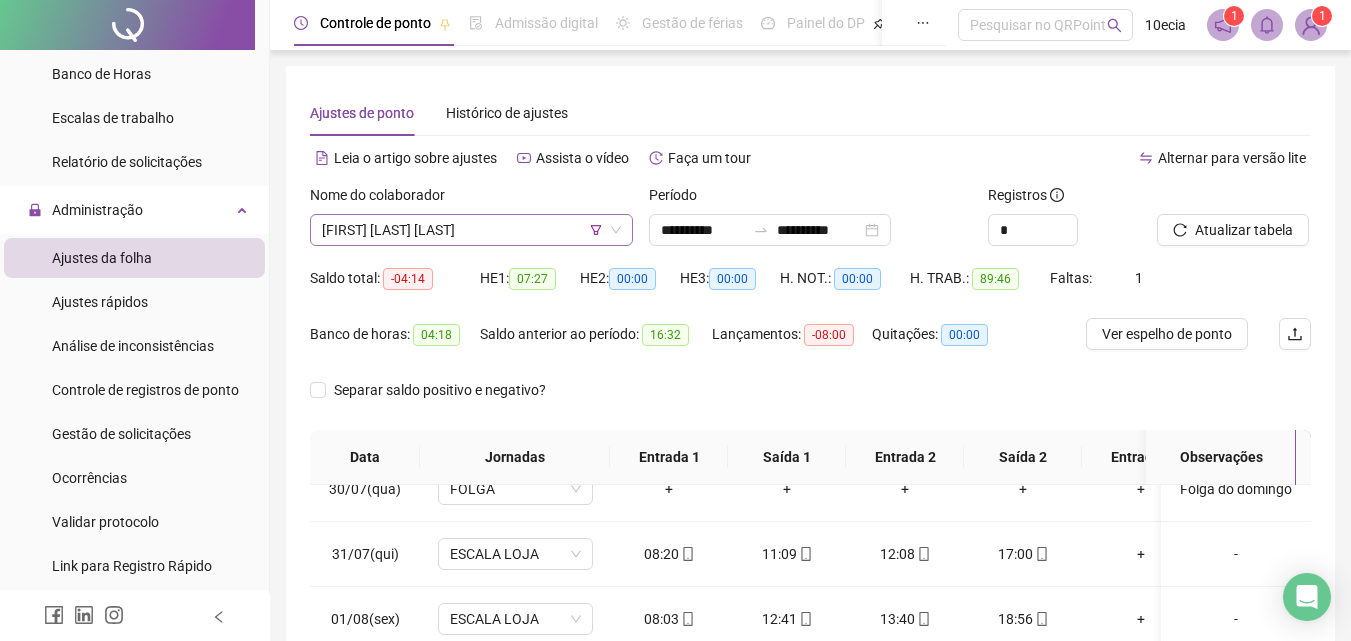 click on "[FIRST] [LAST] [LAST]" at bounding box center (471, 230) 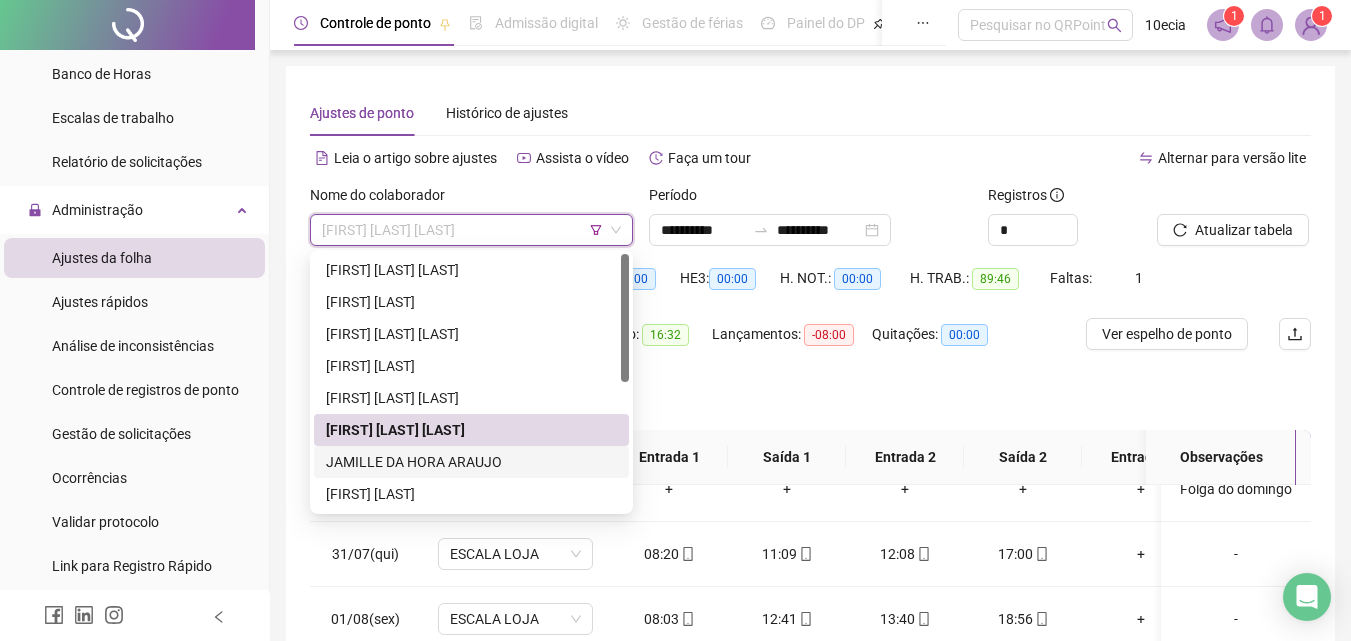 click on "JAMILLE DA HORA ARAUJO" at bounding box center [471, 462] 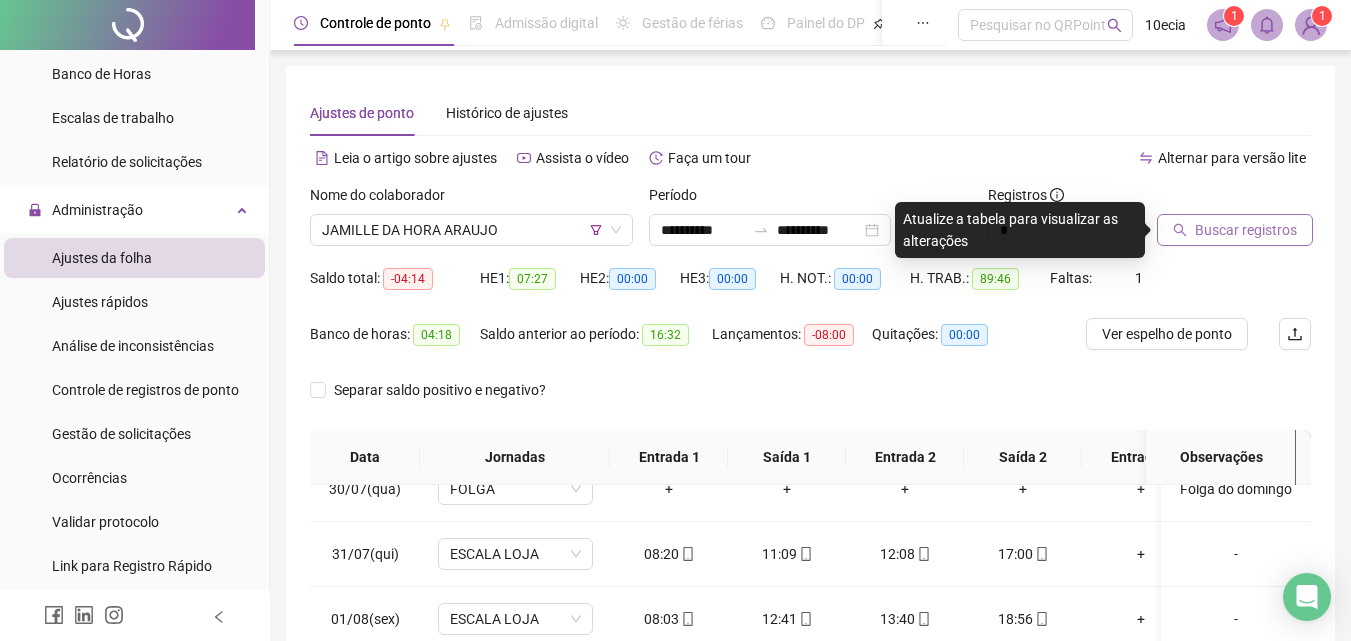 click on "Buscar registros" at bounding box center [1246, 230] 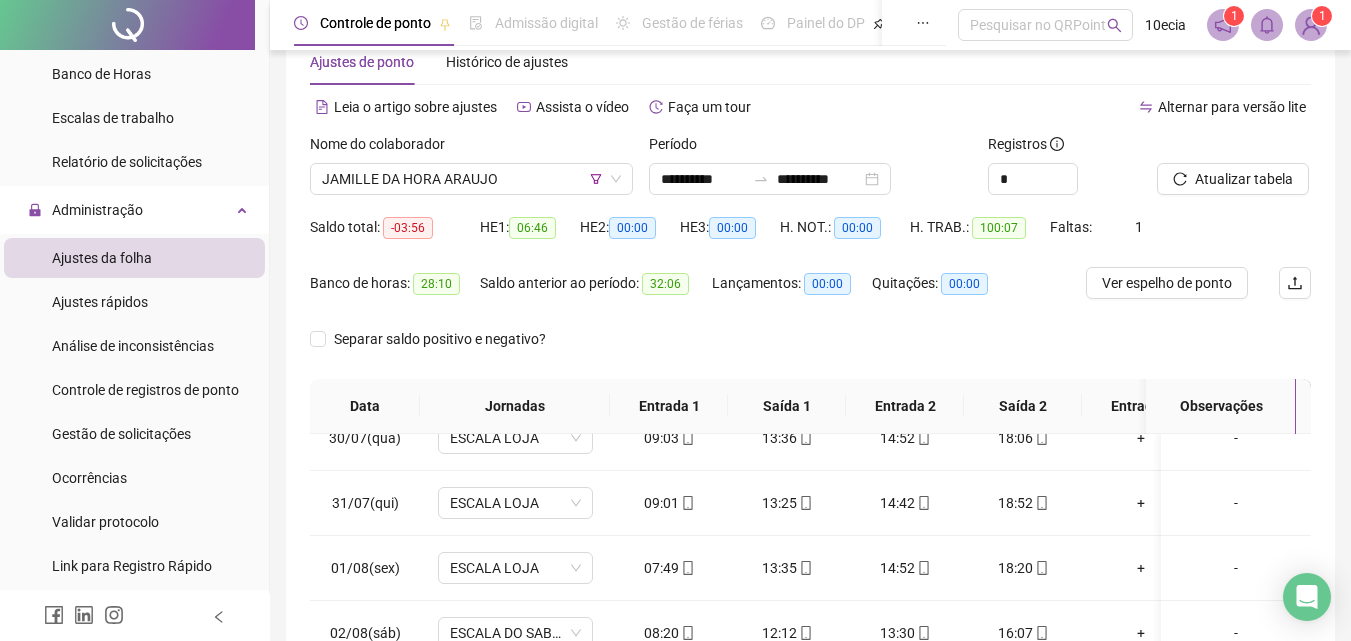 scroll, scrollTop: 0, scrollLeft: 0, axis: both 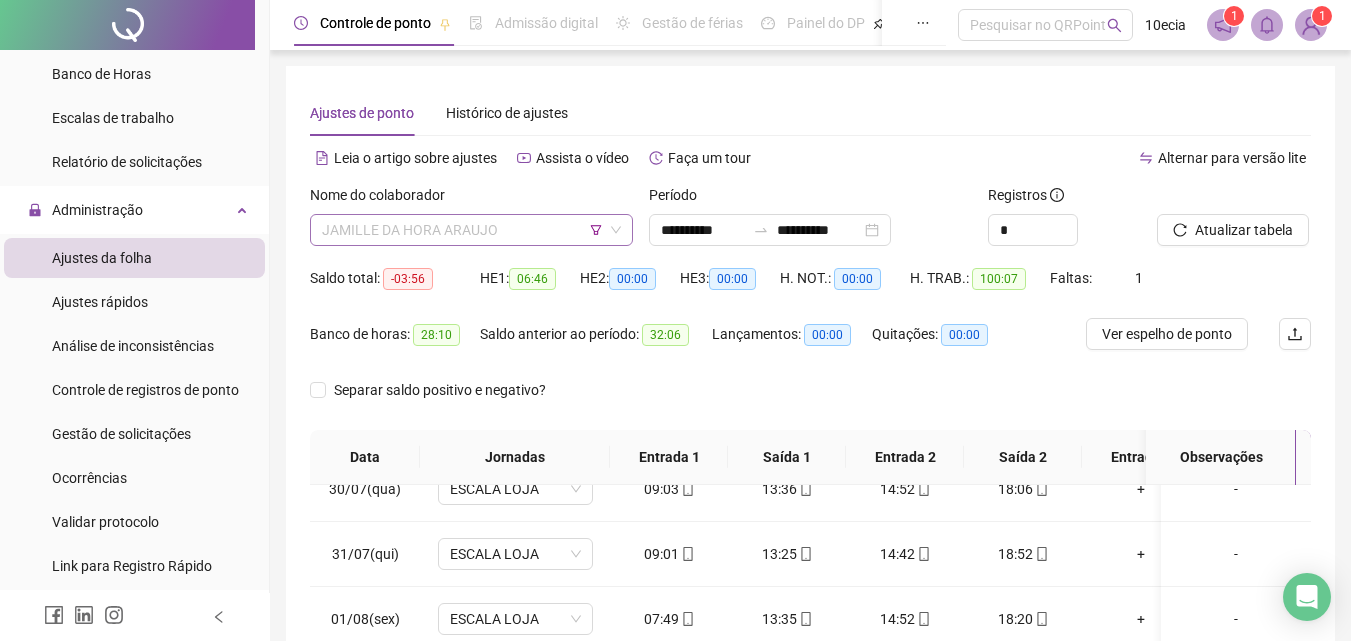 click on "JAMILLE DA HORA ARAUJO" at bounding box center [471, 230] 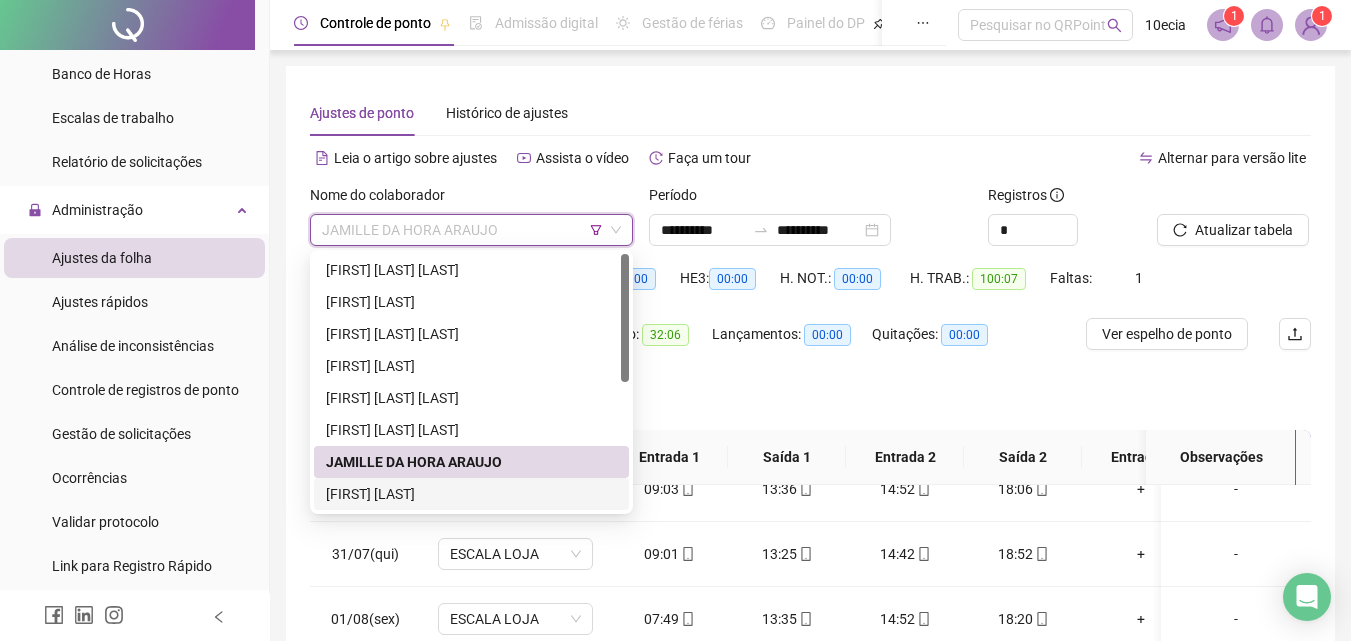 click on "[FIRST] [LAST]" at bounding box center [471, 494] 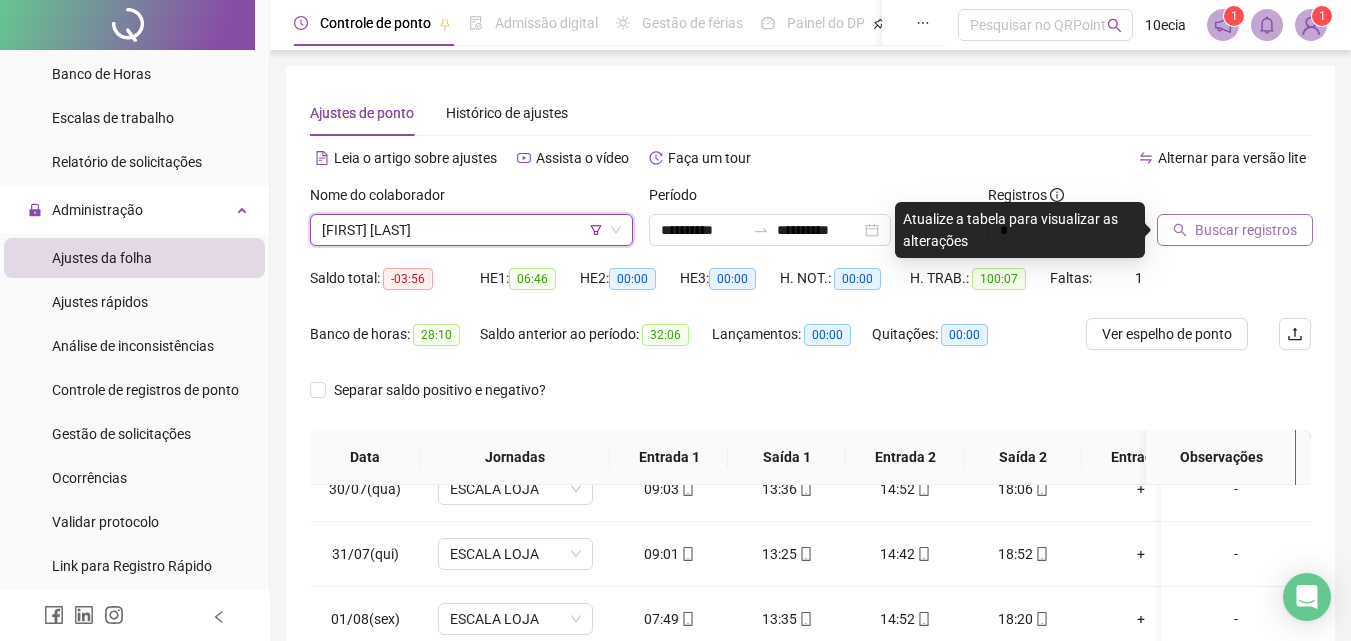click on "Buscar registros" at bounding box center [1235, 230] 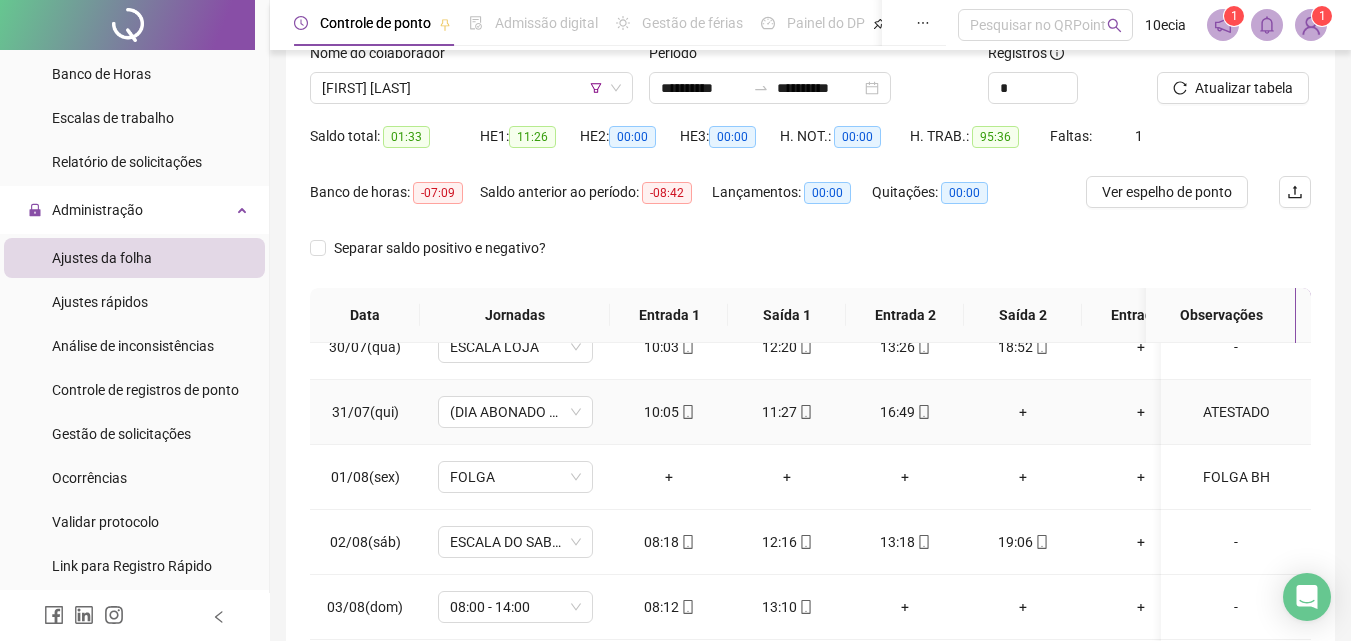 scroll, scrollTop: 81, scrollLeft: 0, axis: vertical 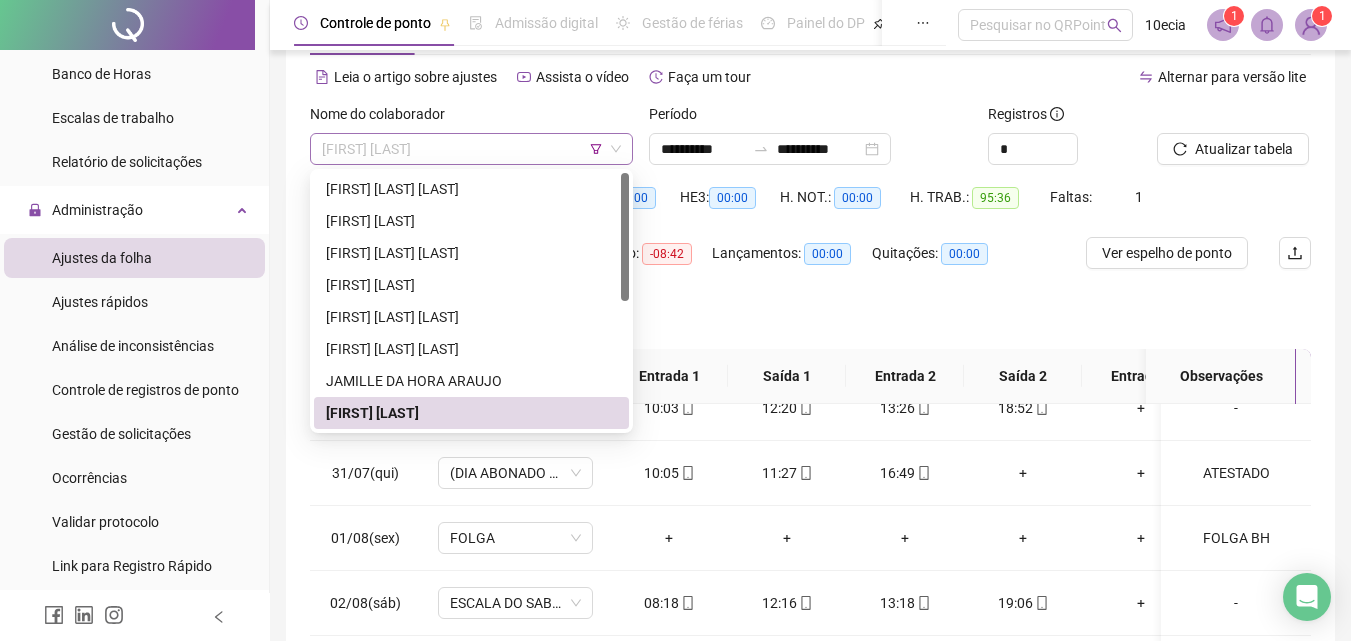click on "[FIRST] [LAST]" at bounding box center (471, 149) 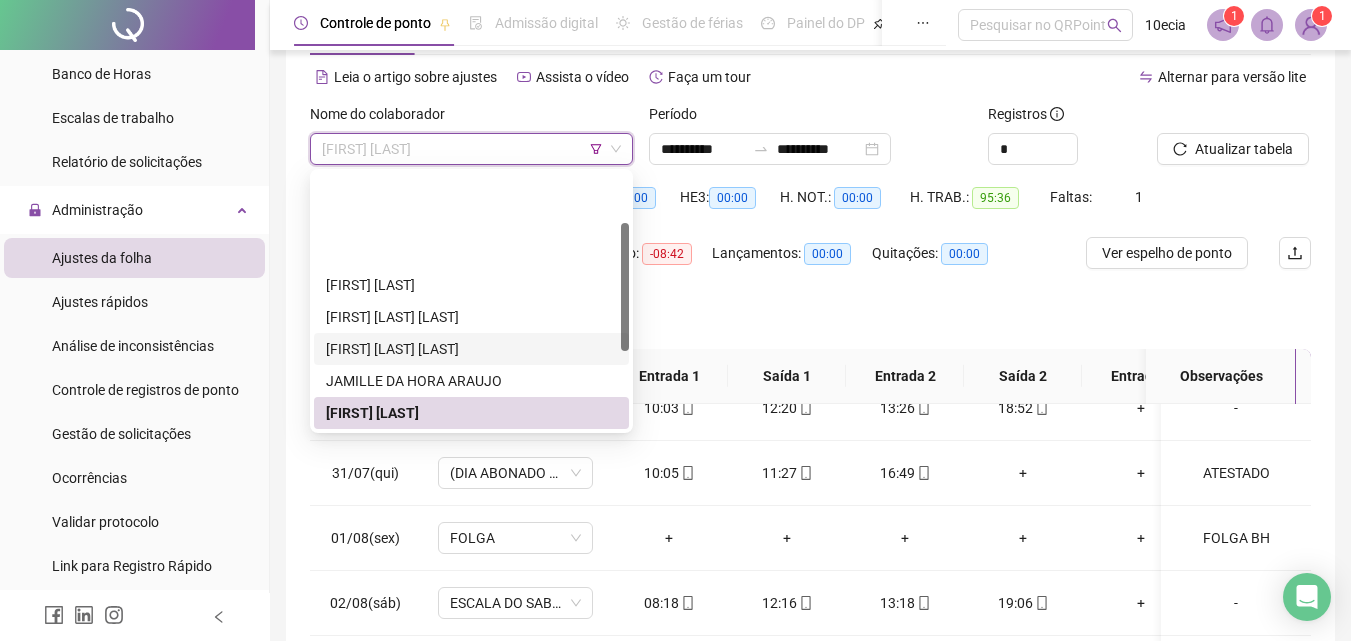 scroll, scrollTop: 200, scrollLeft: 0, axis: vertical 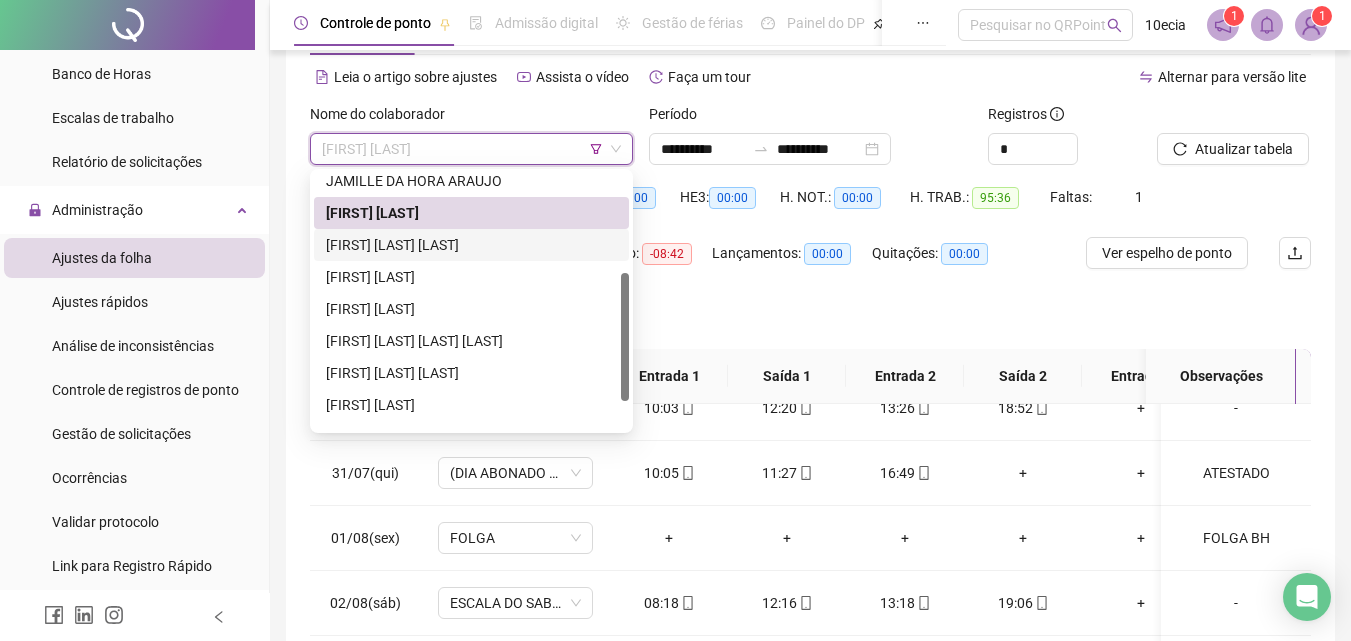 click on "[FIRST] [LAST] [LAST]" at bounding box center [471, 245] 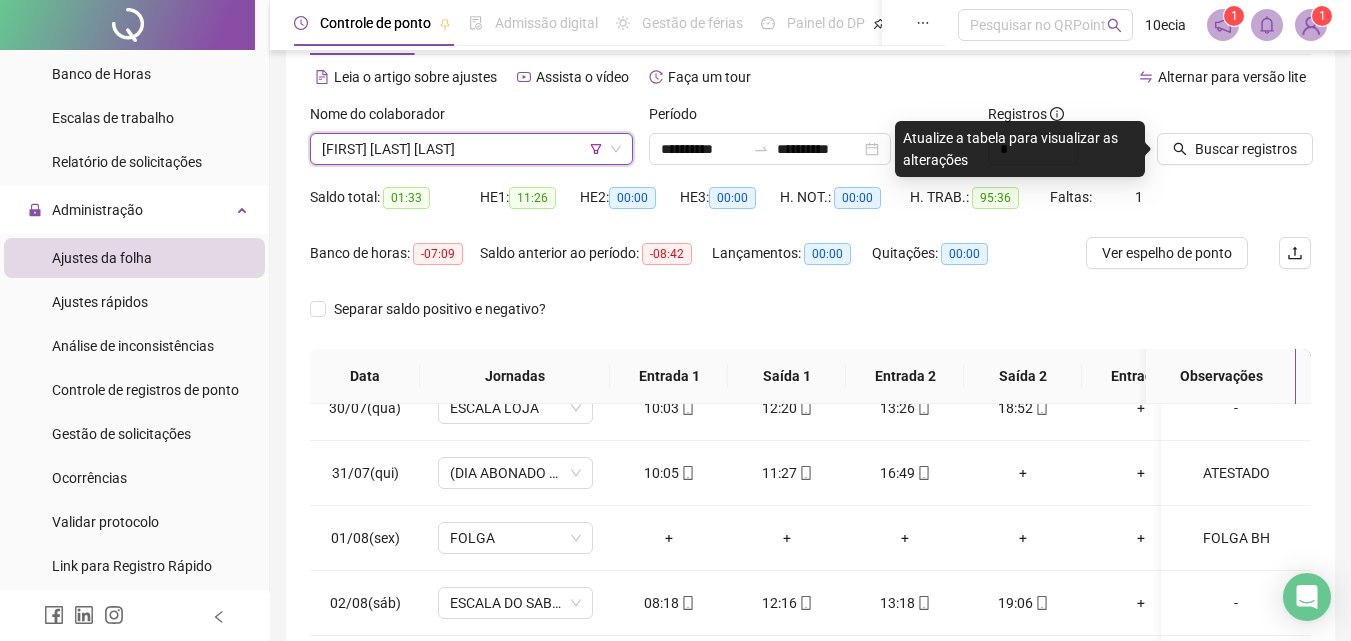 click on "Buscar registros" at bounding box center (1234, 142) 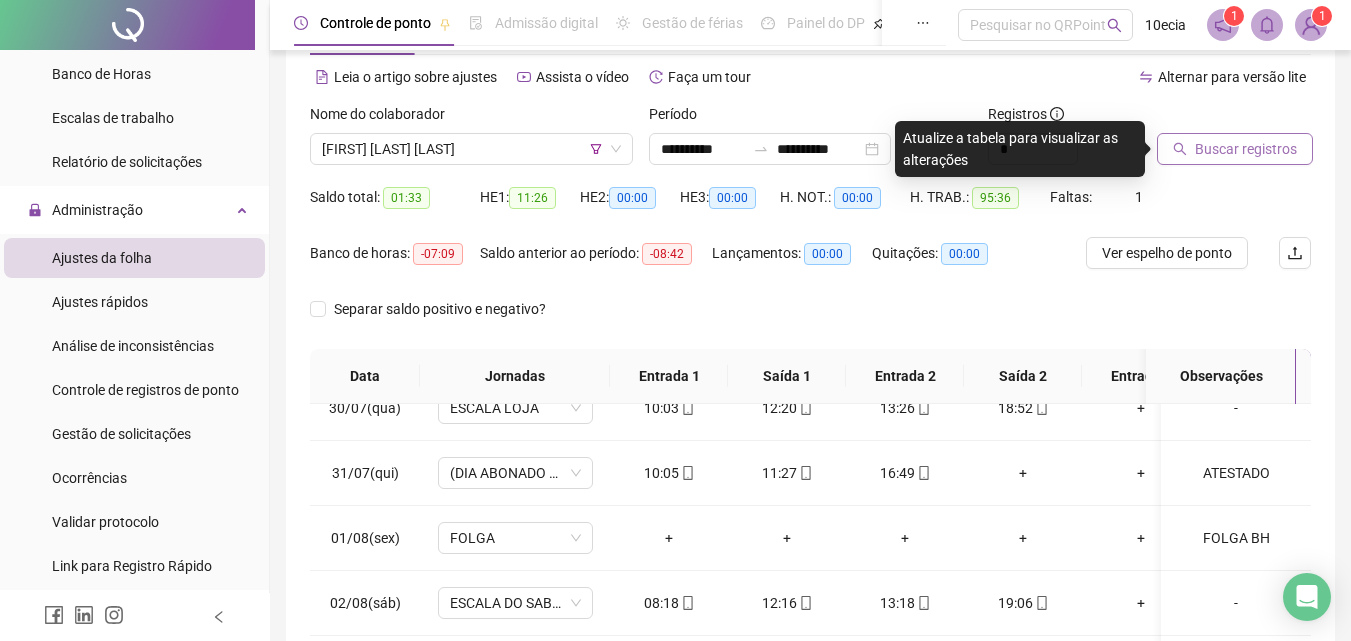 click on "Buscar registros" at bounding box center (1246, 149) 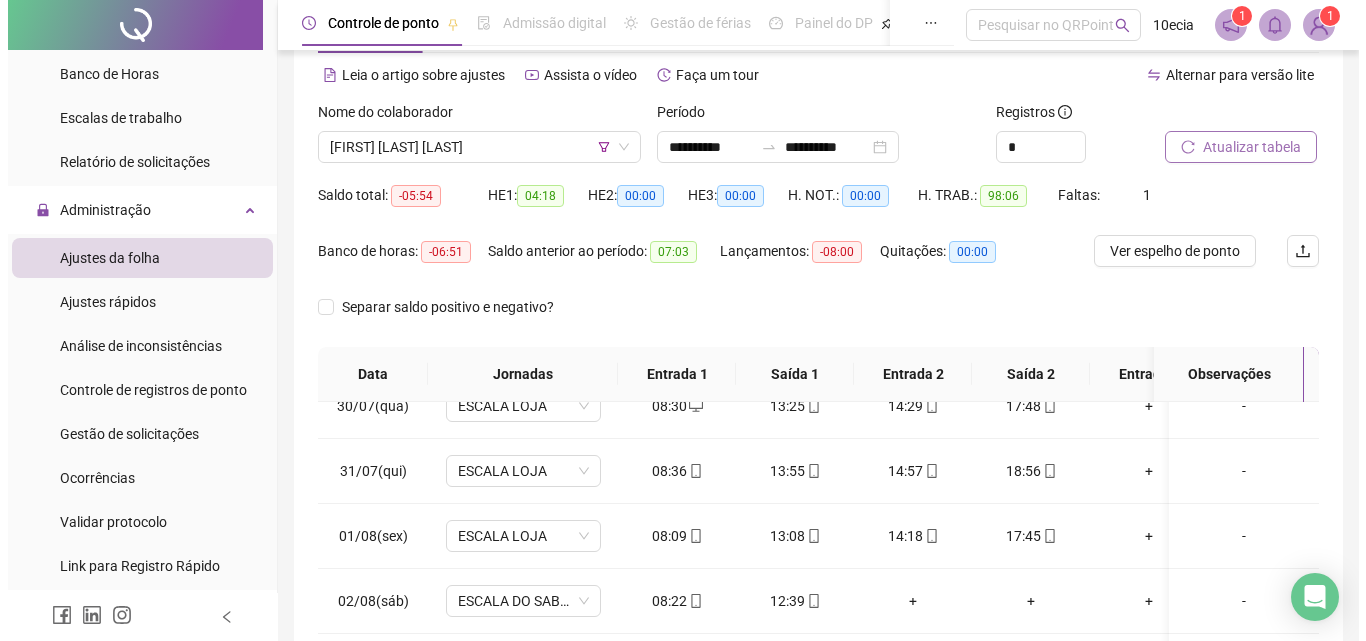 scroll, scrollTop: 81, scrollLeft: 0, axis: vertical 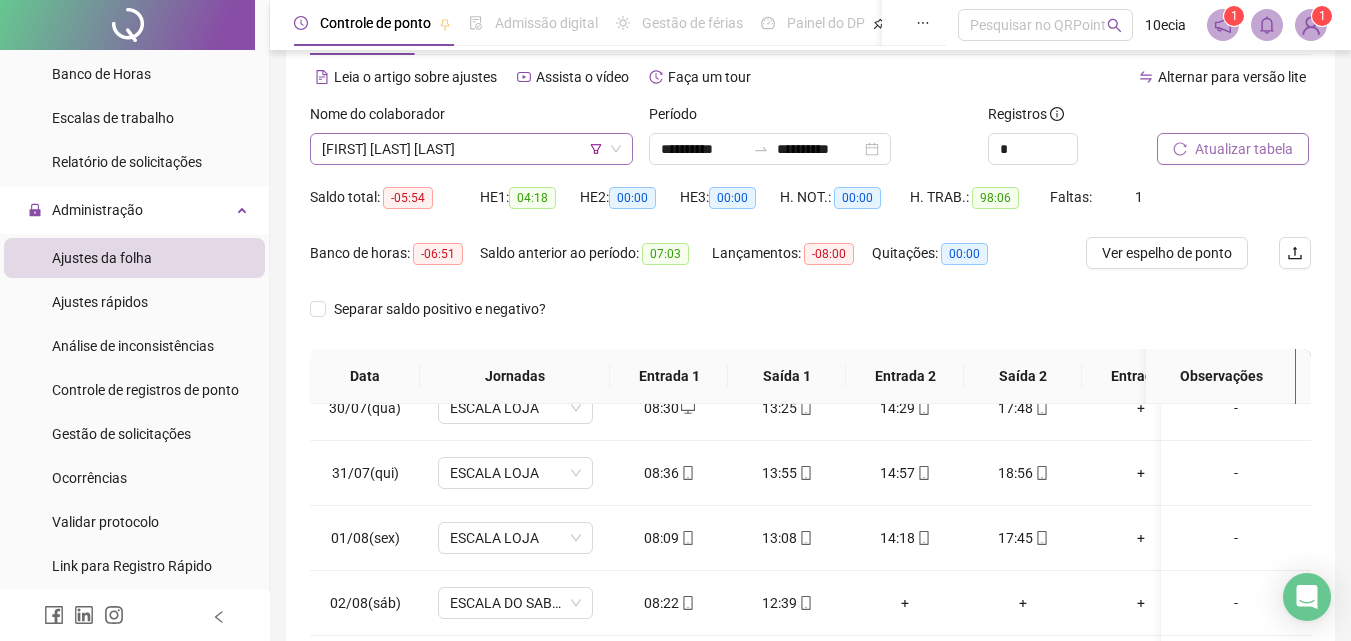 click on "[FIRST] [LAST] [LAST]" at bounding box center (471, 149) 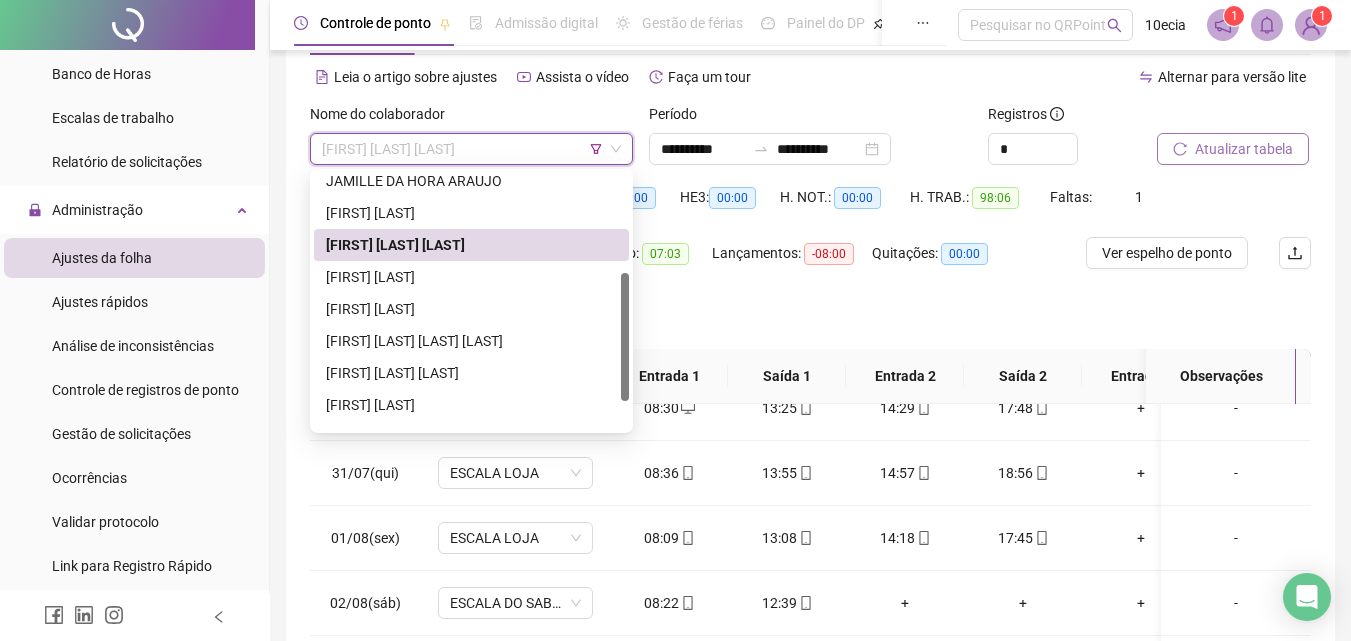 click on "[FIRST] [LAST] [LAST]" at bounding box center (471, 245) 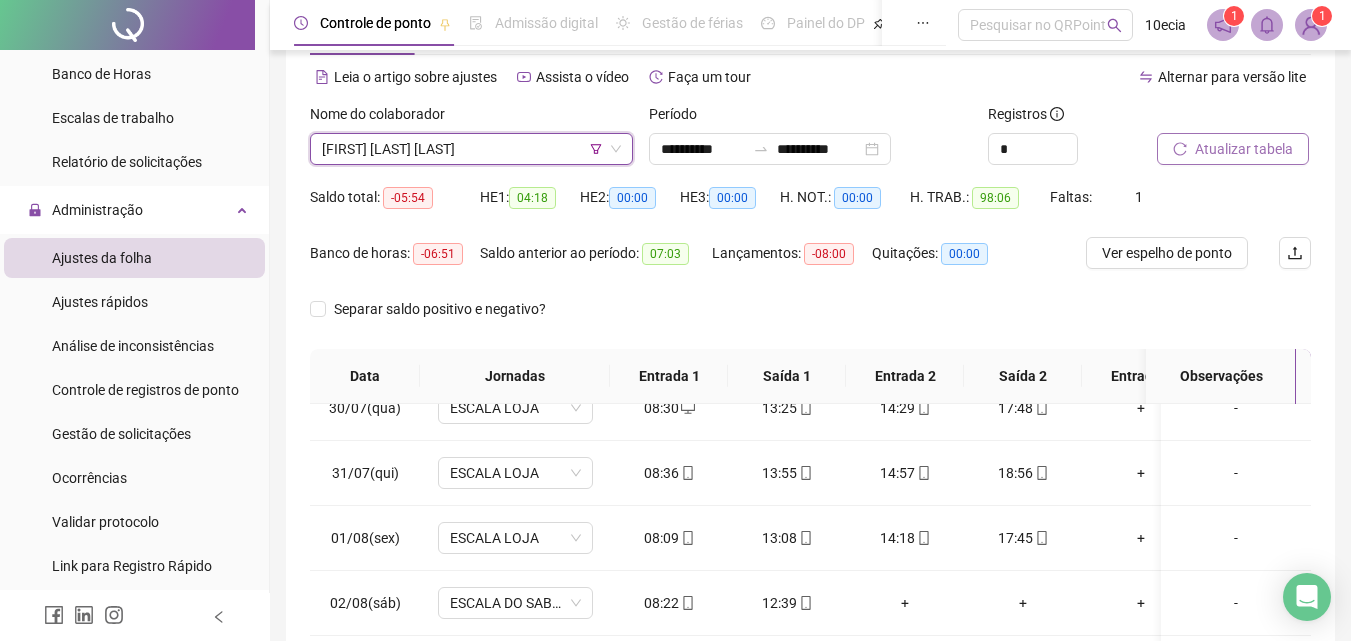 click on "[FIRST] [LAST] [LAST]" at bounding box center [471, 149] 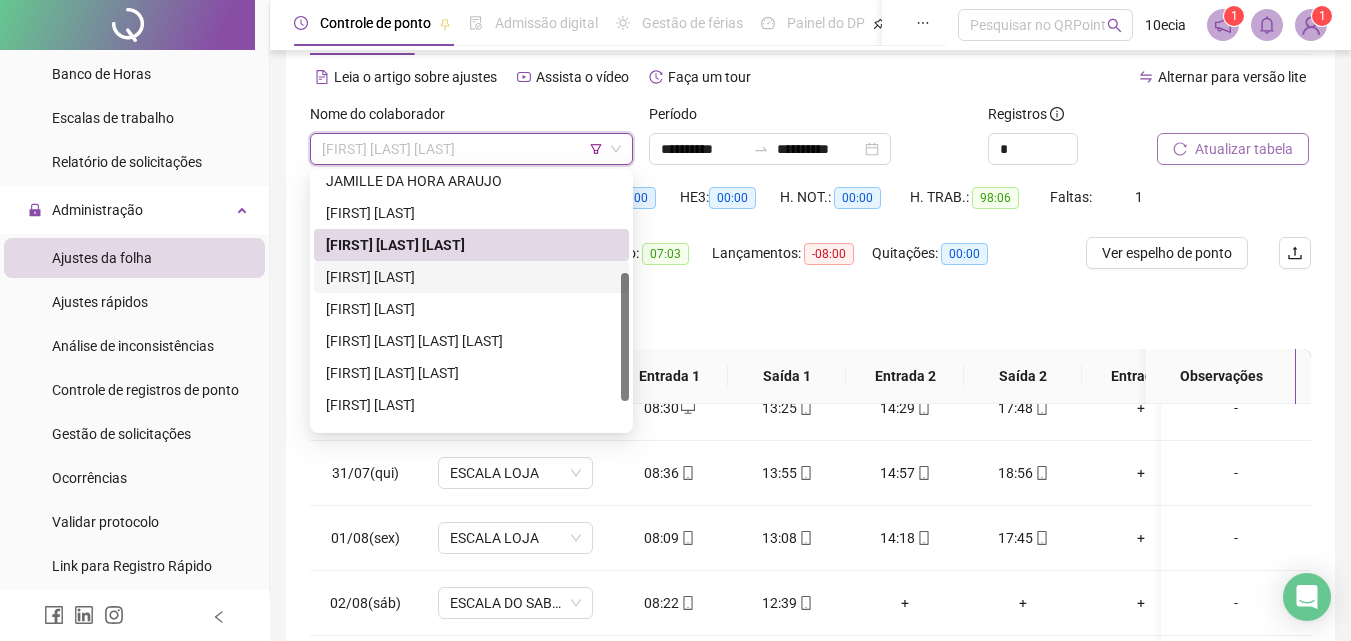click on "[FIRST] [LAST]" at bounding box center [471, 277] 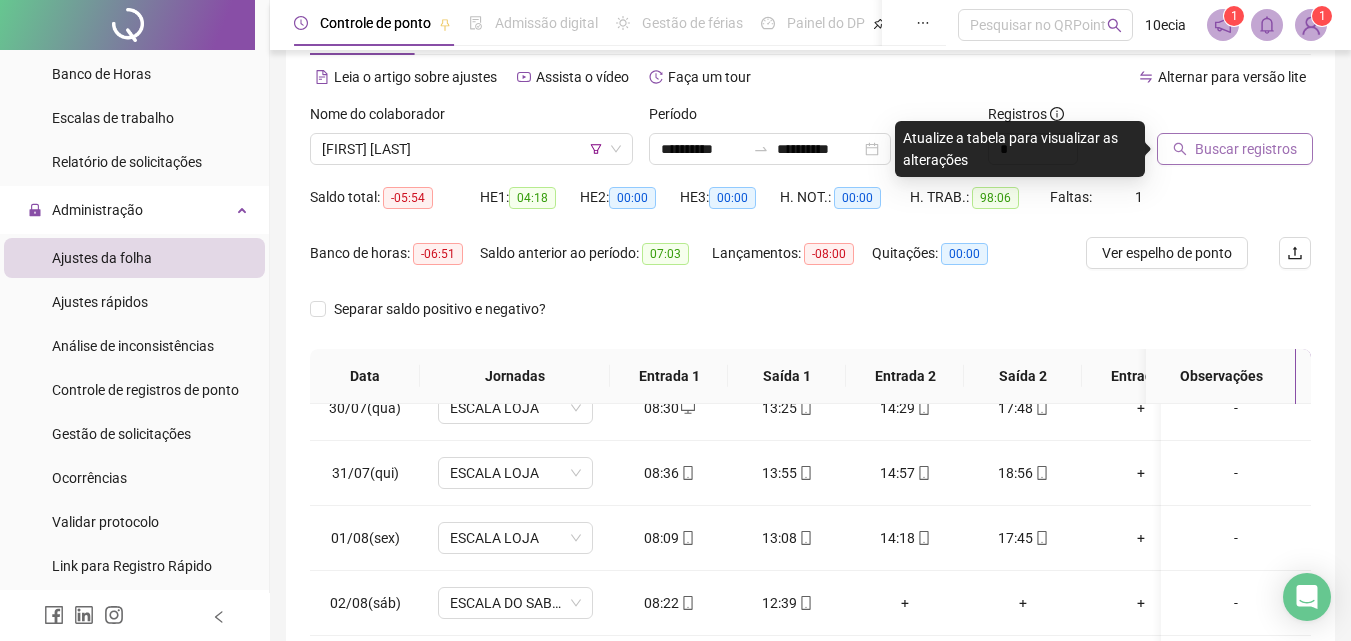 click on "Buscar registros" at bounding box center (1246, 149) 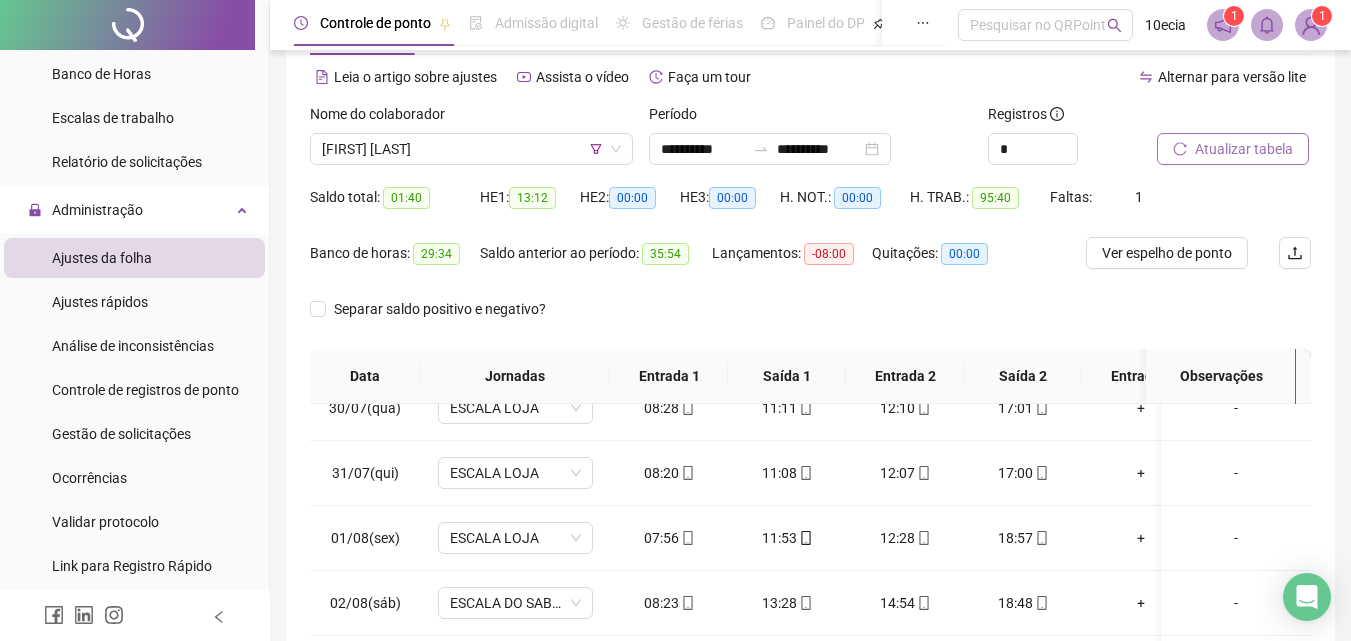 click on "Atualizar tabela" at bounding box center [1244, 149] 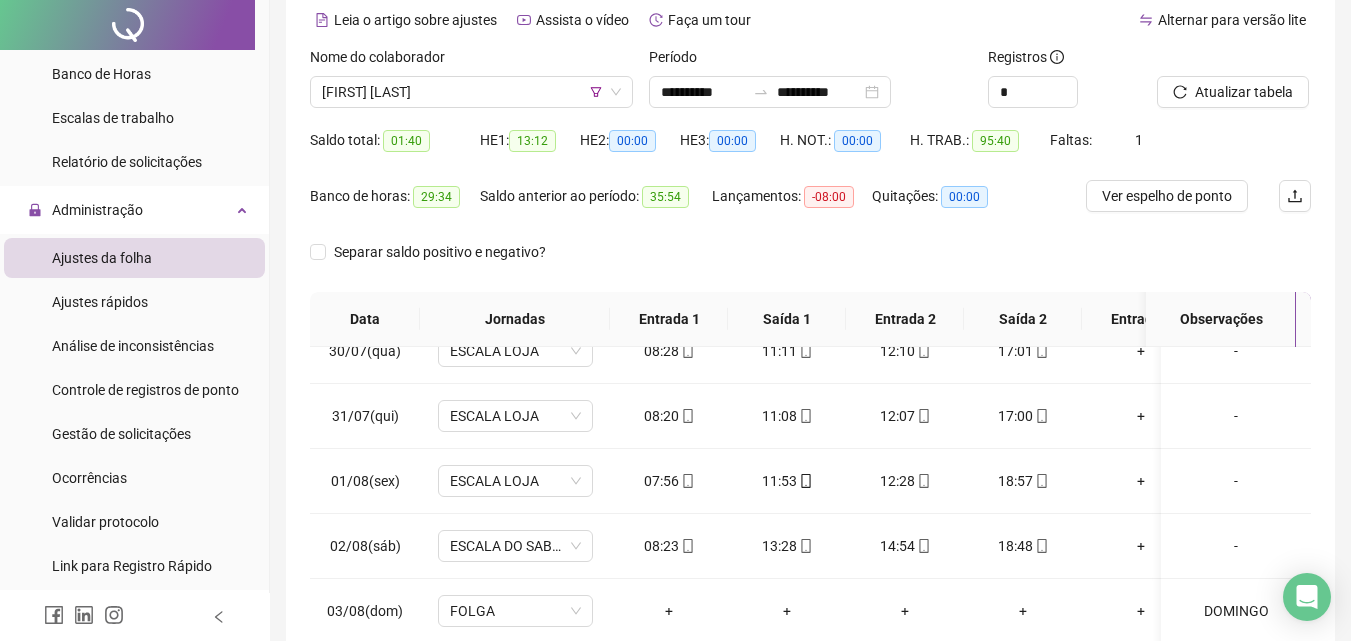 scroll, scrollTop: 300, scrollLeft: 0, axis: vertical 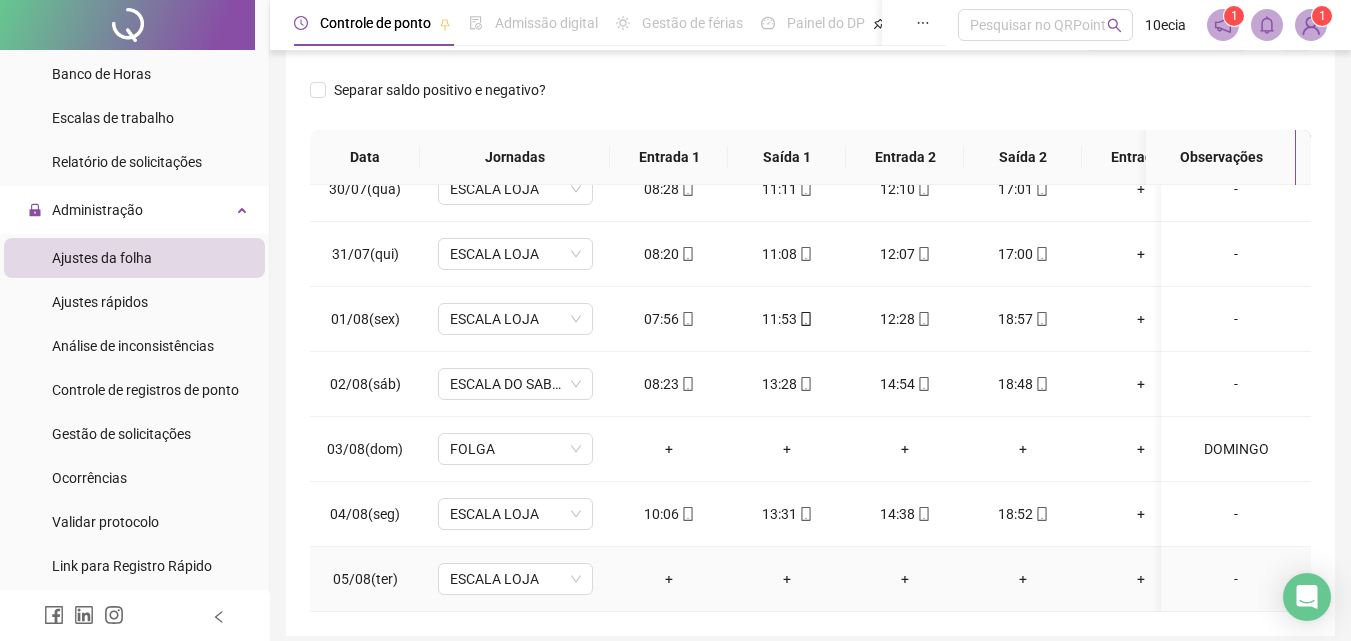 click on "-" at bounding box center [1236, 579] 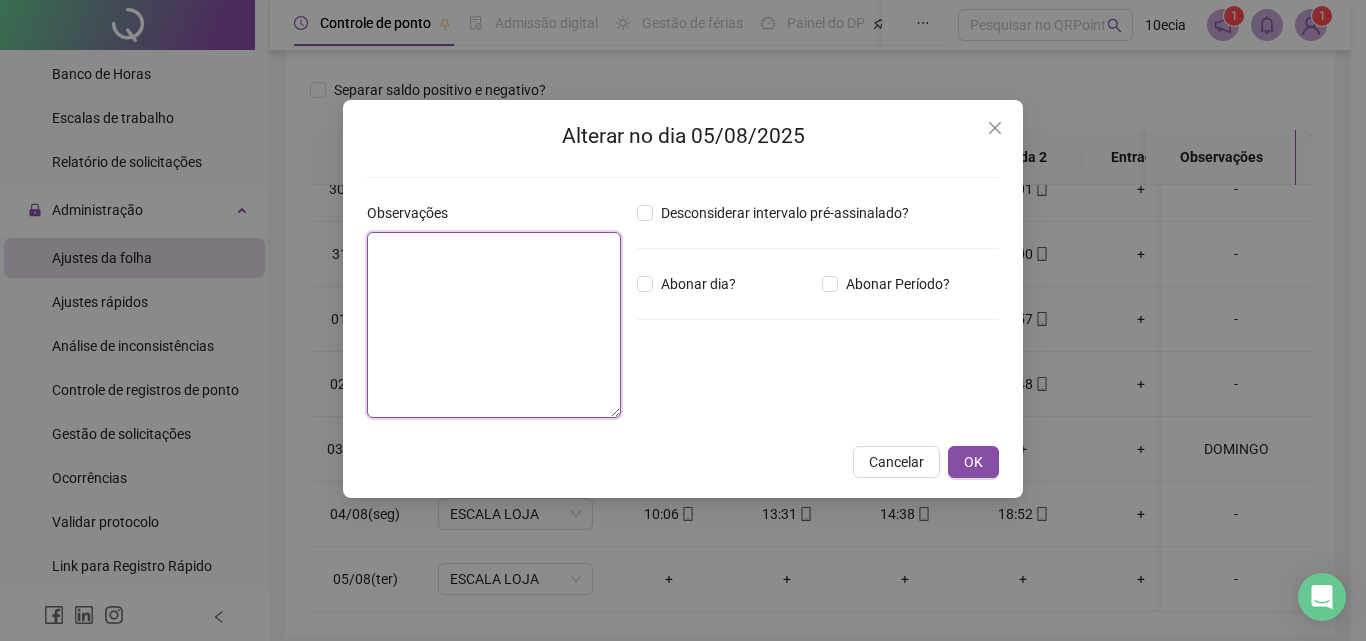 click at bounding box center (494, 325) 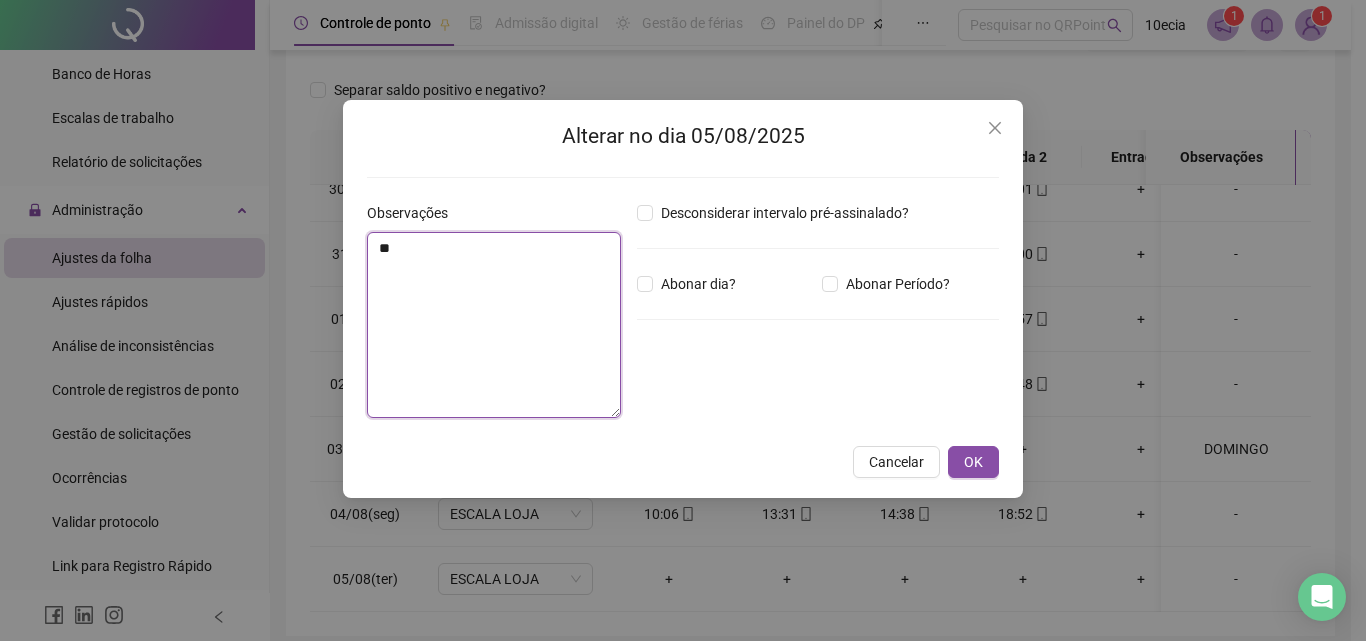 type on "*" 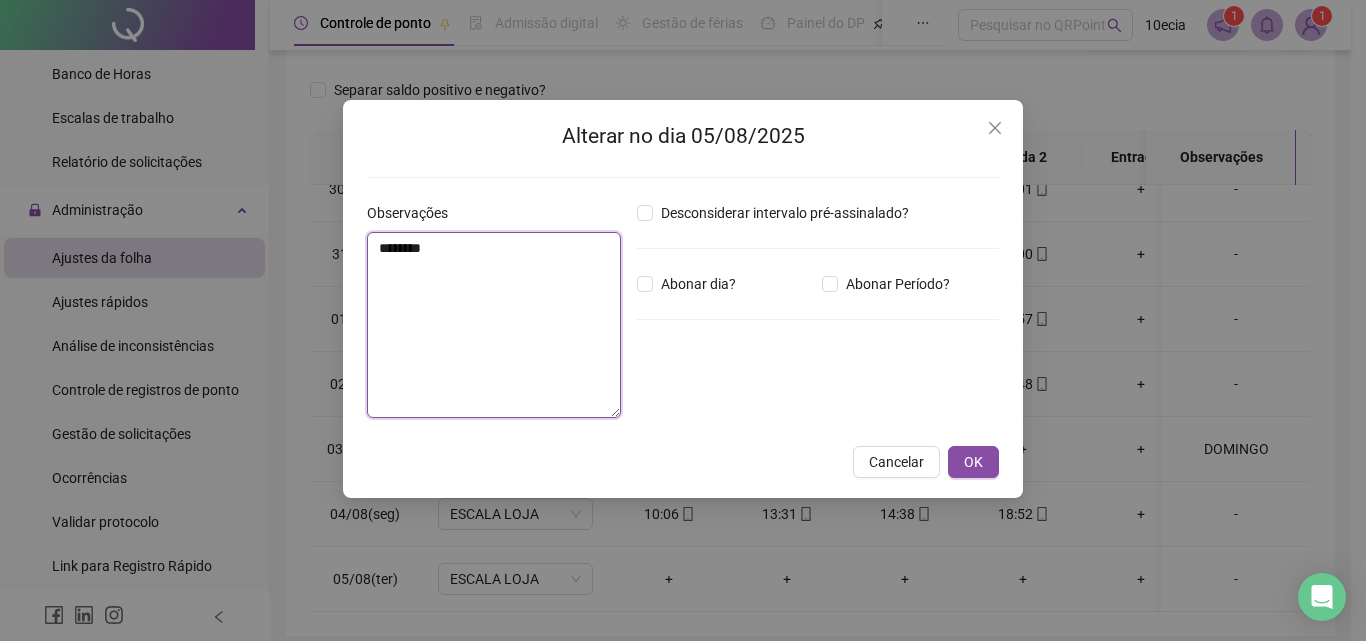 type on "********" 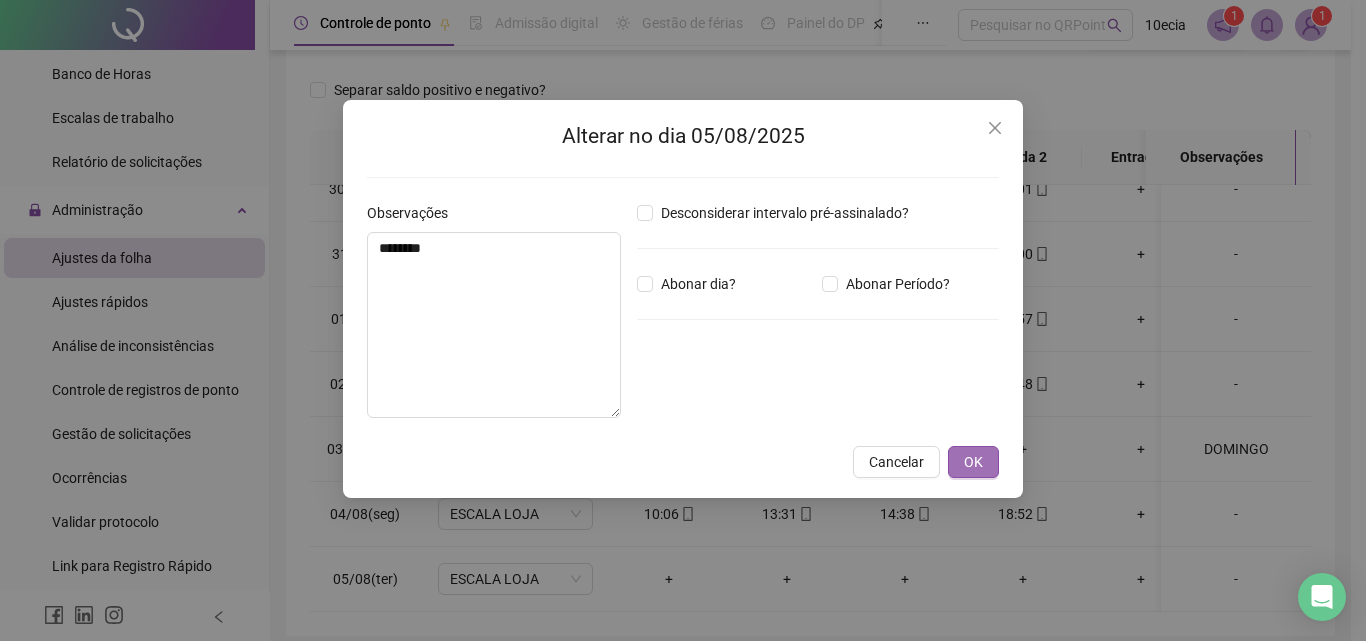 click on "Alterar no dia   05/08/2025 Observações ******** Desconsiderar intervalo pré-assinalado? Abonar dia? Abonar Período? Horas a abonar ***** Aplicar regime de compensação Cancelar OK" at bounding box center (683, 299) 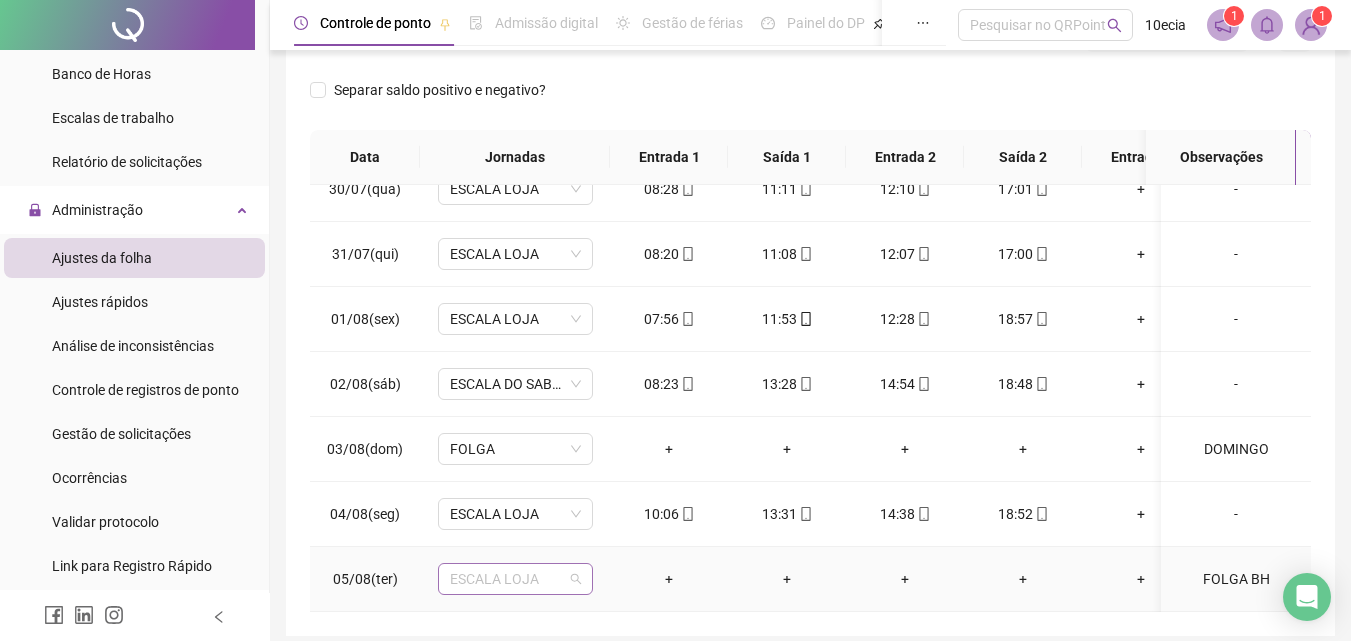 click on "ESCALA LOJA" at bounding box center [515, 579] 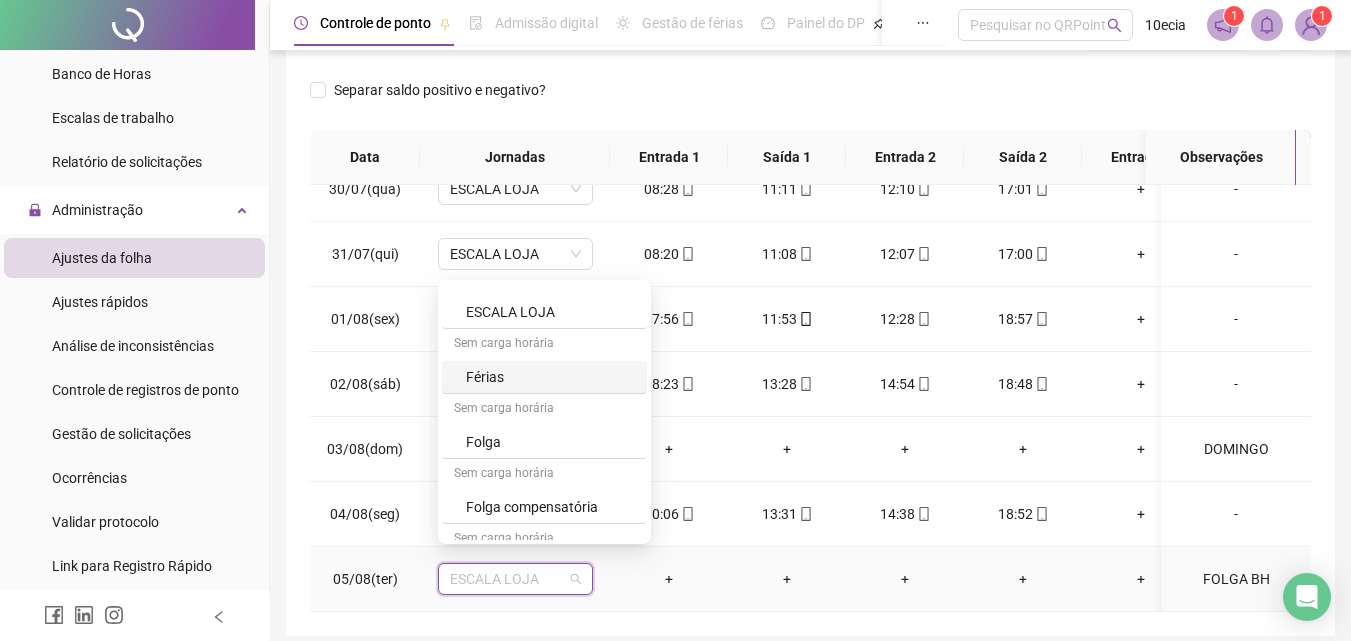 scroll, scrollTop: 719, scrollLeft: 0, axis: vertical 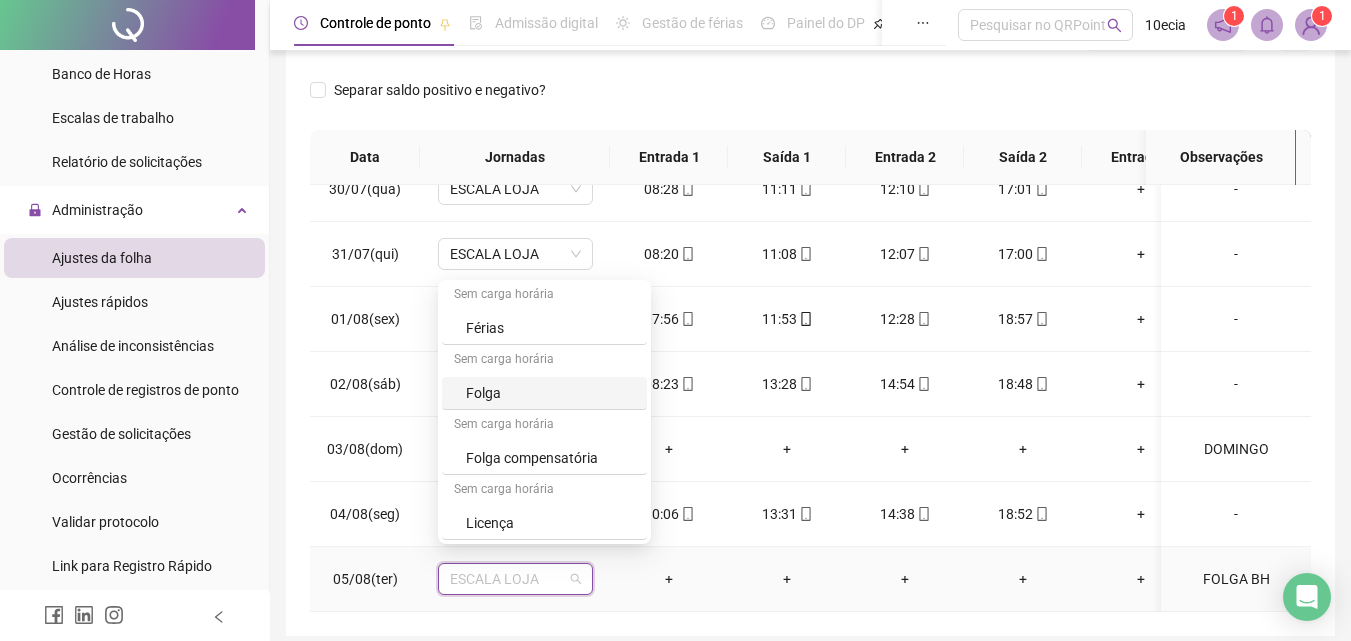 click on "Folga" at bounding box center [550, 393] 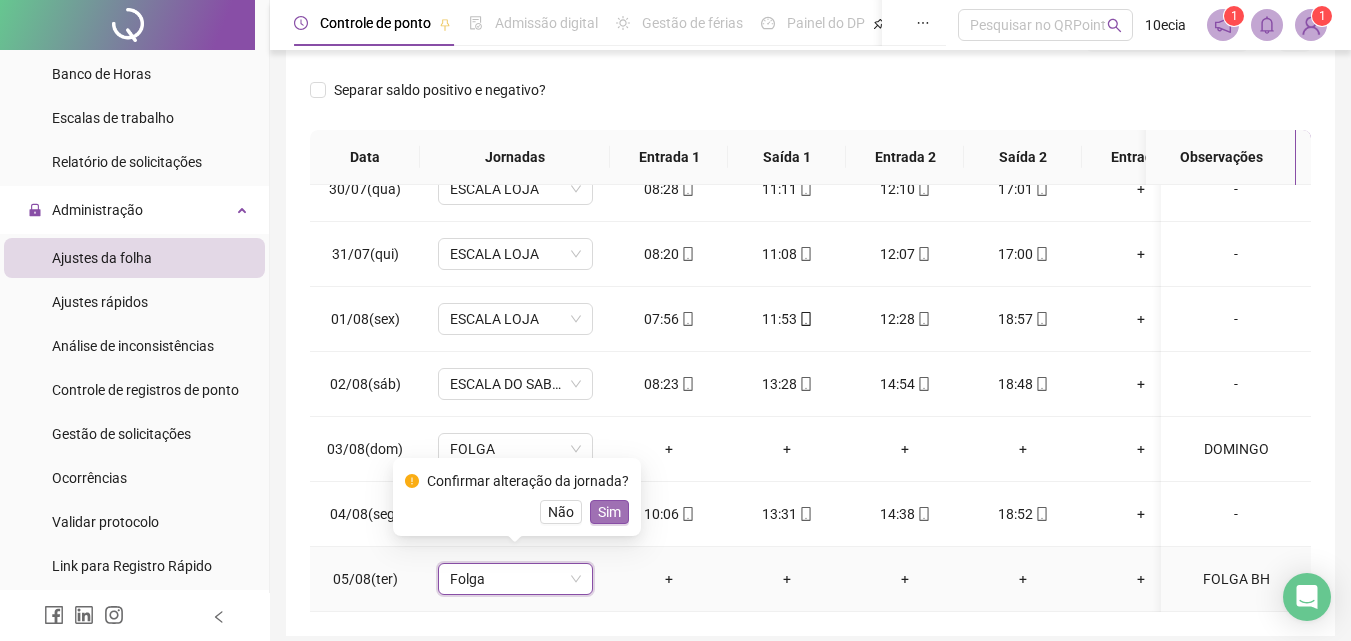 click on "Sim" at bounding box center [609, 512] 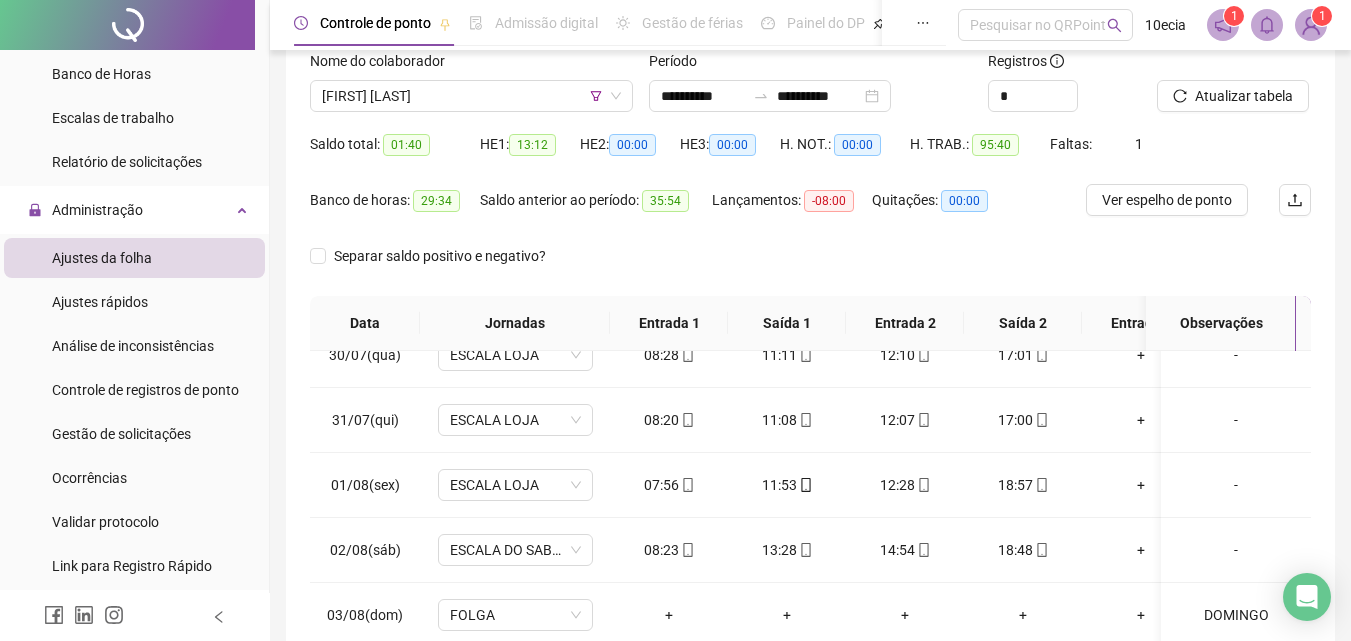 scroll, scrollTop: 100, scrollLeft: 0, axis: vertical 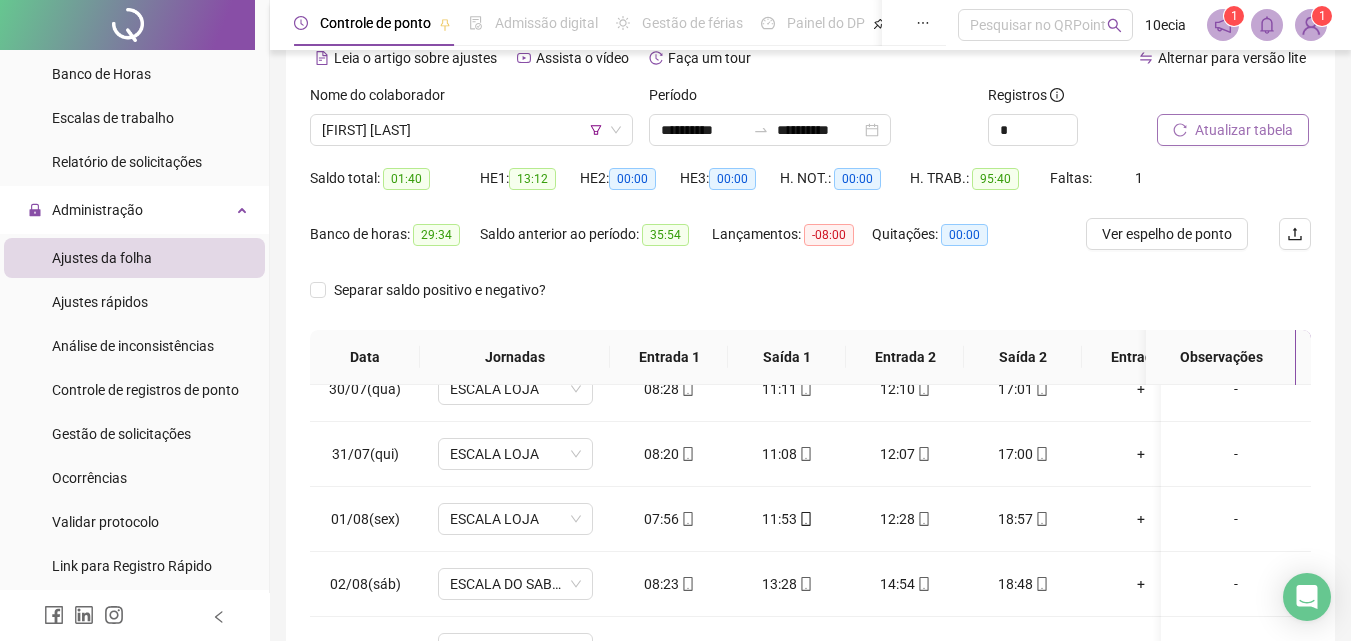 click on "Atualizar tabela" at bounding box center [1233, 130] 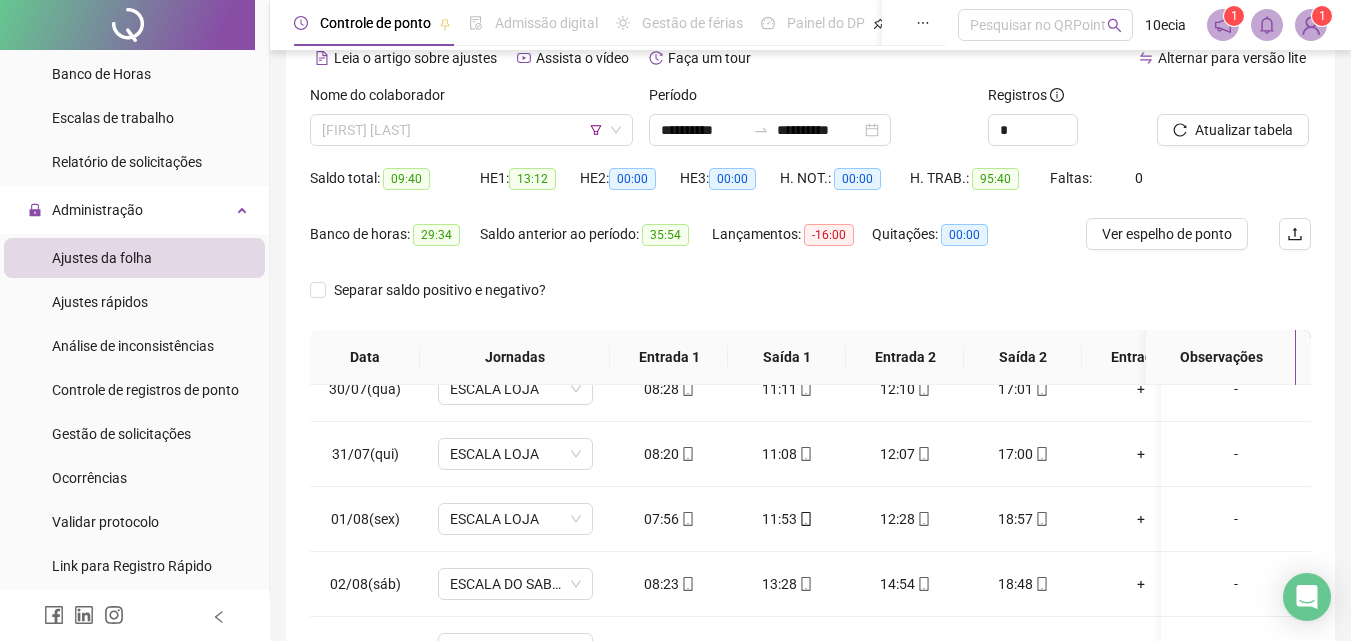 click on "[FIRST] [LAST]" at bounding box center [471, 130] 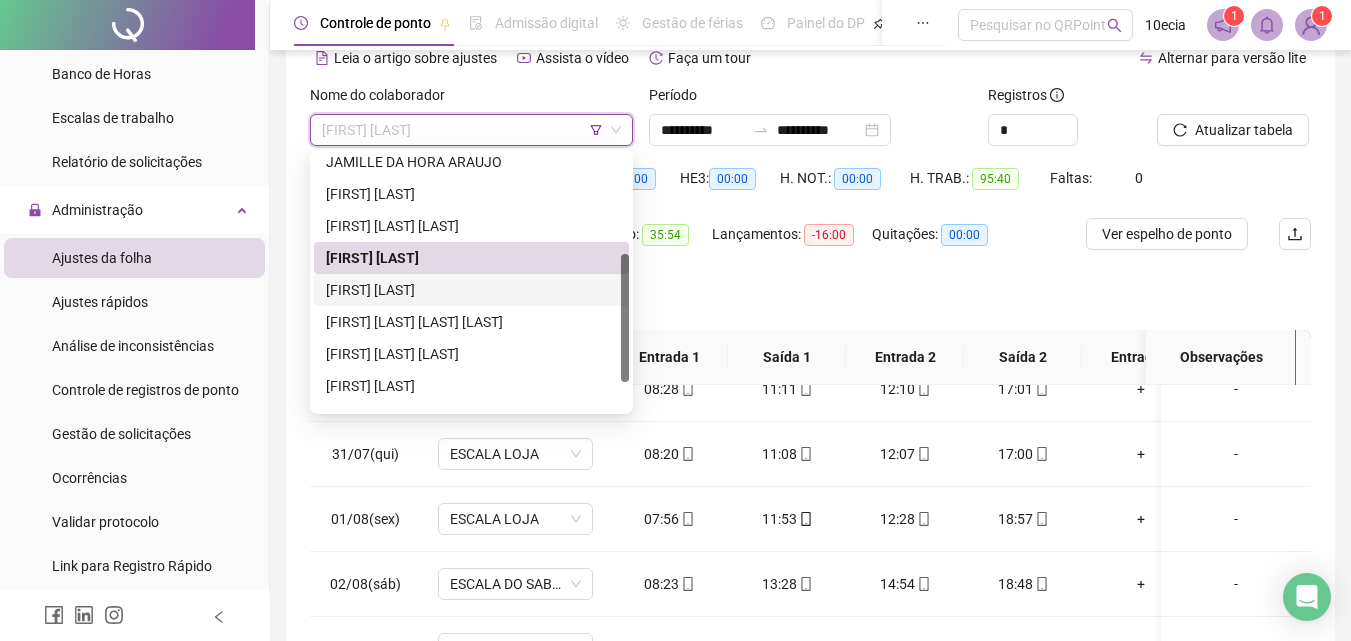 click on "[FIRST] [LAST]" at bounding box center [471, 290] 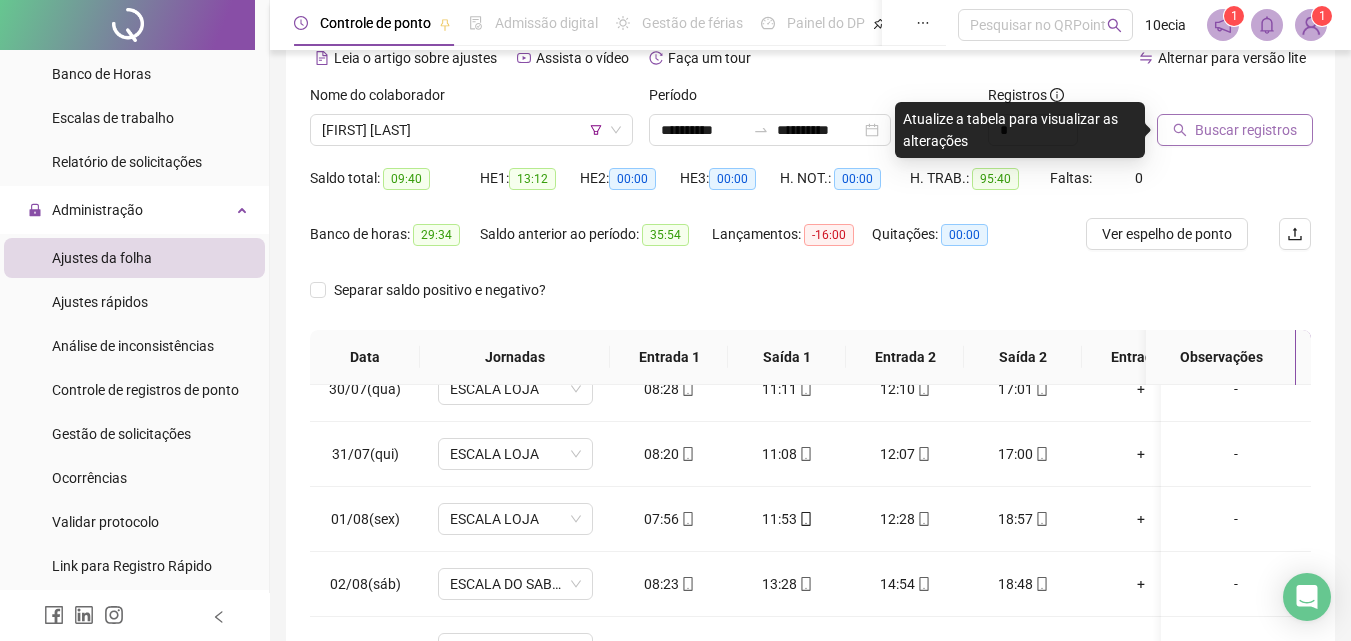 click on "Buscar registros" at bounding box center (1246, 130) 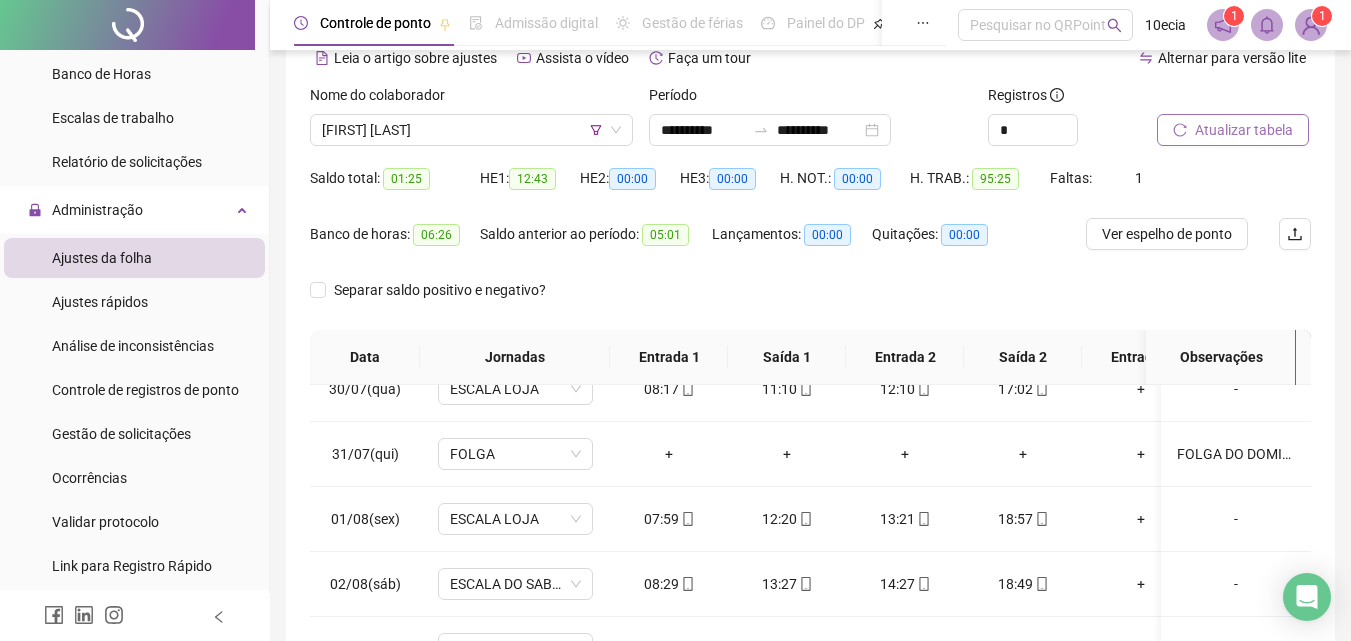 click on "Atualizar tabela" at bounding box center [1244, 130] 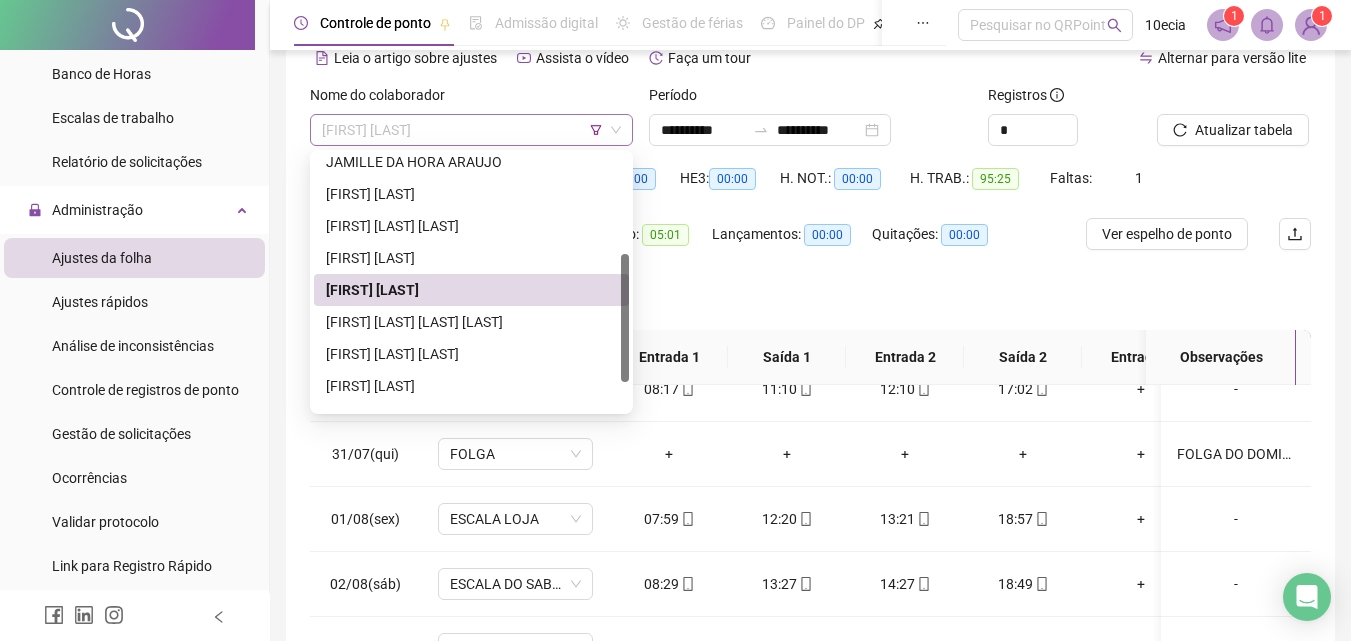 click on "[FIRST] [LAST]" at bounding box center [471, 130] 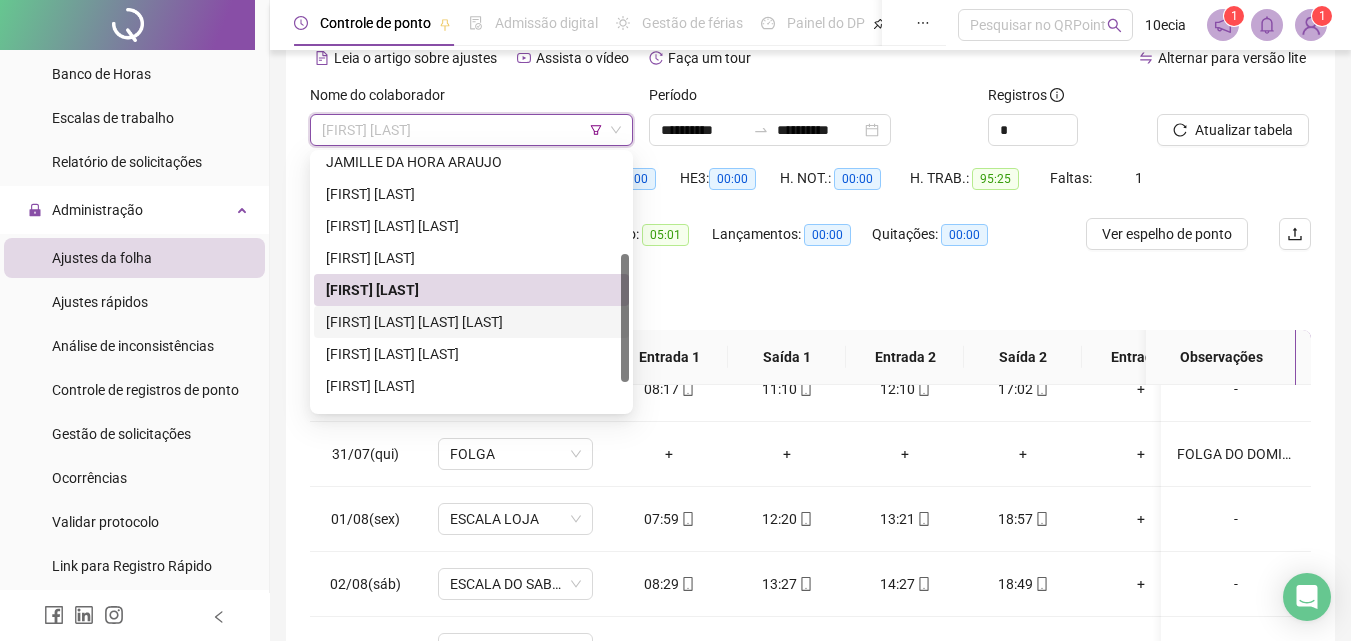 click on "[FIRST] [LAST] [LAST] [LAST]" at bounding box center (471, 322) 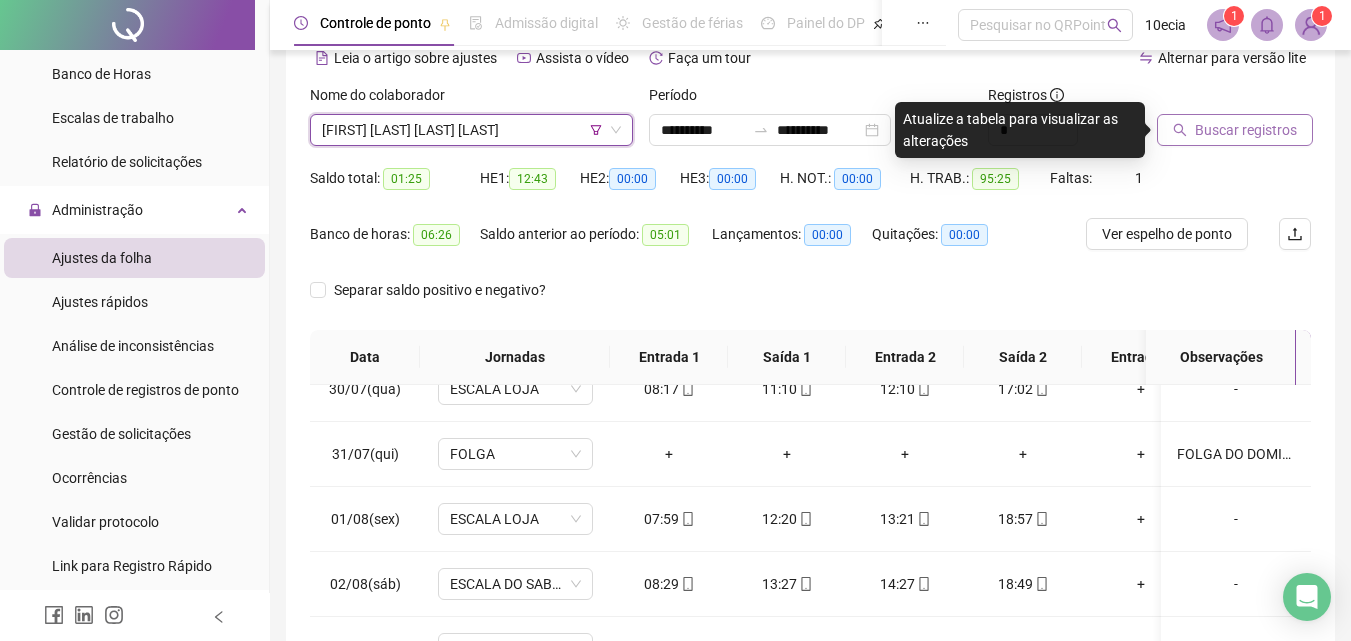 click on "Buscar registros" at bounding box center (1246, 130) 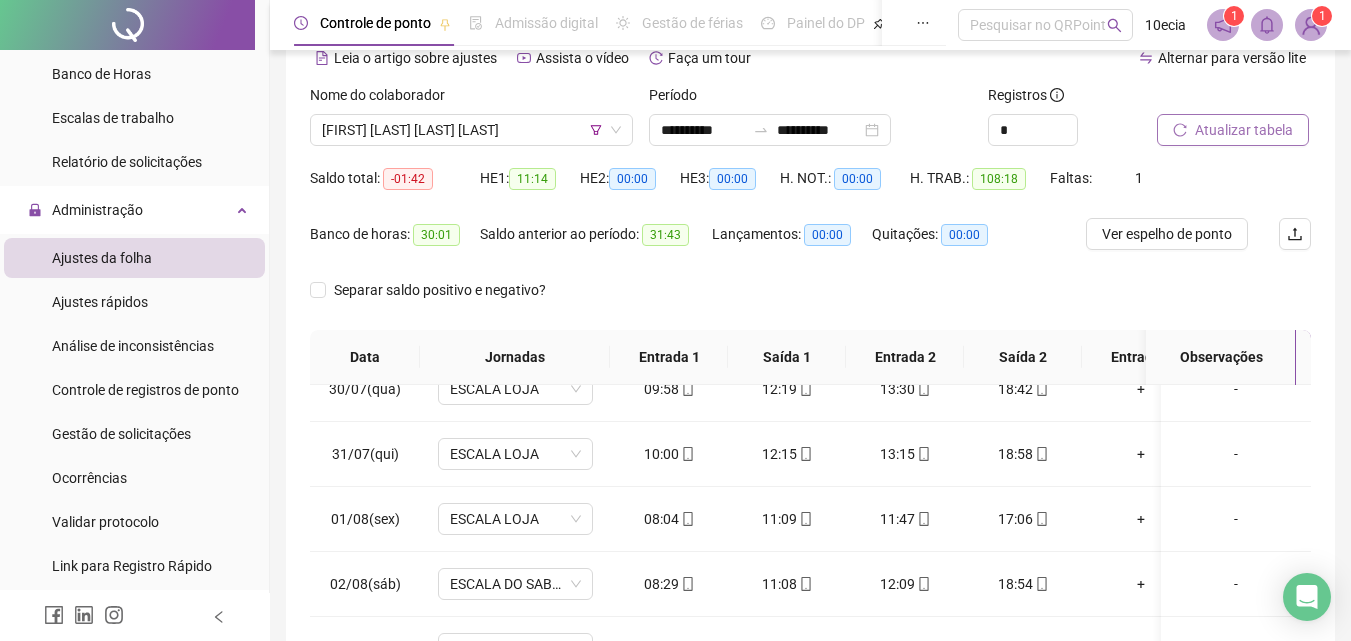 click on "Atualizar tabela" at bounding box center (1244, 130) 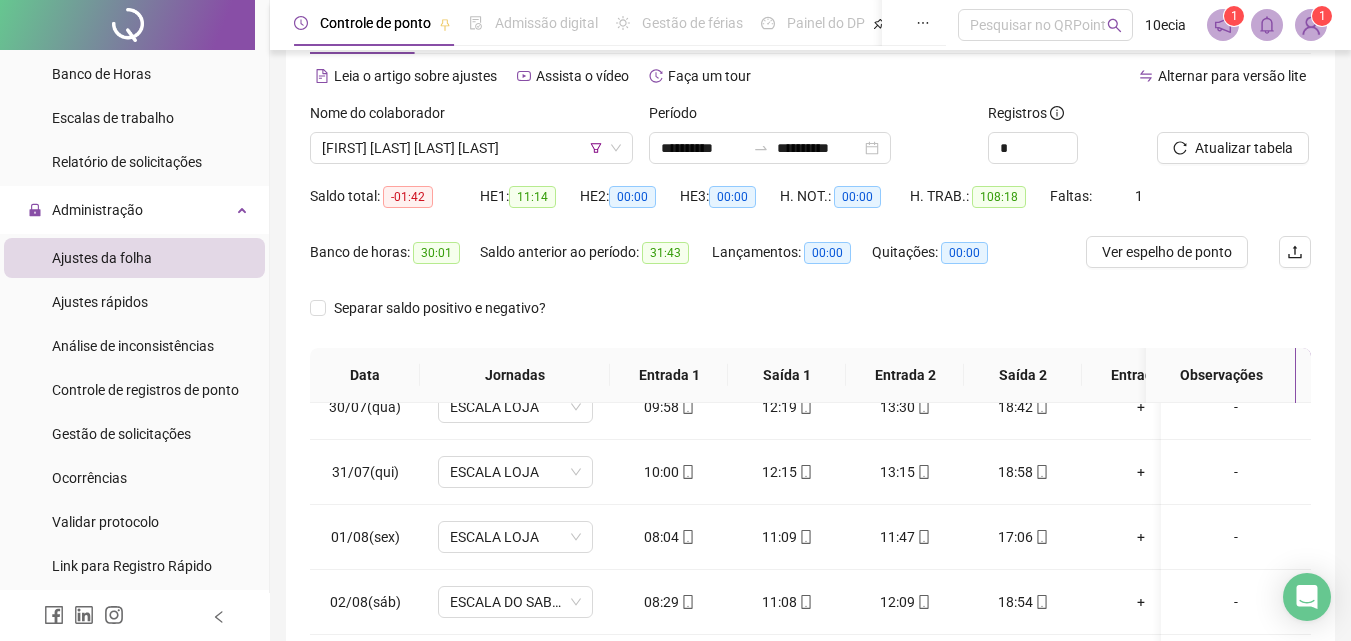 scroll, scrollTop: 81, scrollLeft: 0, axis: vertical 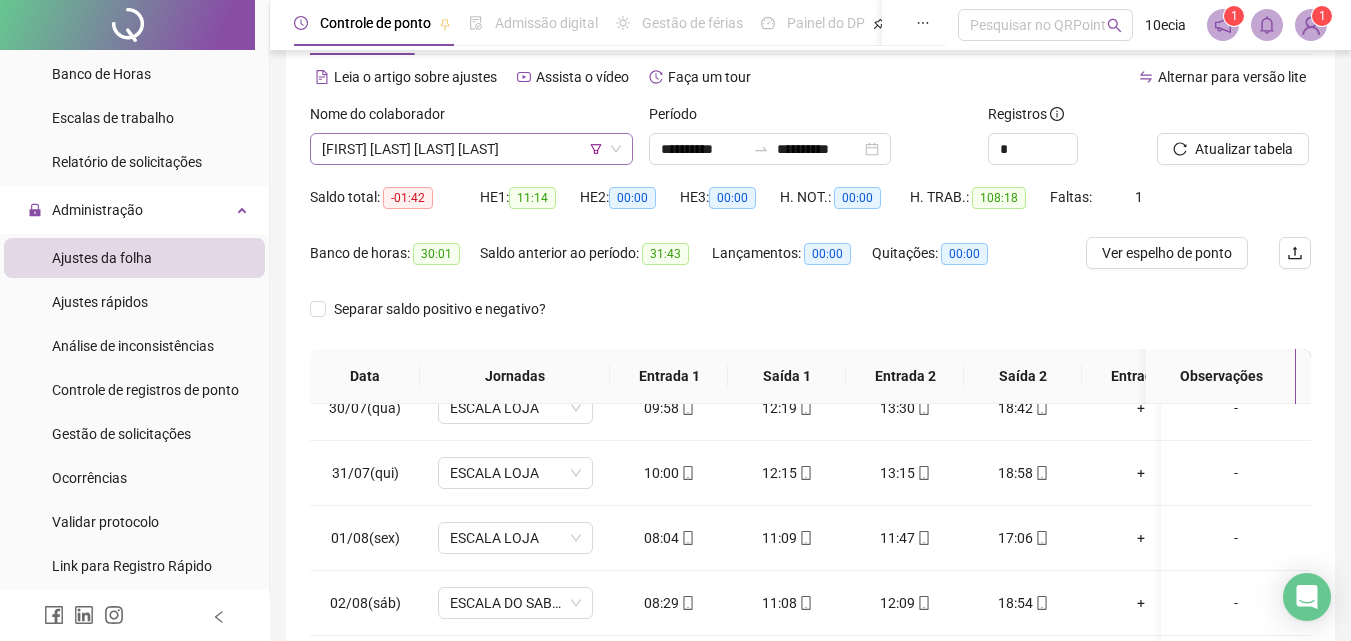 click on "[FIRST] [LAST] [LAST] [LAST]" at bounding box center [471, 149] 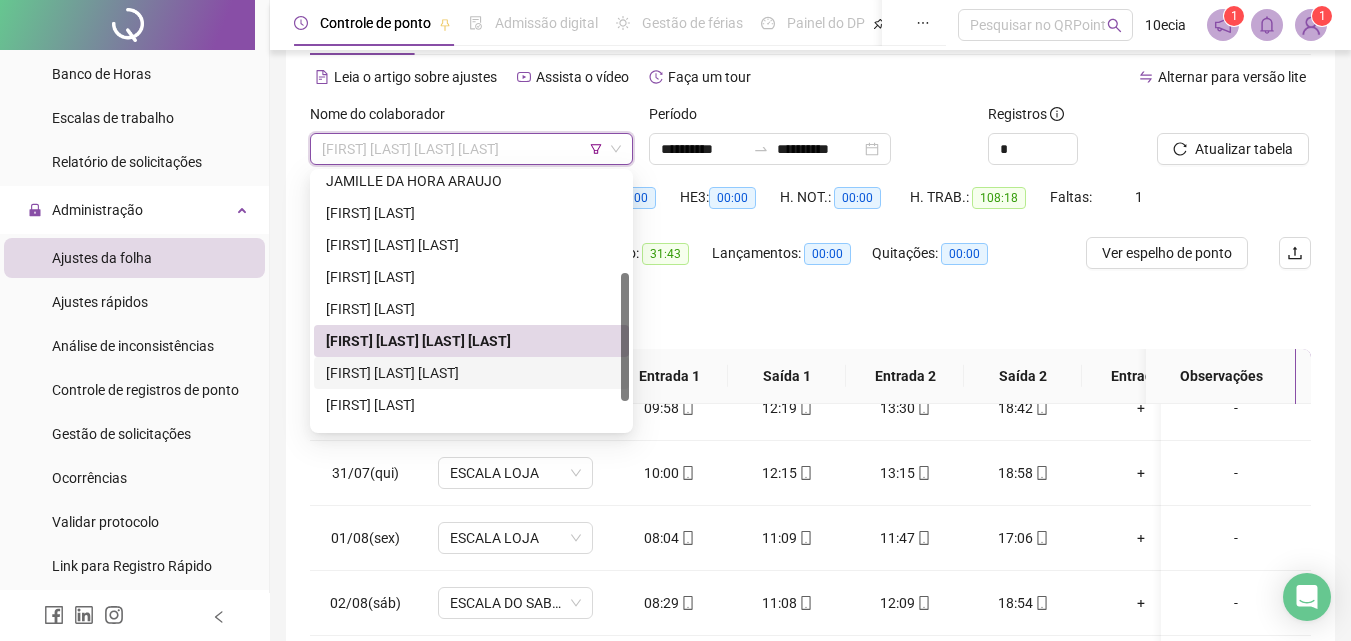 click on "[FIRST] [LAST] [LAST]" at bounding box center (471, 373) 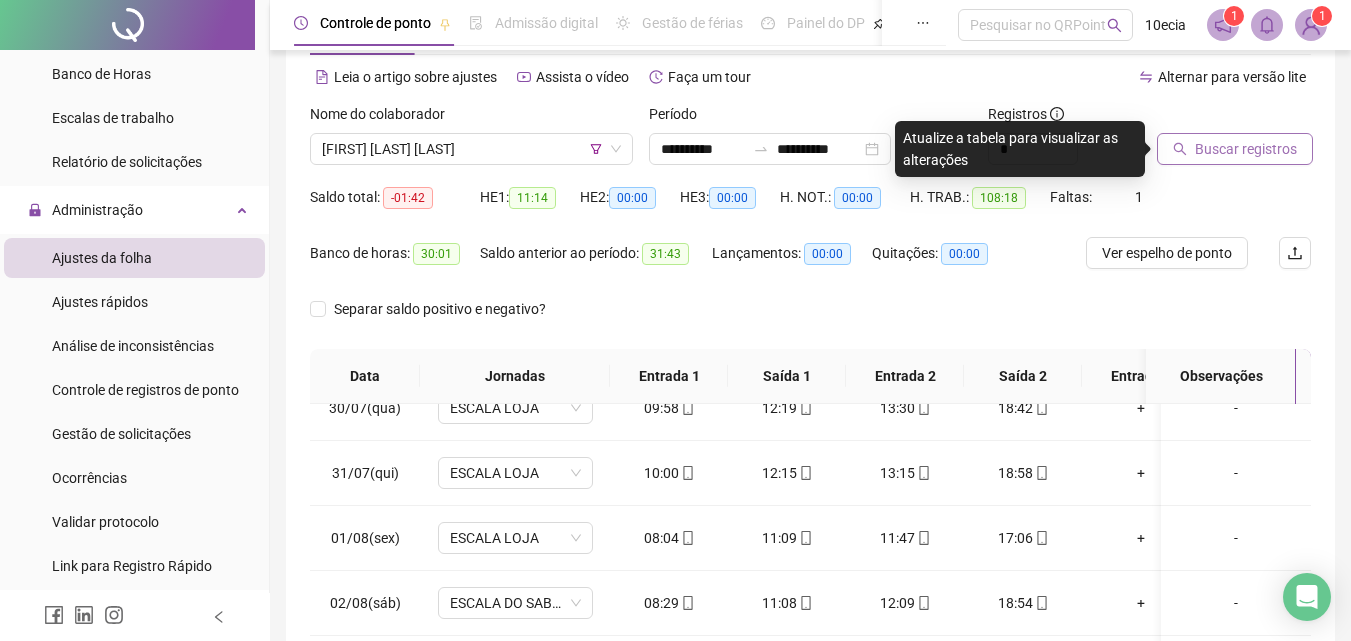 click on "Buscar registros" at bounding box center (1246, 149) 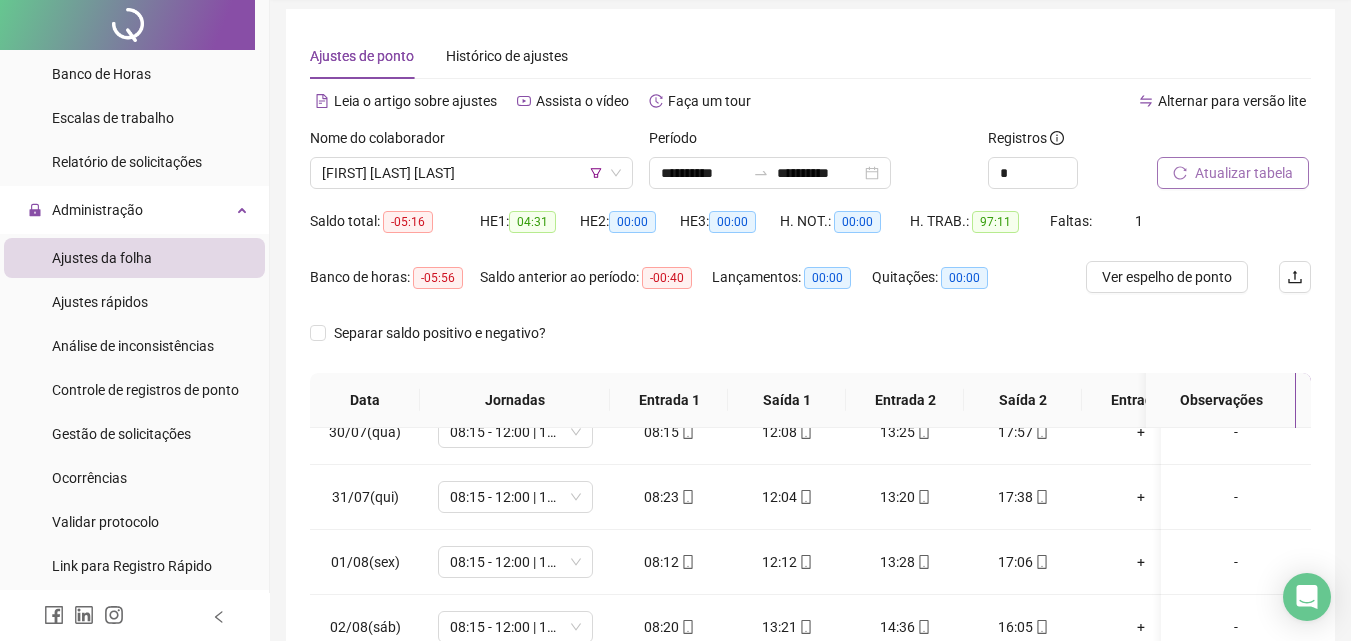 scroll, scrollTop: 0, scrollLeft: 0, axis: both 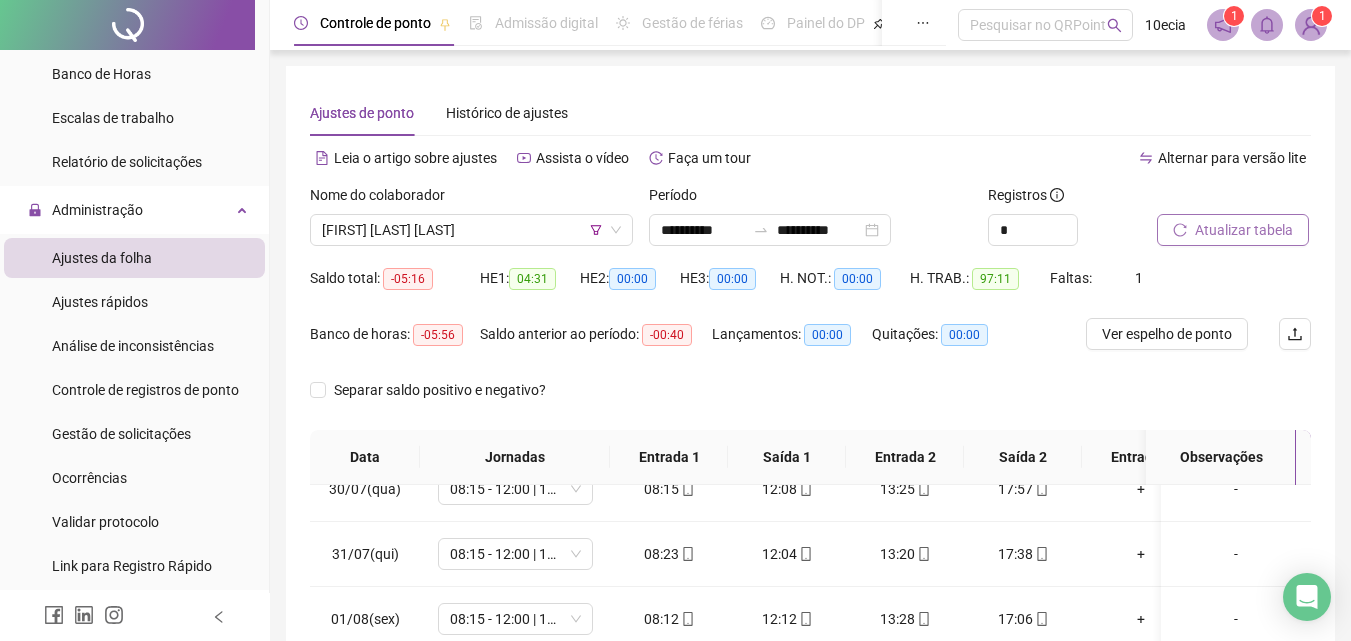 click on "Nome do colaborador [FIRST] [LAST]" at bounding box center (471, 223) 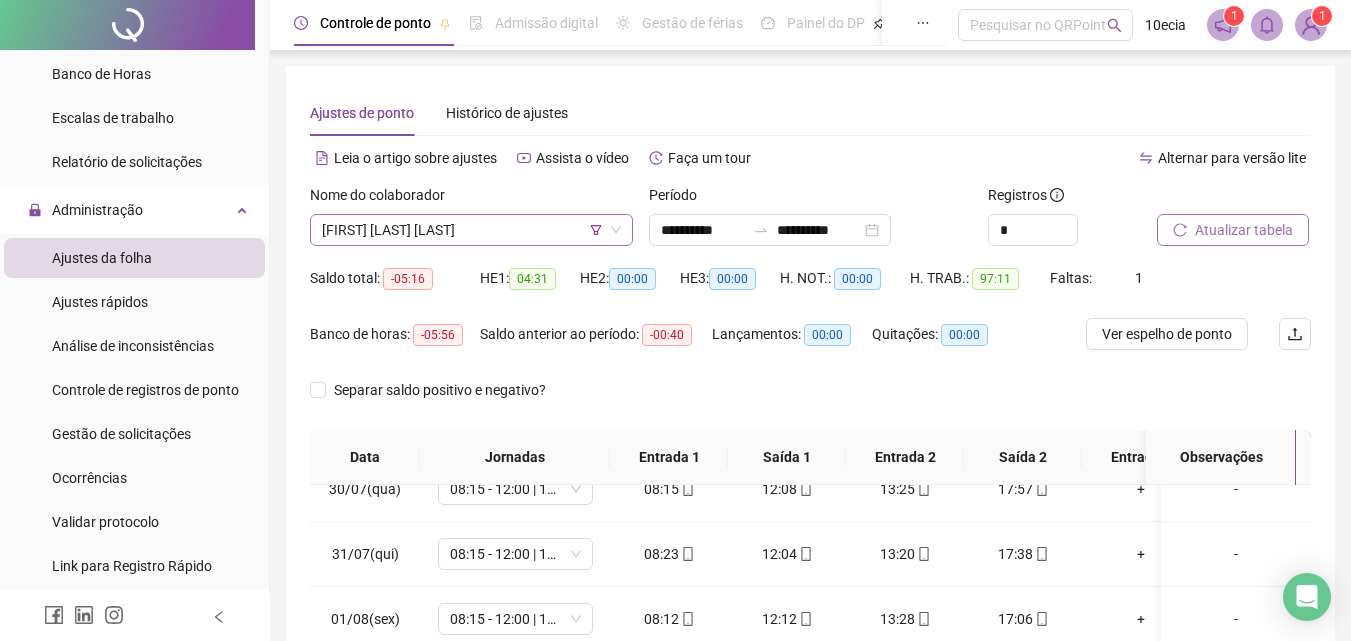click on "[FIRST] [LAST] [LAST]" at bounding box center [471, 230] 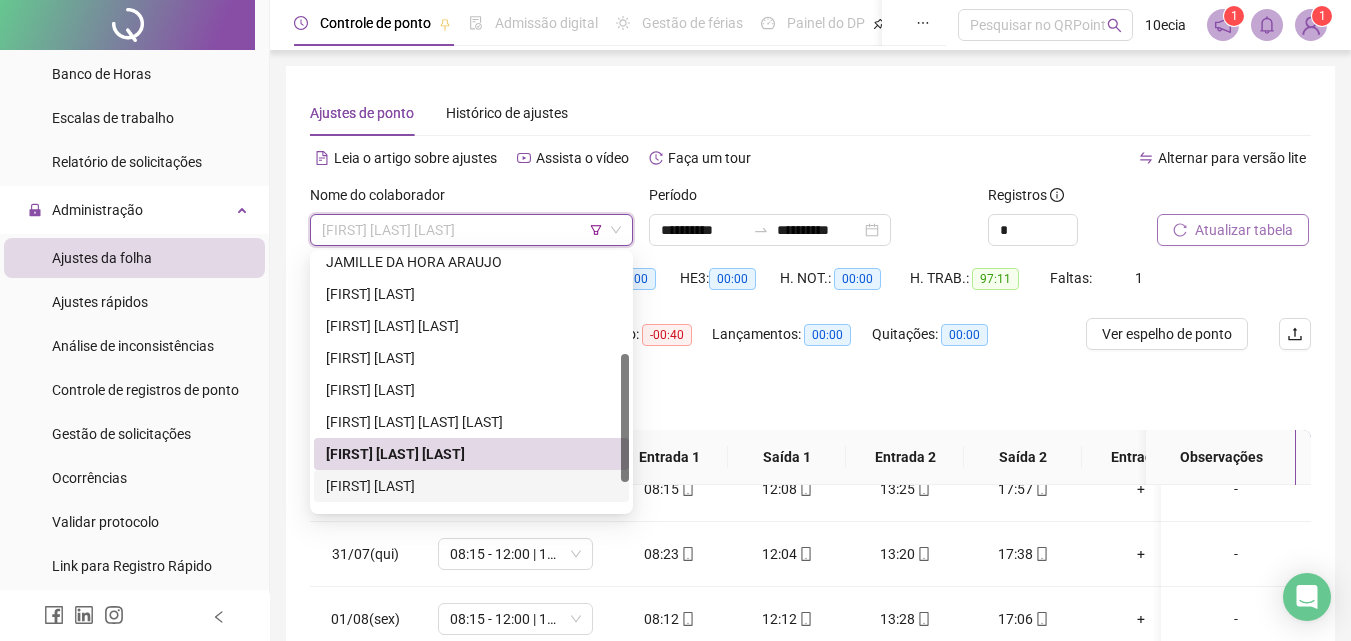 click on "[FIRST] [LAST]" at bounding box center [471, 486] 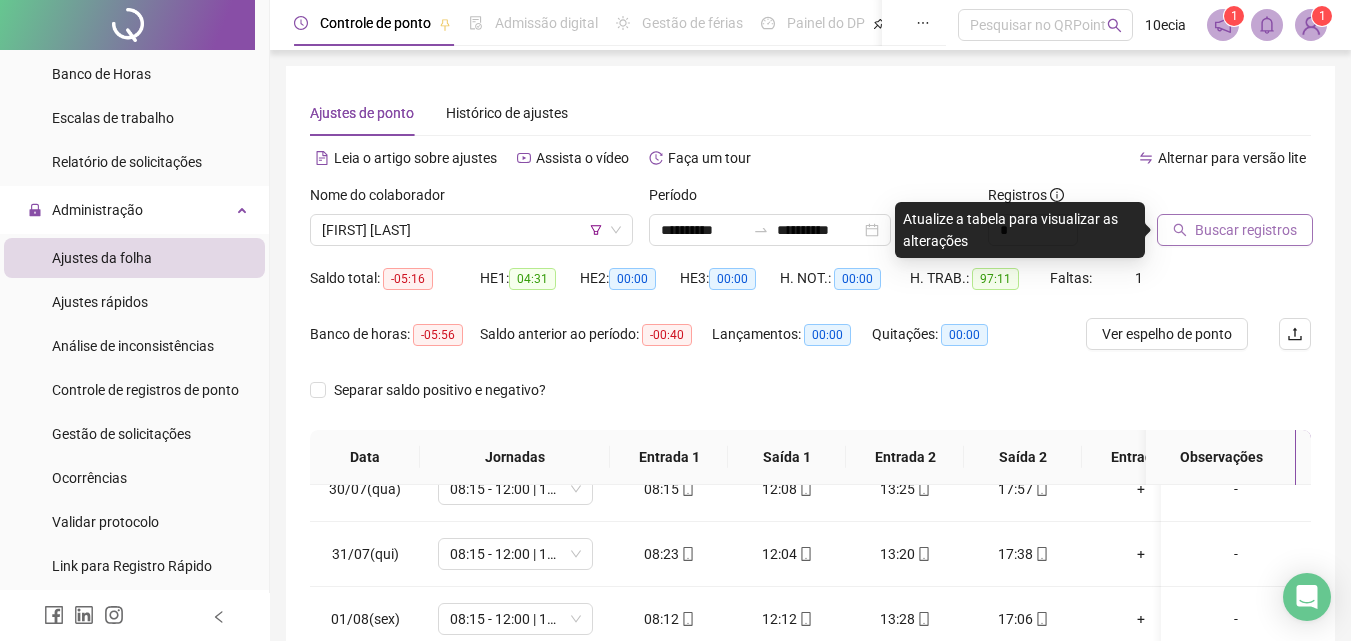 click on "Buscar registros" at bounding box center (1246, 230) 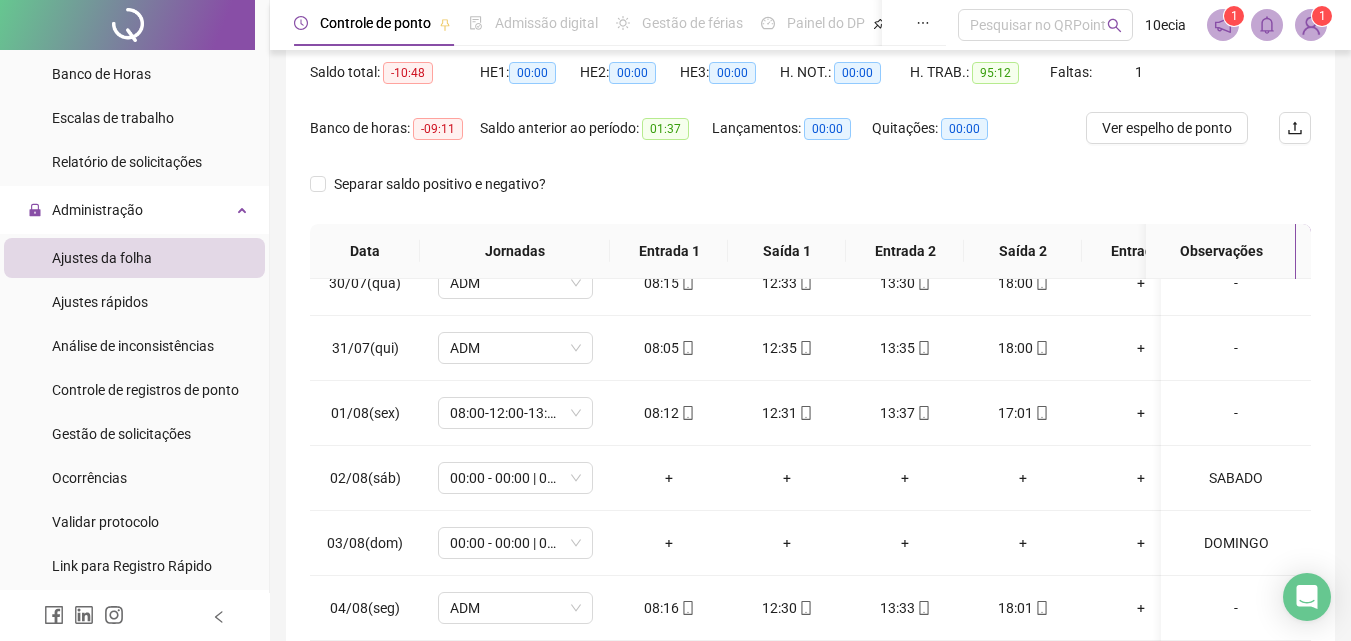 scroll, scrollTop: 181, scrollLeft: 0, axis: vertical 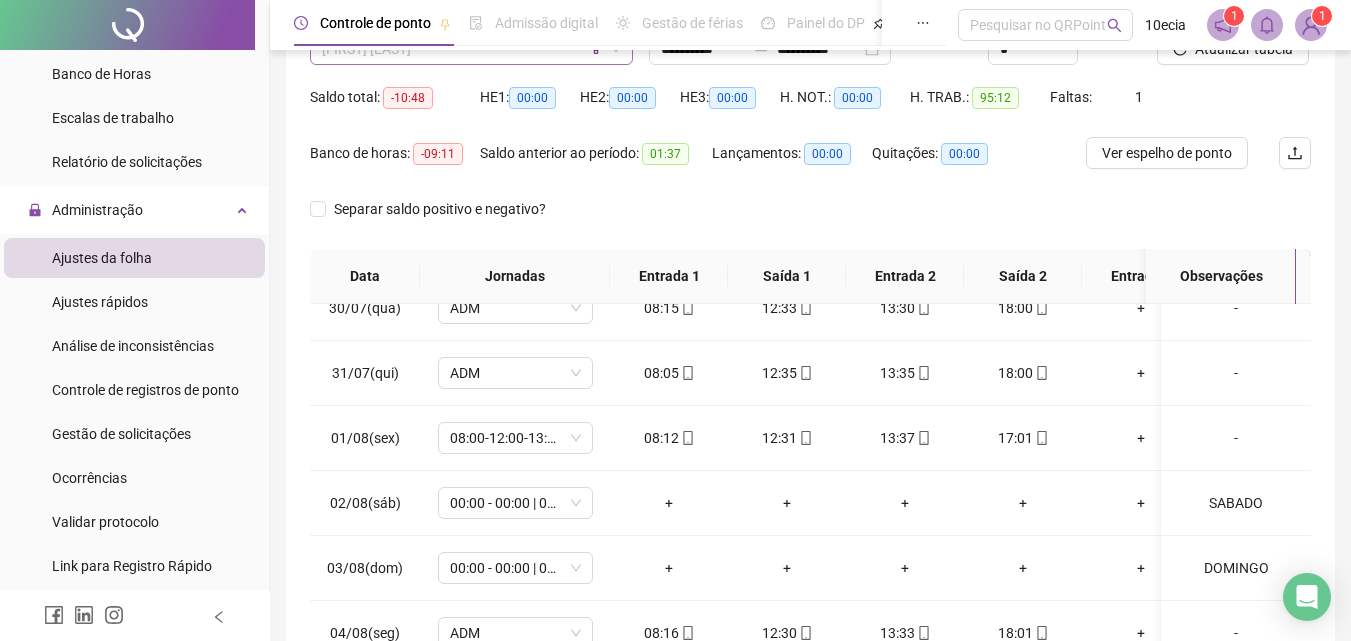 click on "[FIRST] [LAST]" at bounding box center (471, 49) 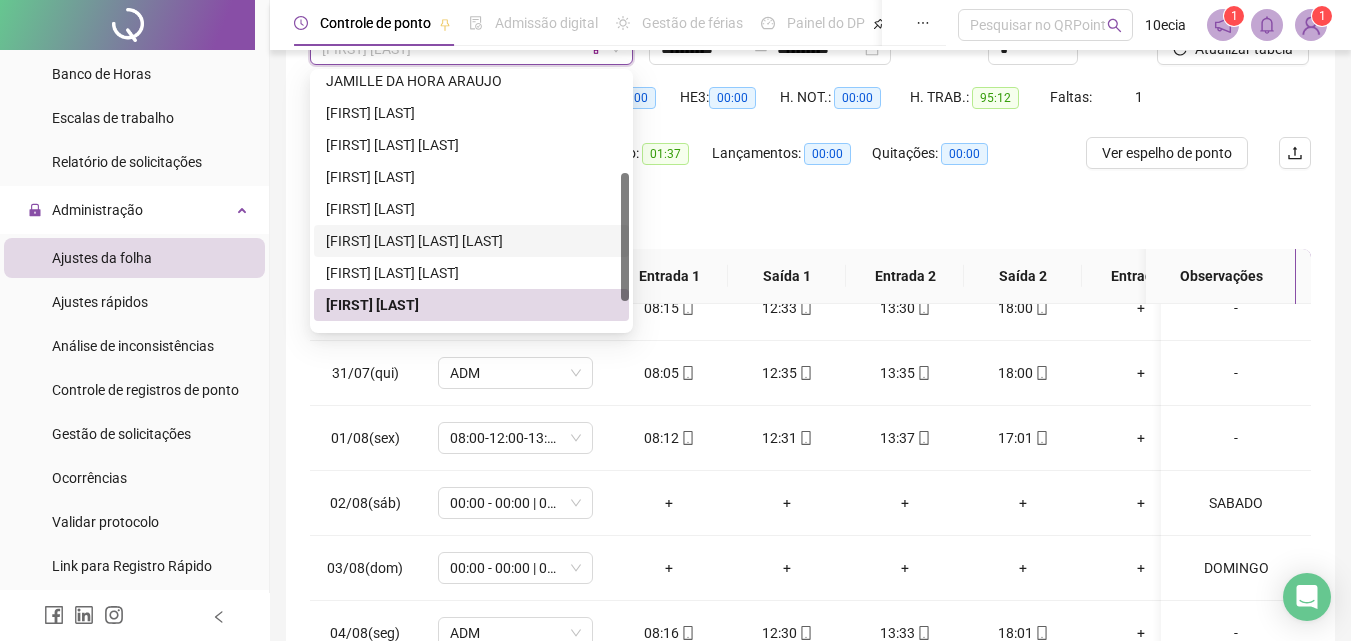 scroll, scrollTop: 256, scrollLeft: 0, axis: vertical 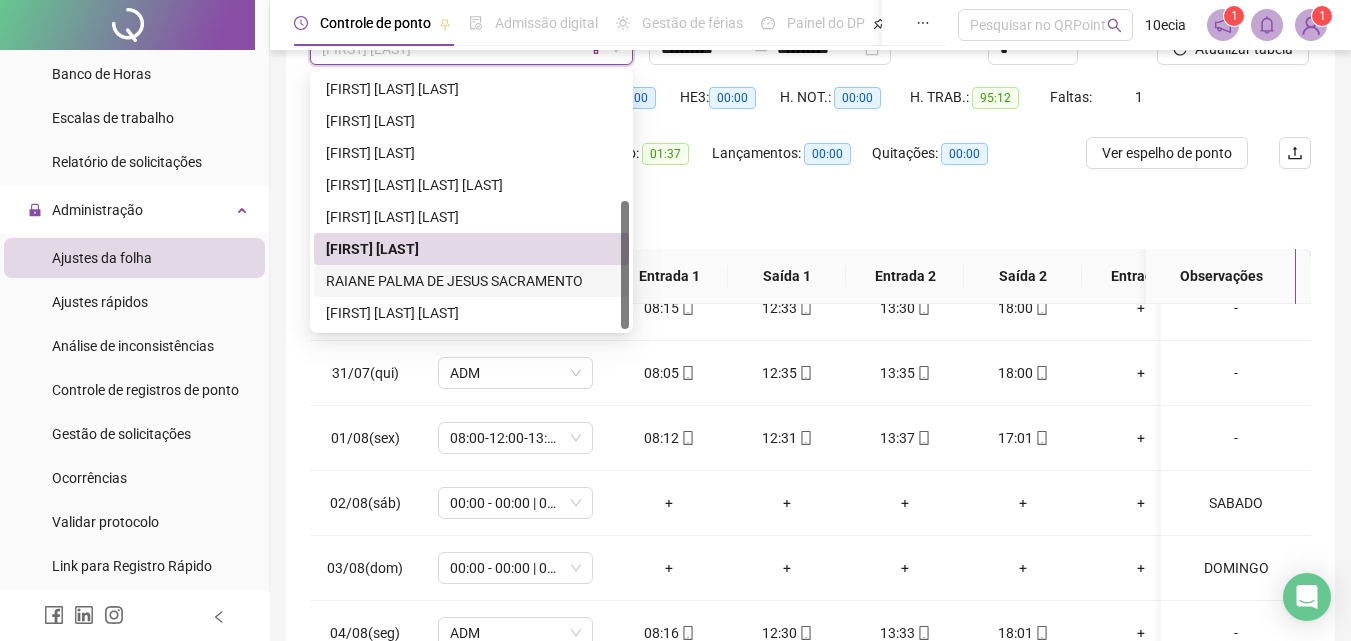 click on "RAIANE PALMA DE JESUS SACRAMENTO" at bounding box center (471, 281) 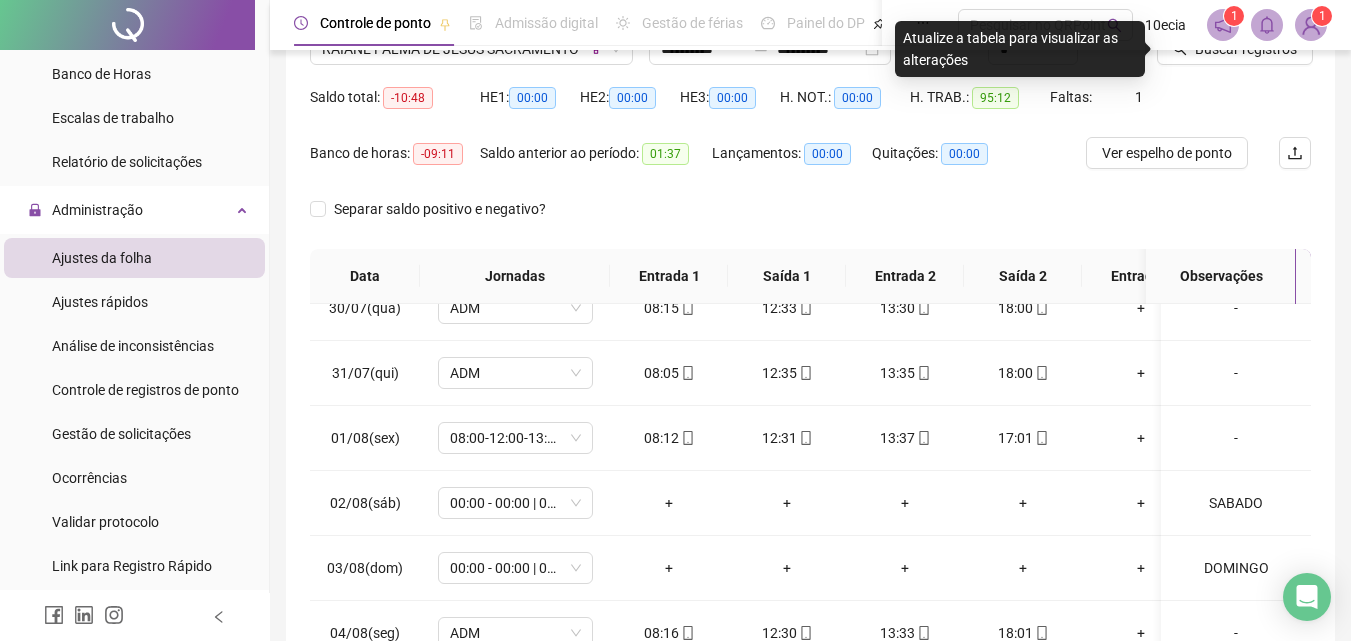 click on "Buscar registros" at bounding box center (1234, 42) 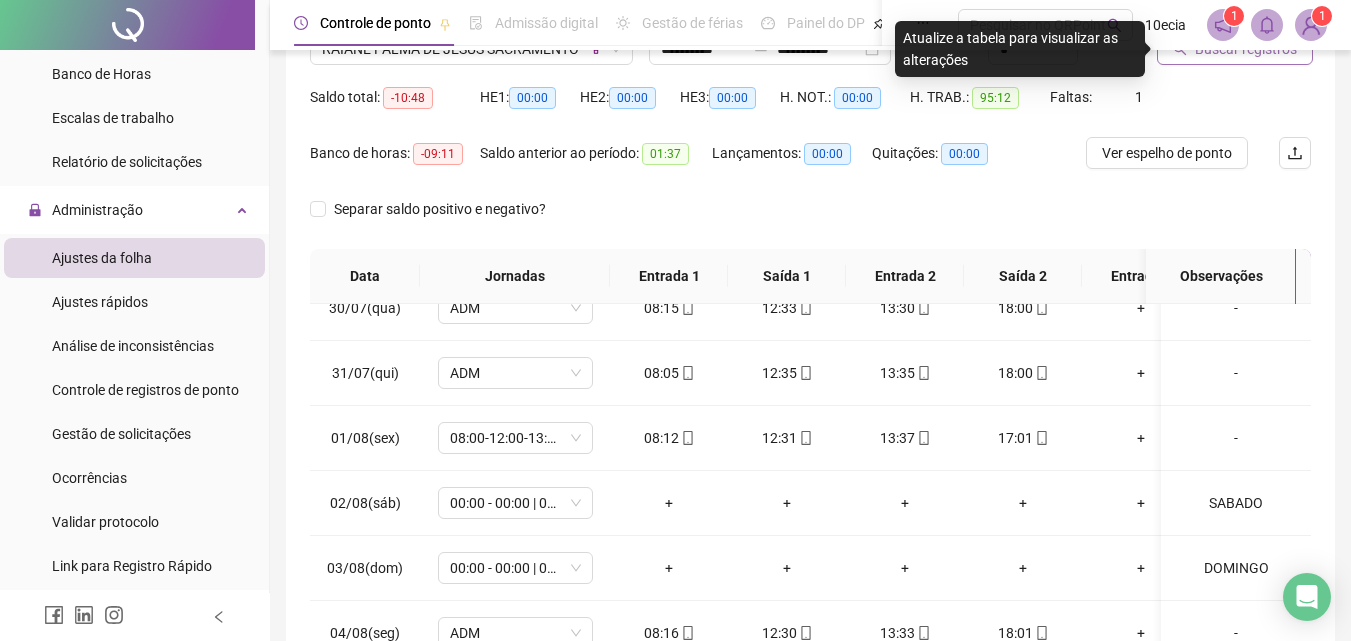 click on "Buscar registros" at bounding box center (1246, 49) 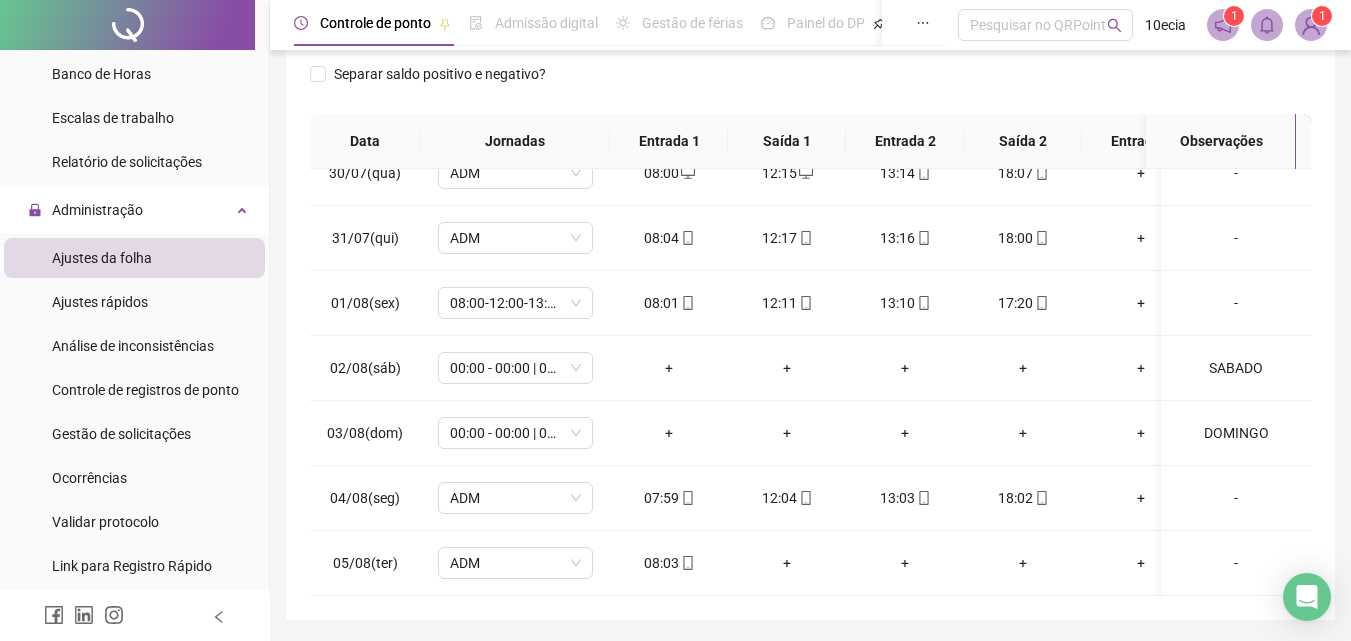 scroll, scrollTop: 181, scrollLeft: 0, axis: vertical 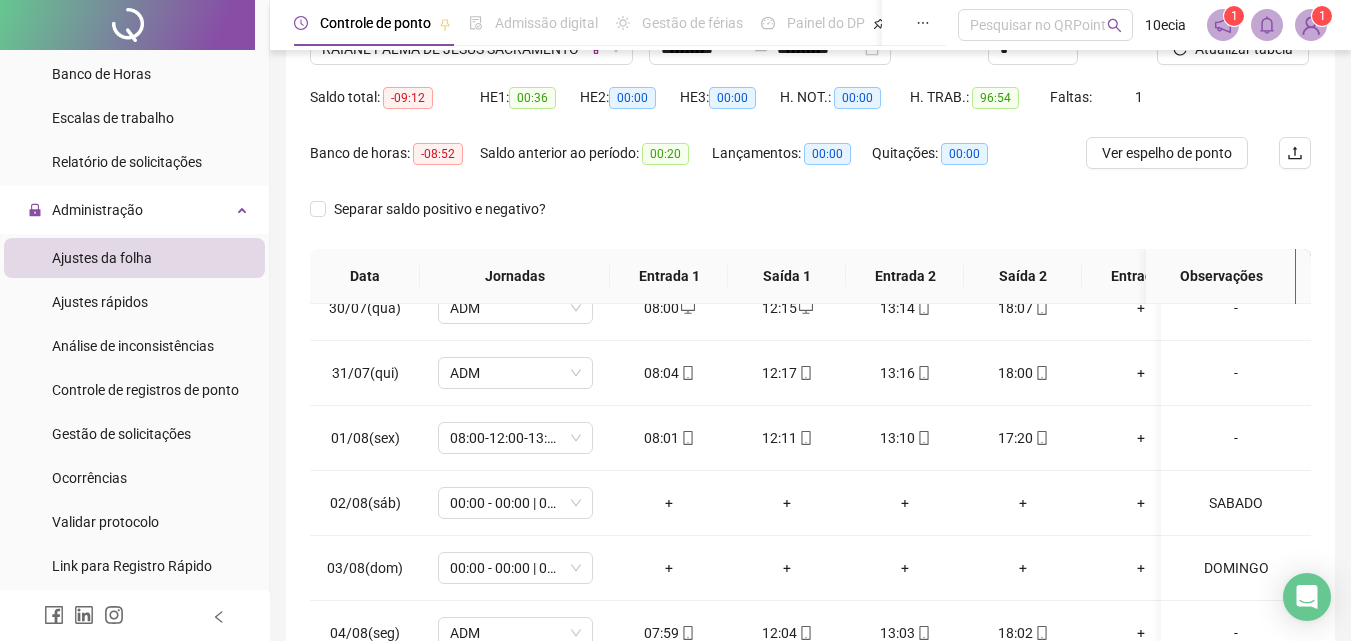 click on "Nome do colaborador [FIRST] [LAST]" at bounding box center (471, 42) 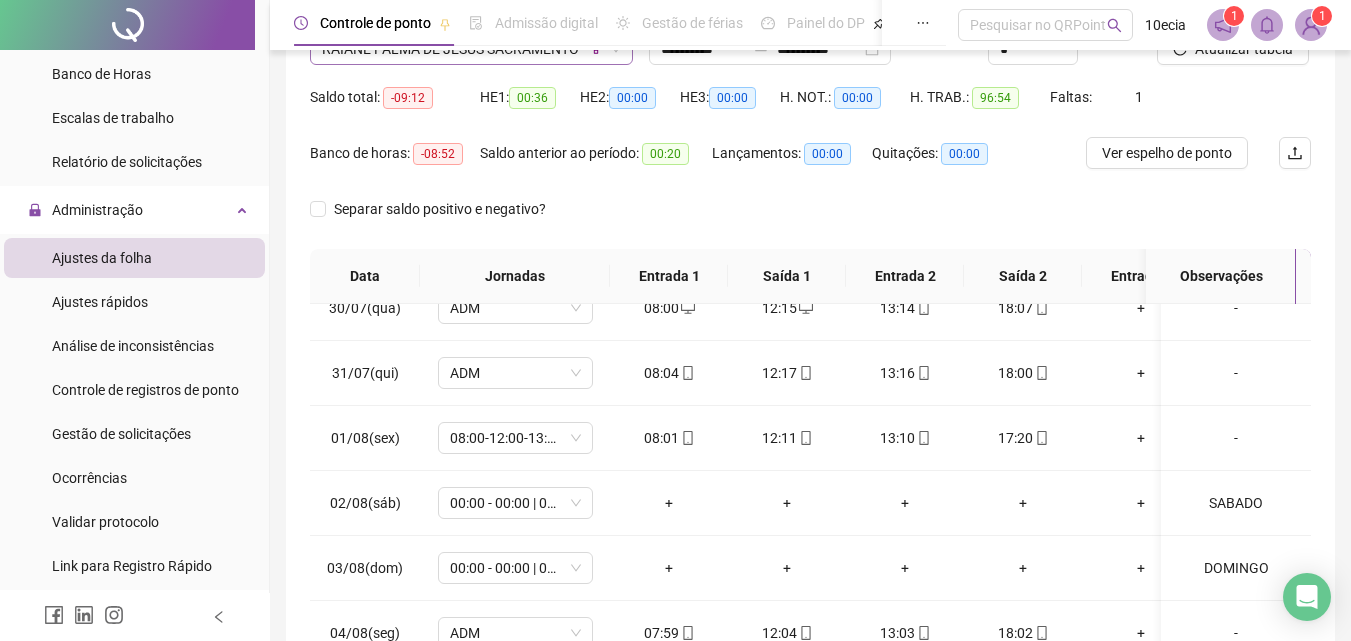 click on "RAIANE PALMA DE JESUS SACRAMENTO" at bounding box center [471, 49] 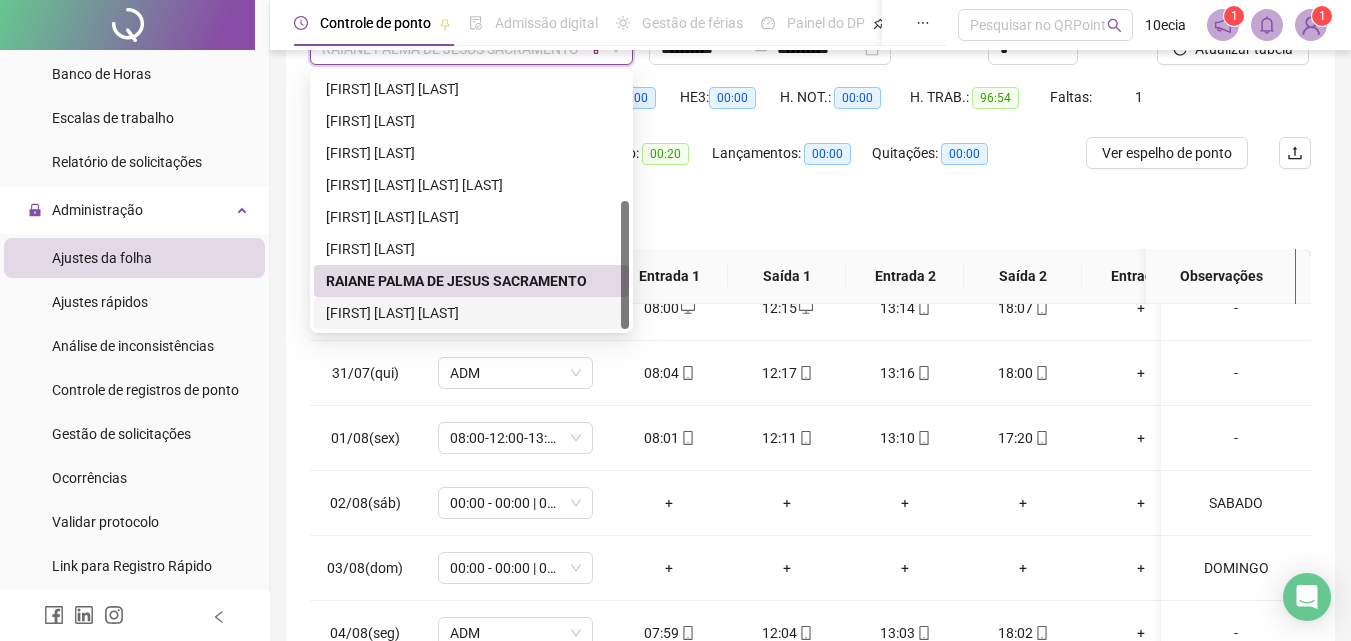 drag, startPoint x: 361, startPoint y: 314, endPoint x: 373, endPoint y: 312, distance: 12.165525 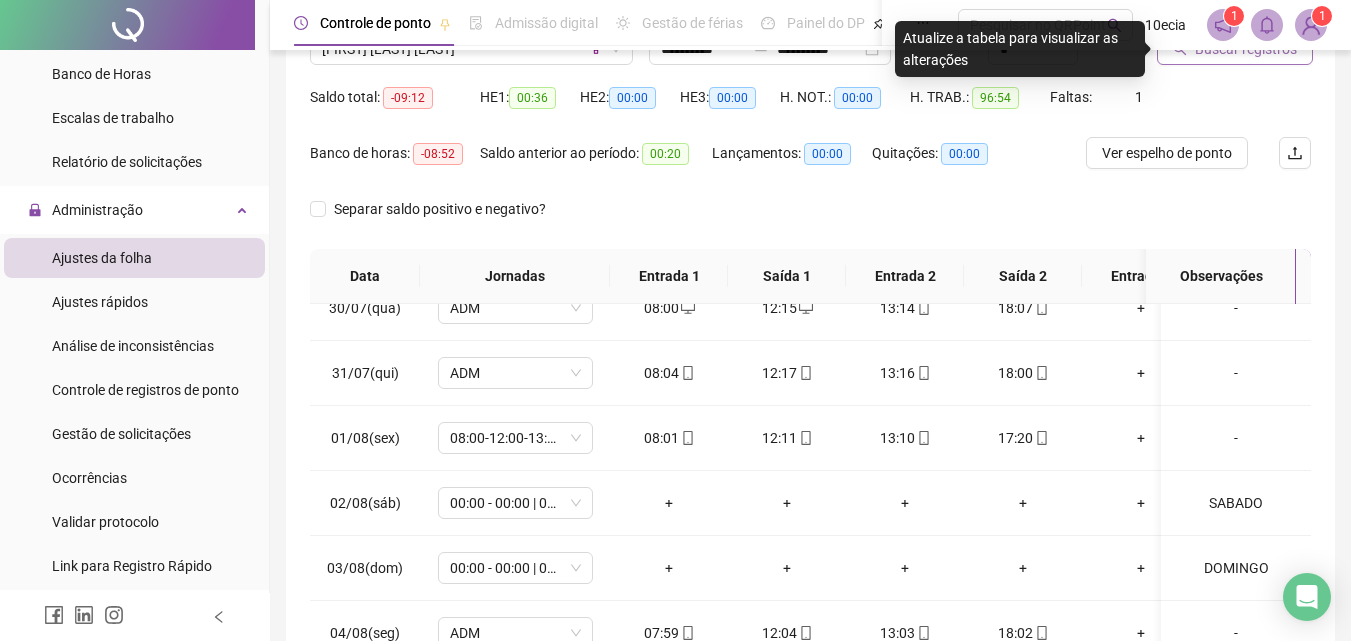 click on "Buscar registros" at bounding box center (1235, 49) 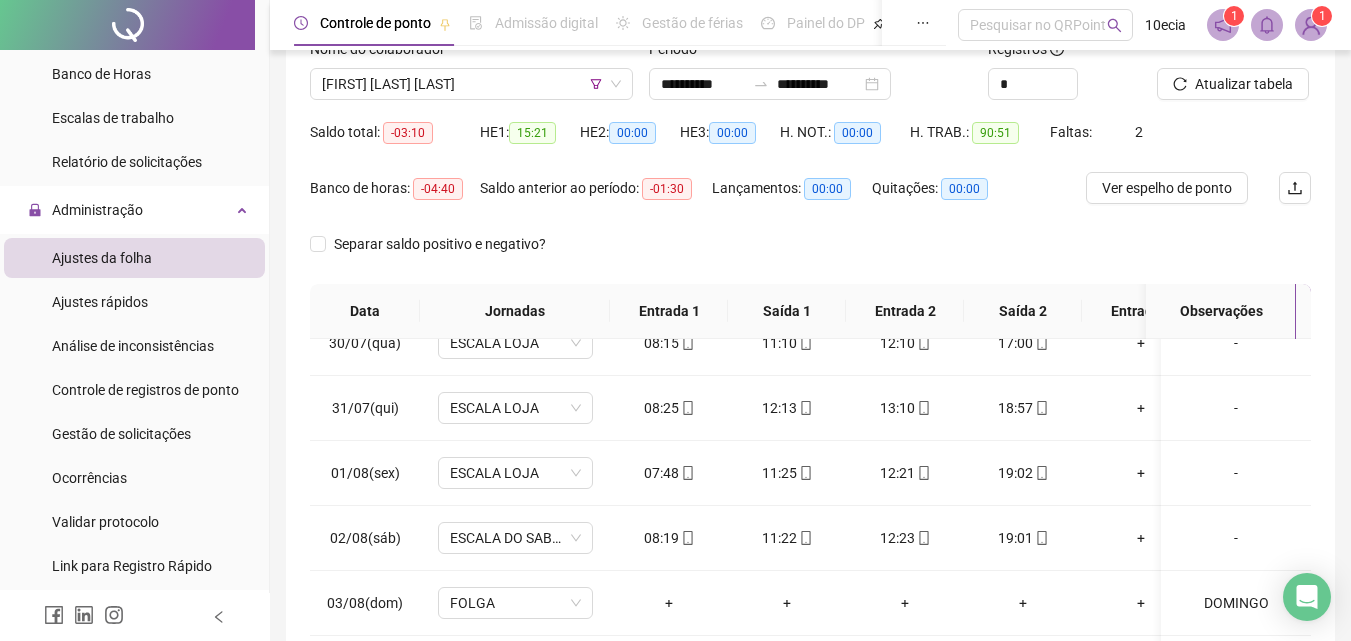 scroll, scrollTop: 0, scrollLeft: 0, axis: both 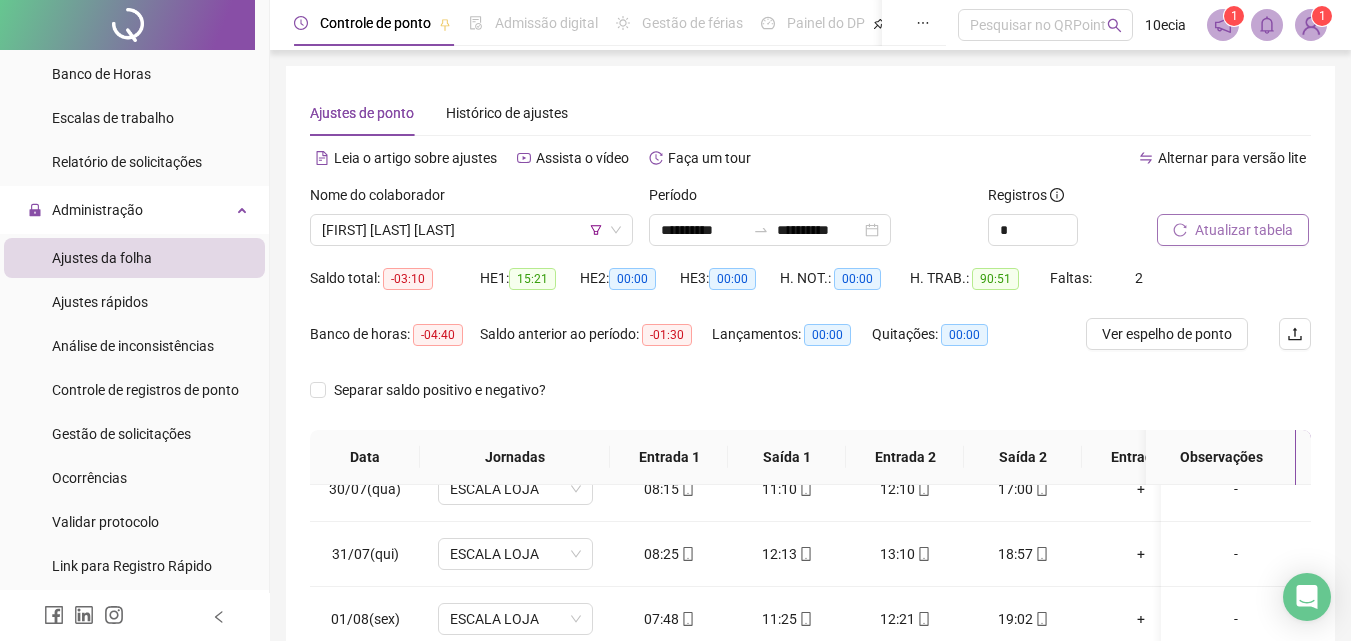click on "Atualizar tabela" at bounding box center [1244, 230] 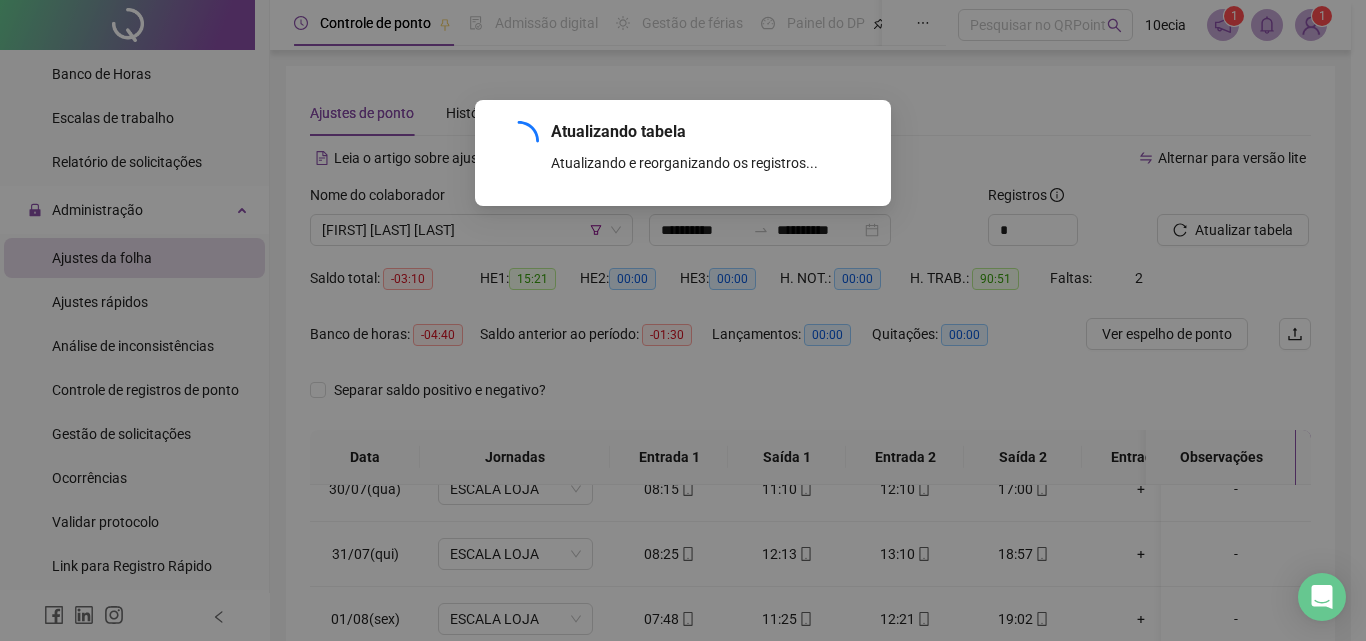 click on "Atualizando tabela Atualizando e reorganizando os registros... OK" at bounding box center (683, 320) 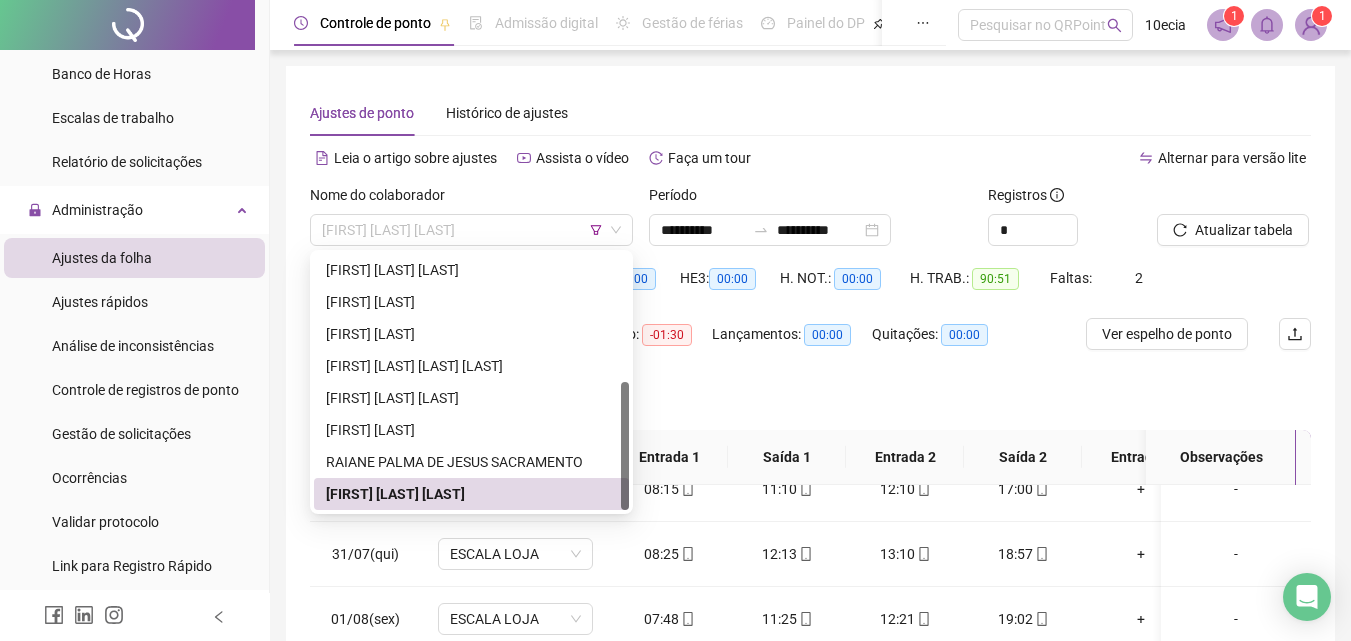 click on "[FIRST] [LAST] [LAST]" at bounding box center (471, 230) 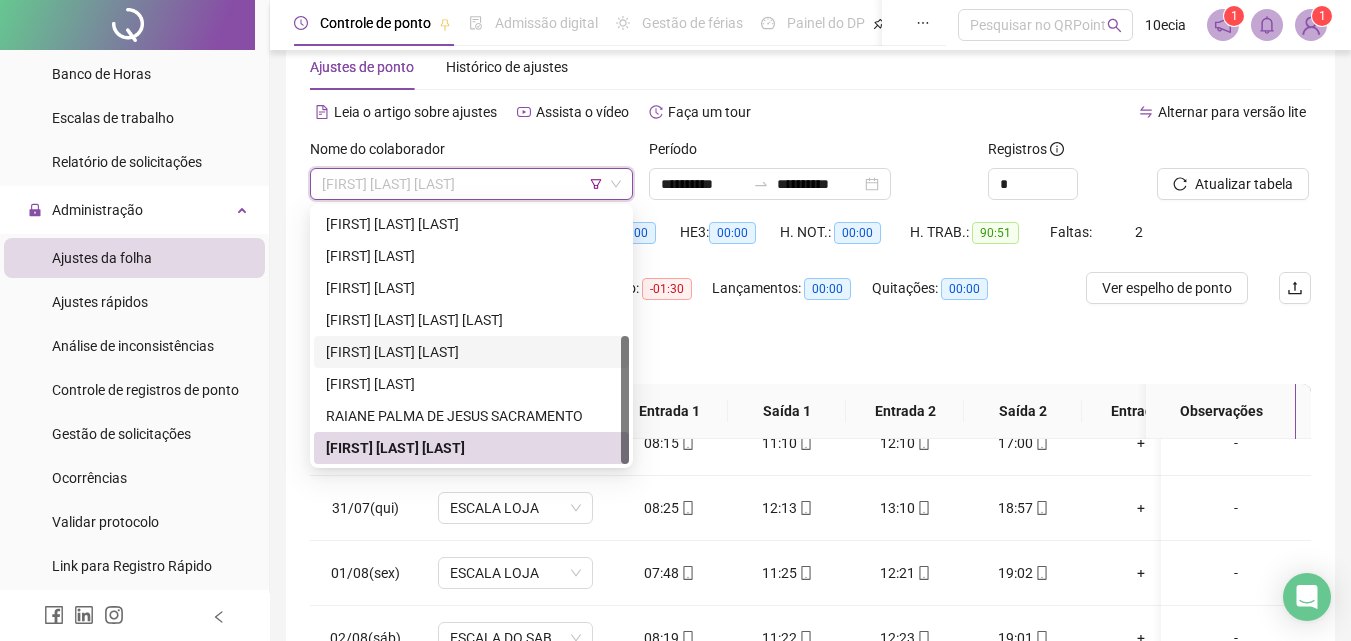 scroll, scrollTop: 100, scrollLeft: 0, axis: vertical 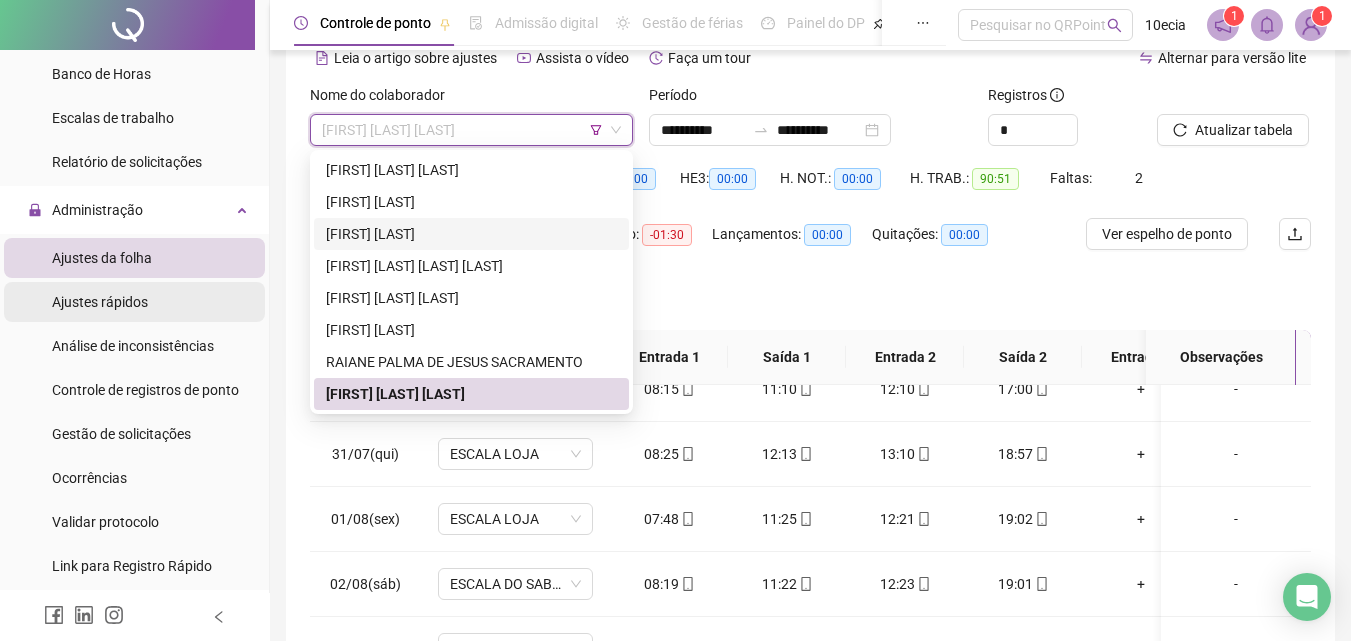click on "Ajustes rápidos" at bounding box center [100, 302] 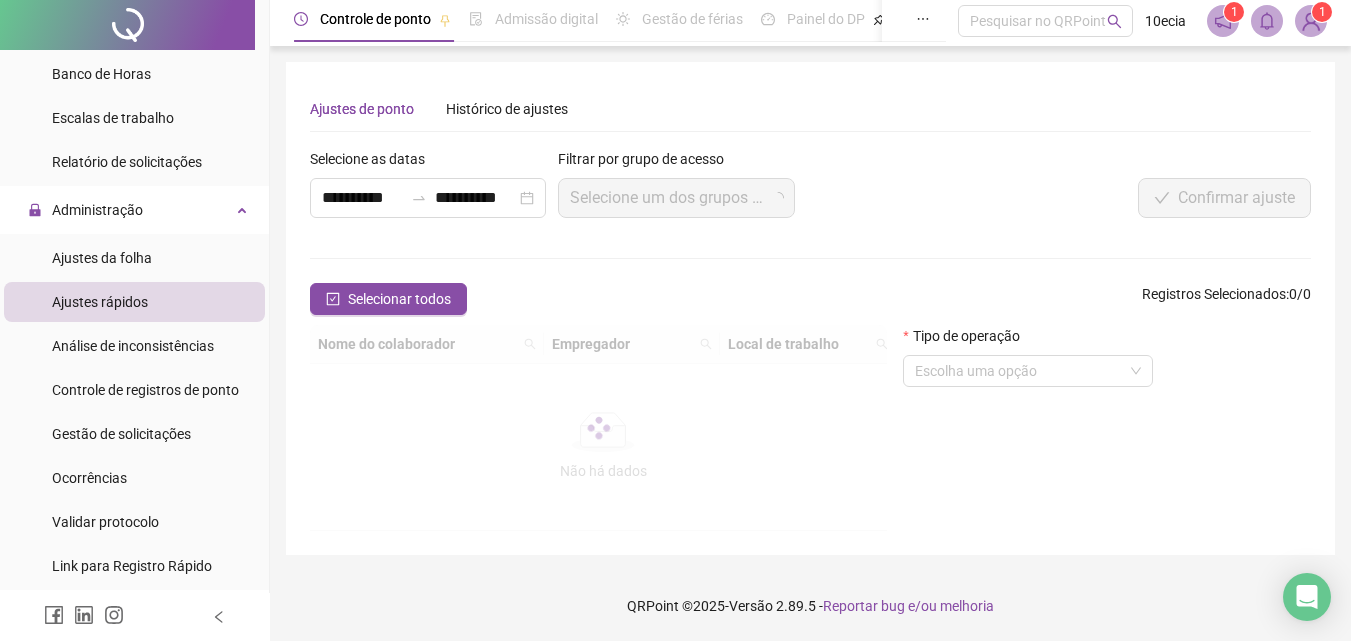 scroll, scrollTop: 0, scrollLeft: 0, axis: both 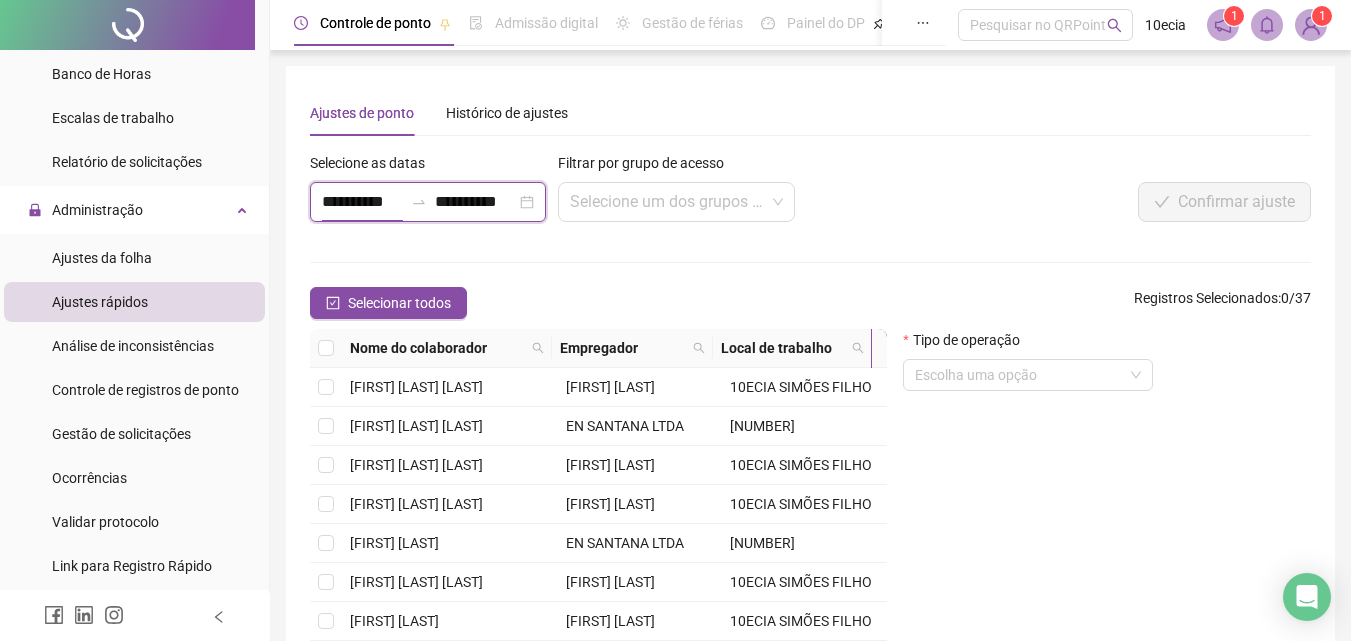 click on "**********" at bounding box center (362, 202) 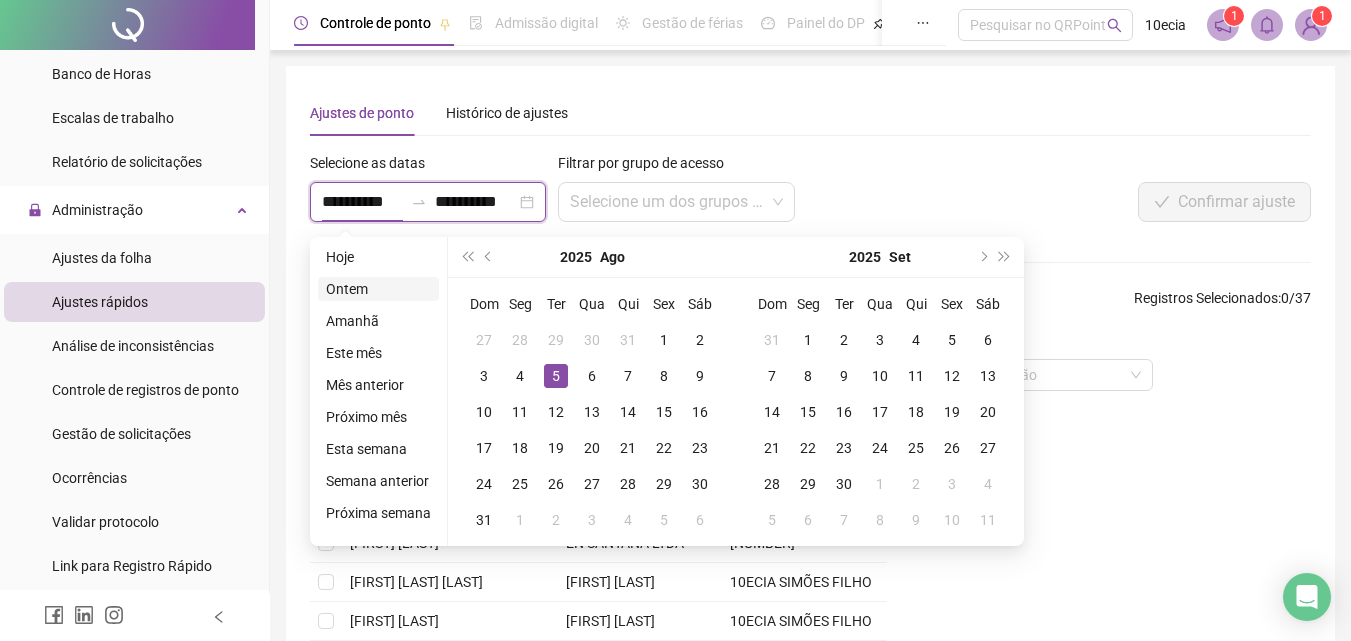 type on "**********" 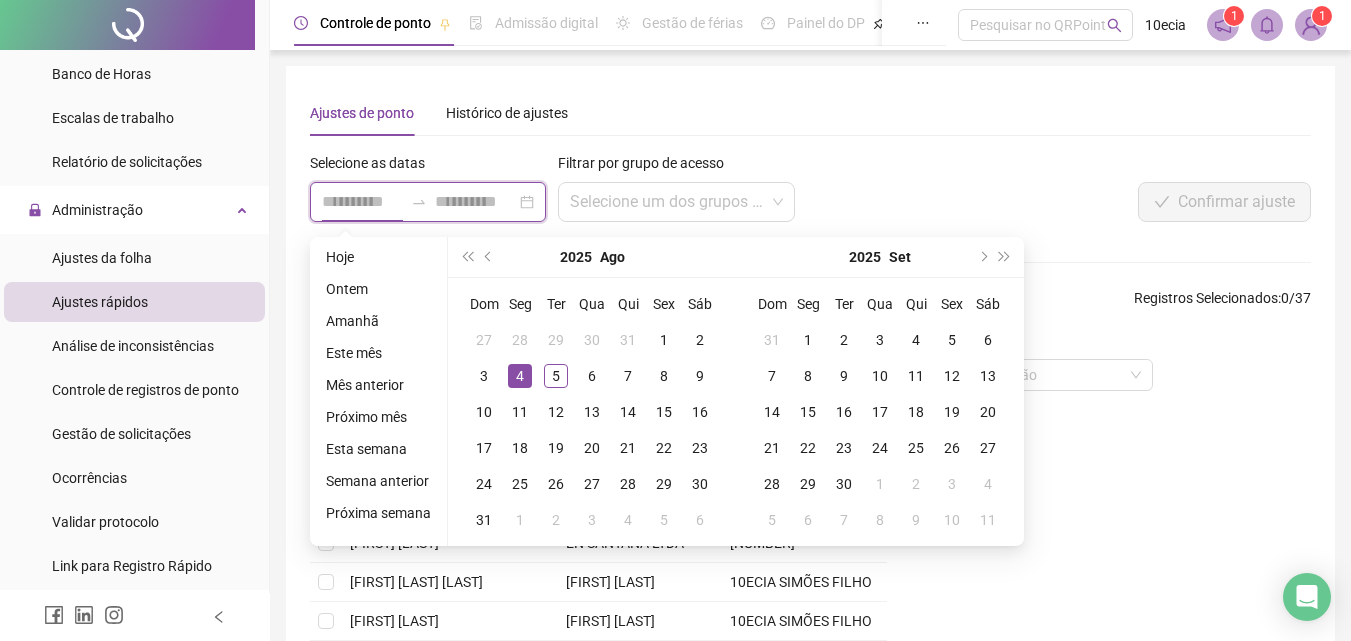 type on "**********" 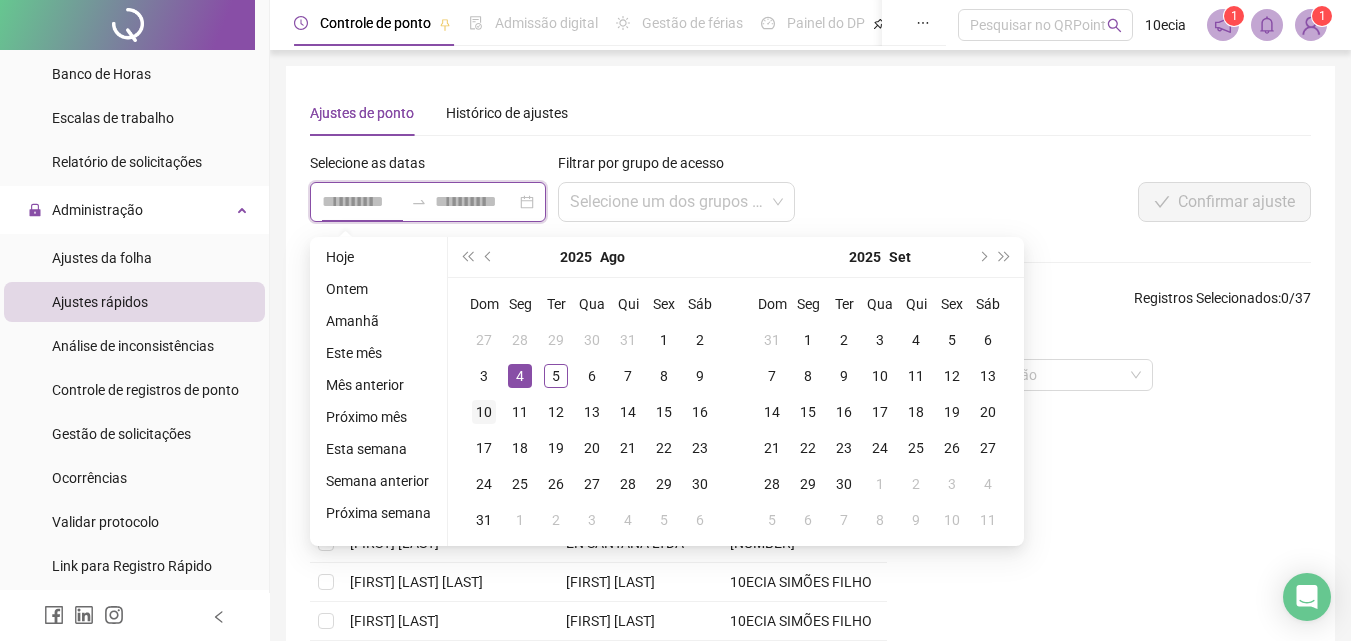 type on "**********" 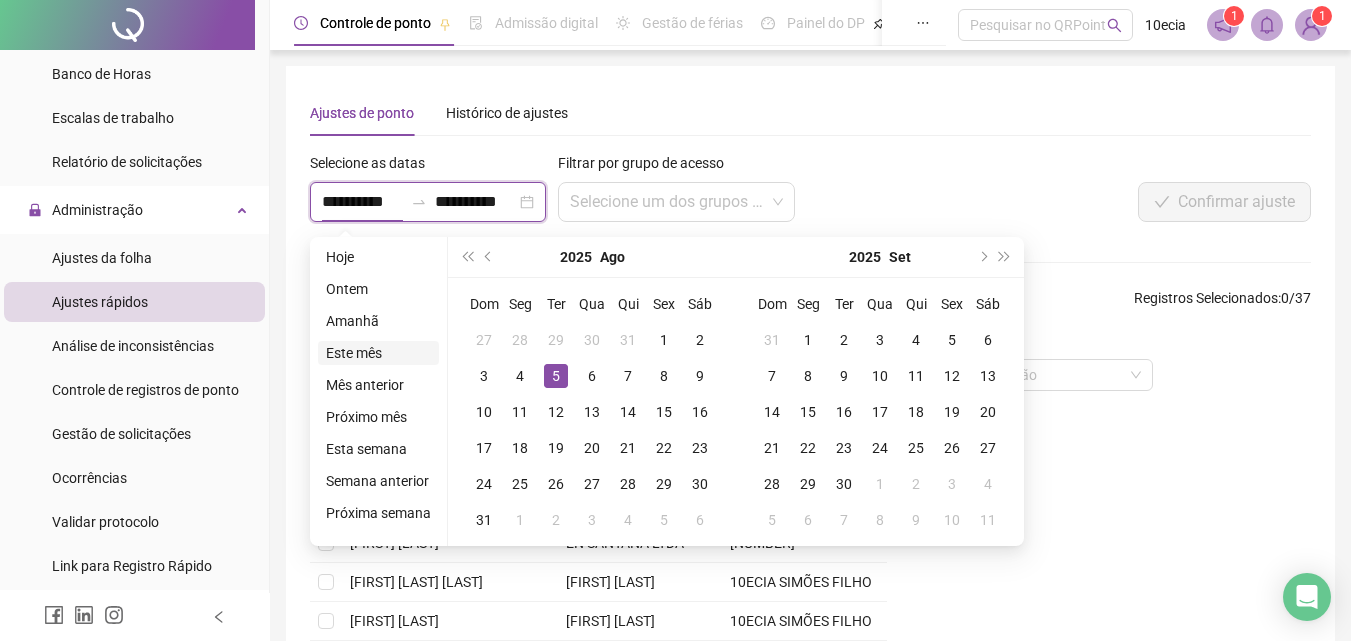 type on "**********" 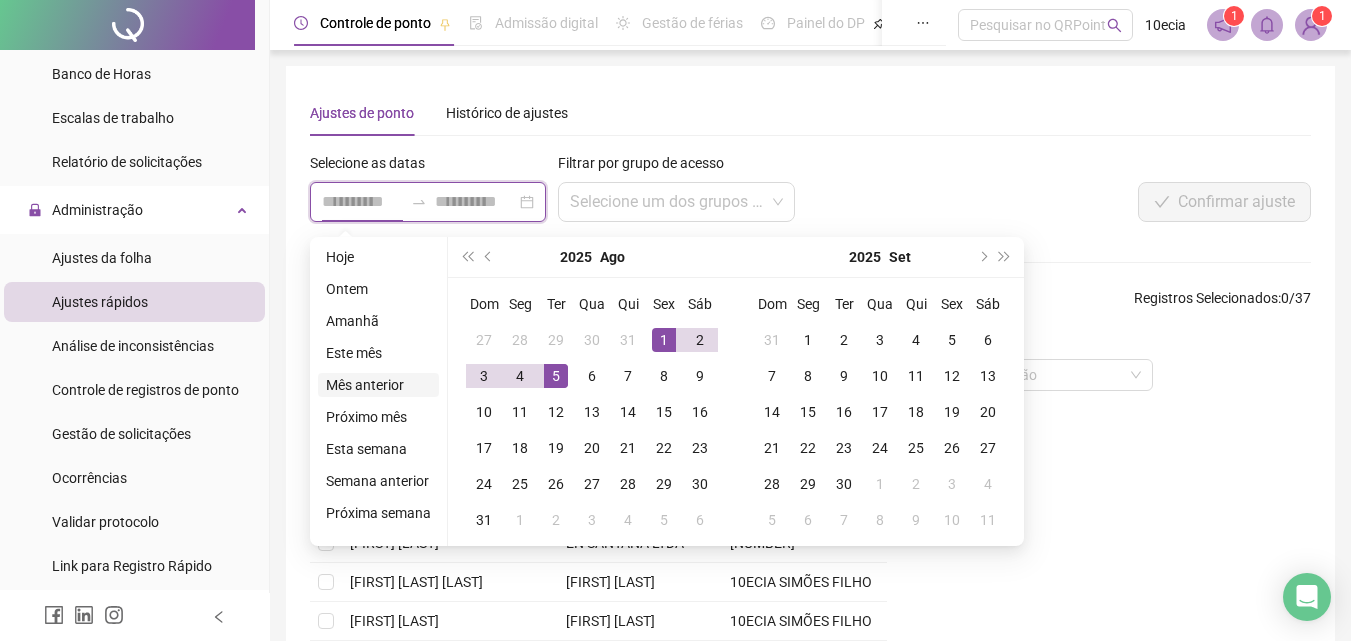 type on "**********" 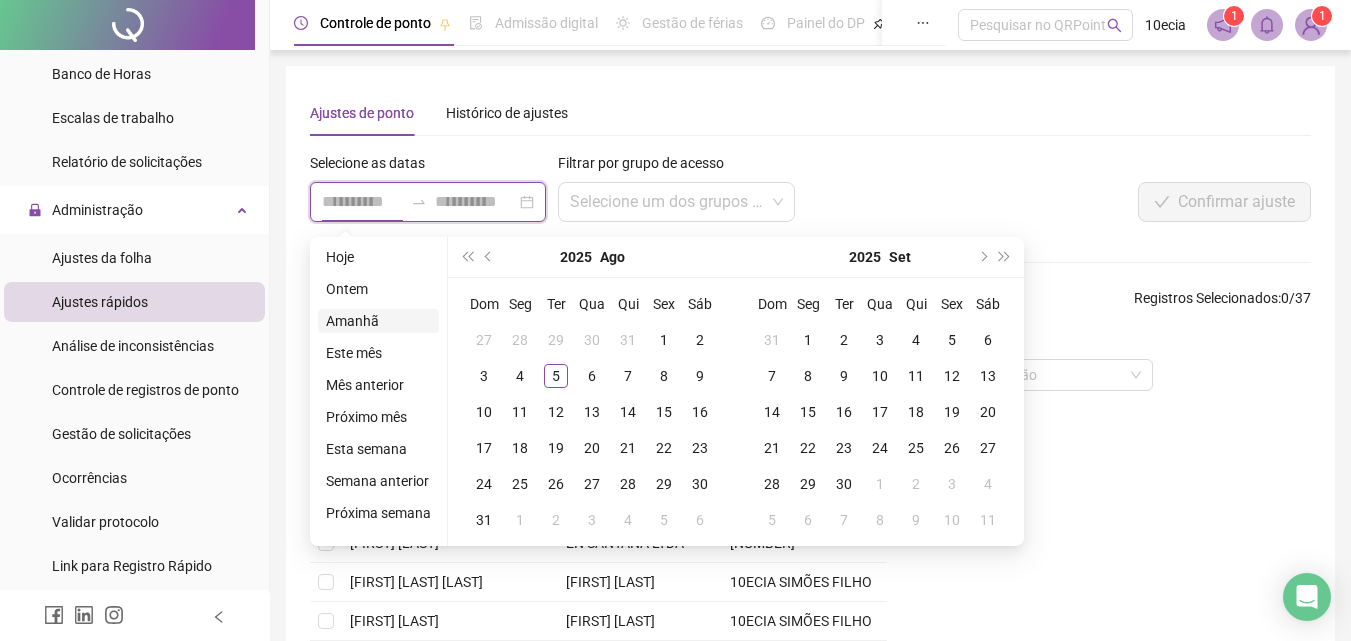 type on "**********" 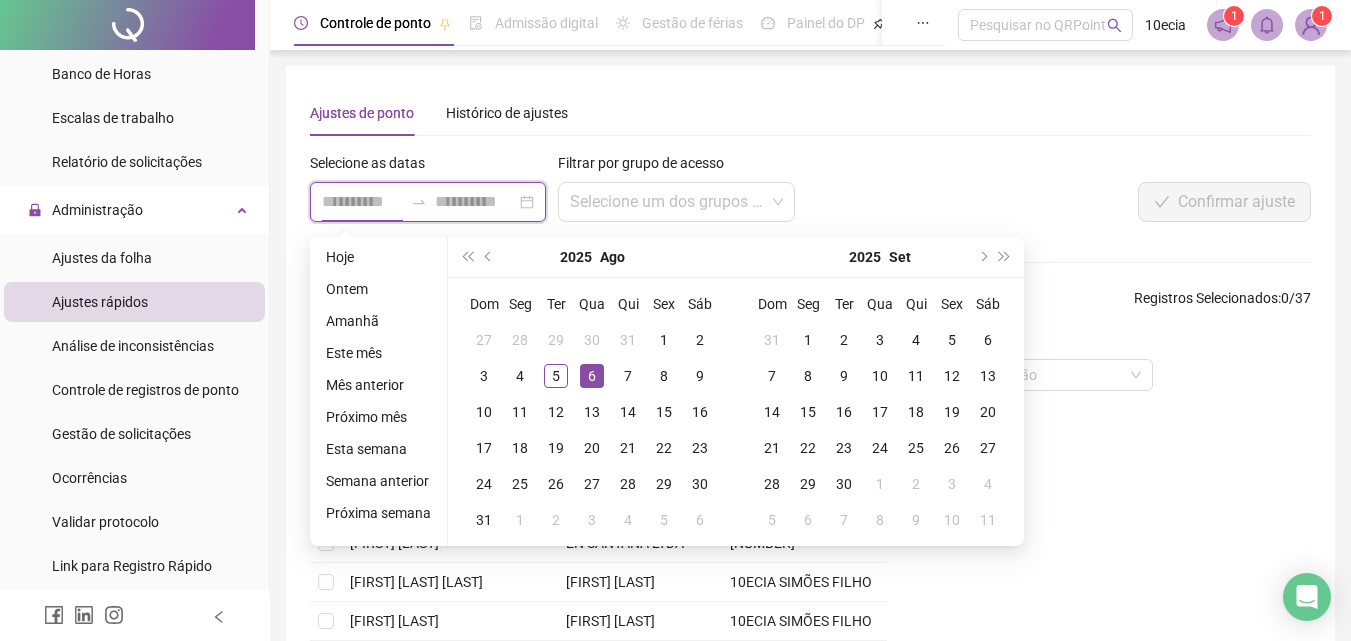 type on "**********" 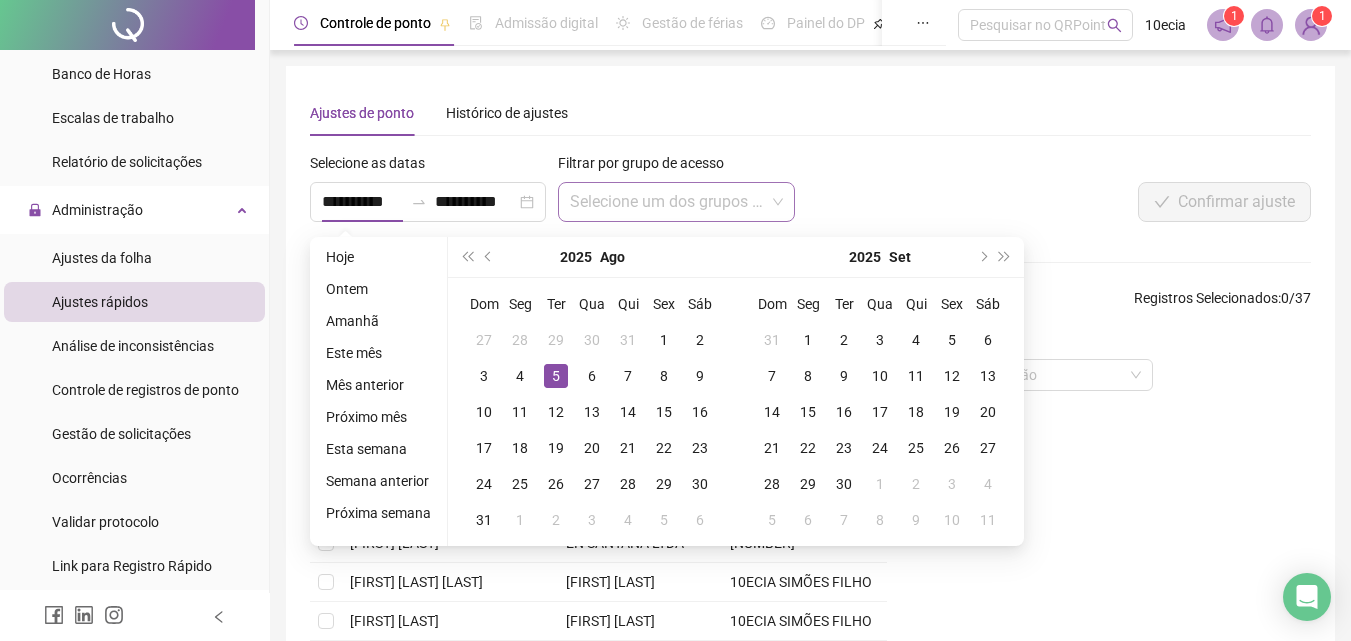 click at bounding box center [667, 202] 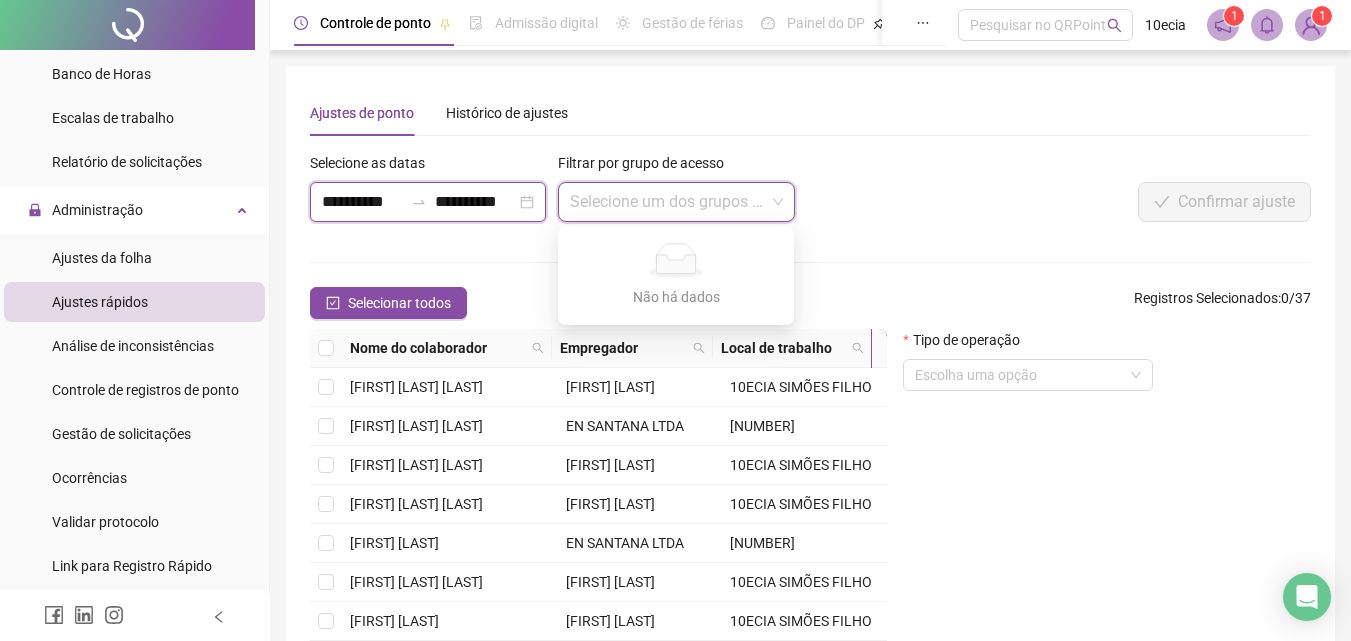 click on "**********" at bounding box center (475, 202) 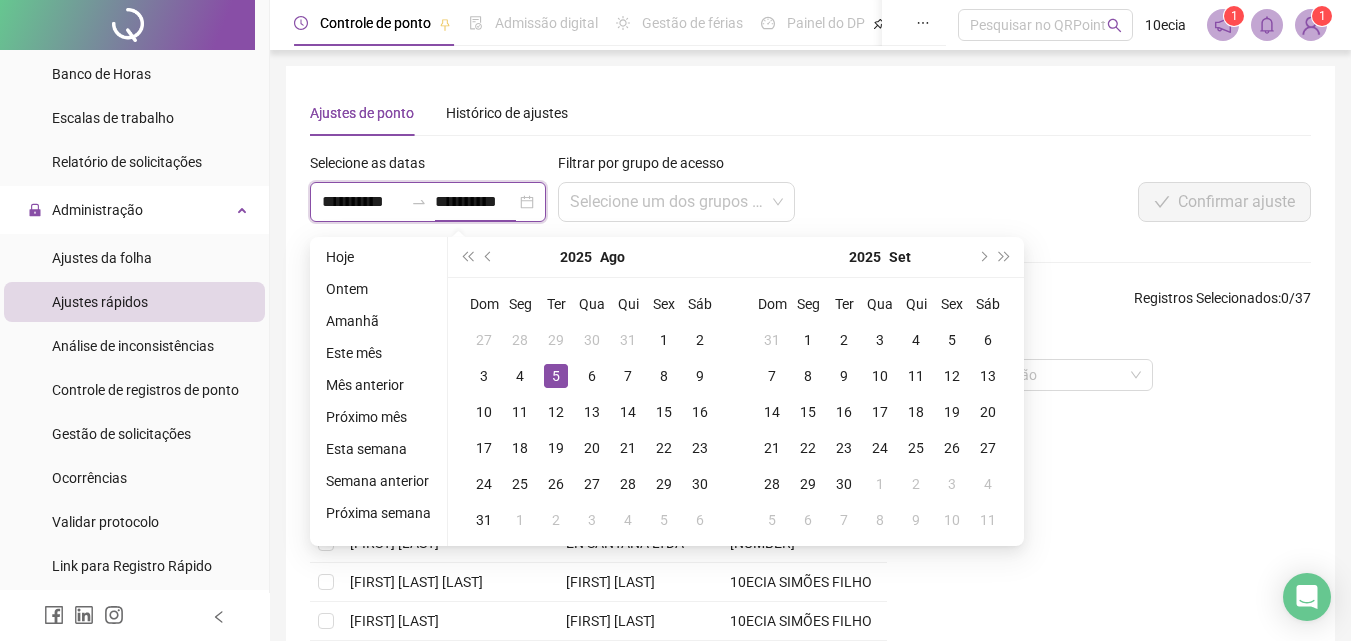 click on "**********" at bounding box center [475, 202] 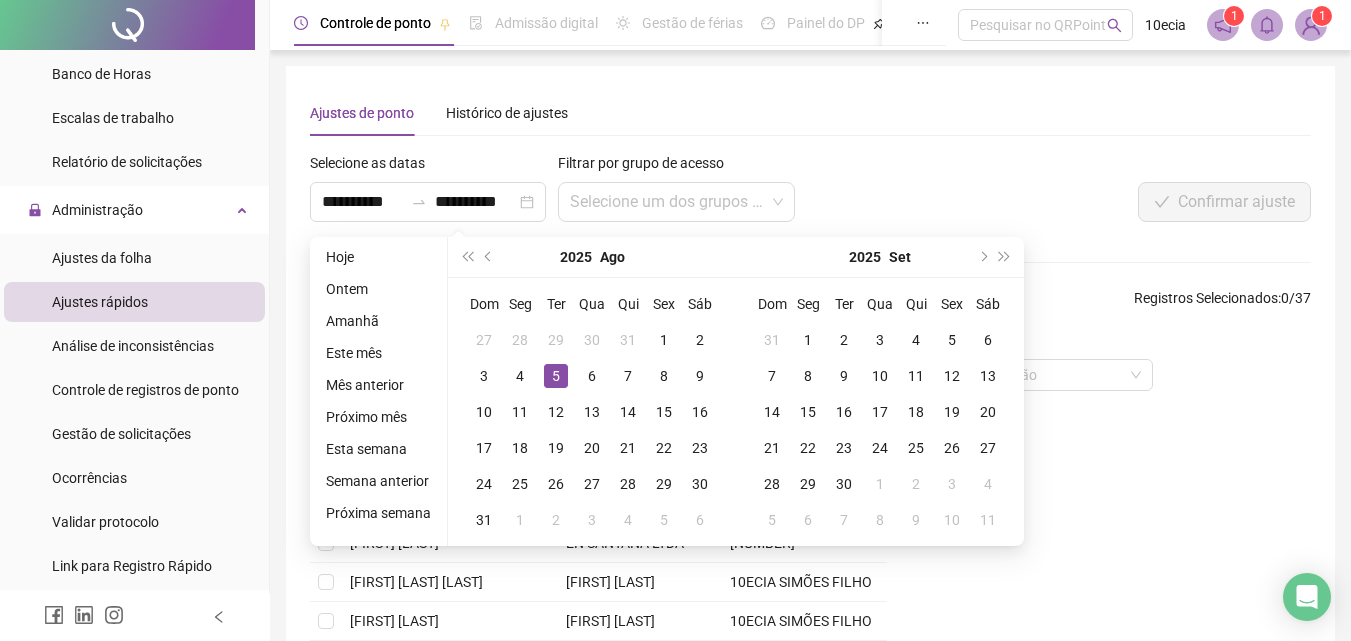 click on "**********" at bounding box center [602, 195] 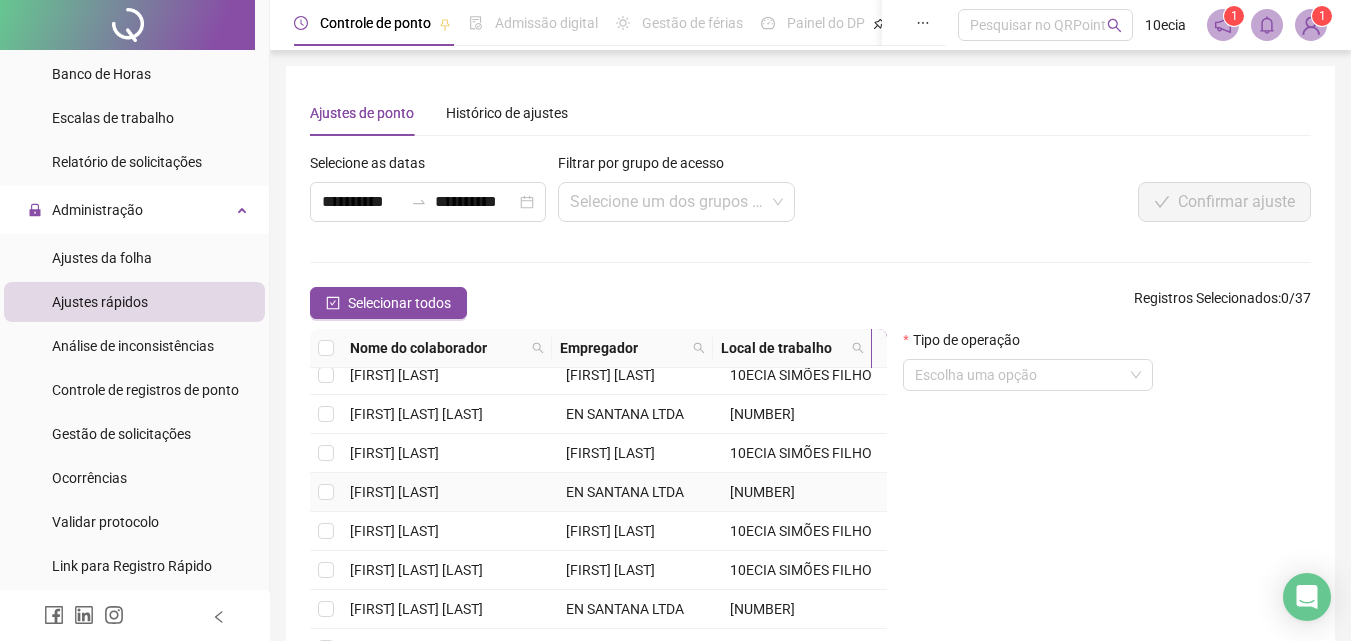 scroll, scrollTop: 813, scrollLeft: 0, axis: vertical 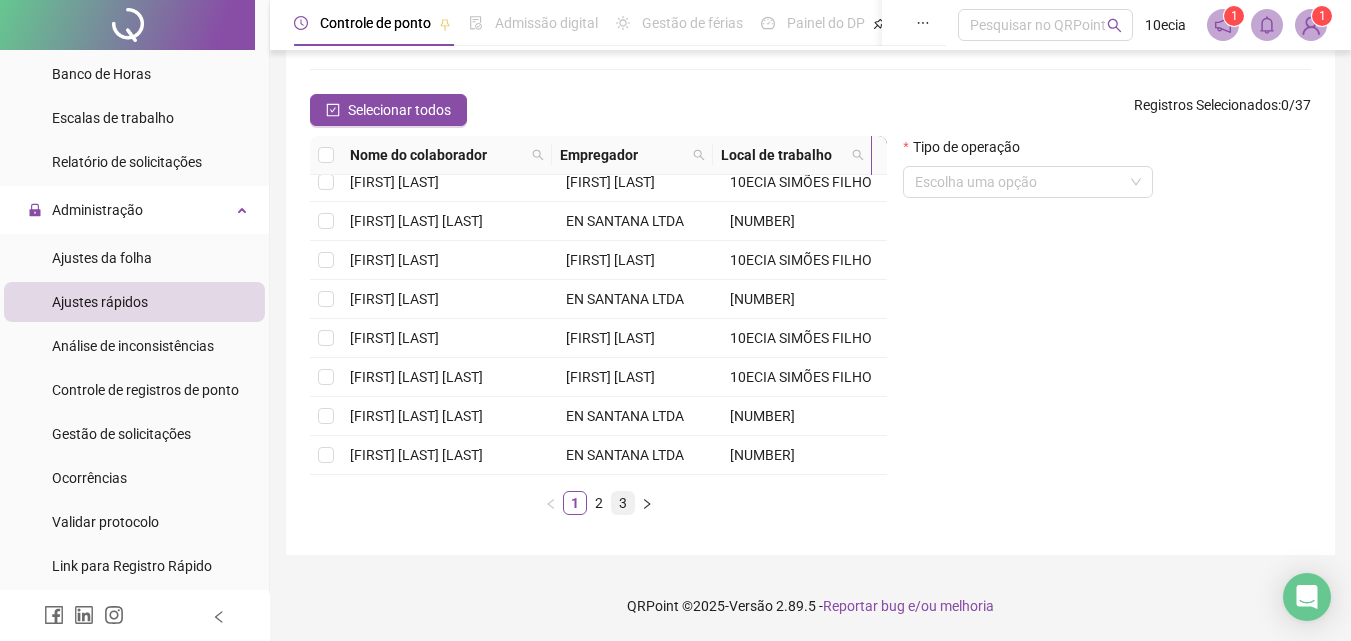 click on "3" at bounding box center [623, 503] 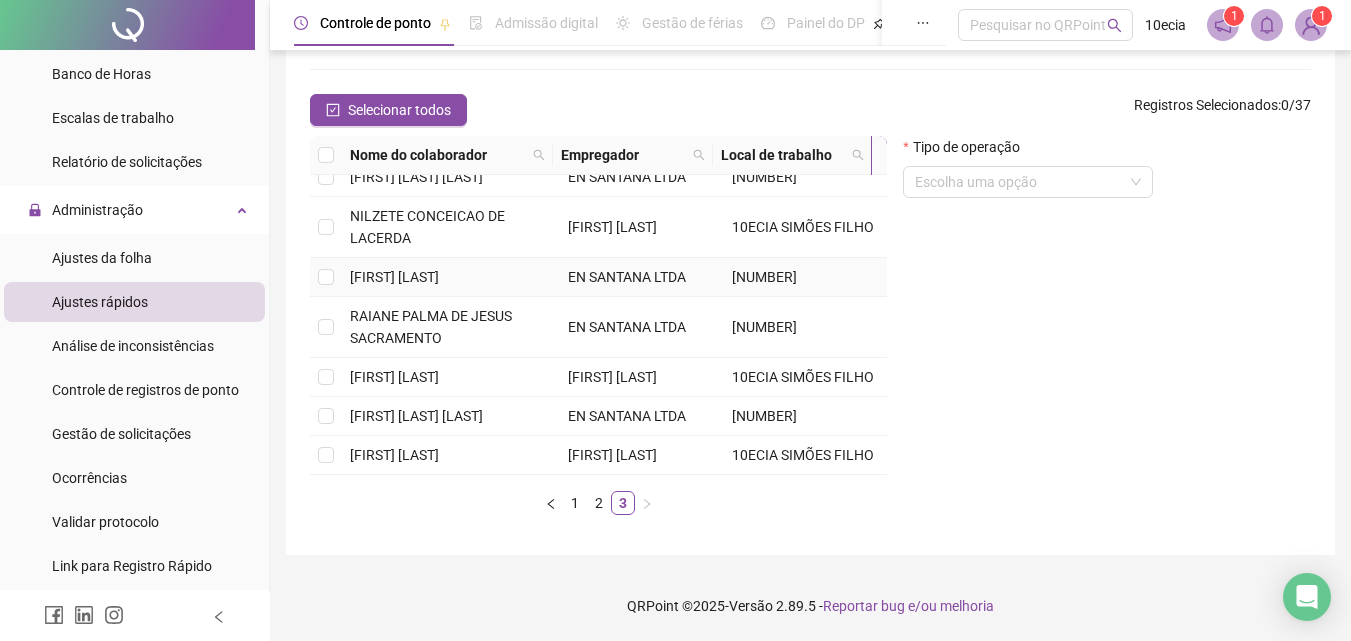 scroll, scrollTop: 193, scrollLeft: 0, axis: vertical 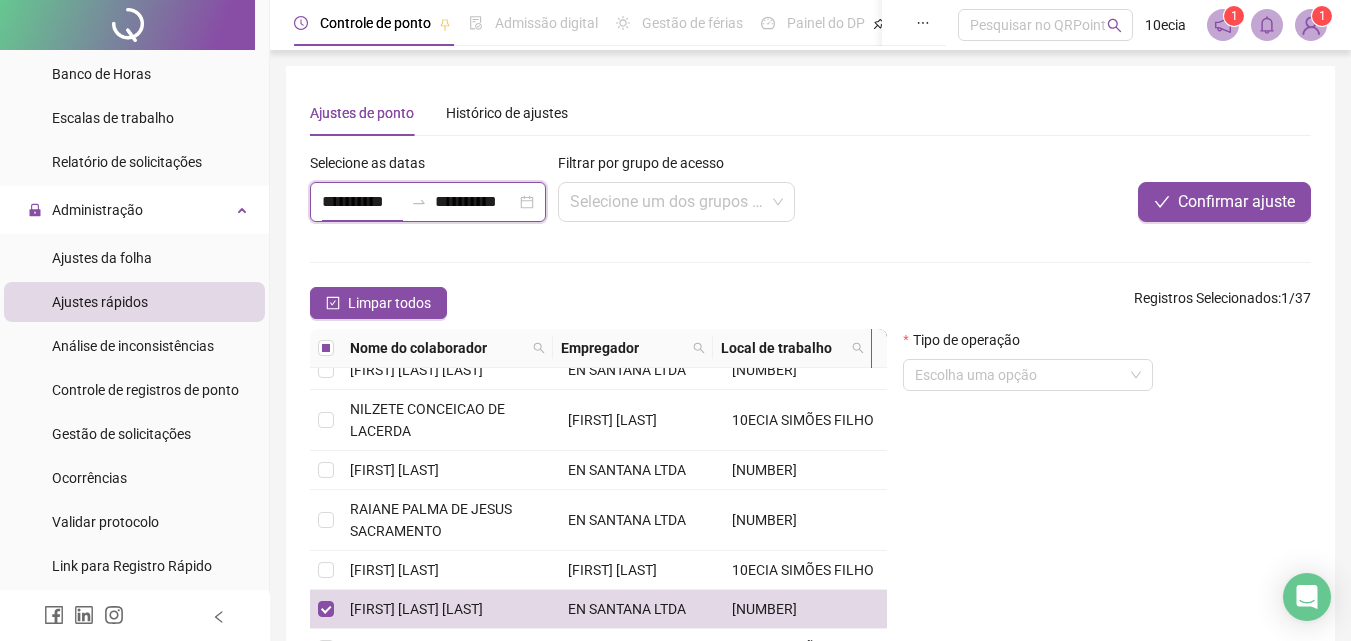 click on "**********" at bounding box center [362, 202] 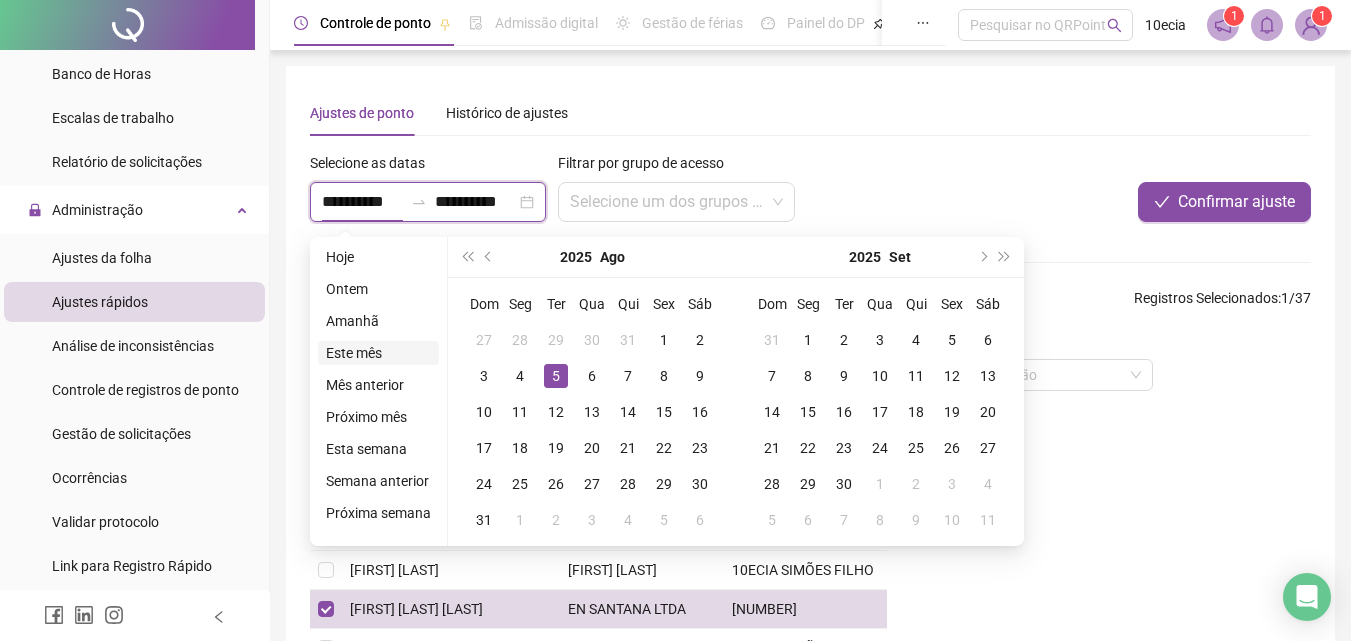 type on "**********" 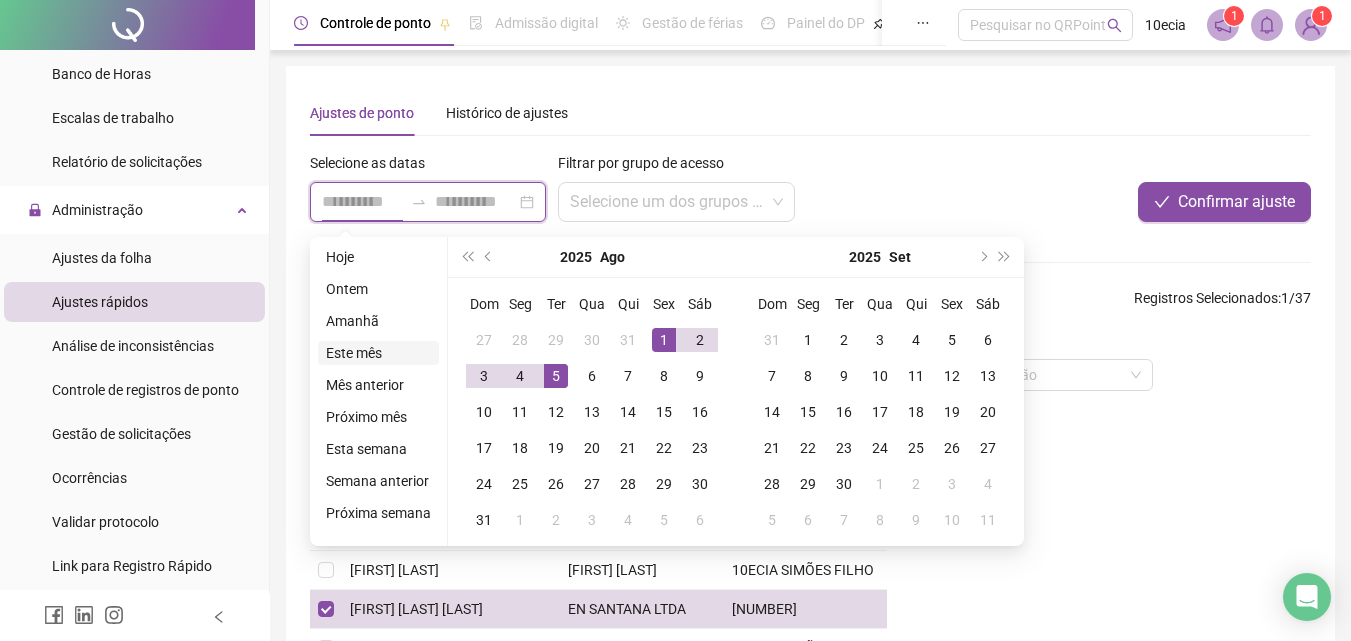 type on "**********" 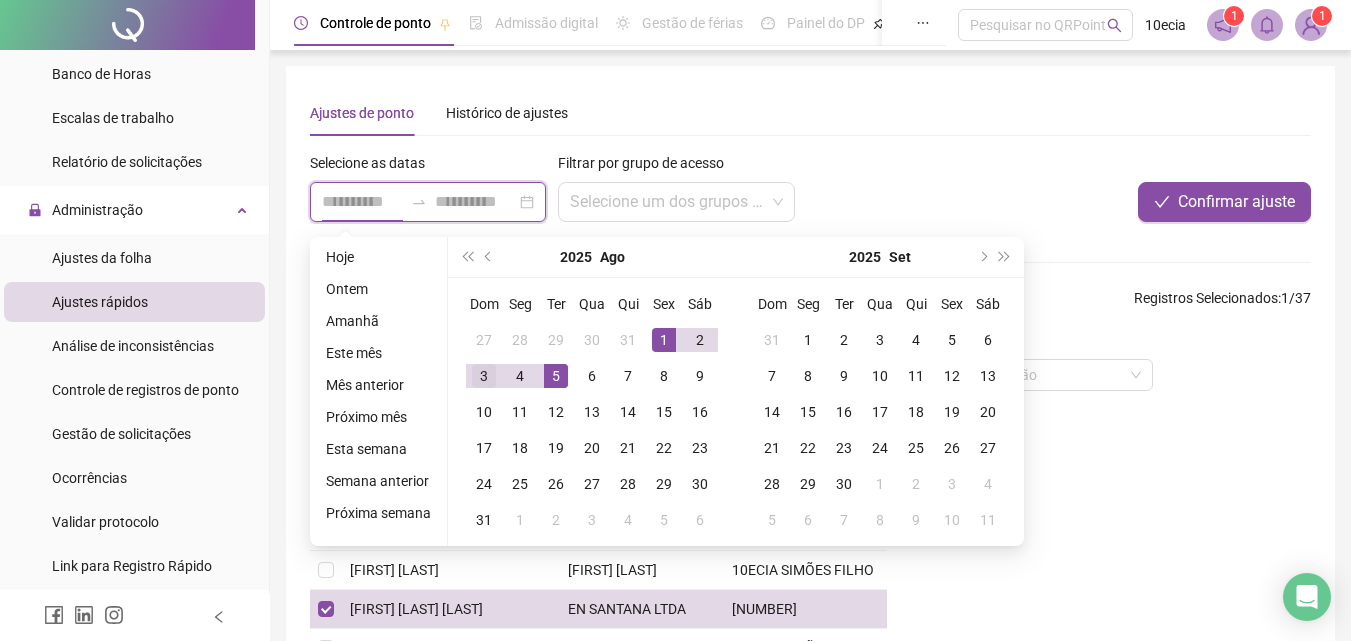 type on "**********" 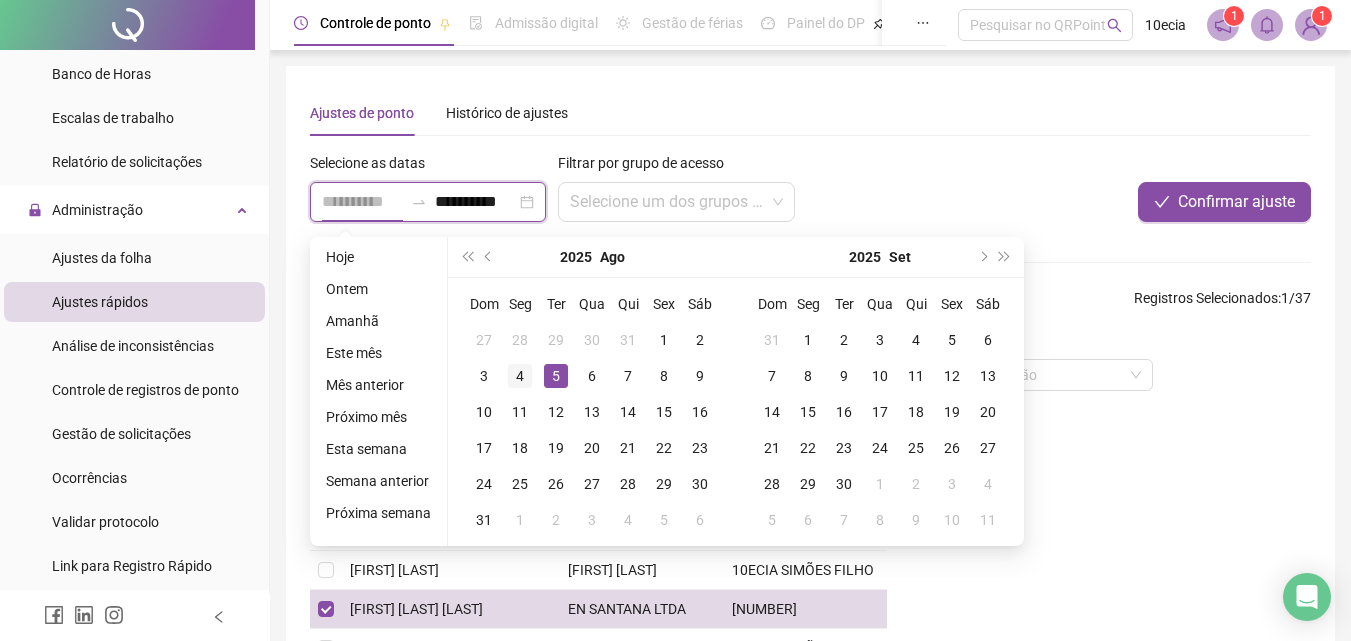 type on "**********" 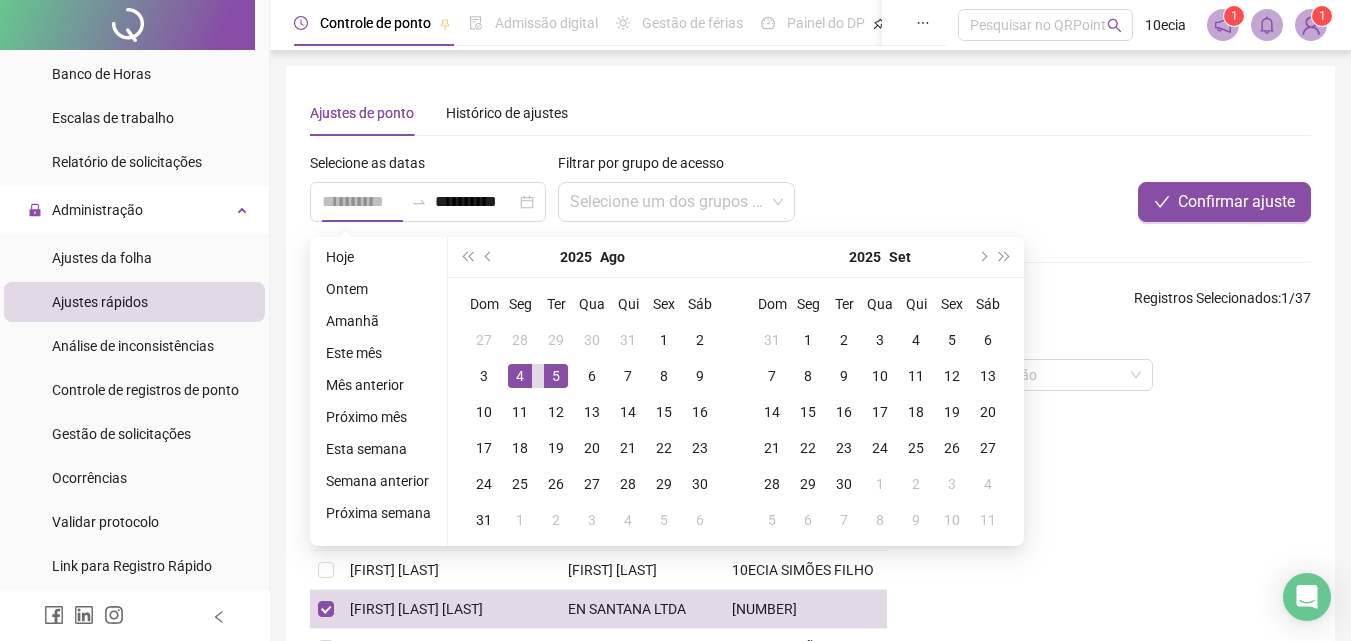 click on "4" at bounding box center [520, 376] 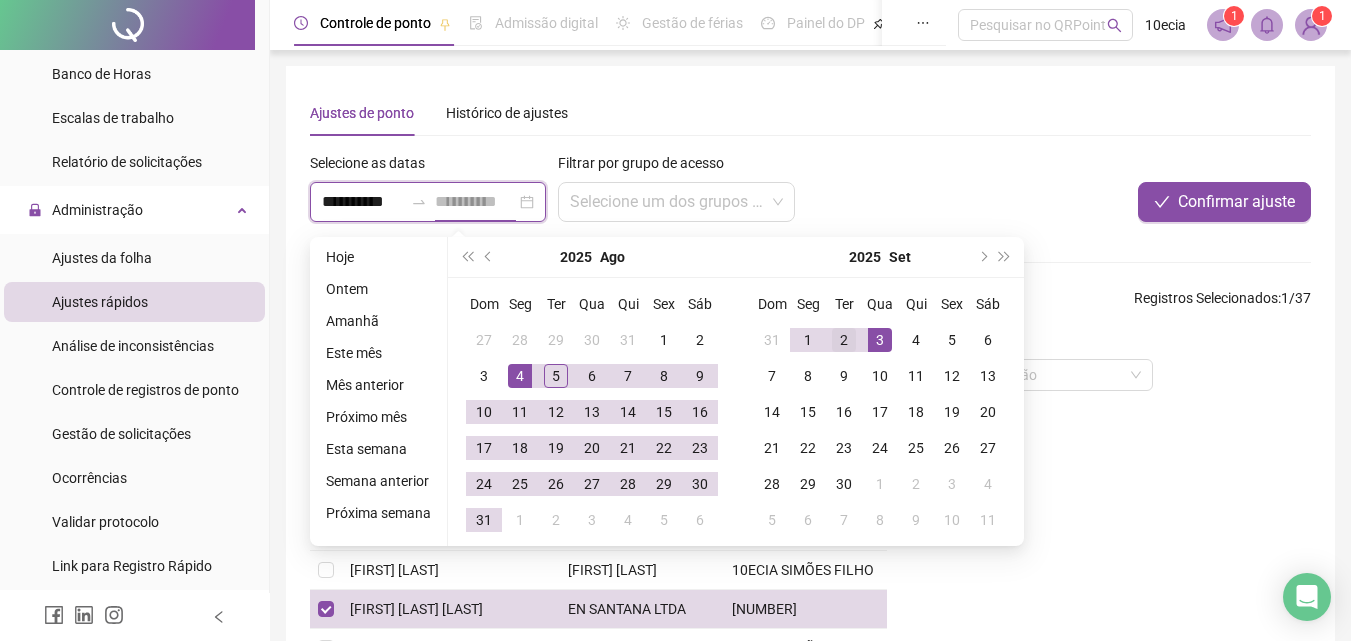 type on "**********" 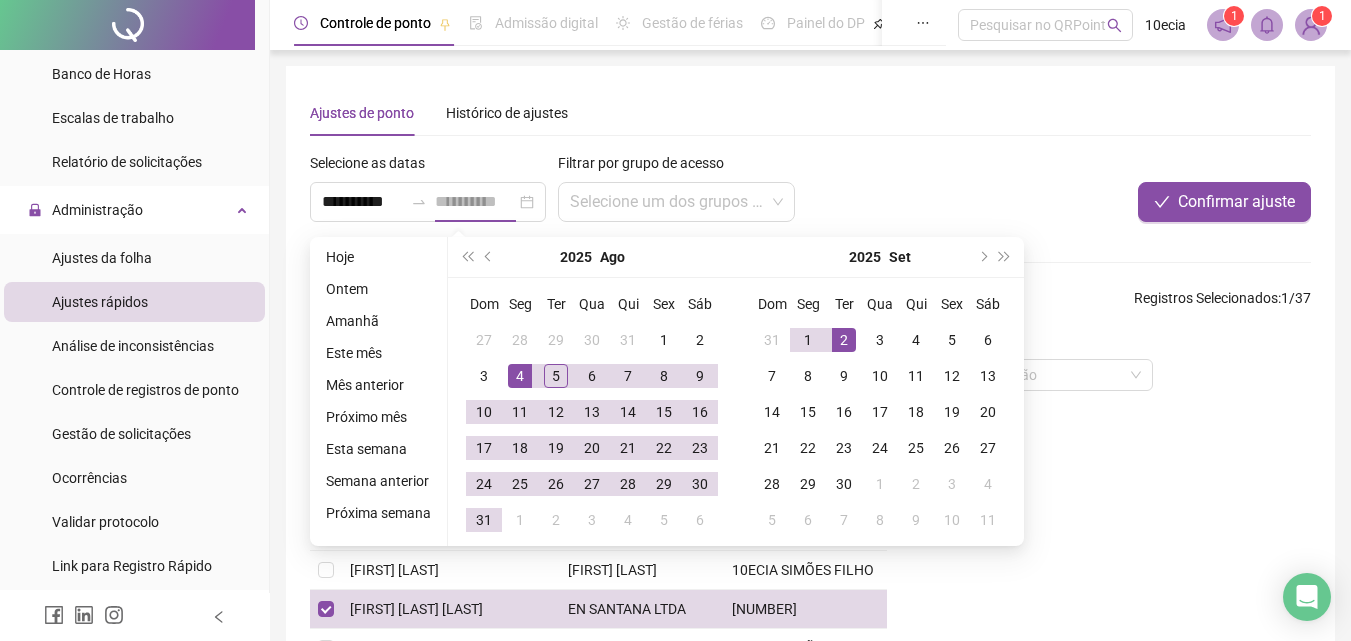 click on "2" at bounding box center [844, 340] 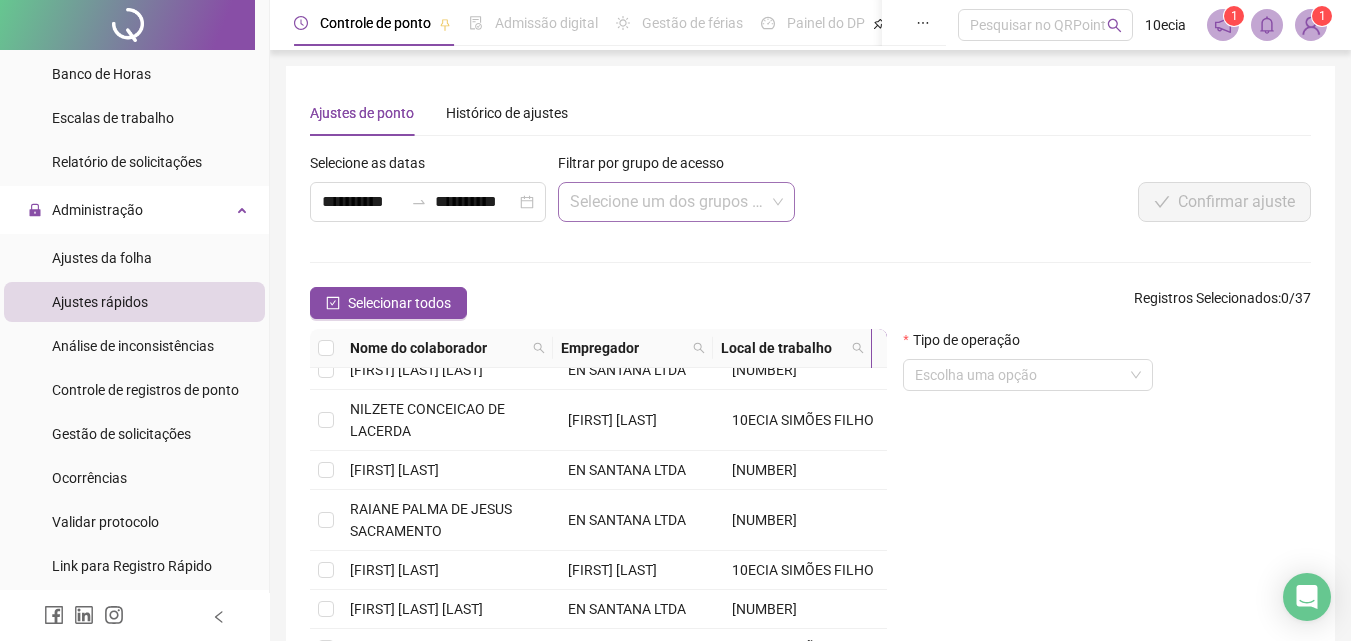 click at bounding box center (667, 202) 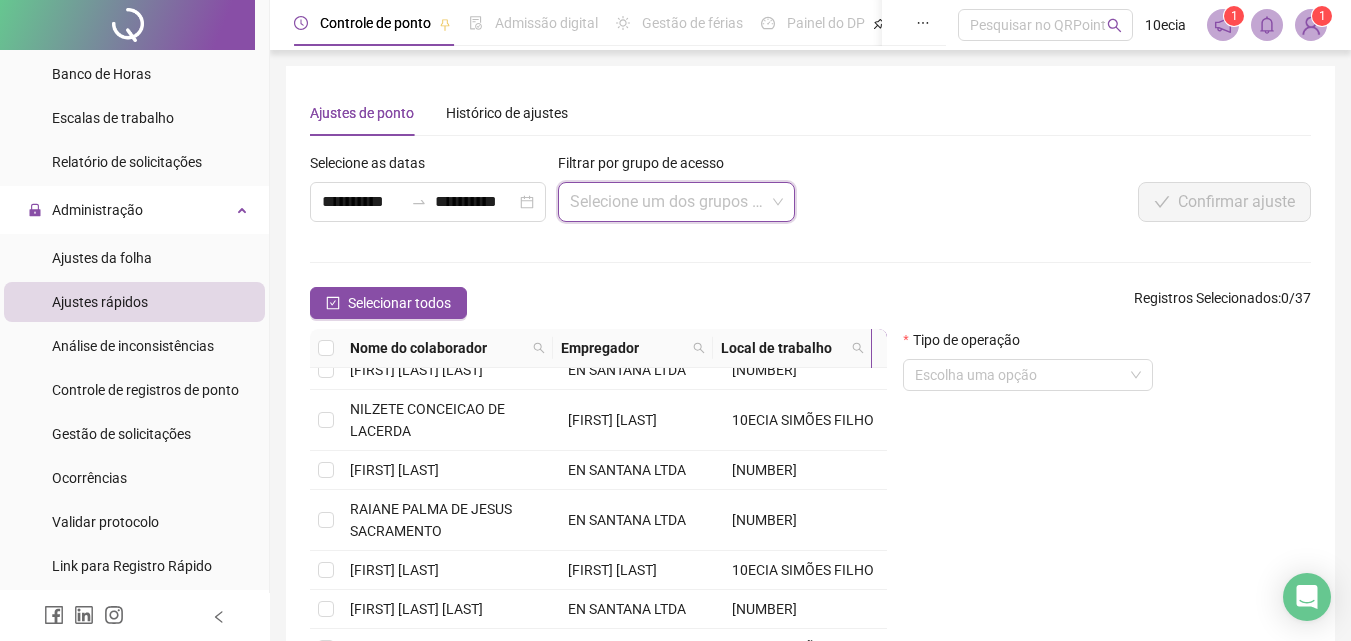 click at bounding box center (667, 202) 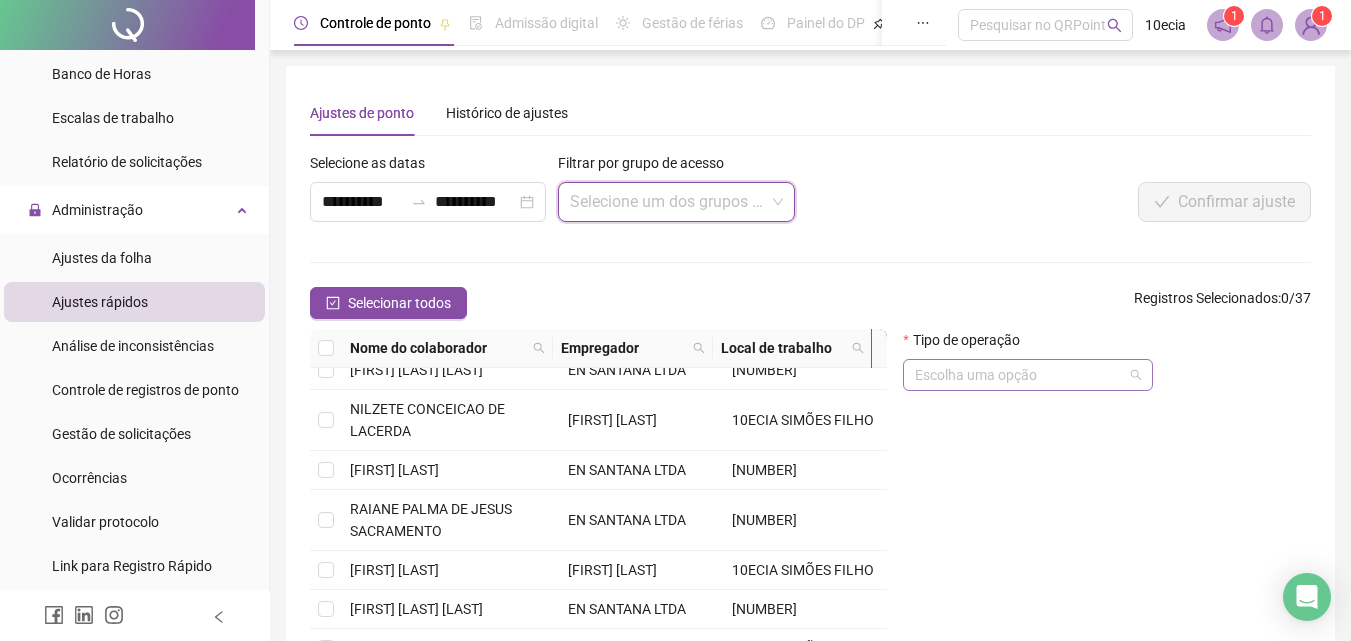 click at bounding box center (1019, 375) 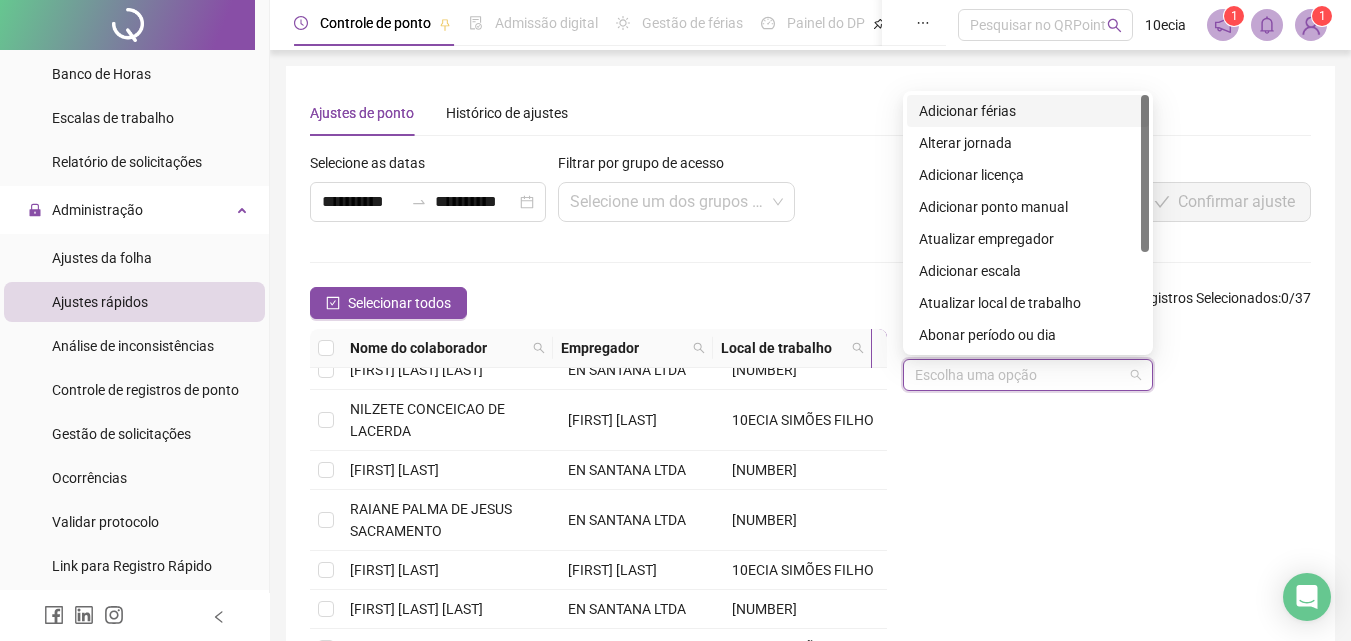 click on "Adicionar férias" at bounding box center (1028, 111) 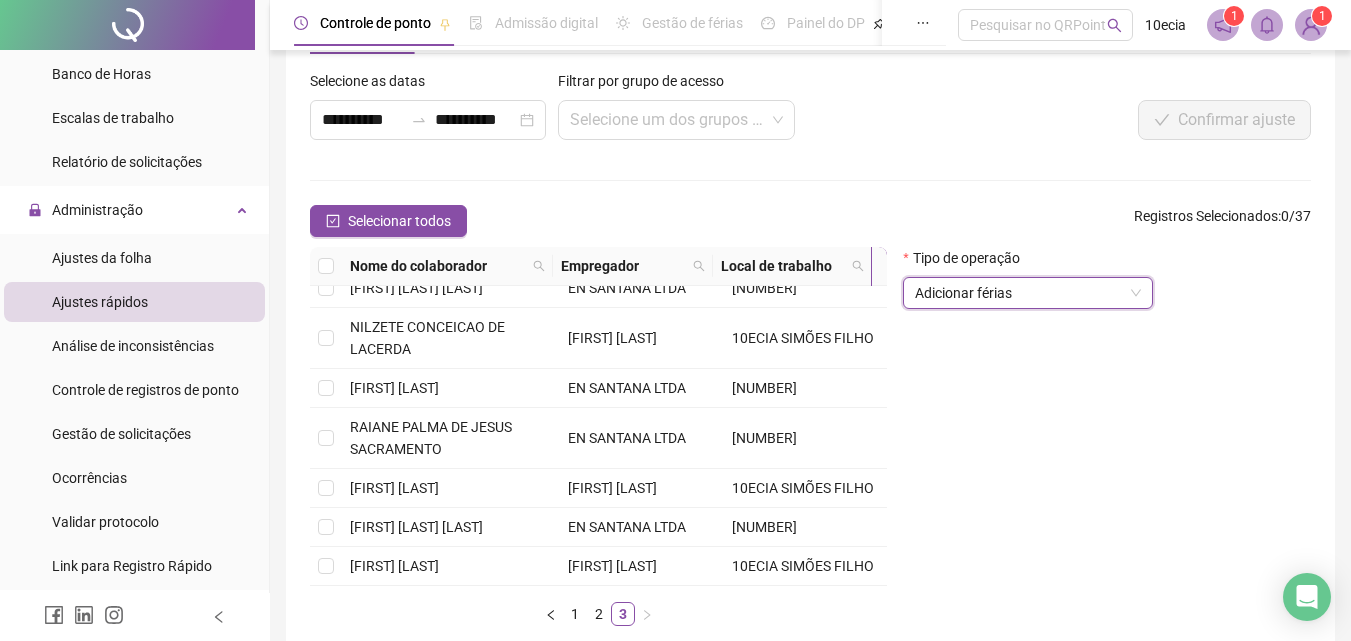 scroll, scrollTop: 193, scrollLeft: 0, axis: vertical 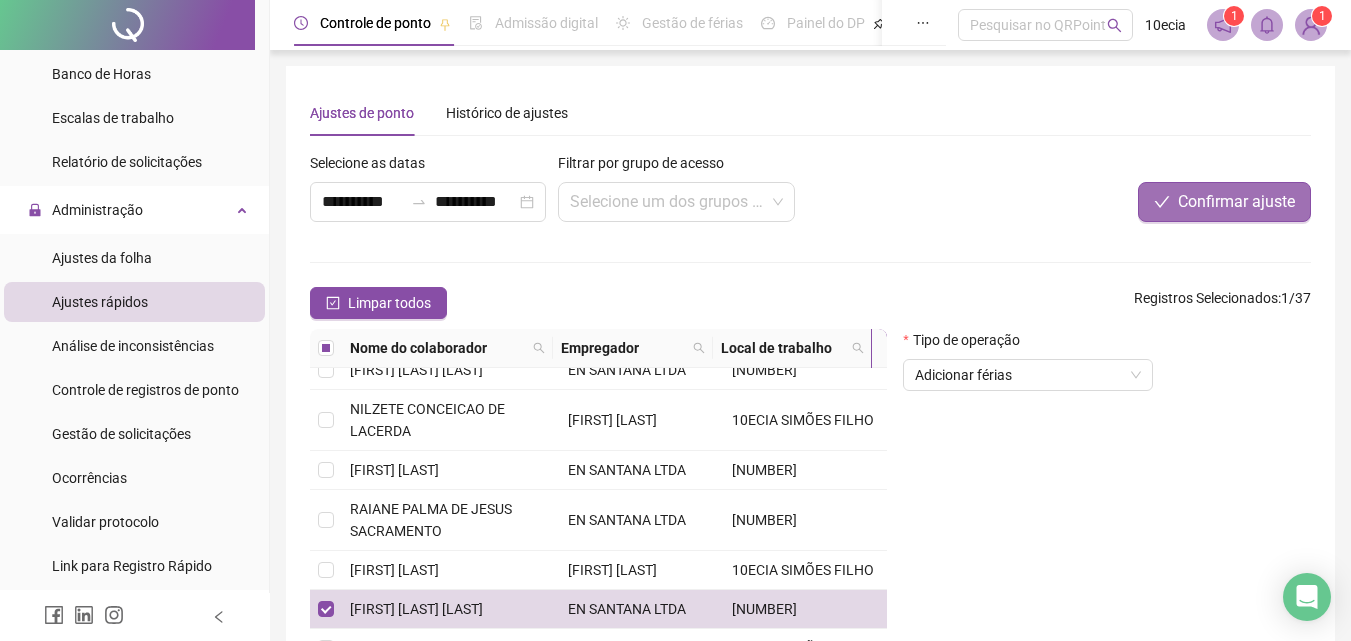 click on "Confirmar ajuste" at bounding box center (1236, 202) 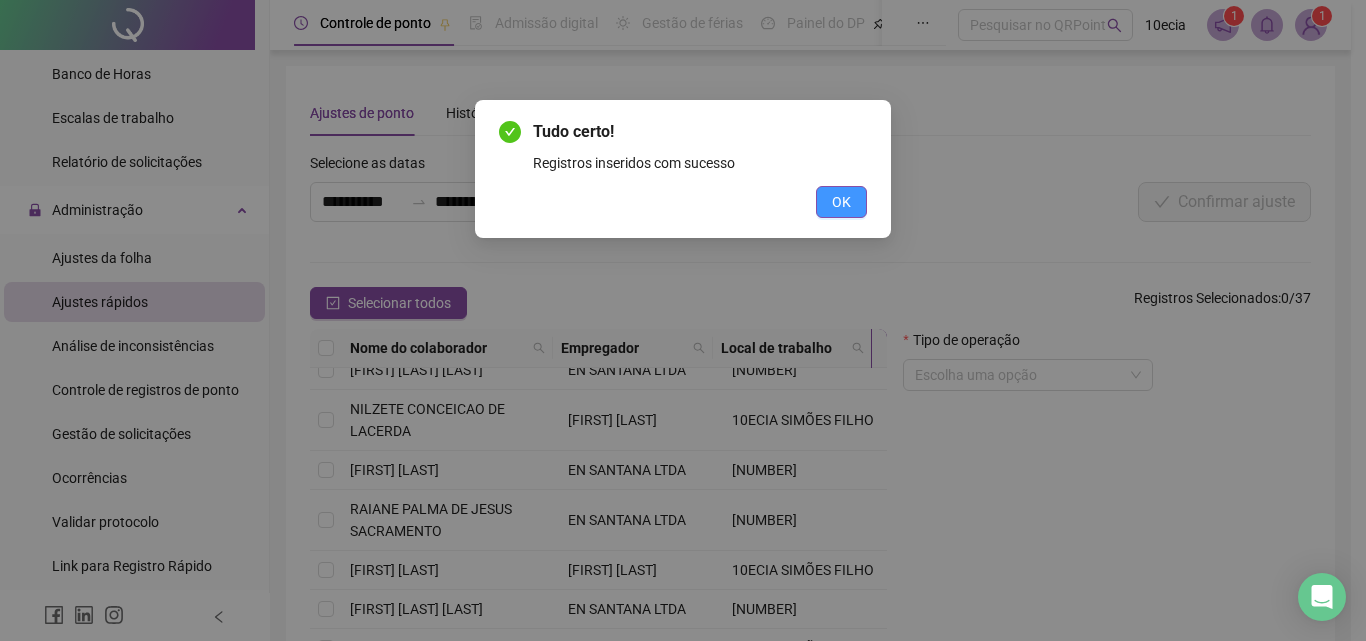 click on "OK" at bounding box center [841, 202] 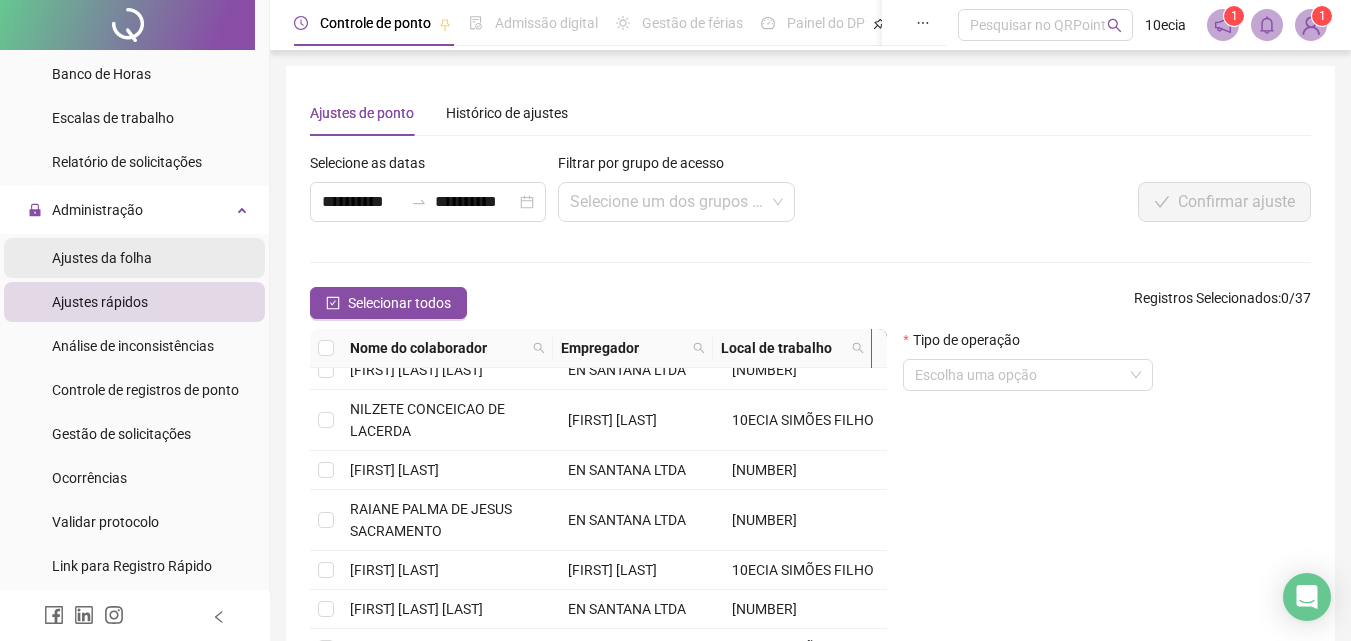 click on "Ajustes da folha" at bounding box center [102, 258] 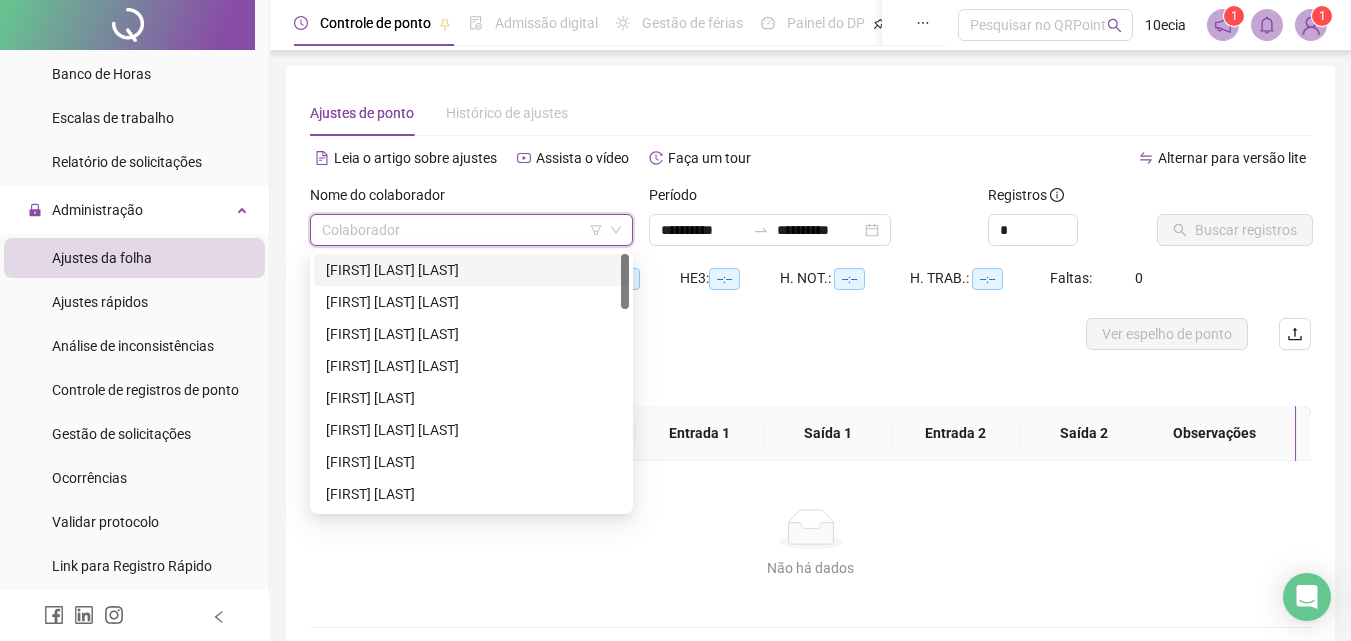 click at bounding box center [462, 230] 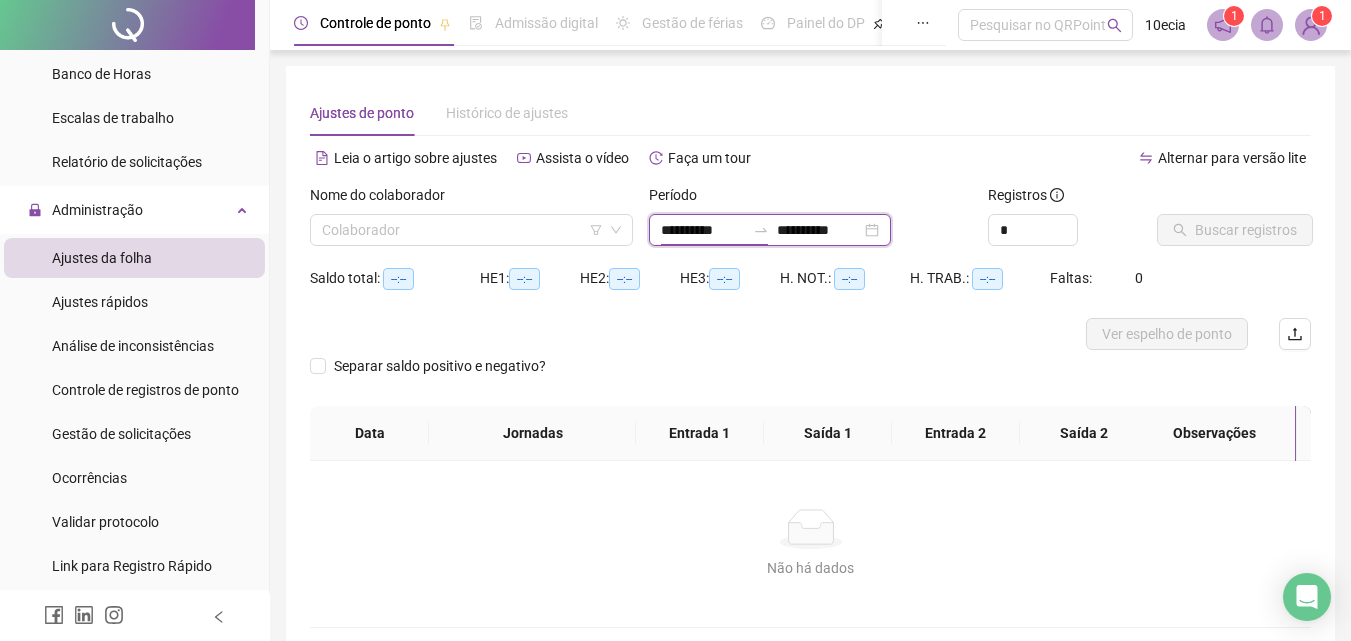 click on "**********" at bounding box center [703, 230] 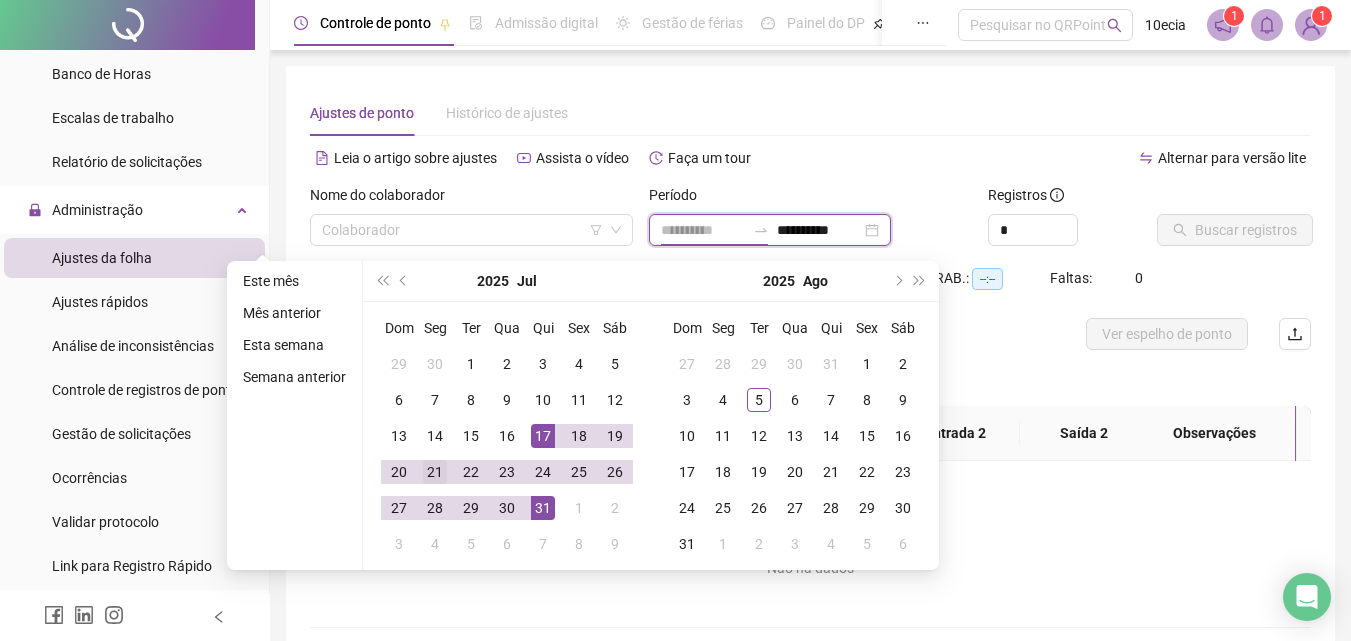 type on "**********" 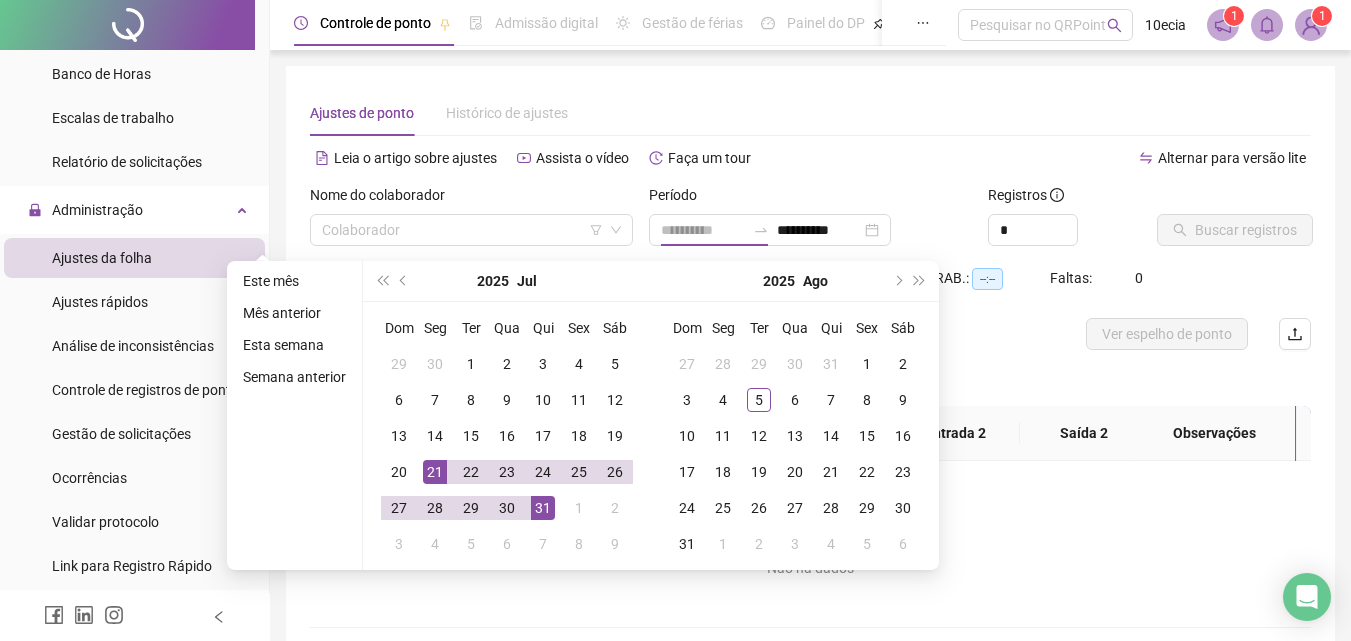 click on "21" at bounding box center [435, 472] 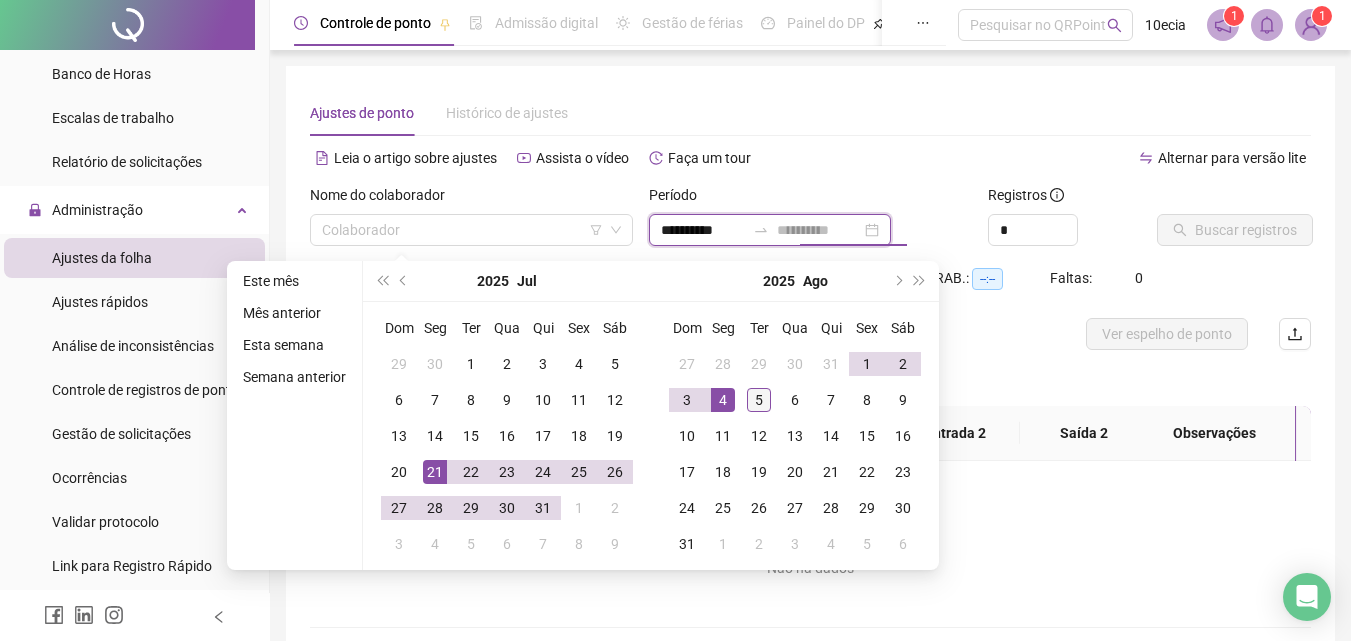 type on "**********" 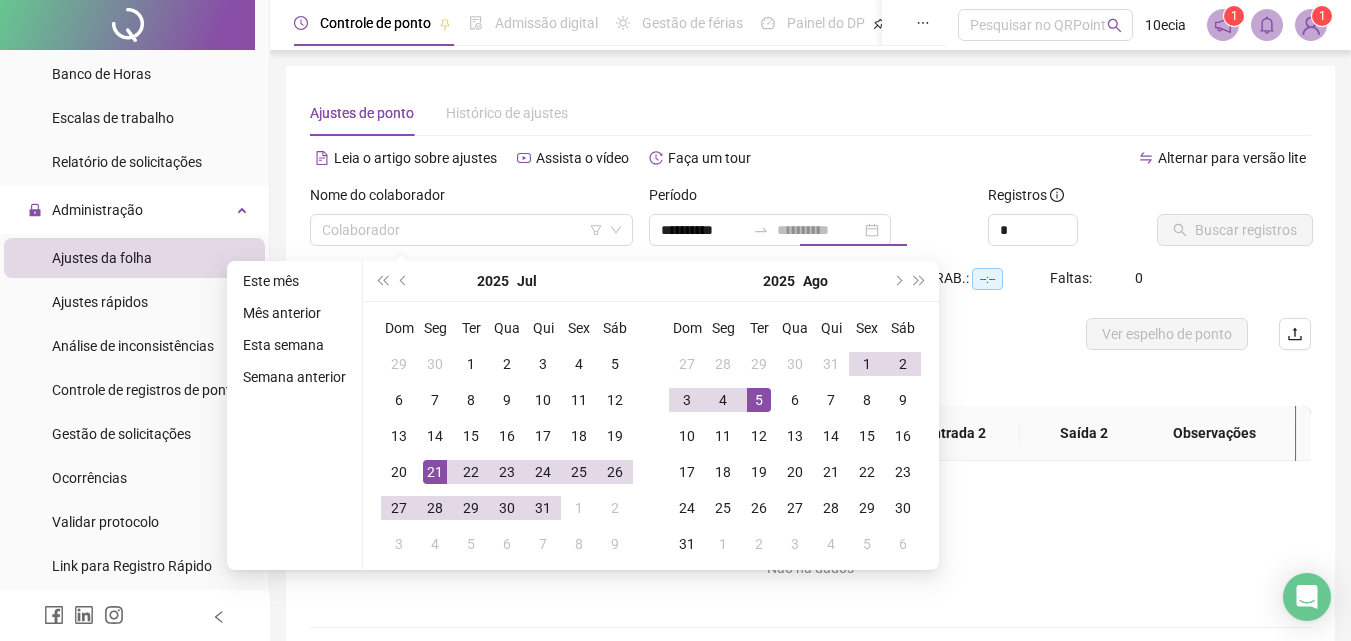click on "5" at bounding box center [759, 400] 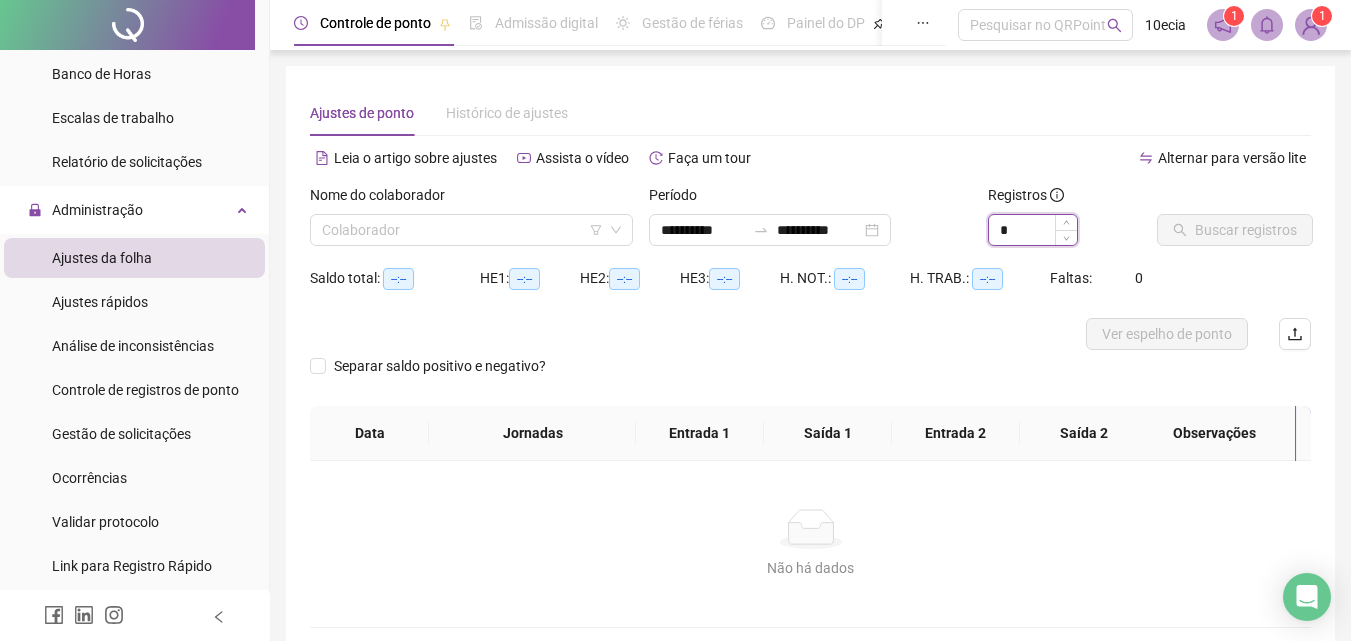 click on "*" at bounding box center [1033, 230] 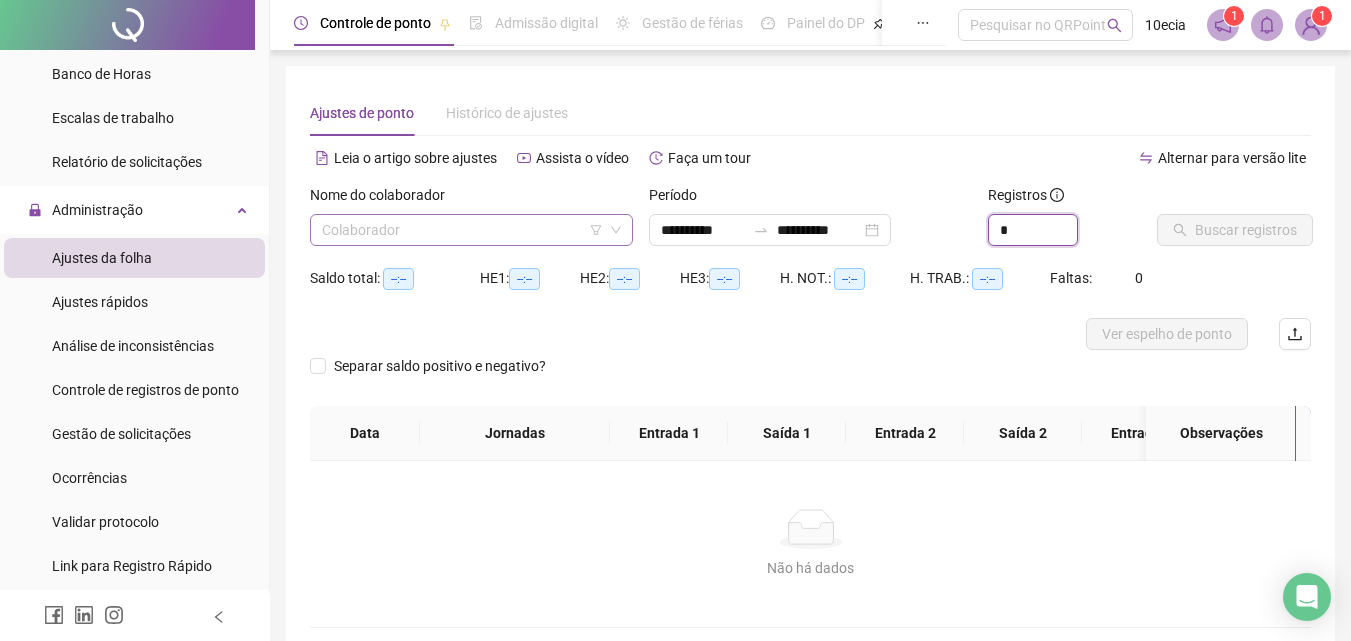 type on "*" 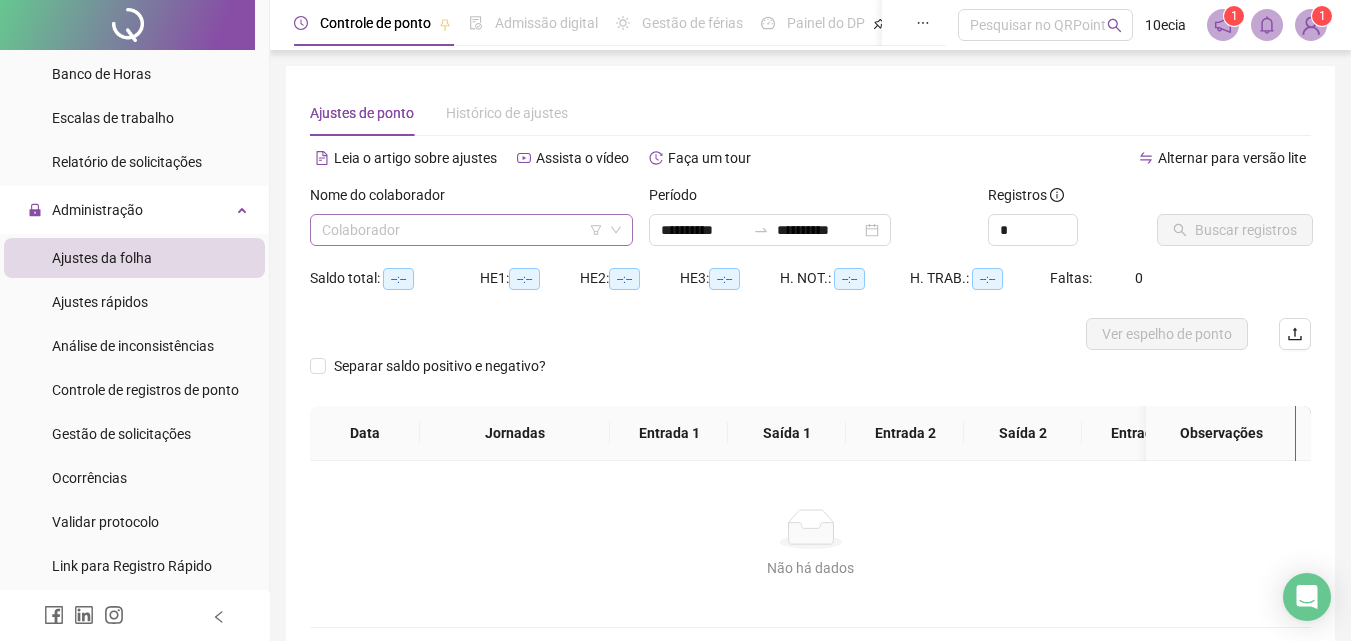 click at bounding box center (462, 230) 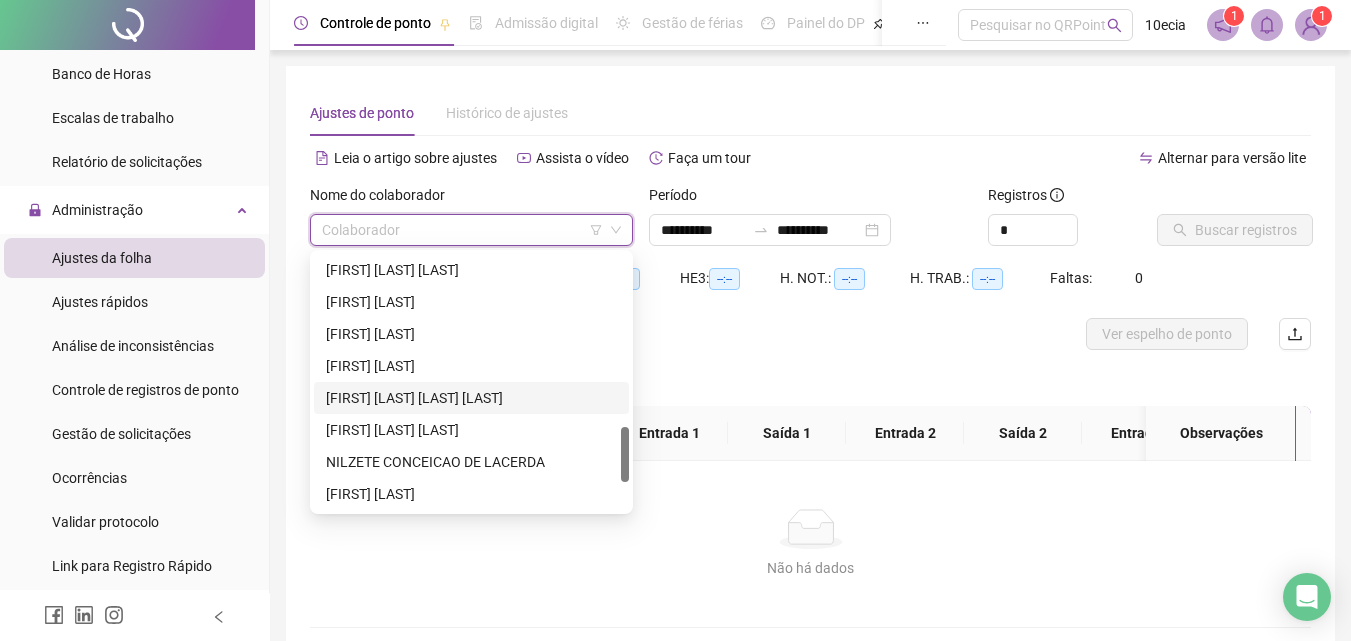 scroll, scrollTop: 928, scrollLeft: 0, axis: vertical 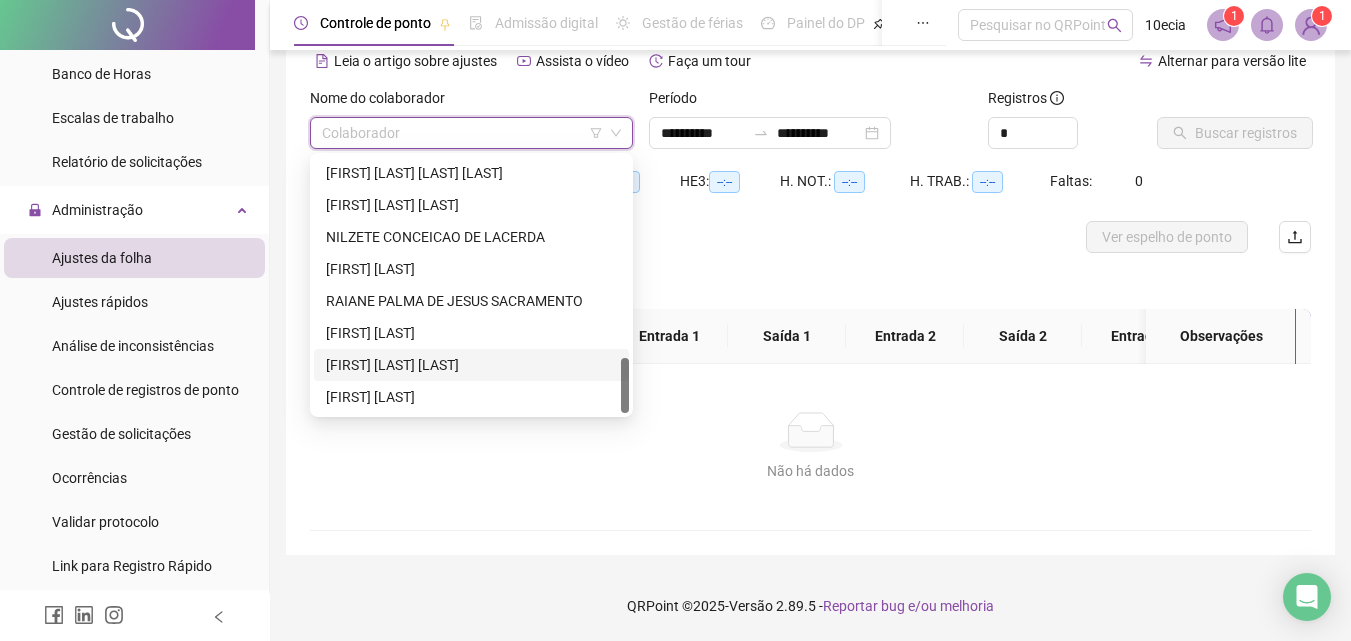 click on "[FIRST] [LAST] [LAST]" at bounding box center [471, 365] 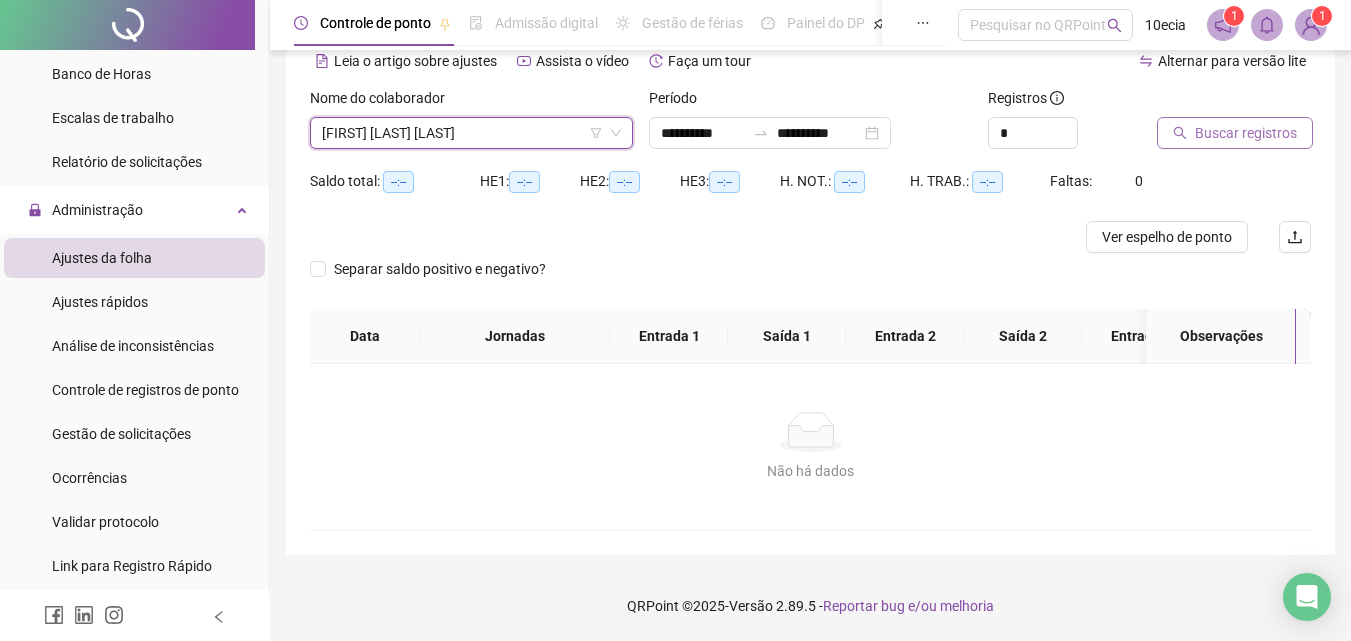 click on "Buscar registros" at bounding box center [1235, 133] 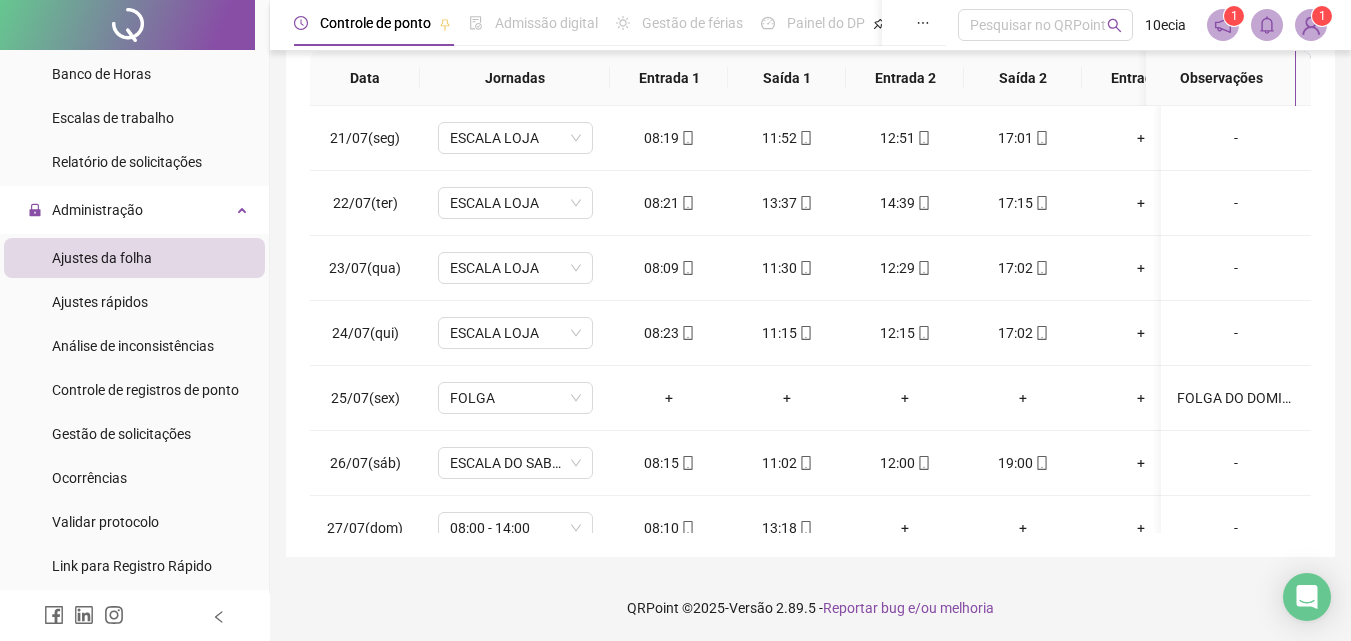 scroll, scrollTop: 381, scrollLeft: 0, axis: vertical 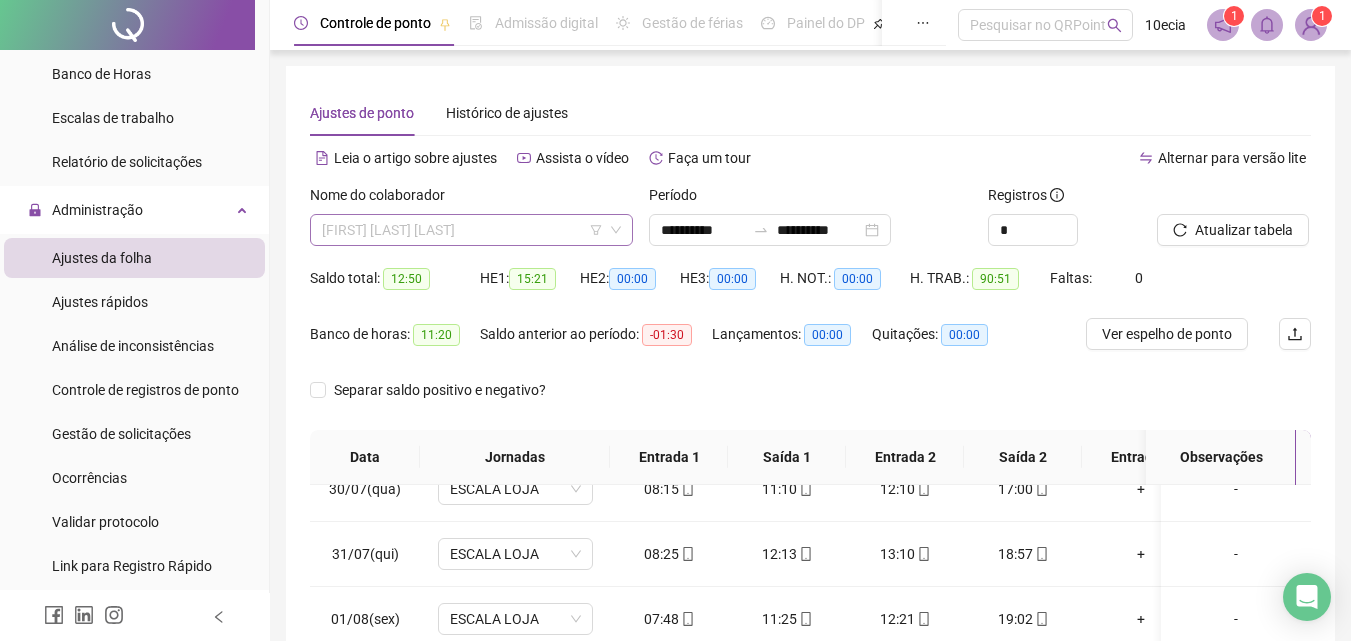 click on "[FIRST] [LAST] [LAST]" at bounding box center (471, 230) 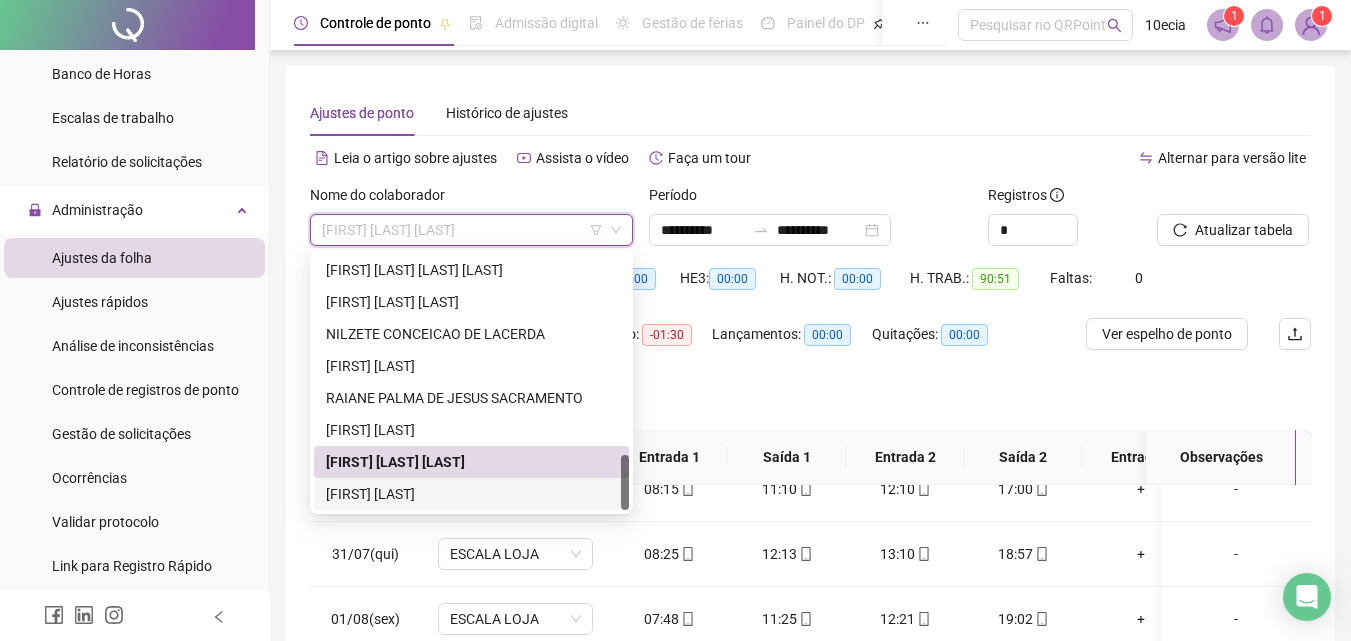 click on "[FIRST] [LAST]" at bounding box center (471, 494) 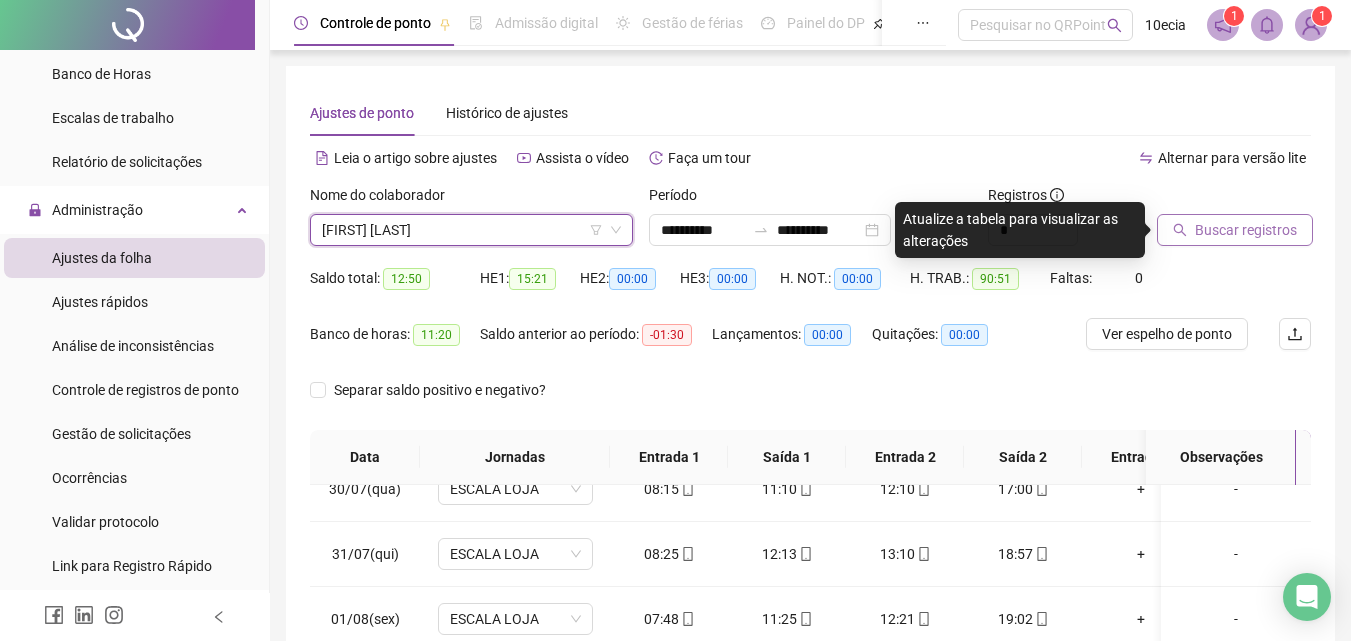 click on "Buscar registros" at bounding box center [1246, 230] 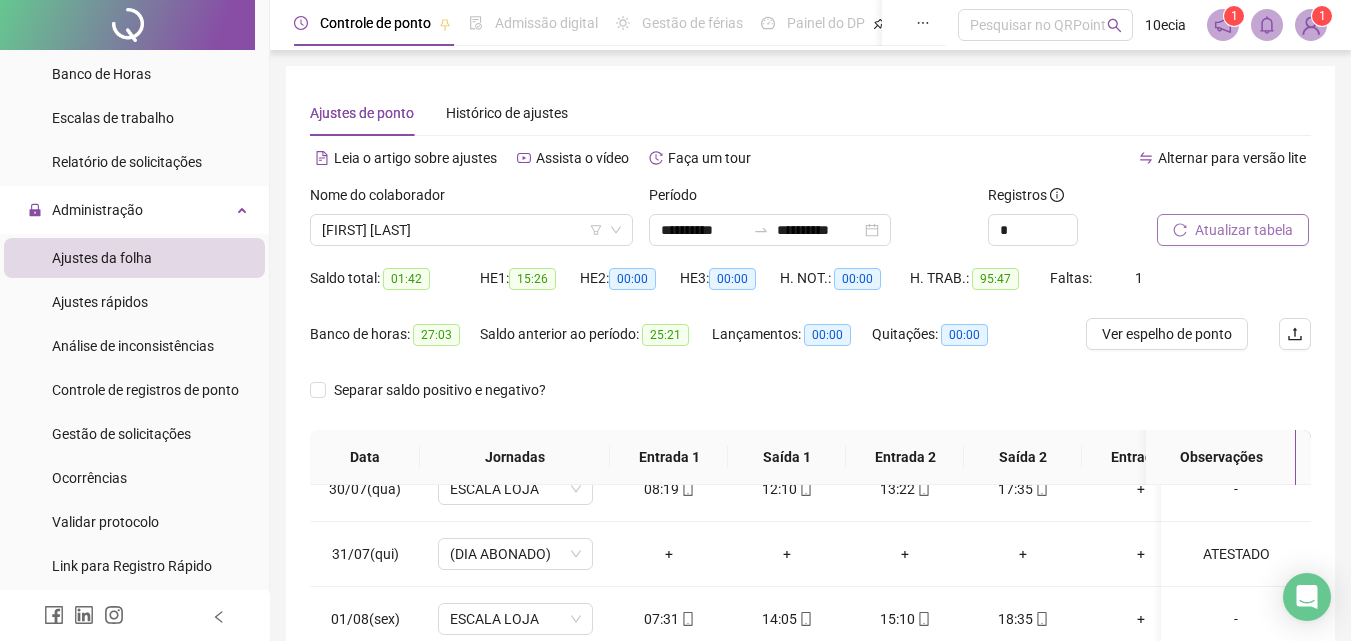 click on "Atualizar tabela" at bounding box center [1244, 230] 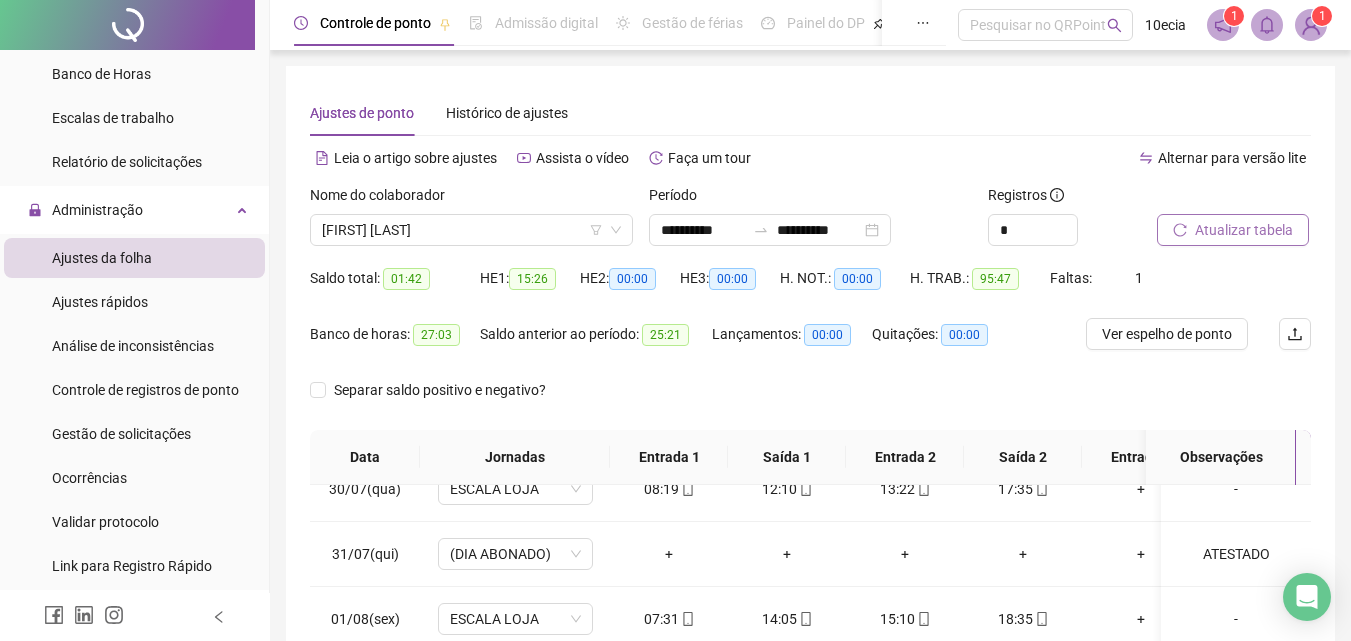 click on "Atualizar tabela" at bounding box center (1244, 230) 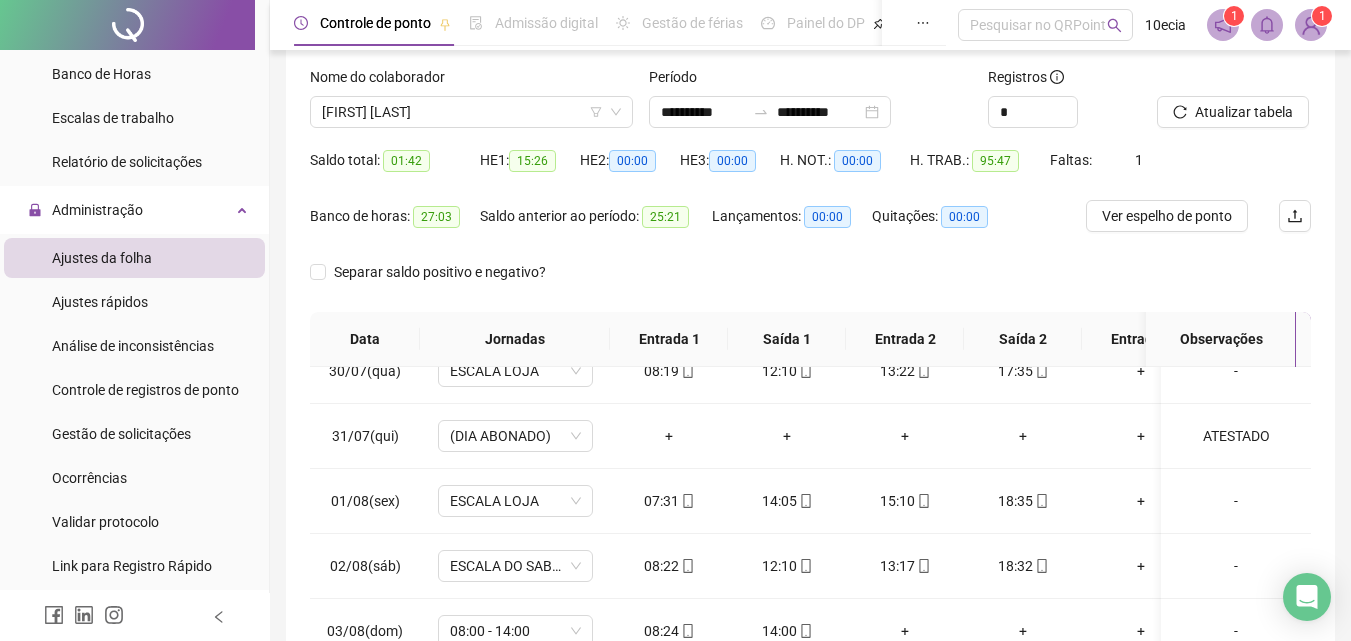 scroll, scrollTop: 81, scrollLeft: 0, axis: vertical 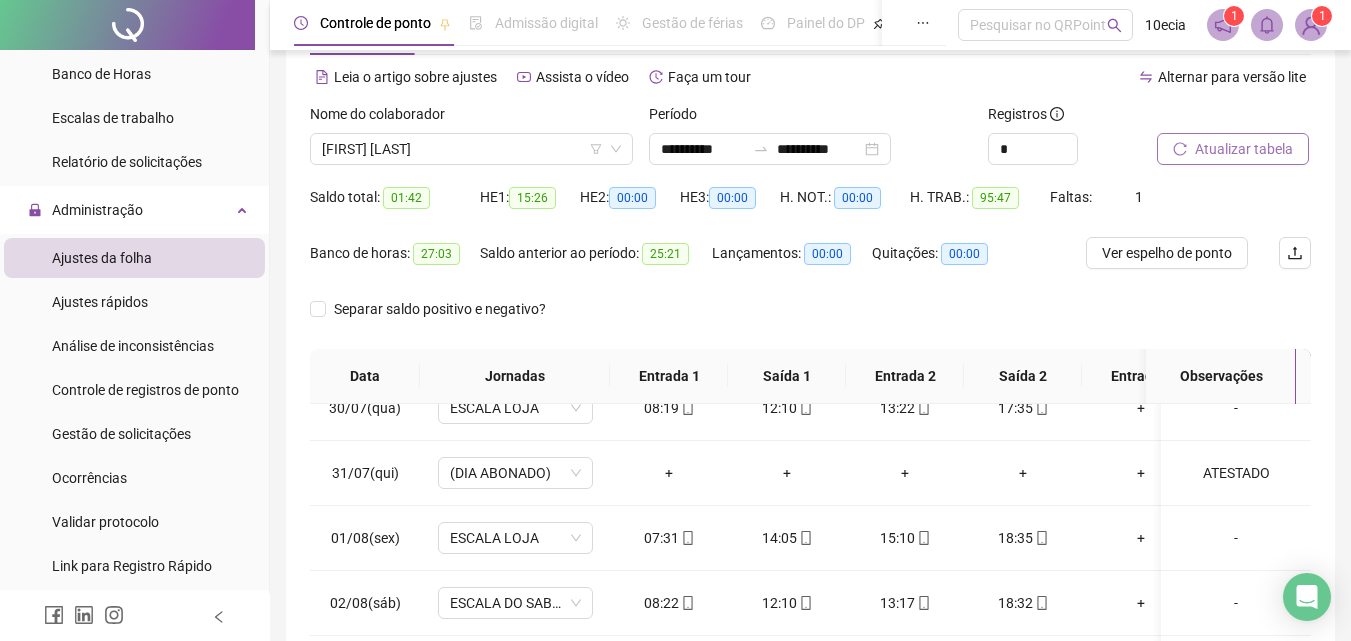 click on "Atualizar tabela" at bounding box center (1244, 149) 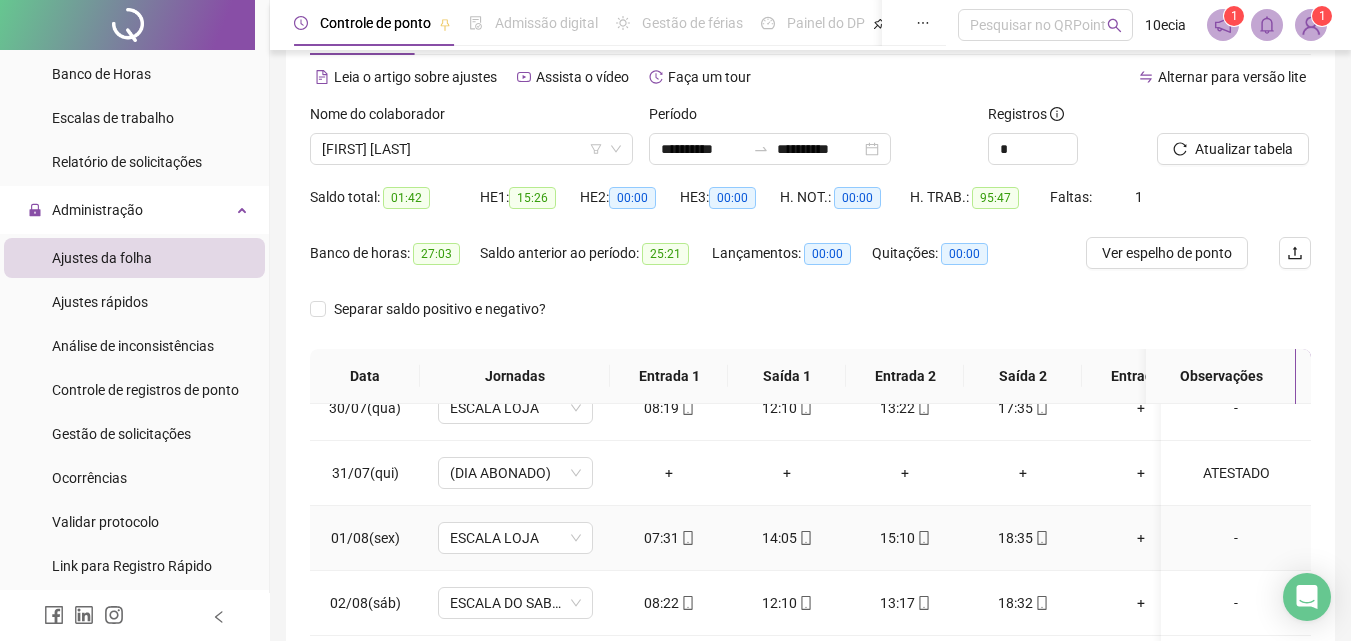 scroll, scrollTop: 381, scrollLeft: 0, axis: vertical 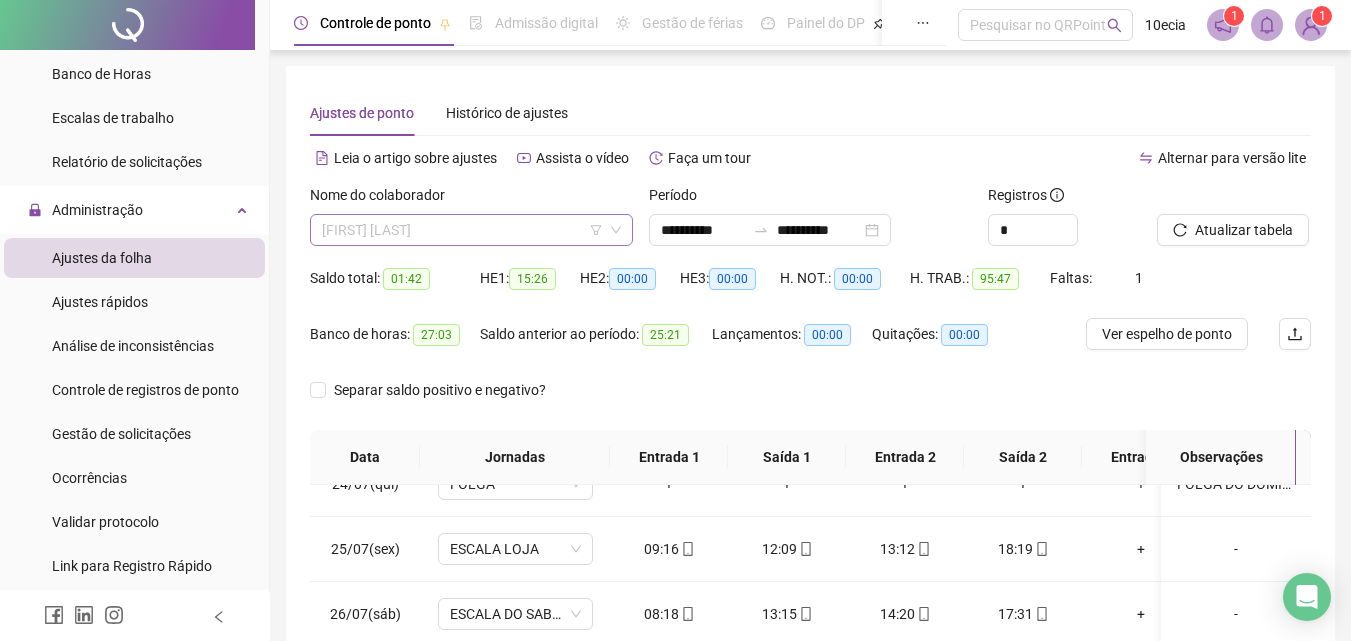 click on "[FIRST] [LAST]" at bounding box center (471, 230) 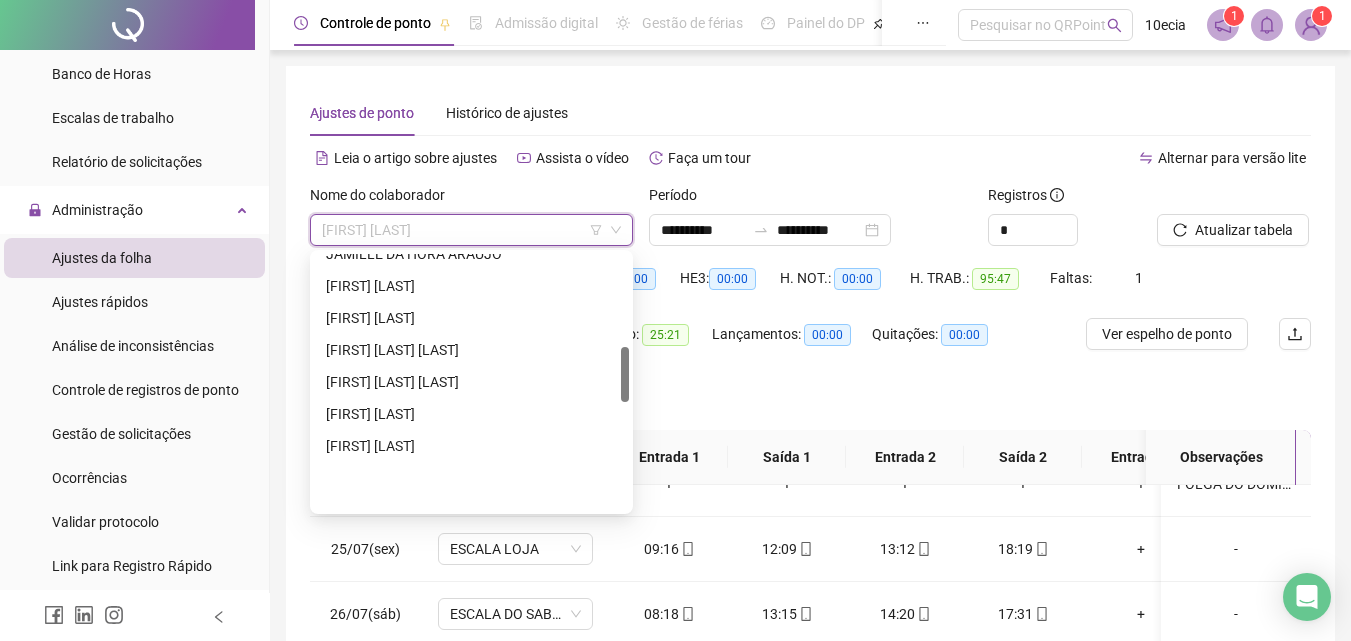 scroll, scrollTop: 328, scrollLeft: 0, axis: vertical 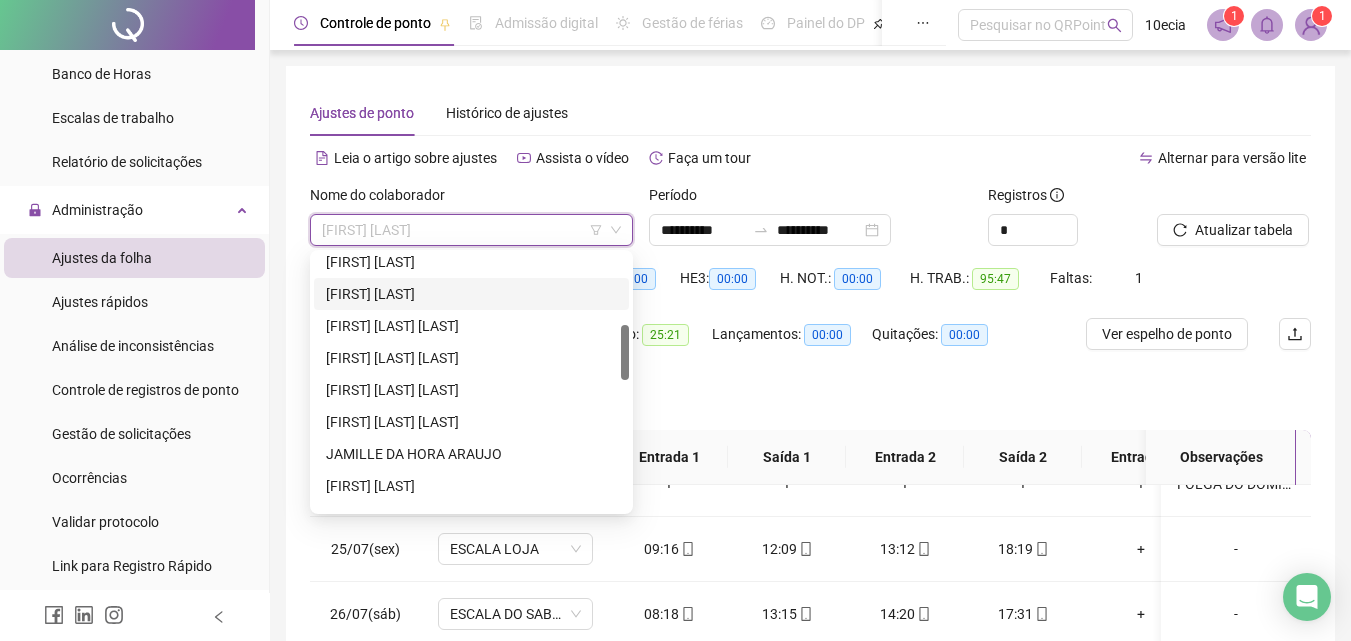 click on "[FIRST] [LAST]" at bounding box center (471, 294) 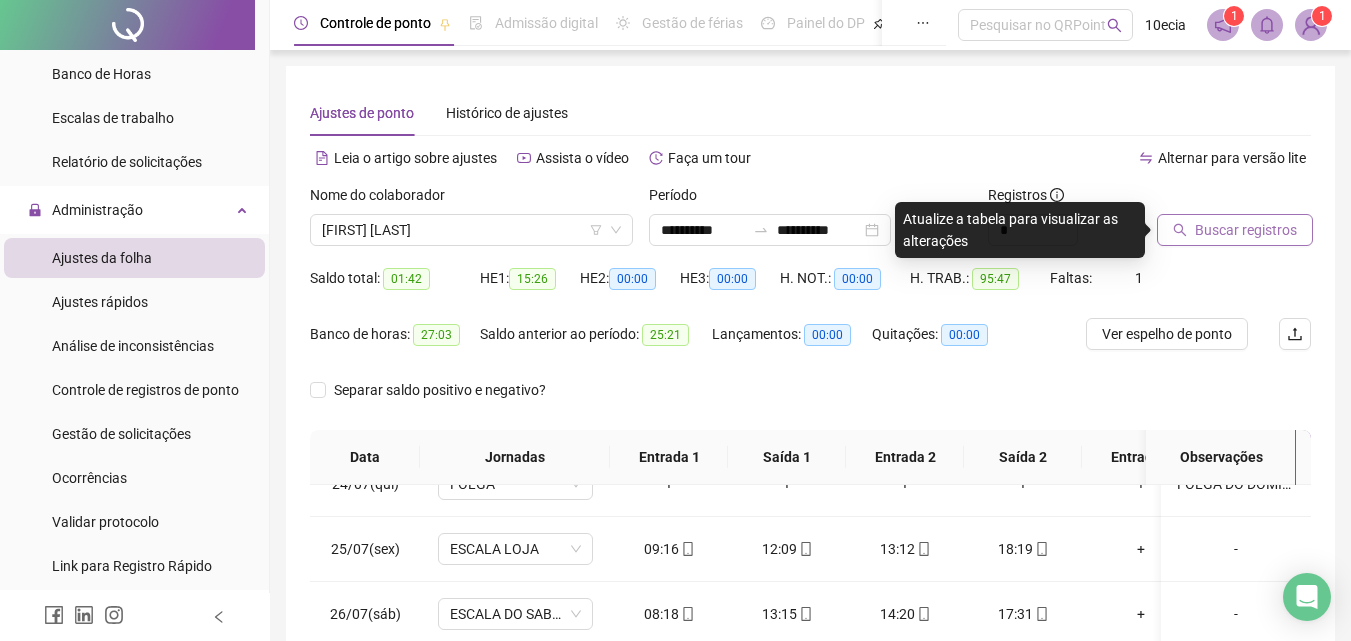 click on "Buscar registros" at bounding box center [1246, 230] 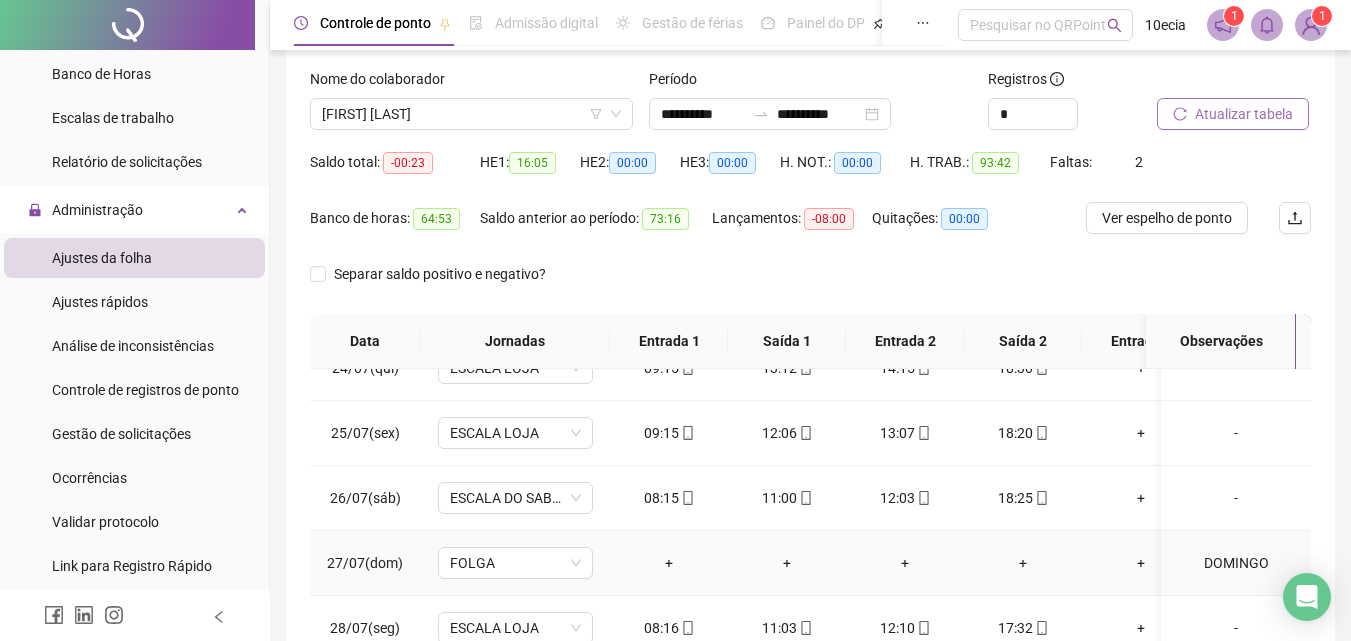 scroll, scrollTop: 381, scrollLeft: 0, axis: vertical 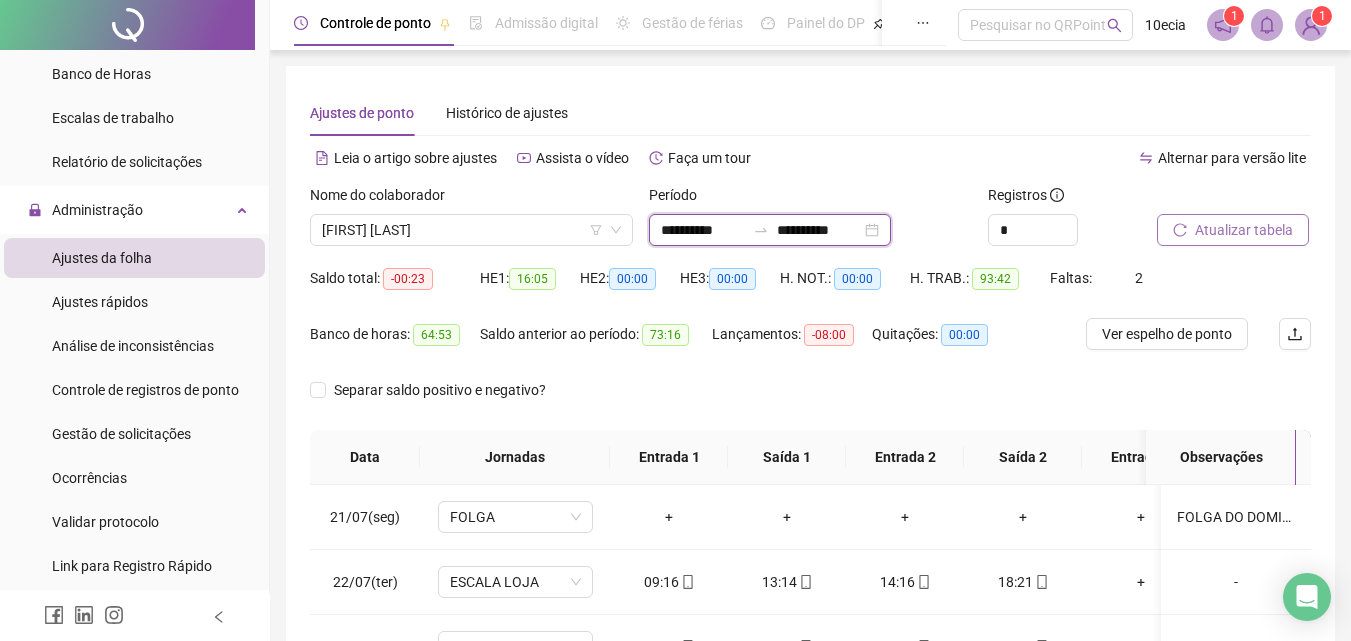 click on "**********" at bounding box center [703, 230] 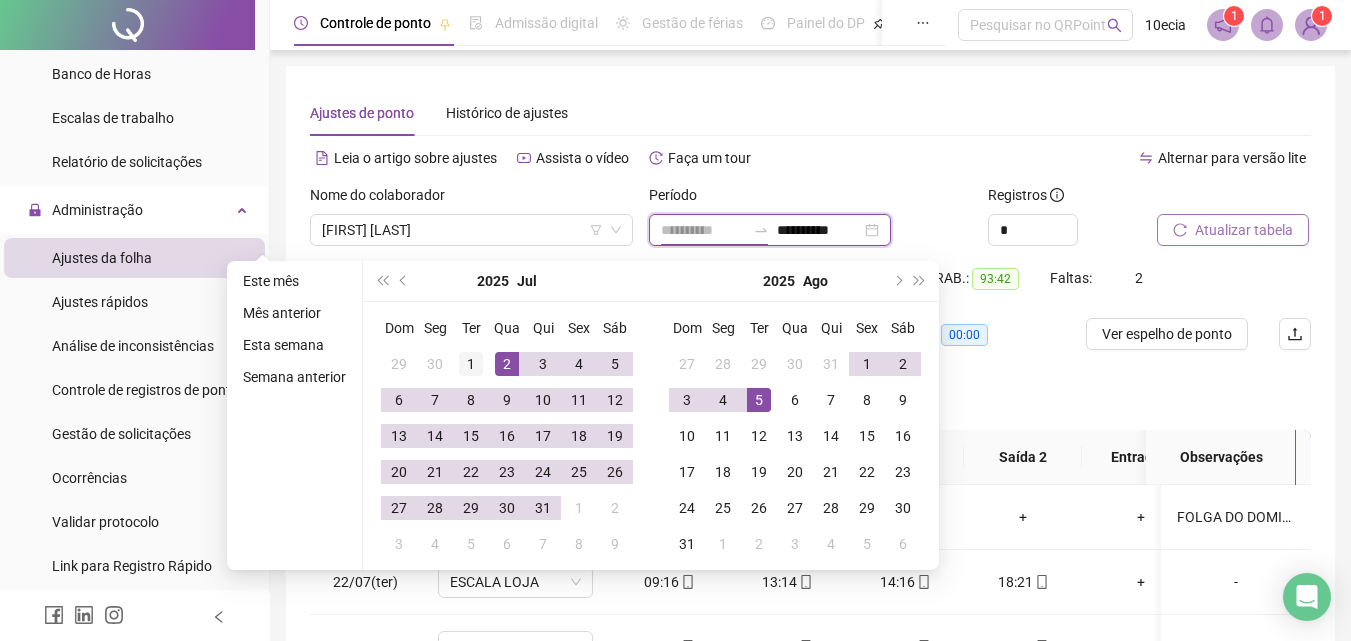 type on "**********" 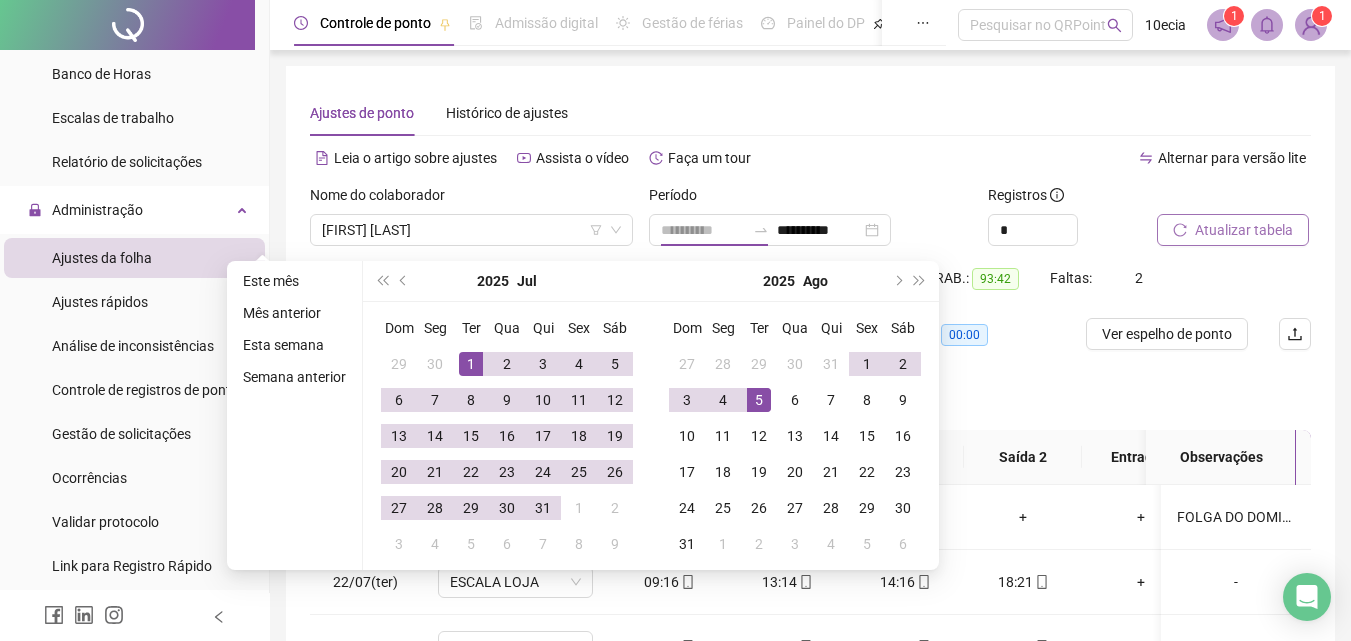 click on "1" at bounding box center [471, 364] 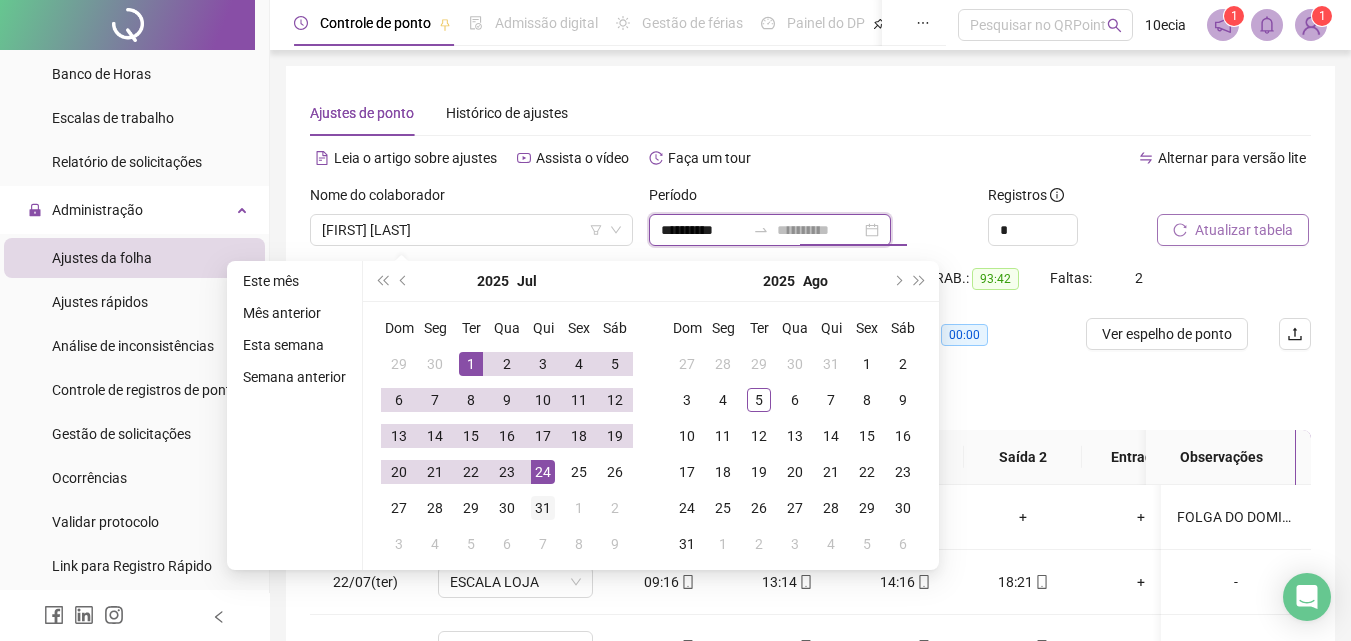 type on "**********" 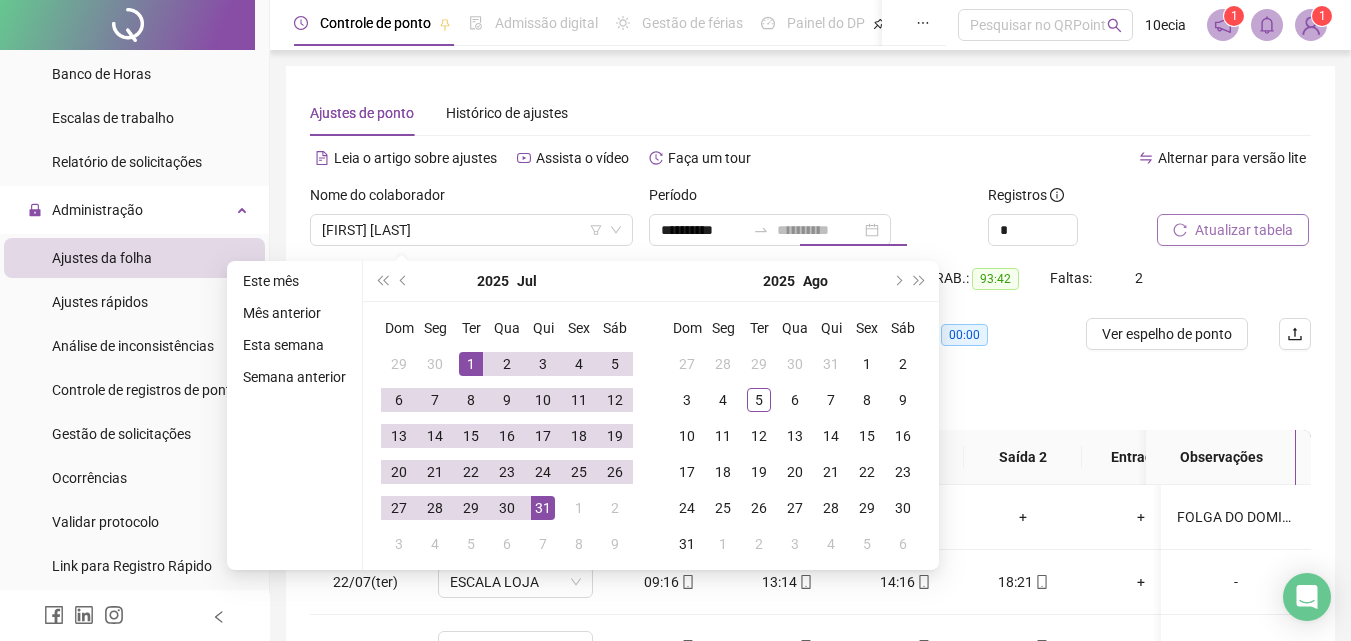 click on "31" at bounding box center [543, 508] 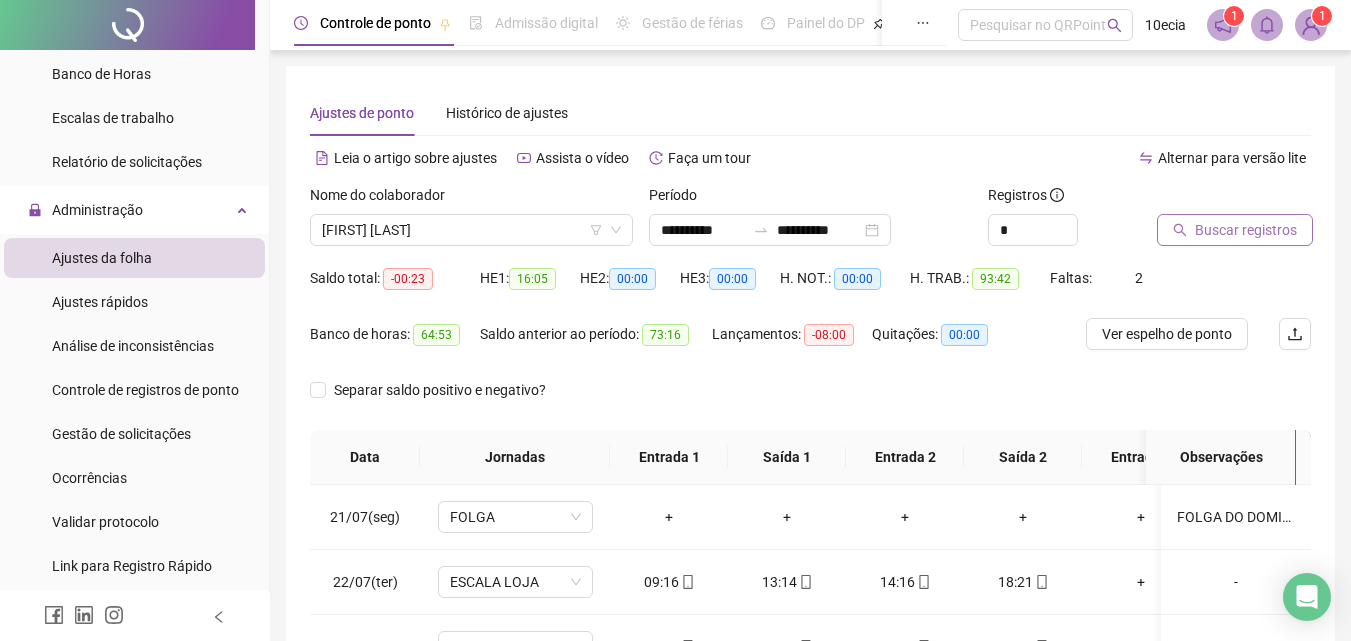 click on "Buscar registros" at bounding box center [1246, 230] 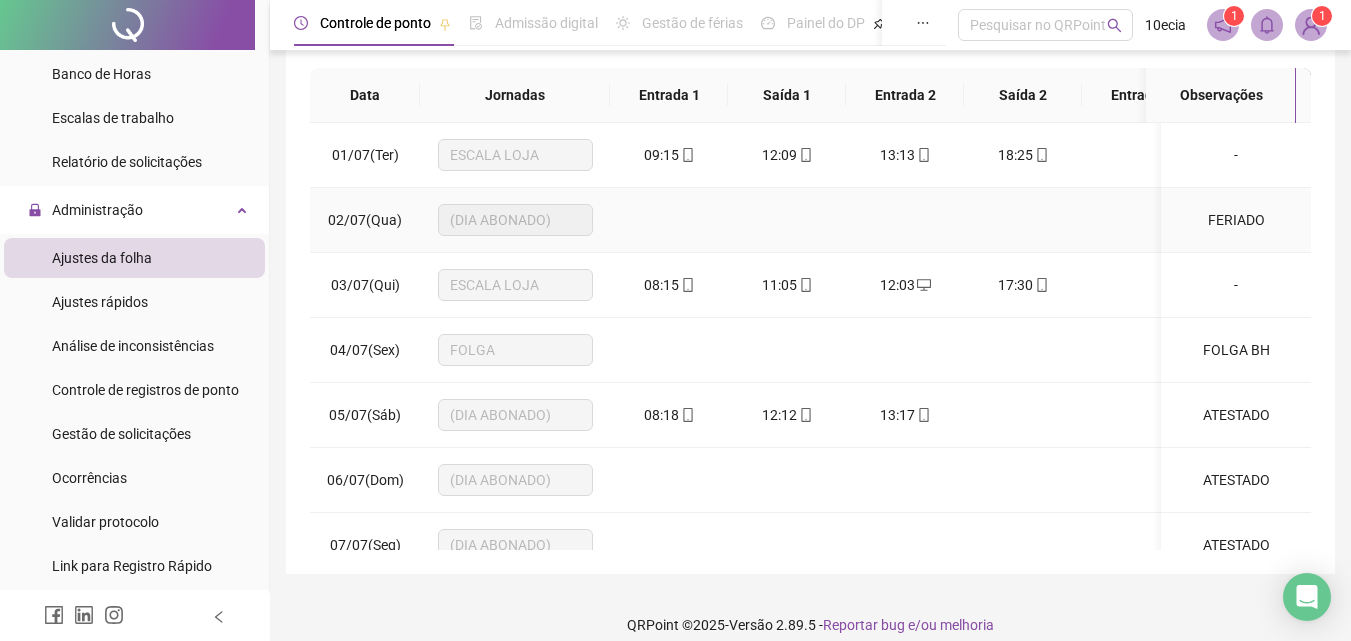 scroll, scrollTop: 381, scrollLeft: 0, axis: vertical 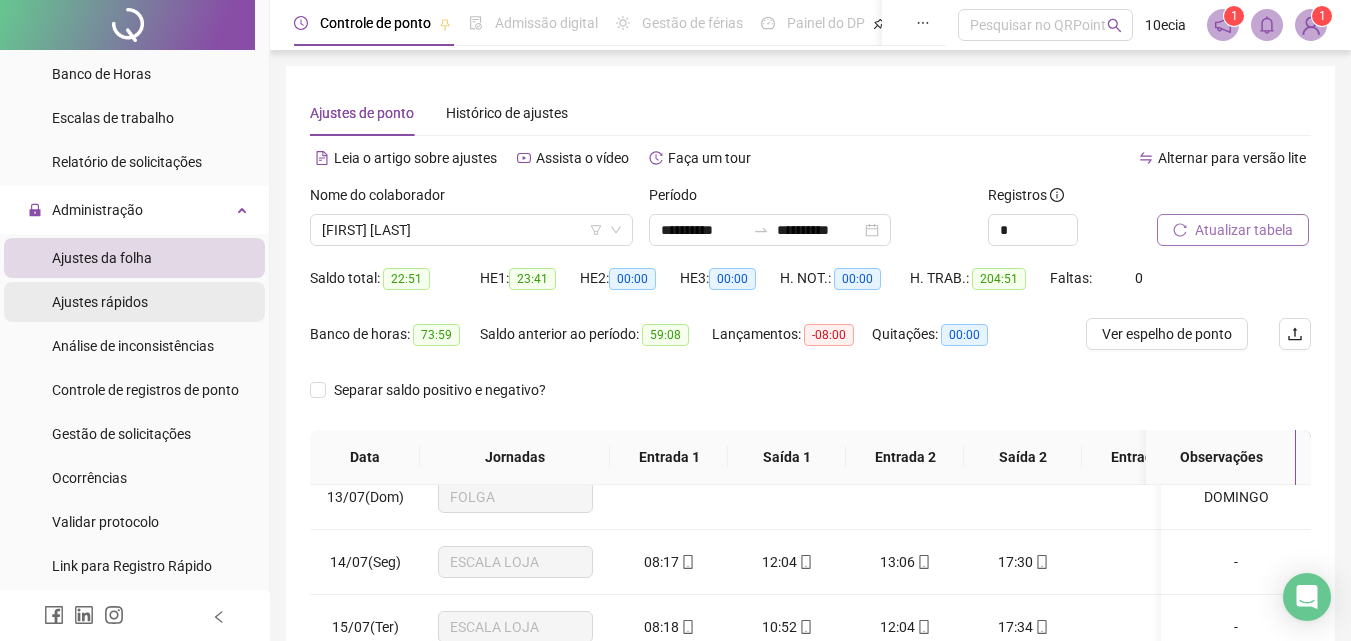 click on "Ajustes rápidos" at bounding box center [100, 302] 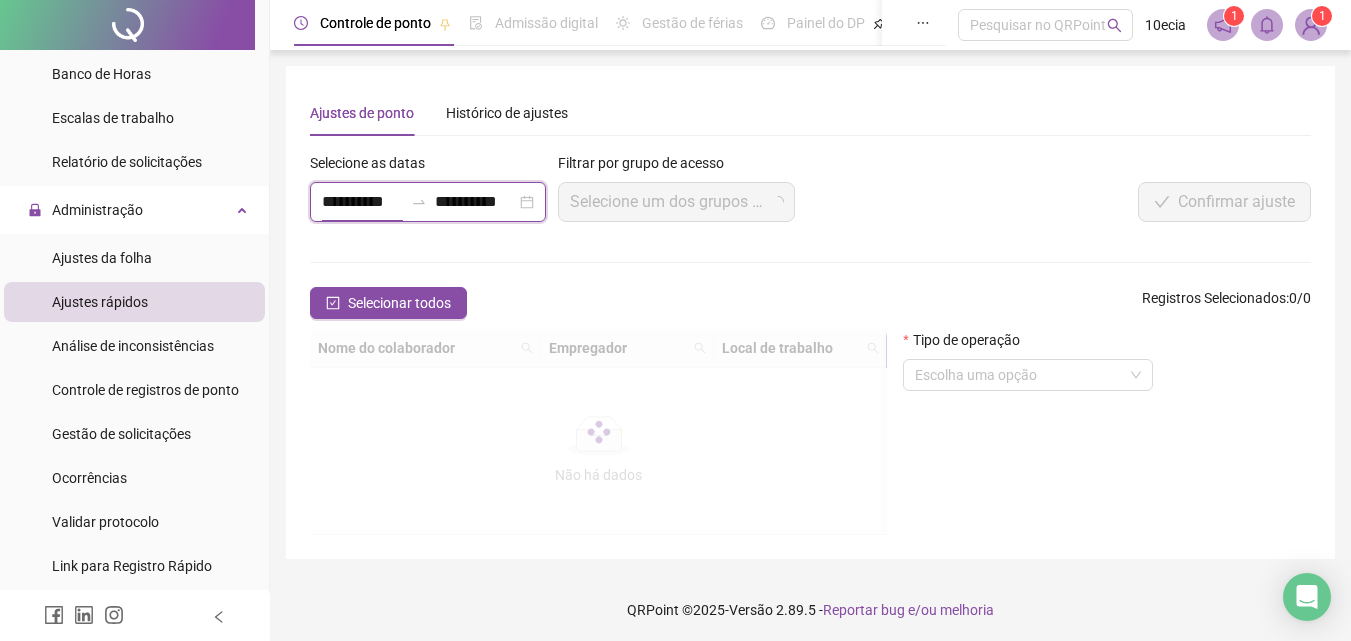 click on "**********" at bounding box center [362, 202] 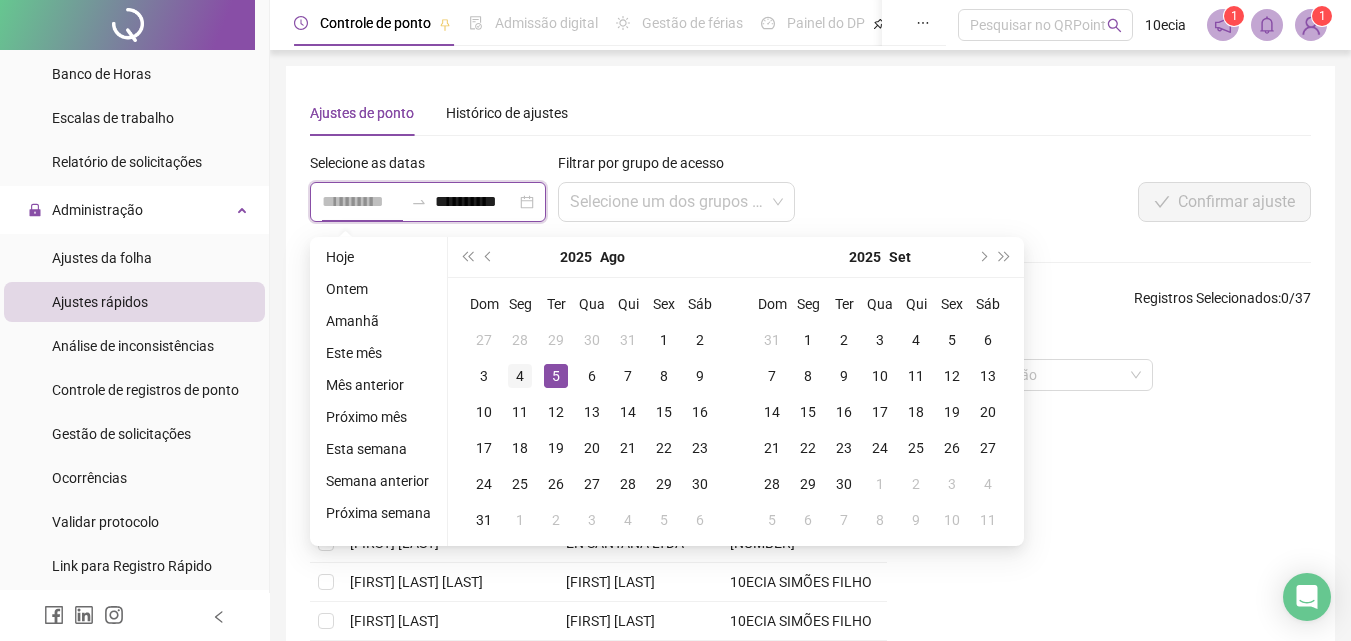type on "**********" 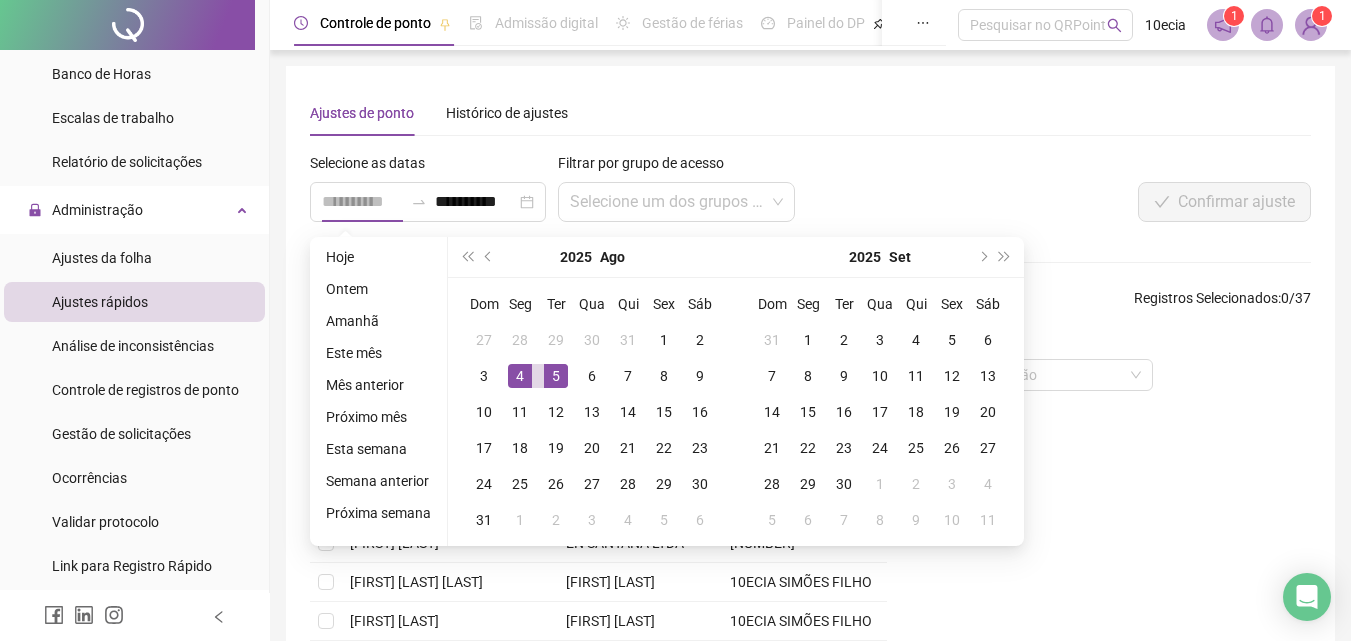 click on "4" at bounding box center (520, 376) 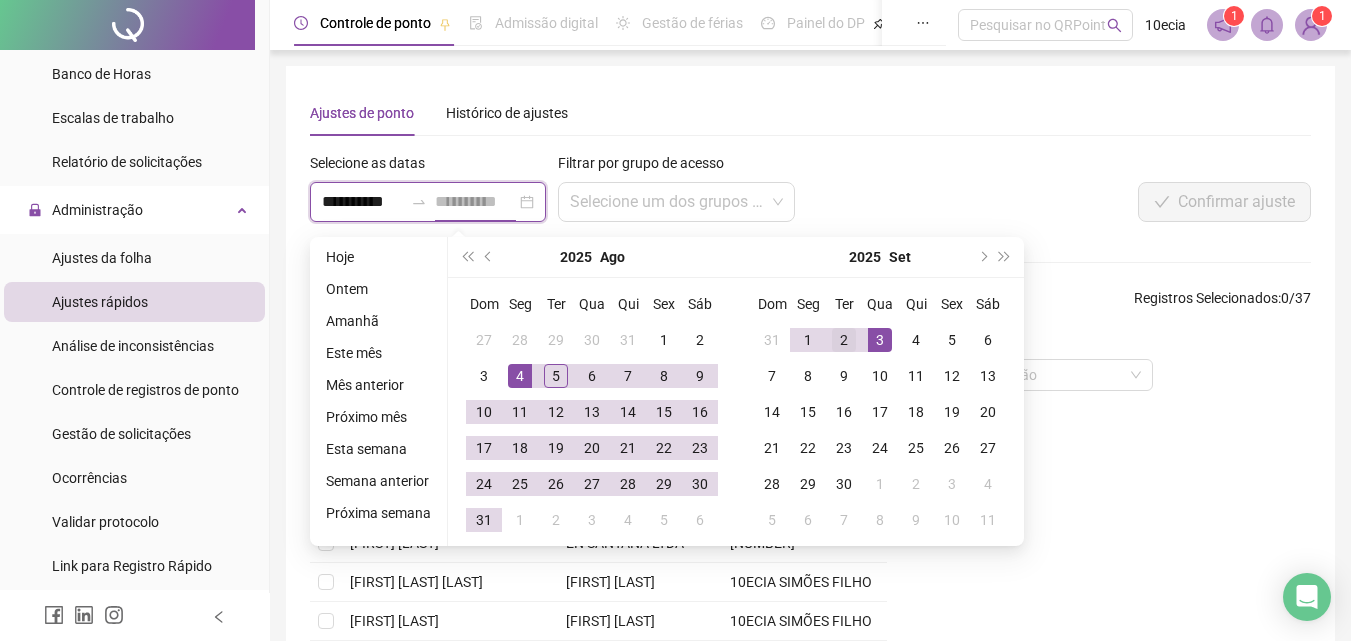 type on "**********" 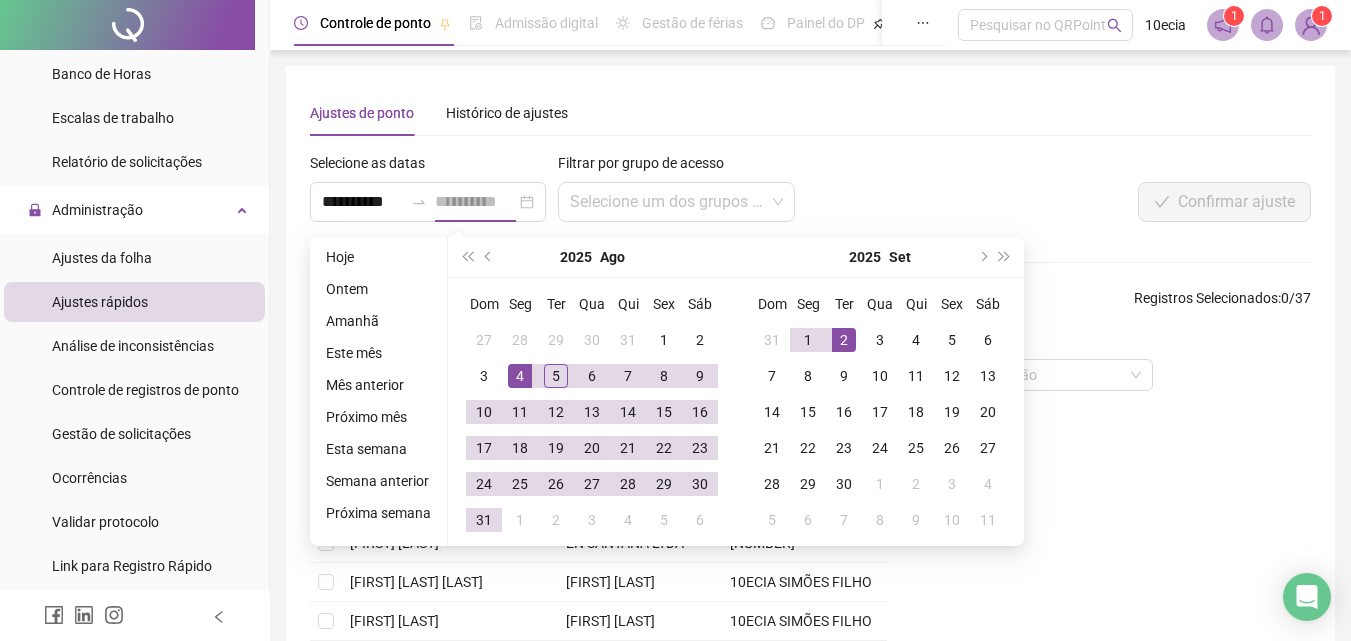 click on "2" at bounding box center (844, 340) 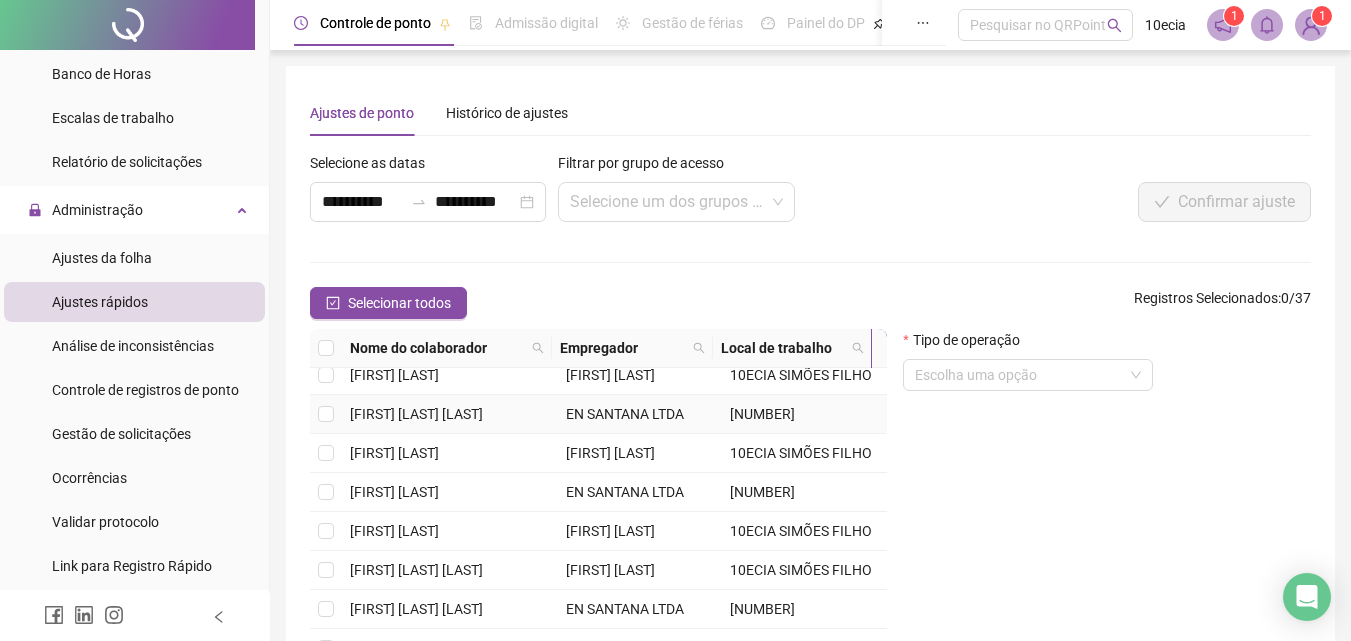 scroll, scrollTop: 700, scrollLeft: 0, axis: vertical 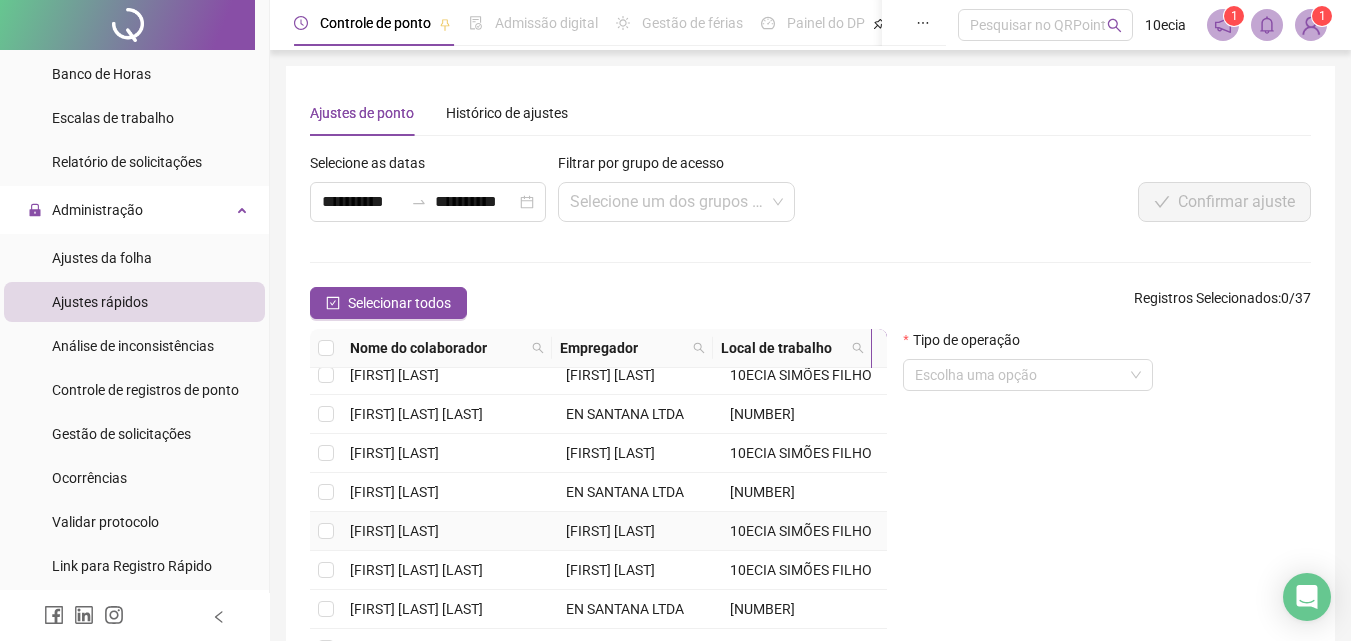 click at bounding box center [326, 531] 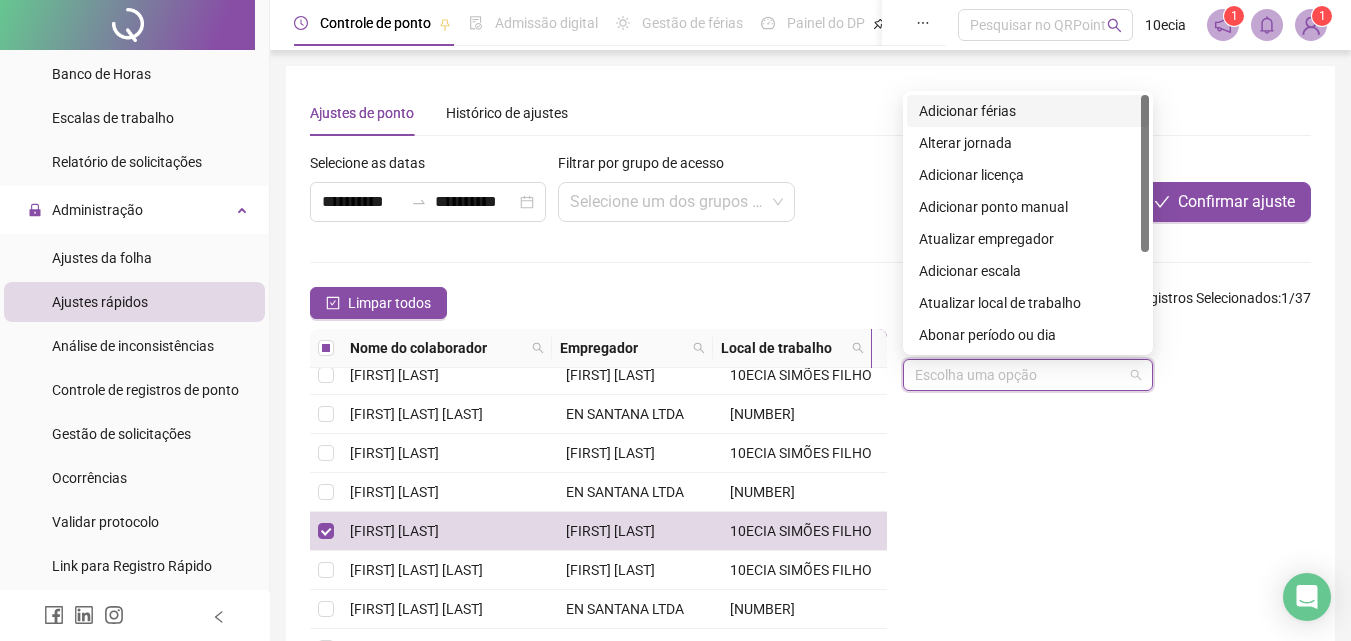 click at bounding box center [1019, 375] 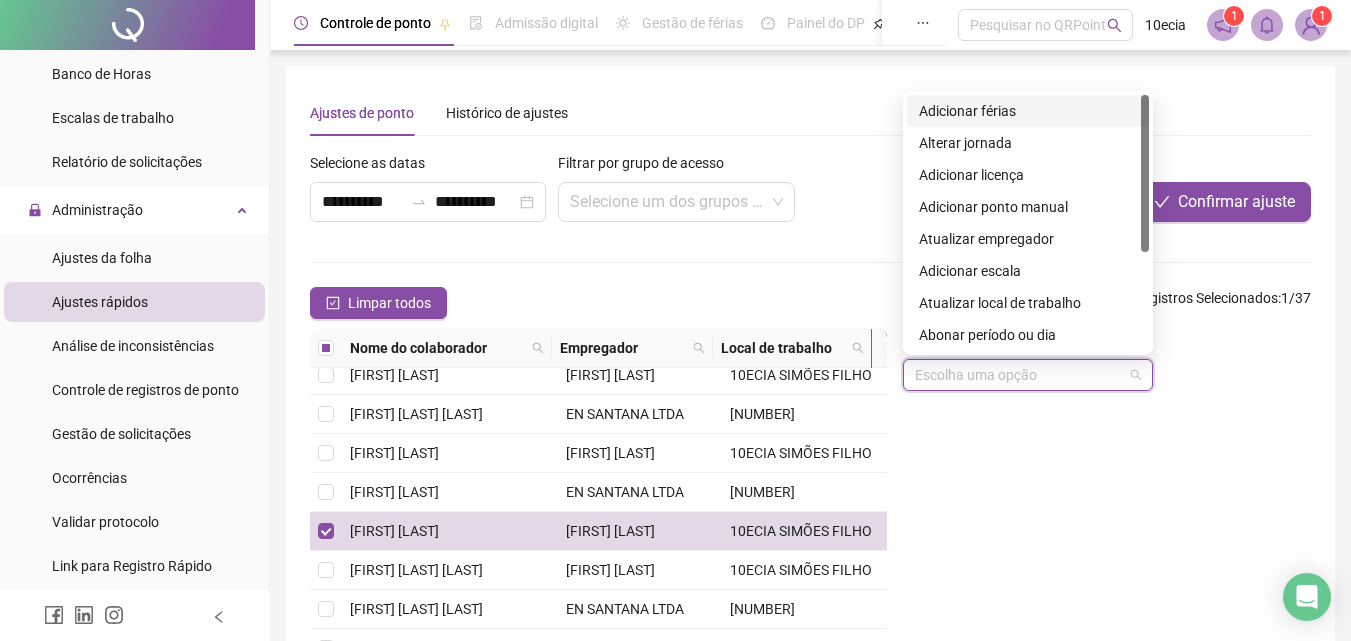 click on "Adicionar férias" at bounding box center [1028, 111] 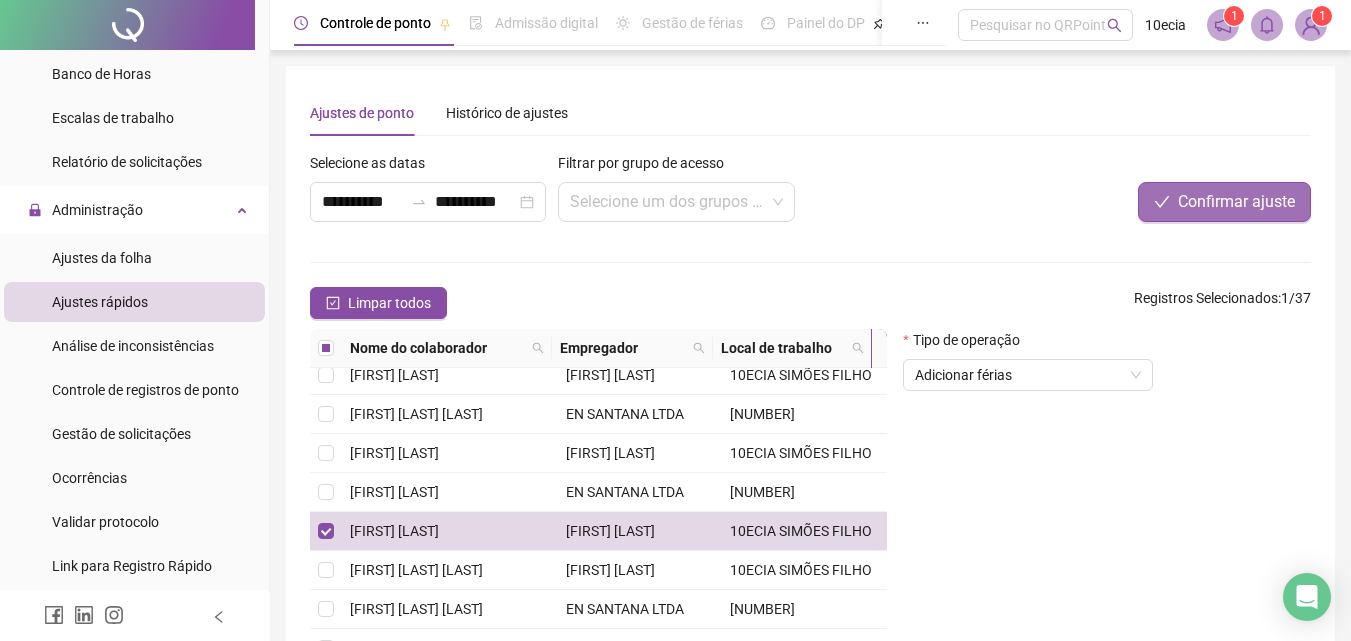 click on "Confirmar ajuste" at bounding box center (1236, 202) 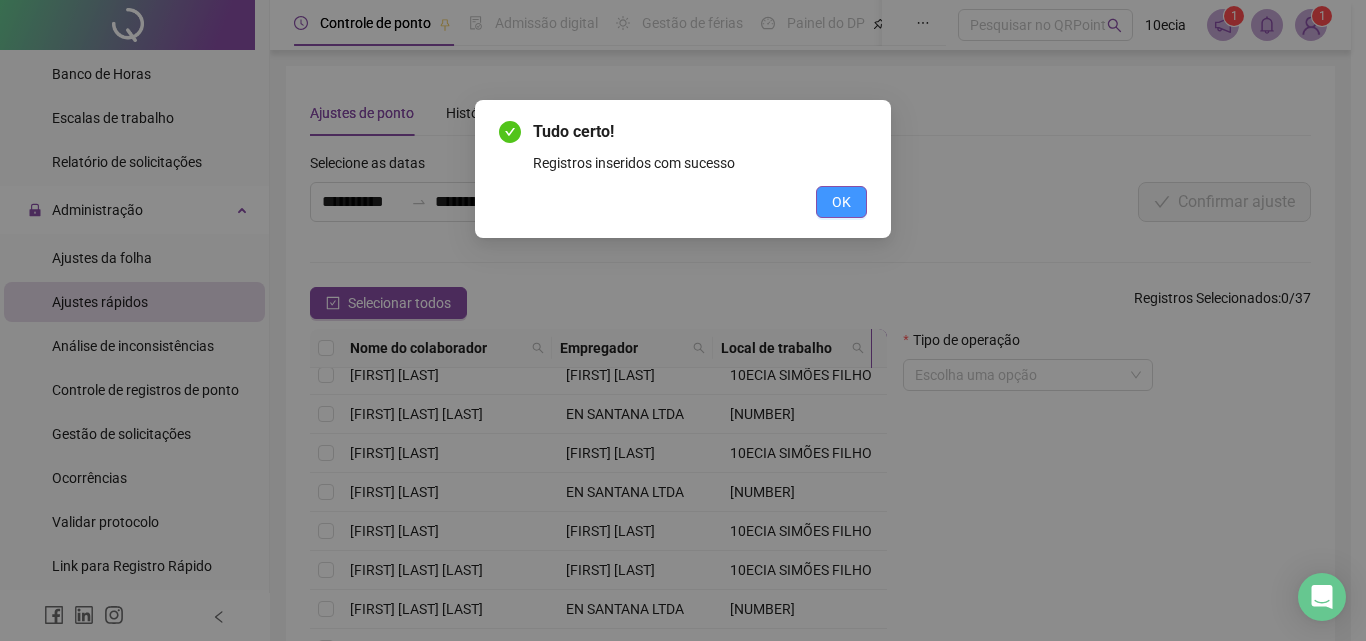 click on "OK" at bounding box center (841, 202) 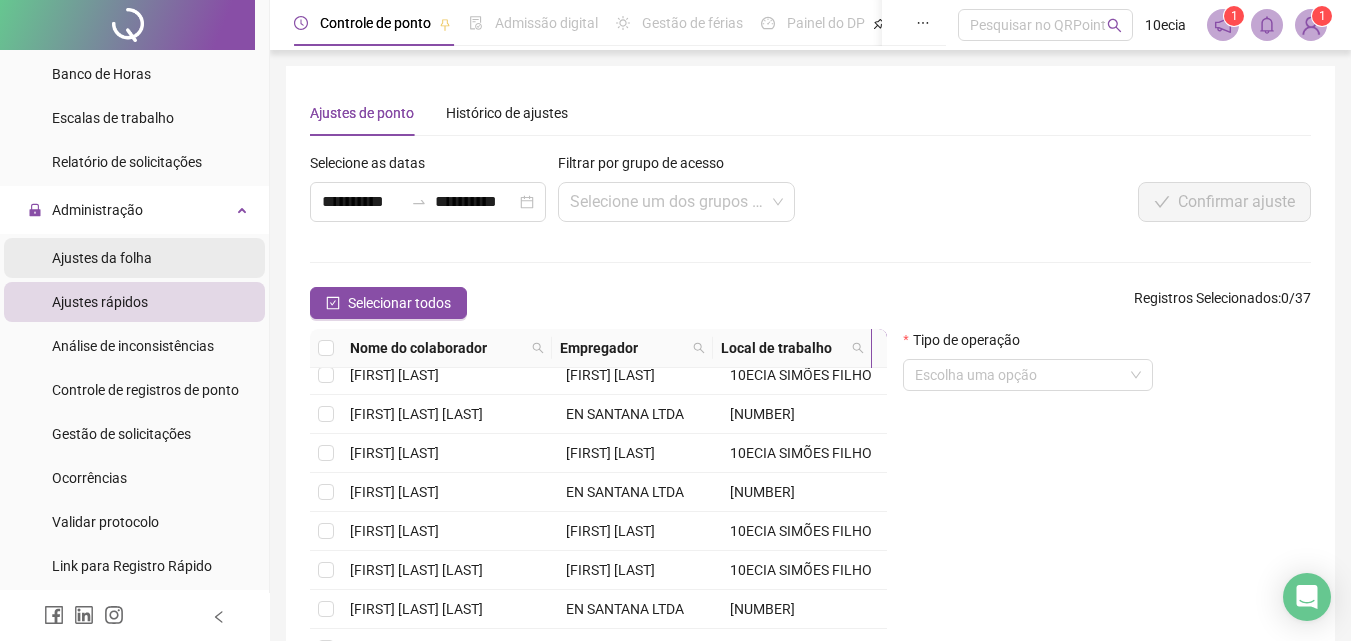 click on "Ajustes da folha" at bounding box center [102, 258] 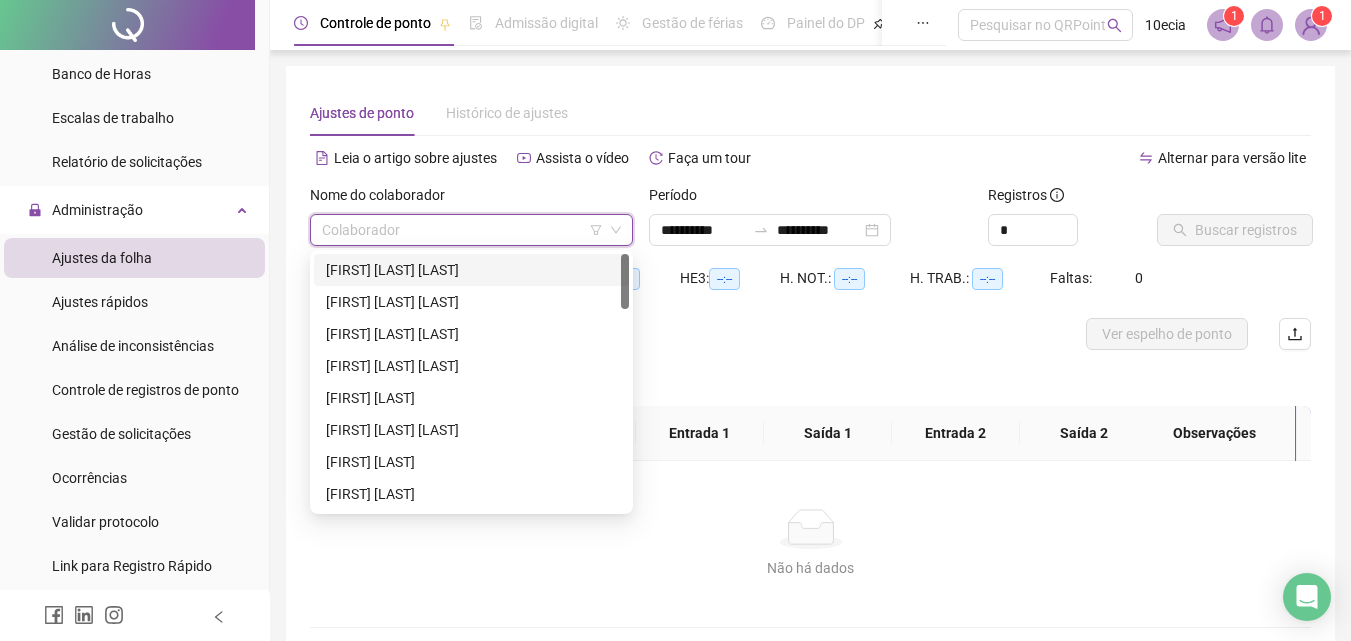 click at bounding box center [462, 230] 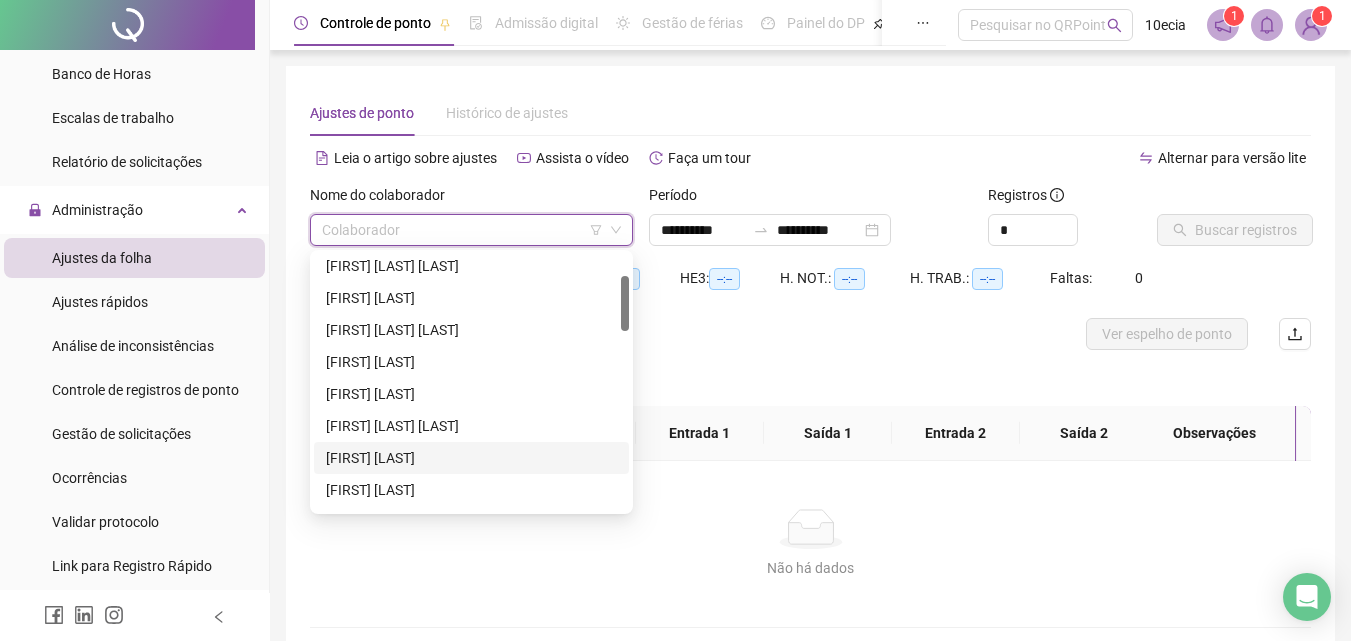 scroll, scrollTop: 200, scrollLeft: 0, axis: vertical 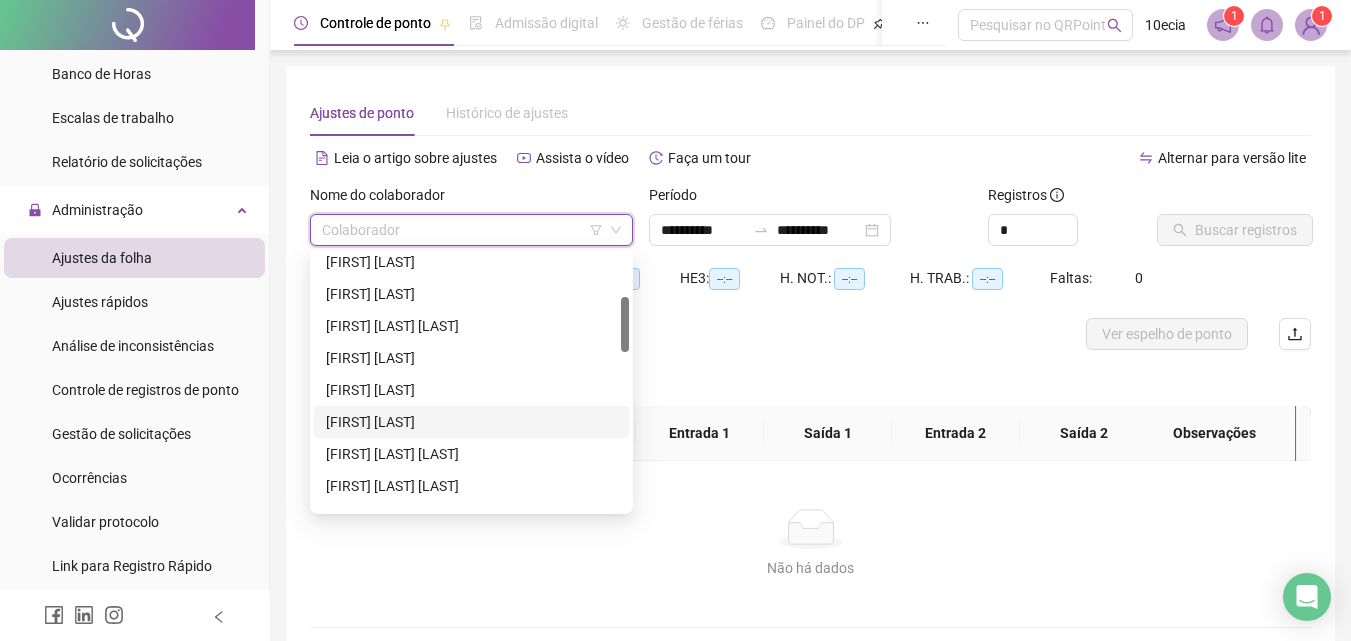 click on "[FIRST] [LAST]" at bounding box center (471, 422) 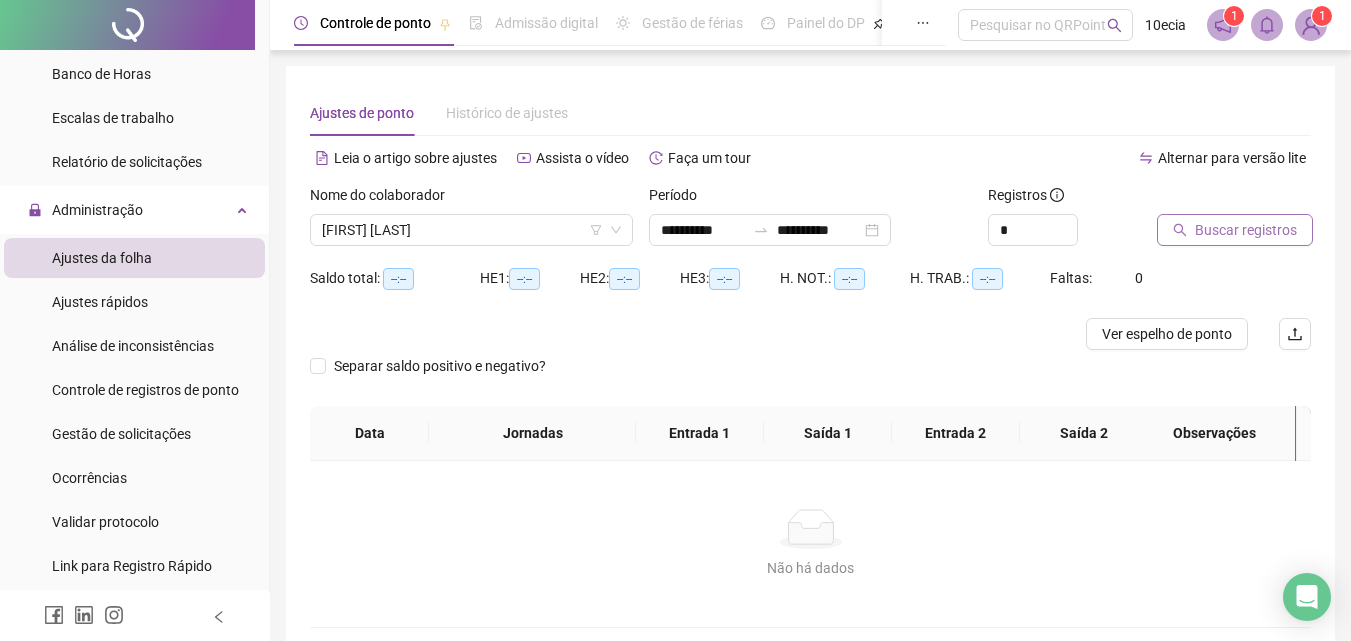 click 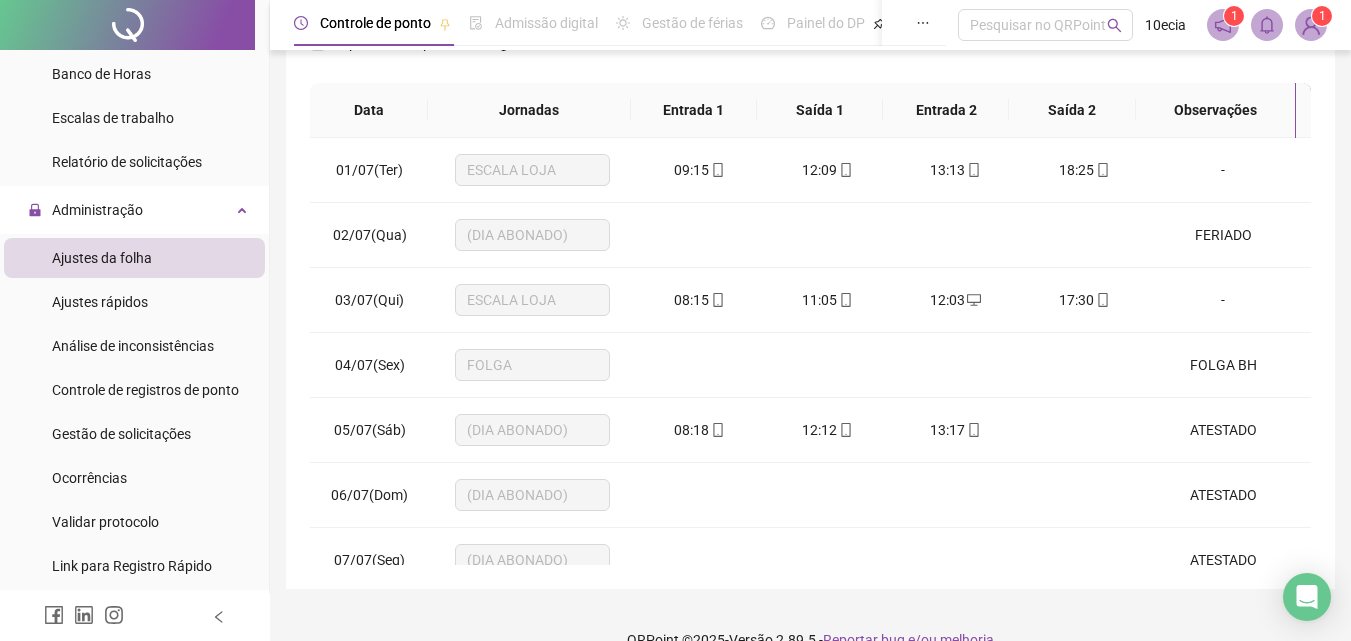 scroll, scrollTop: 381, scrollLeft: 0, axis: vertical 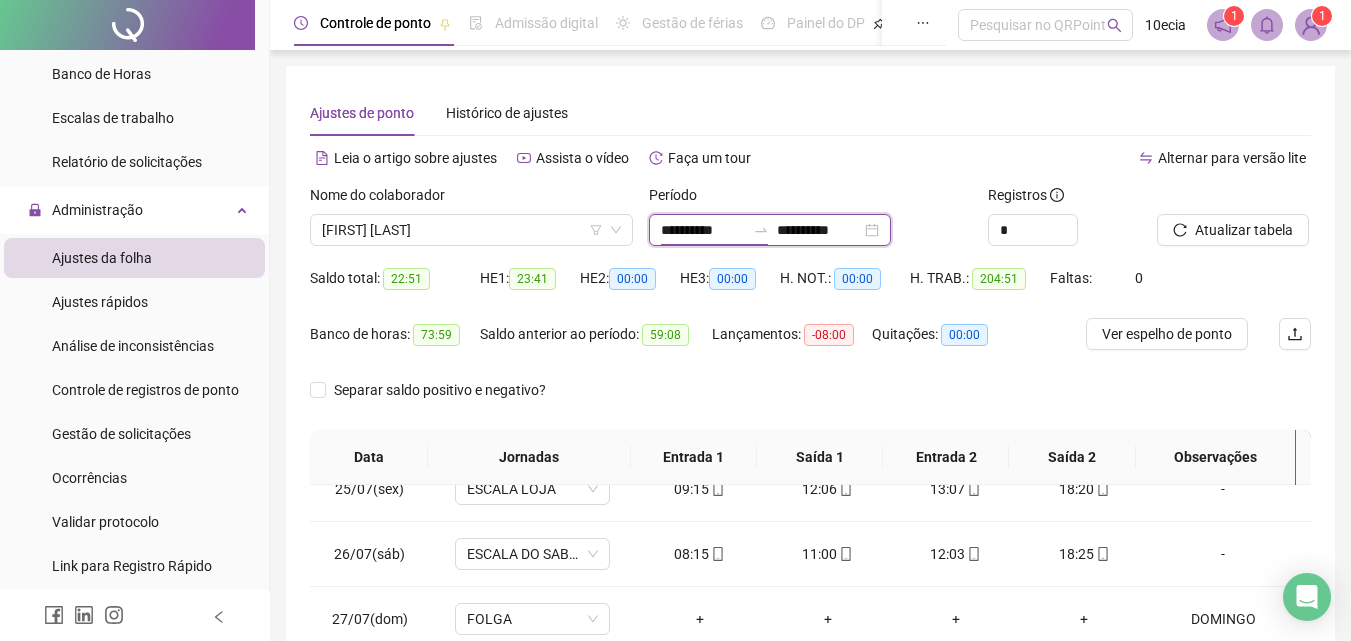 click on "**********" at bounding box center [703, 230] 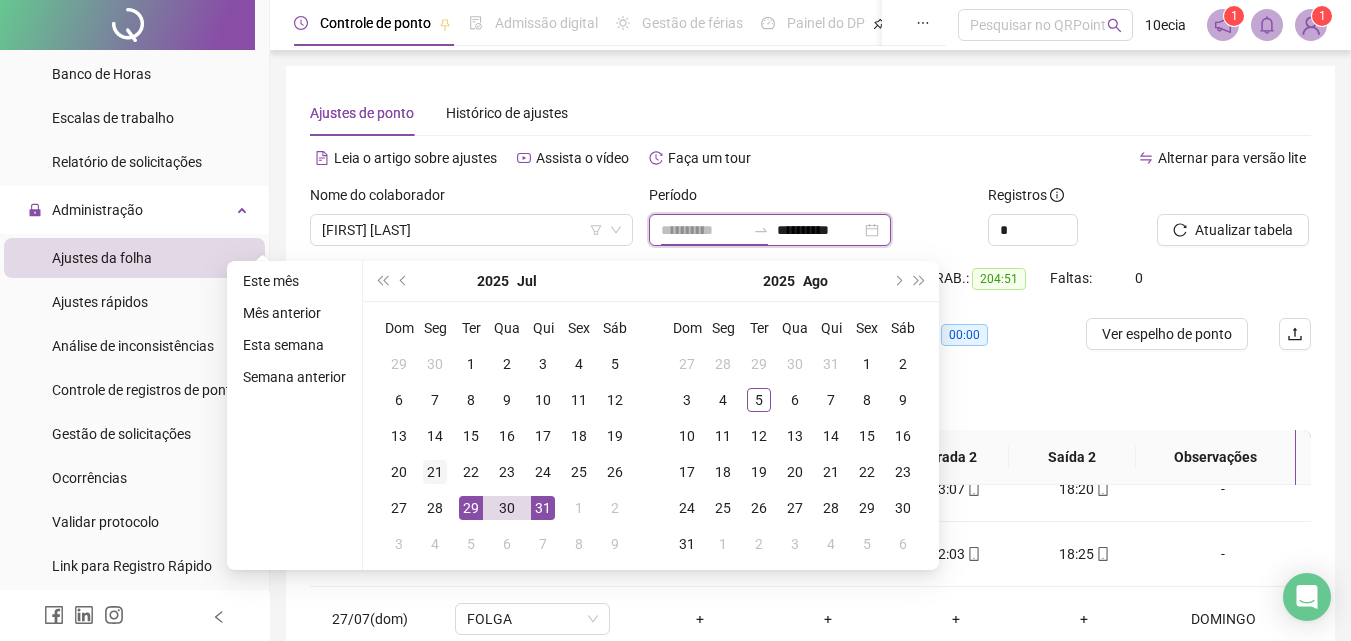 type on "**********" 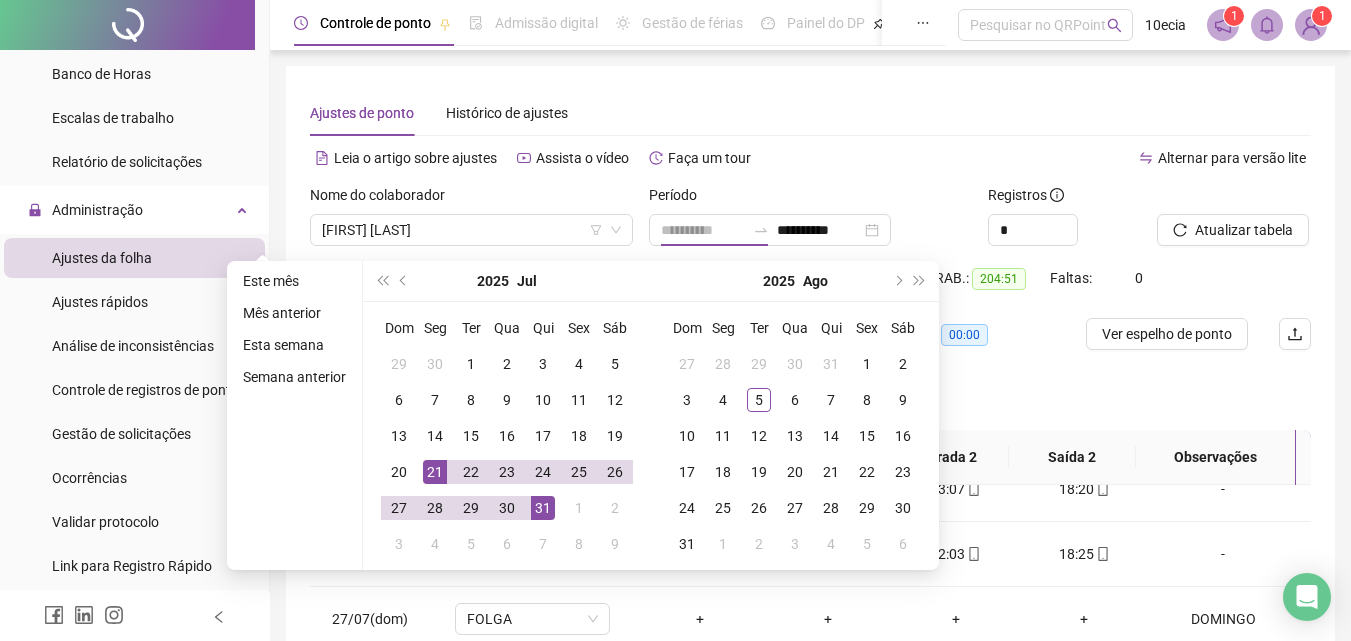 drag, startPoint x: 440, startPoint y: 473, endPoint x: 460, endPoint y: 466, distance: 21.189621 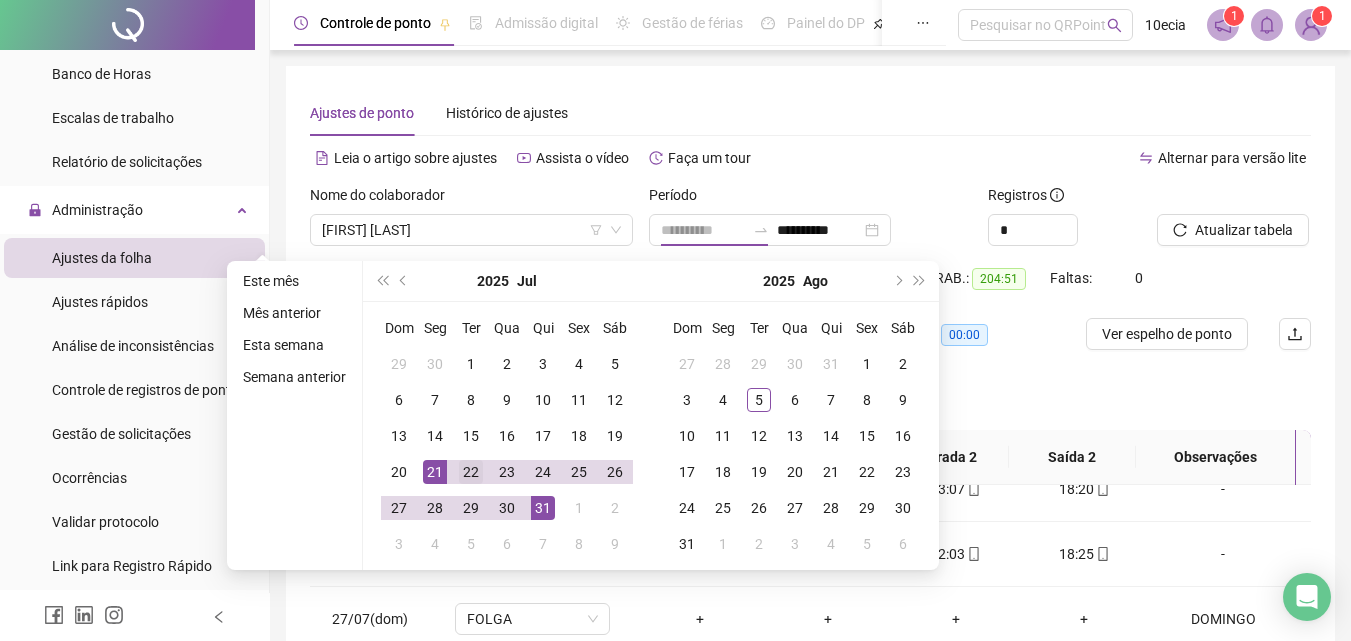 click on "21" at bounding box center (435, 472) 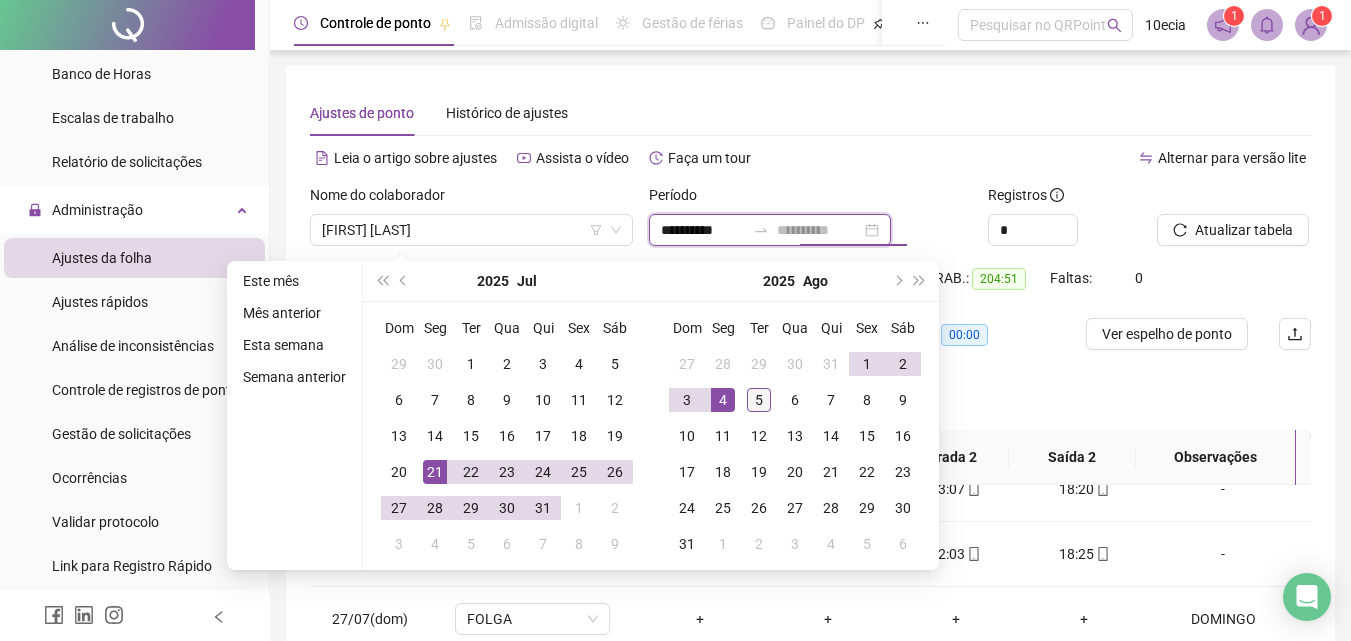 type on "**********" 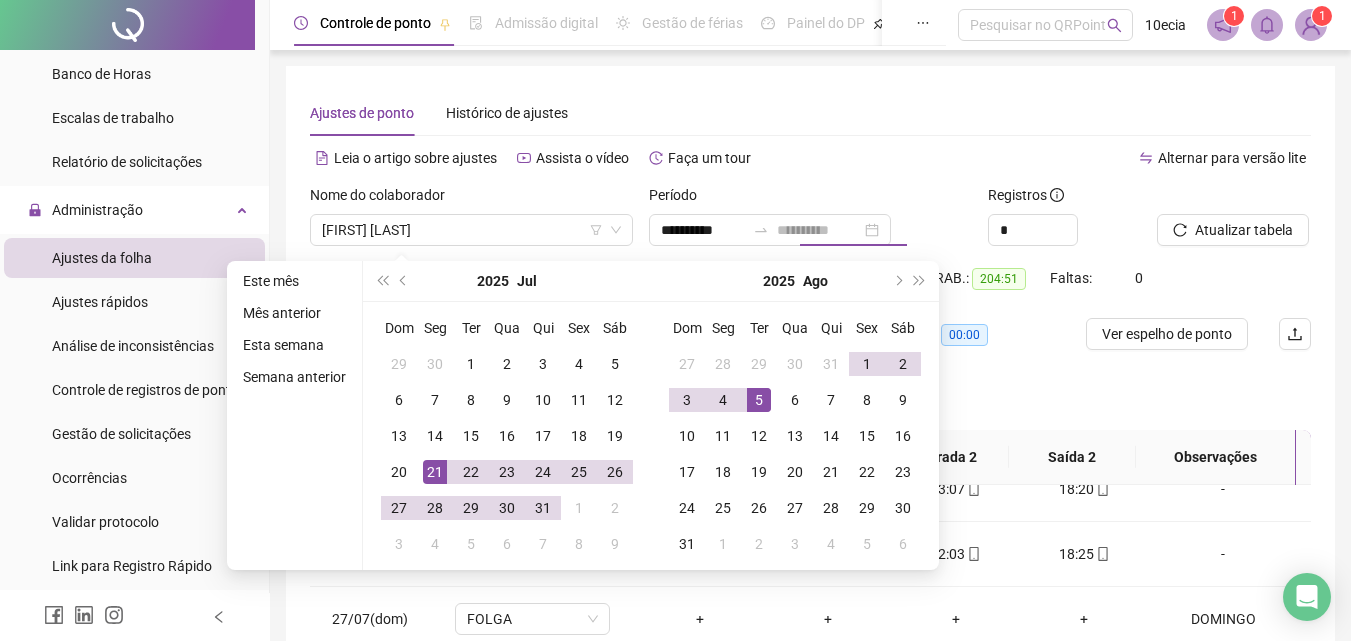 click on "5" at bounding box center (759, 400) 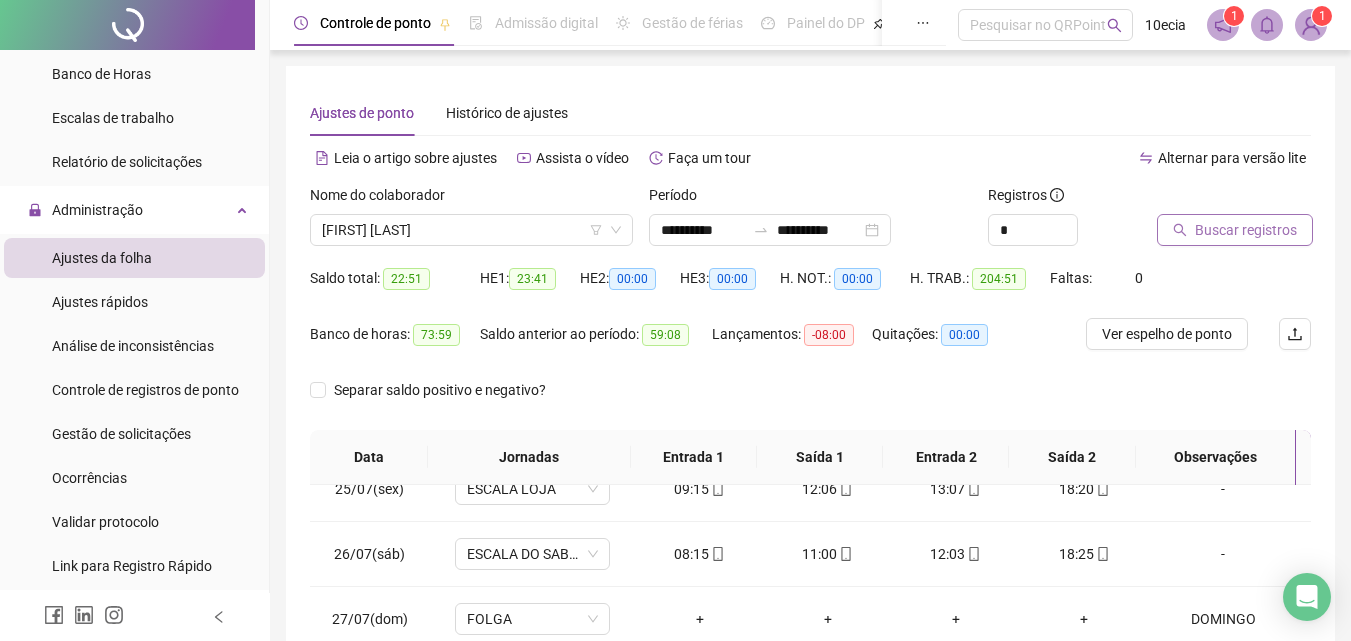 click on "Buscar registros" at bounding box center (1235, 230) 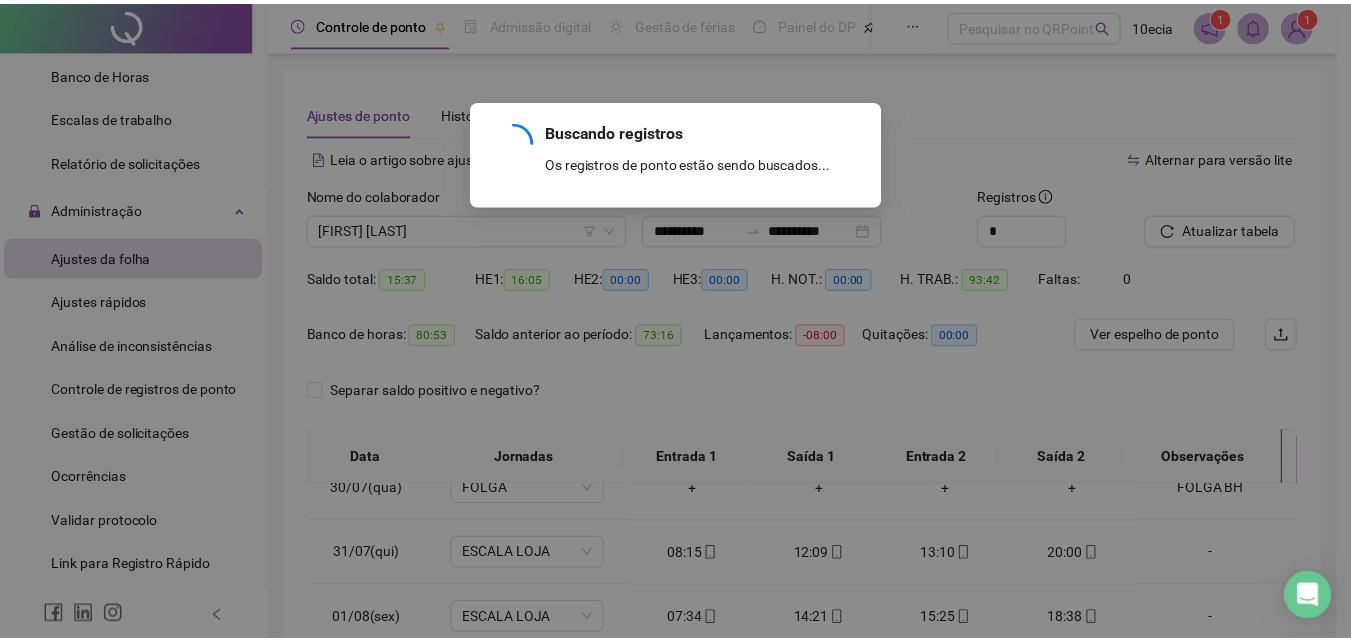 scroll, scrollTop: 613, scrollLeft: 0, axis: vertical 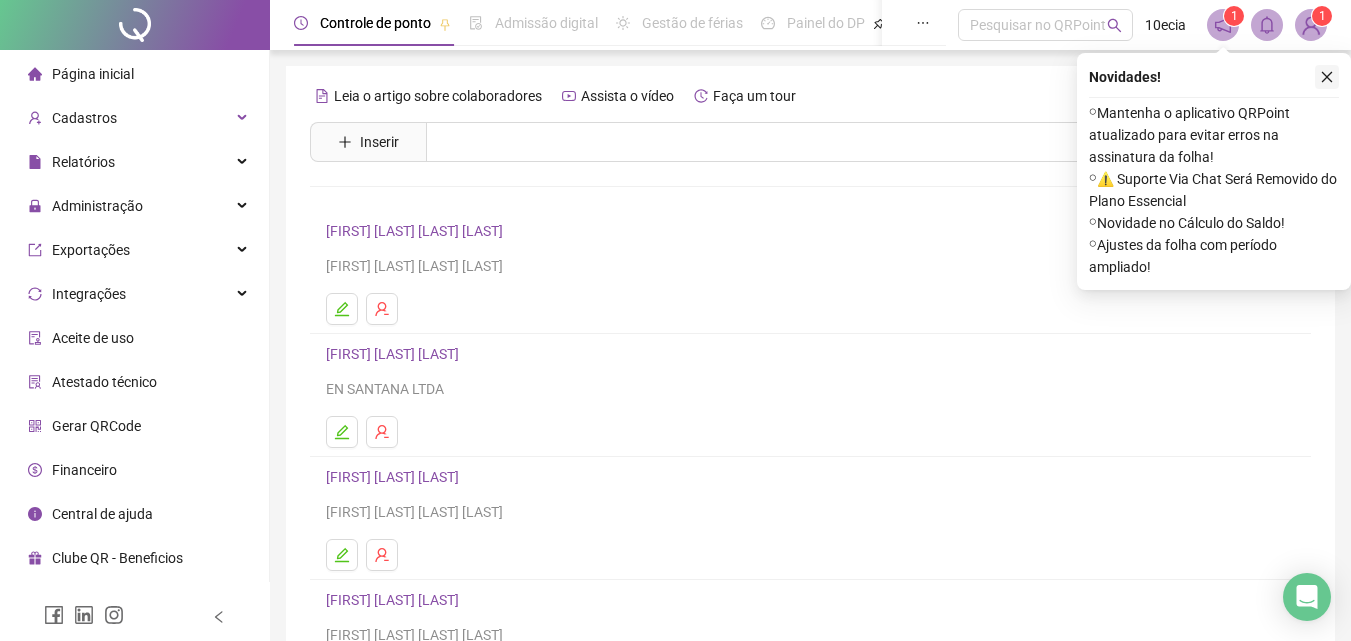 click 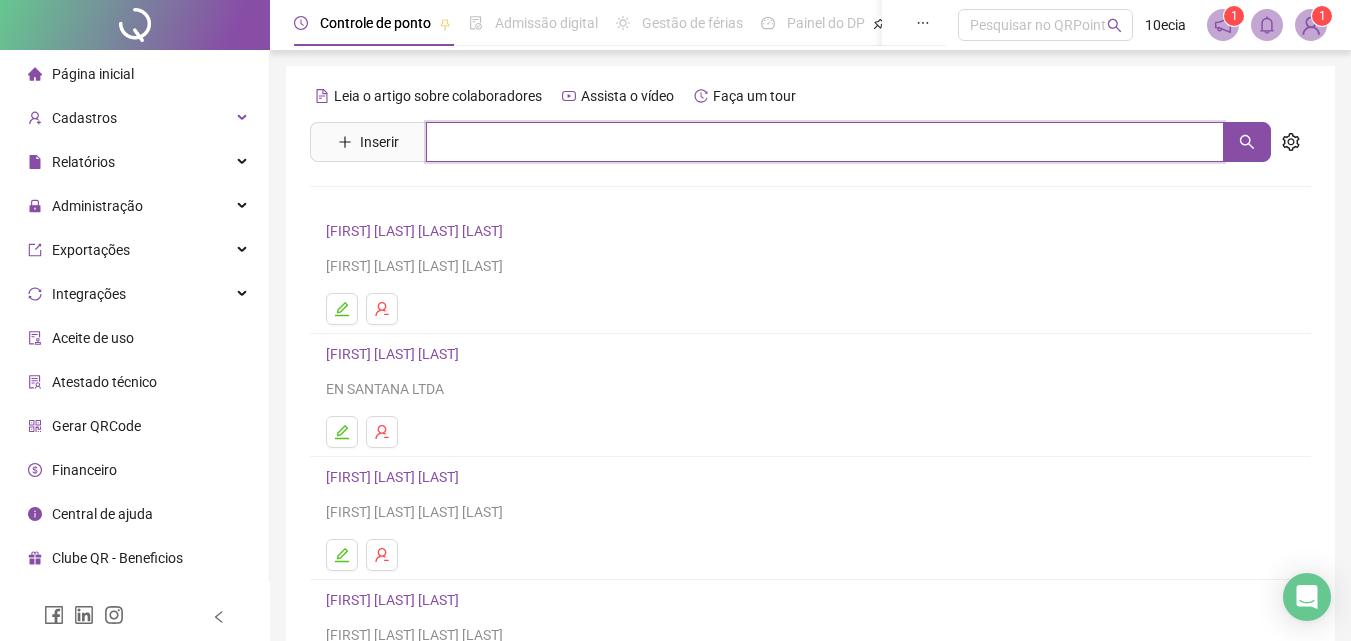 click at bounding box center [825, 142] 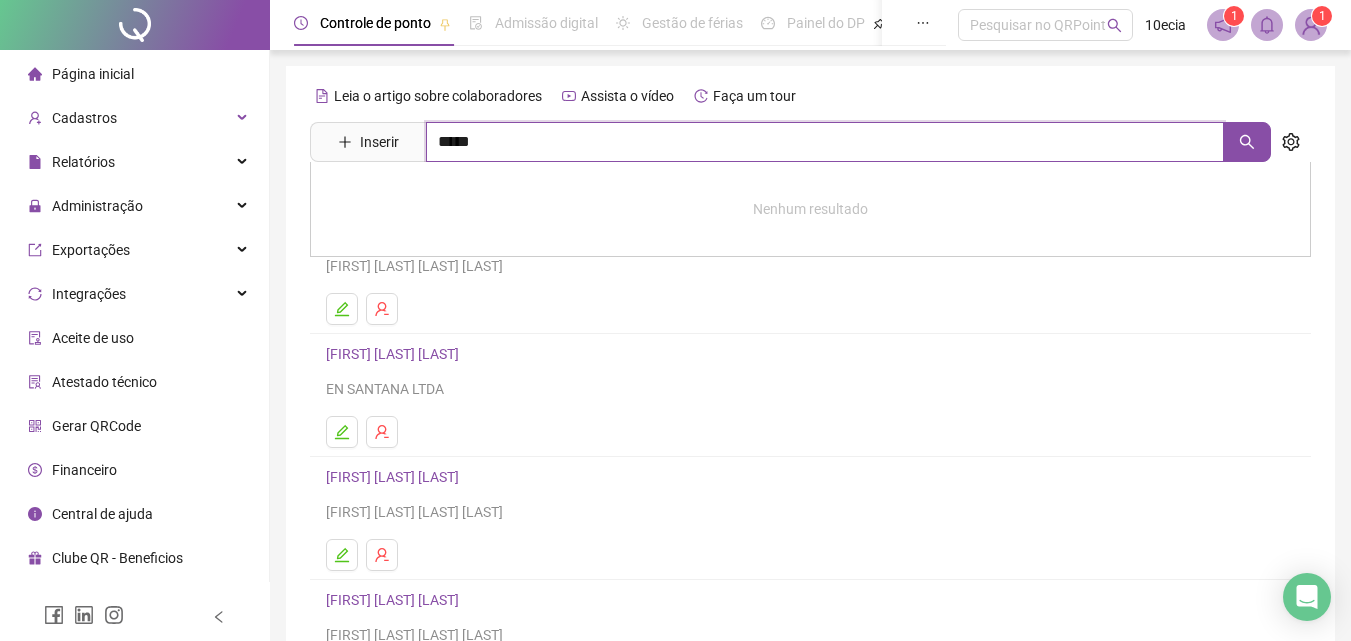 type on "*****" 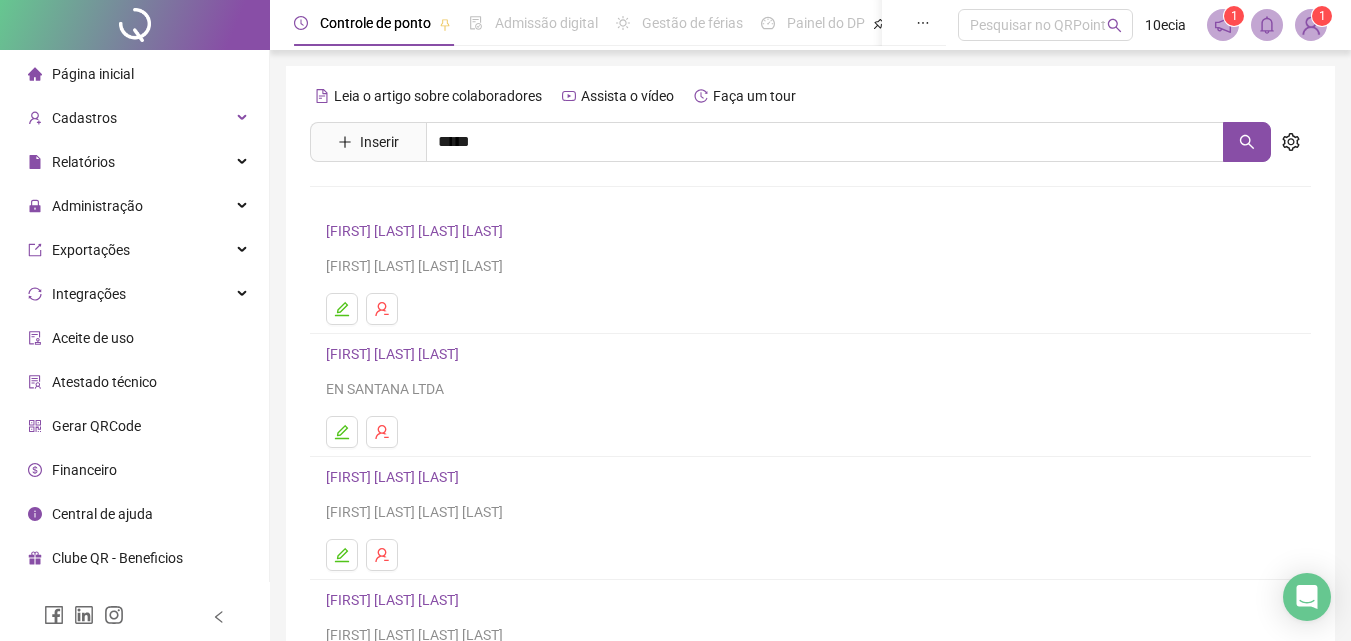 click on "[FIRST] [LAST] [LAST]" at bounding box center [413, 244] 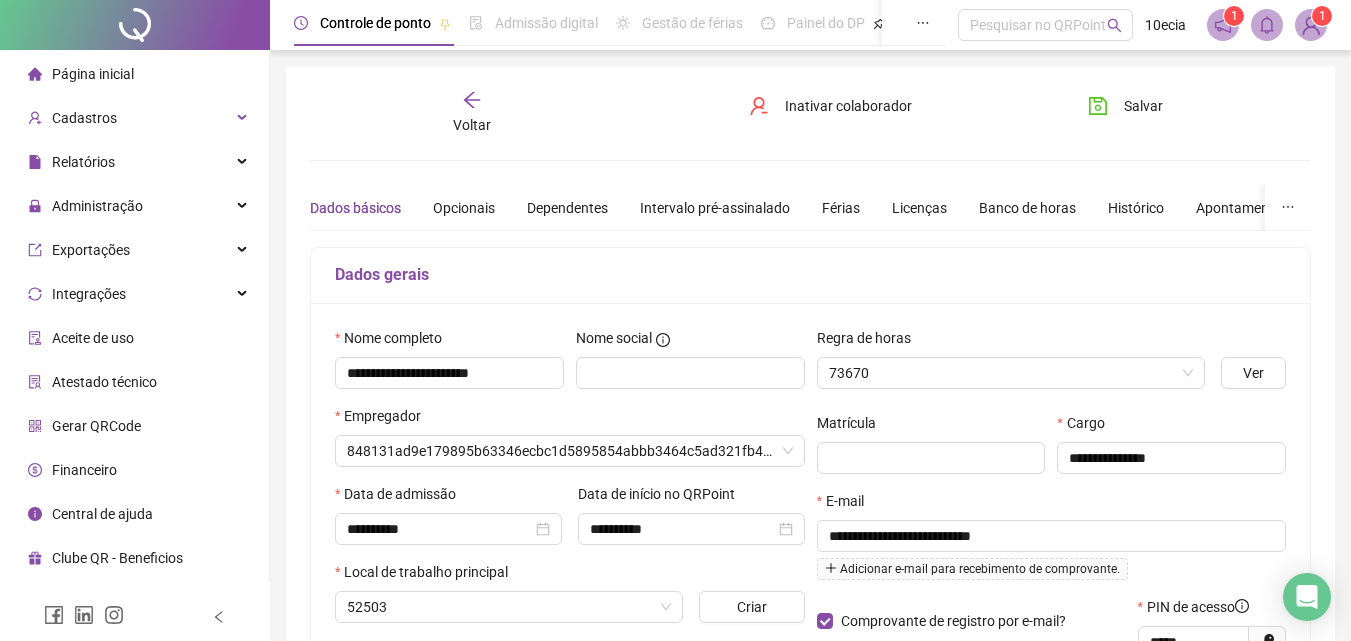 type on "**********" 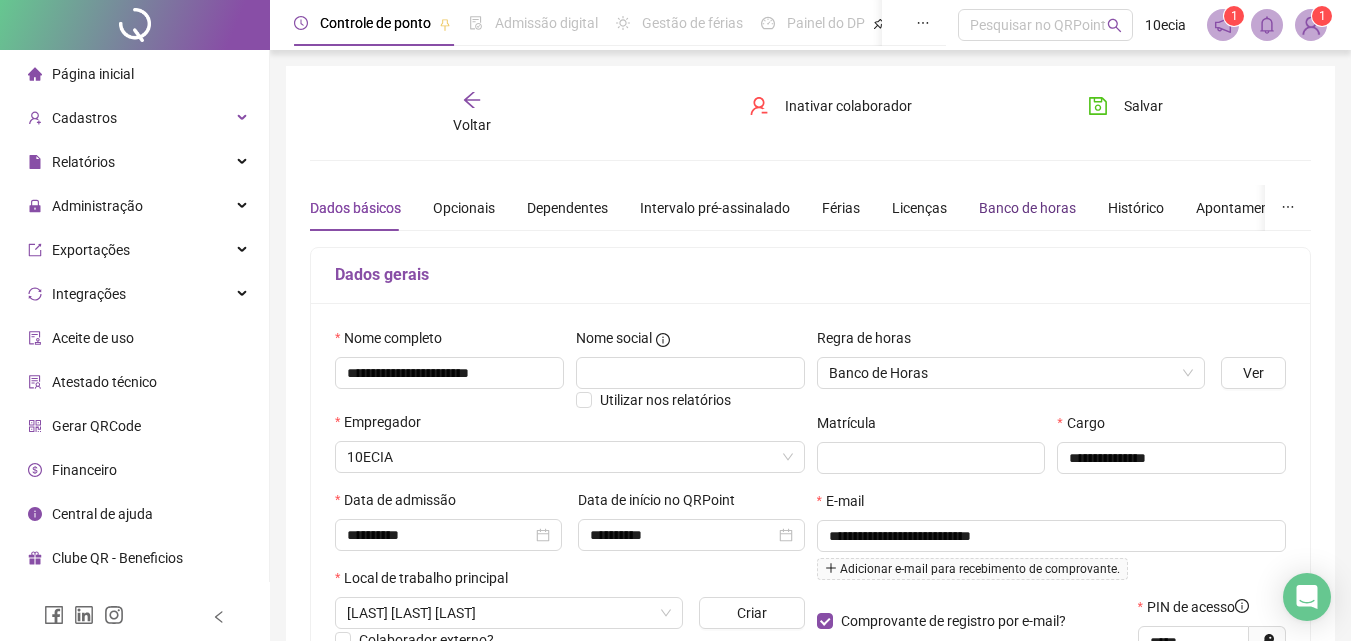 click on "Banco de horas" at bounding box center [1027, 208] 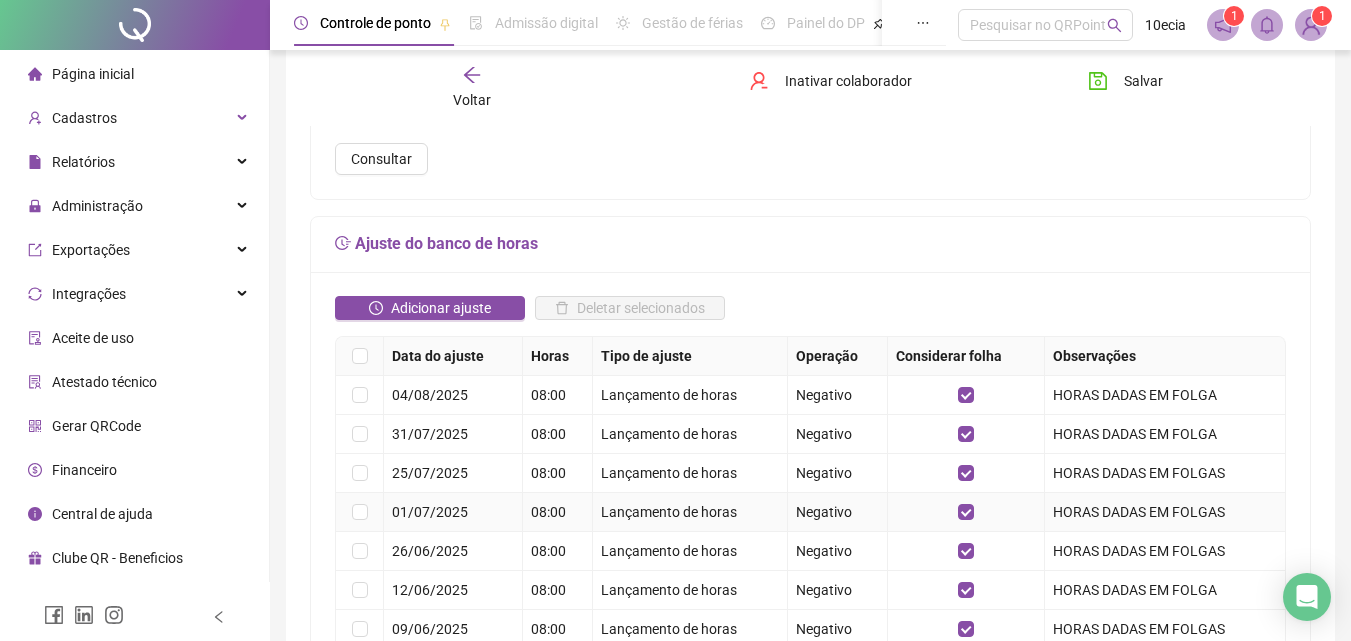 scroll, scrollTop: 300, scrollLeft: 0, axis: vertical 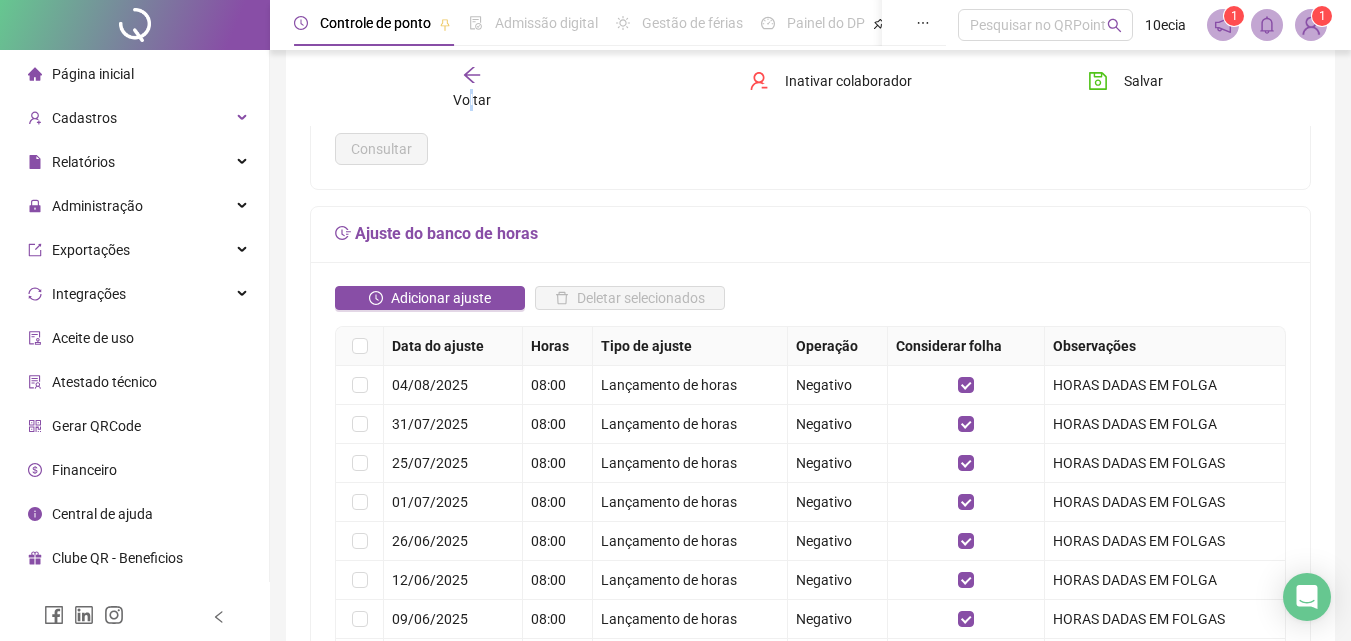 click on "Voltar" at bounding box center [472, 100] 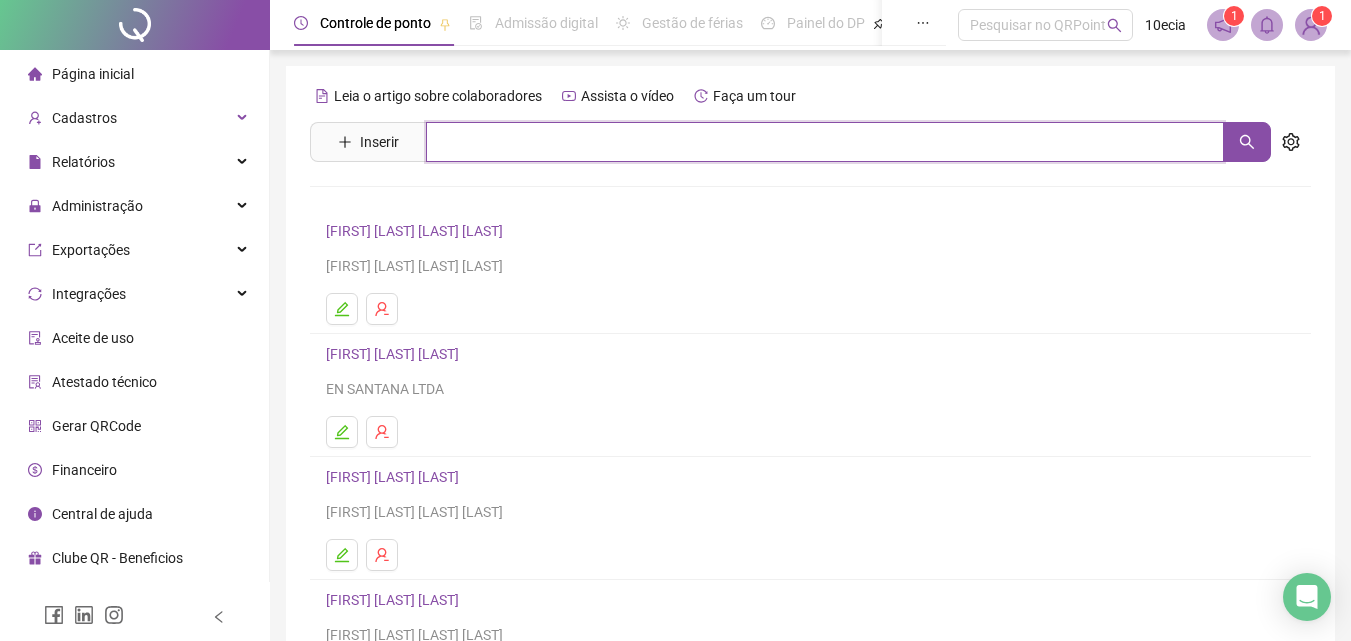 click at bounding box center (825, 142) 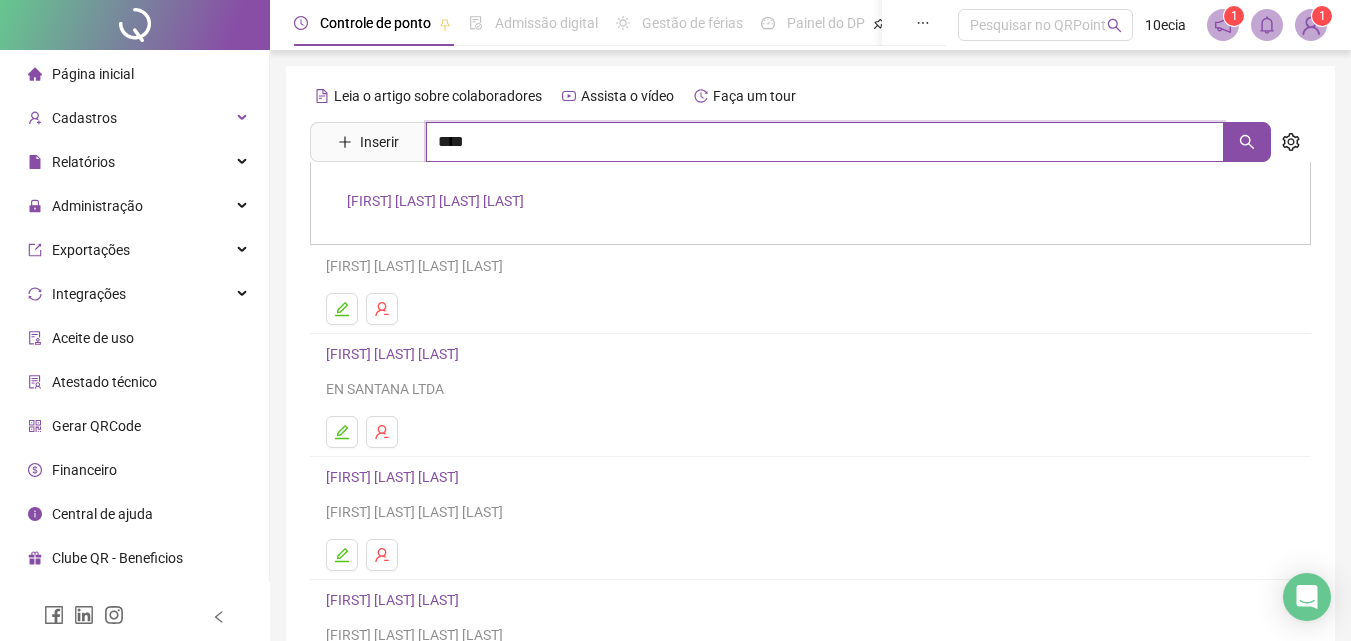 click on "****" at bounding box center (825, 142) 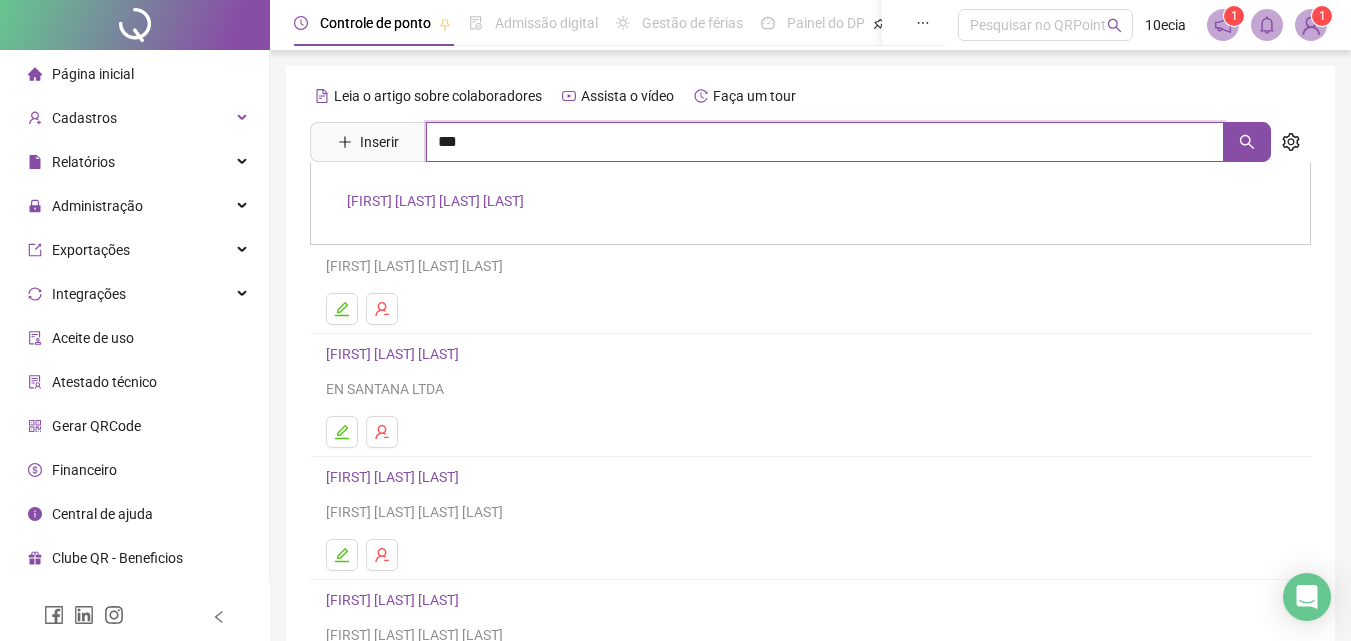 type on "***" 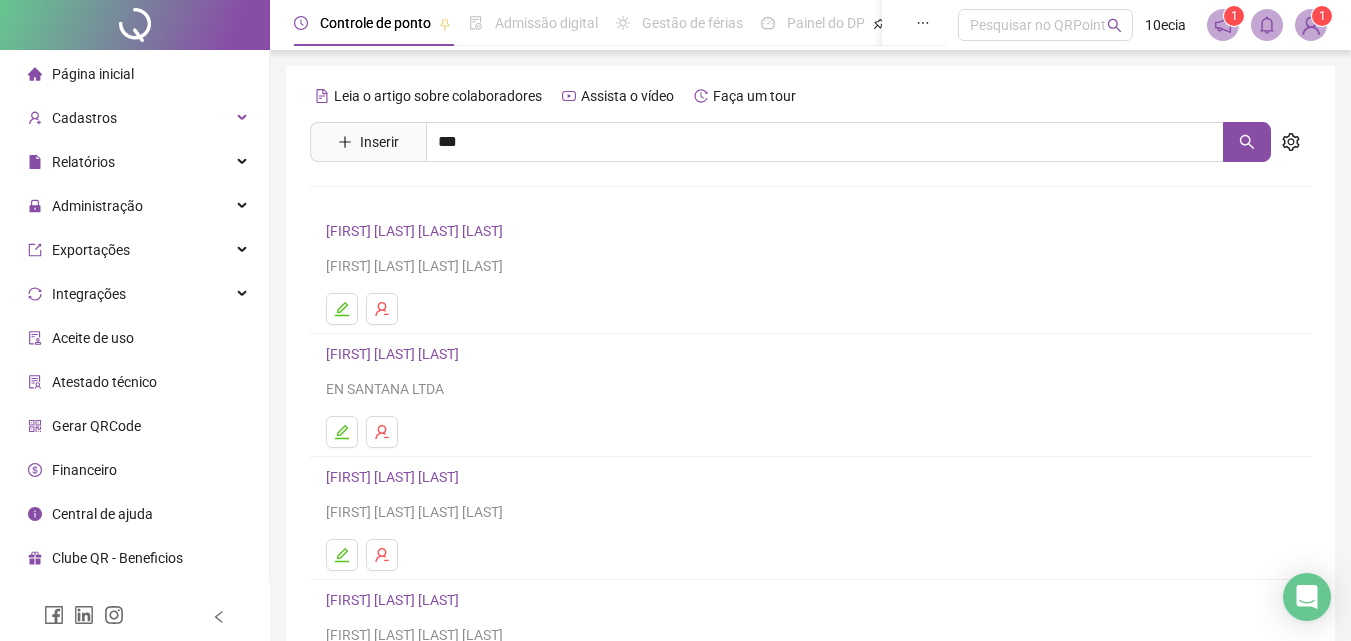 click on "[FIRST] [LAST]" at bounding box center (457, 244) 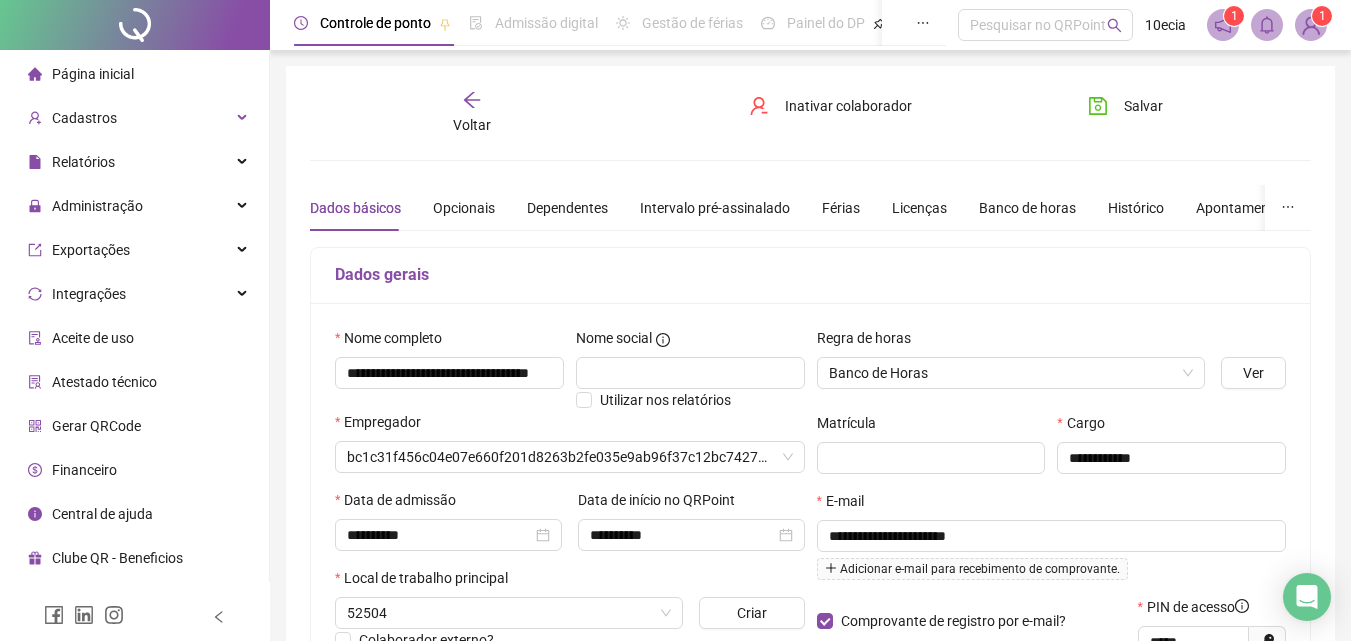 type on "**********" 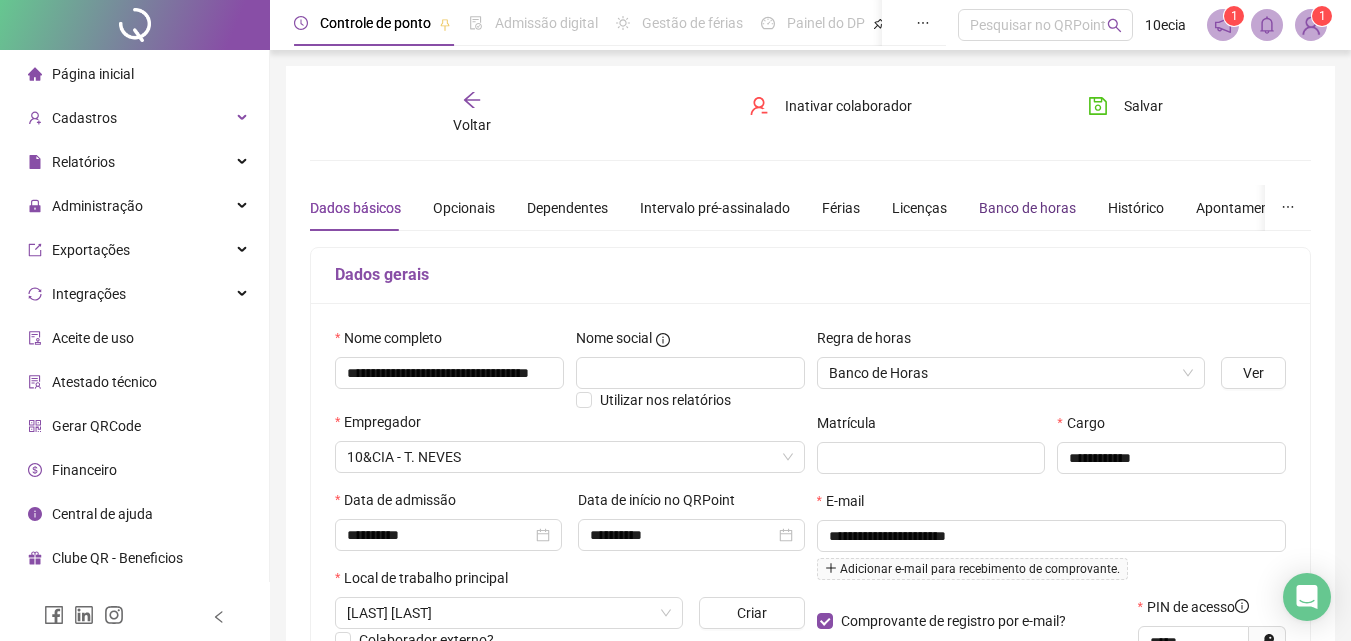 click on "Banco de horas" at bounding box center [1027, 208] 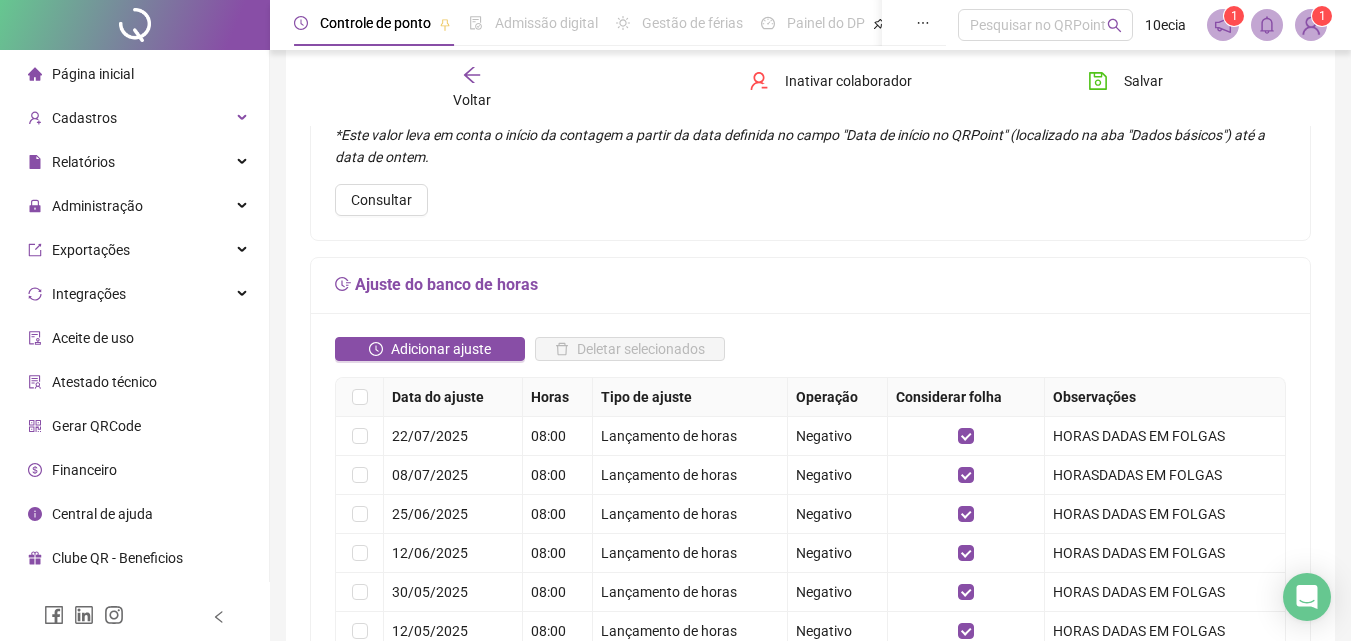 scroll, scrollTop: 300, scrollLeft: 0, axis: vertical 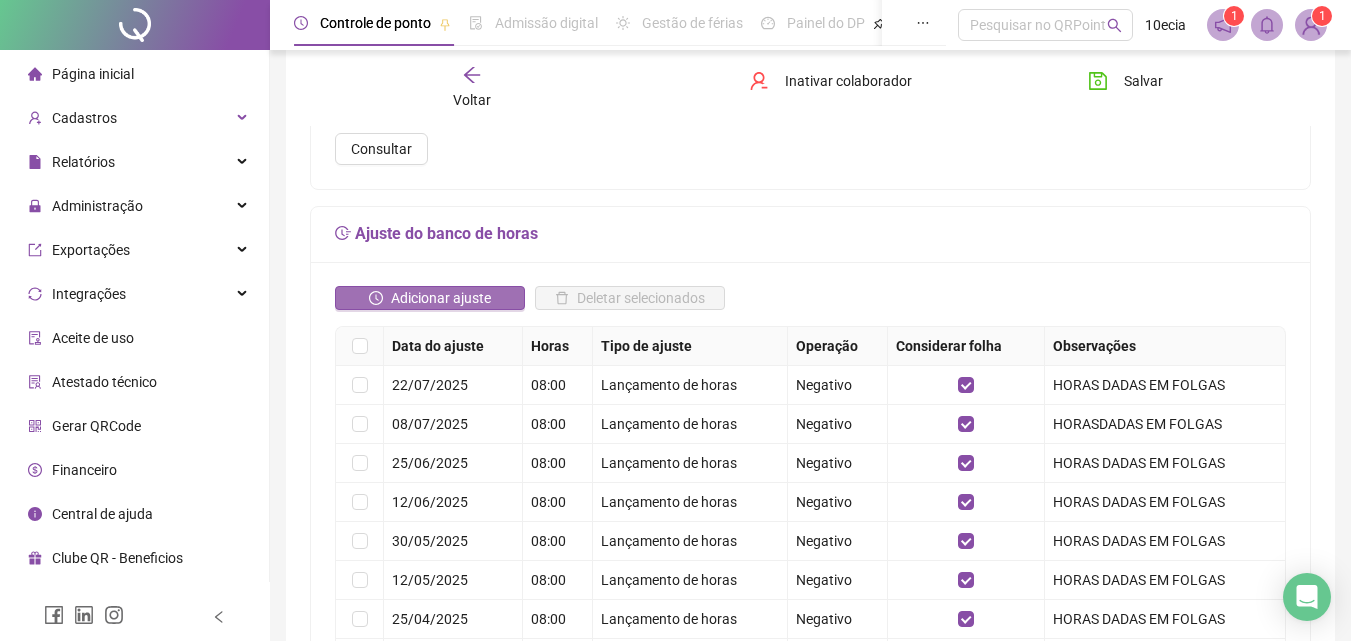 click on "Adicionar ajuste" at bounding box center [441, 298] 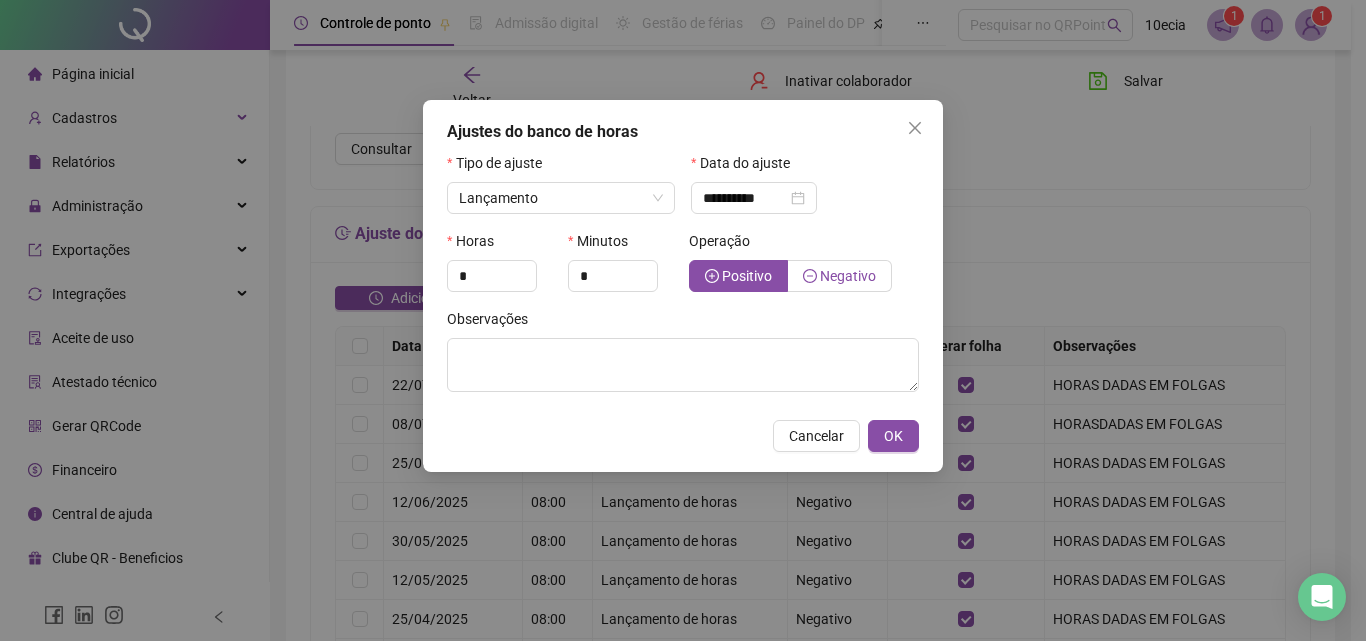 click on "Negativo" at bounding box center [848, 276] 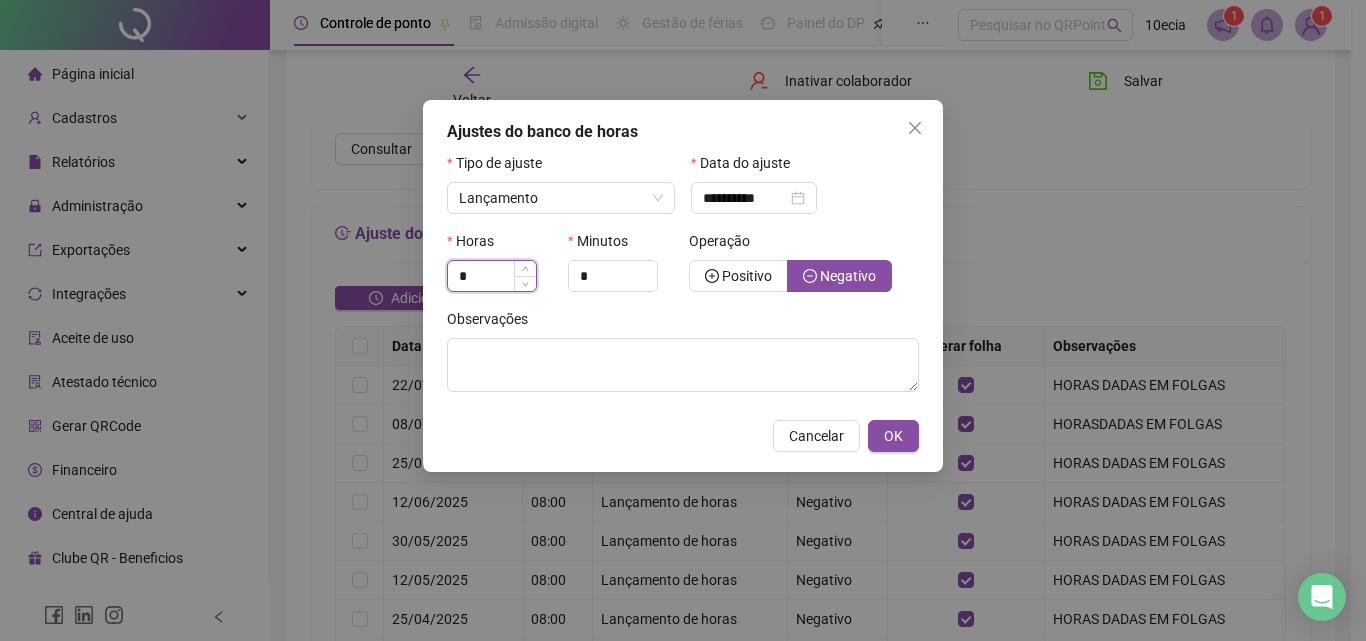 click on "*" at bounding box center (492, 276) 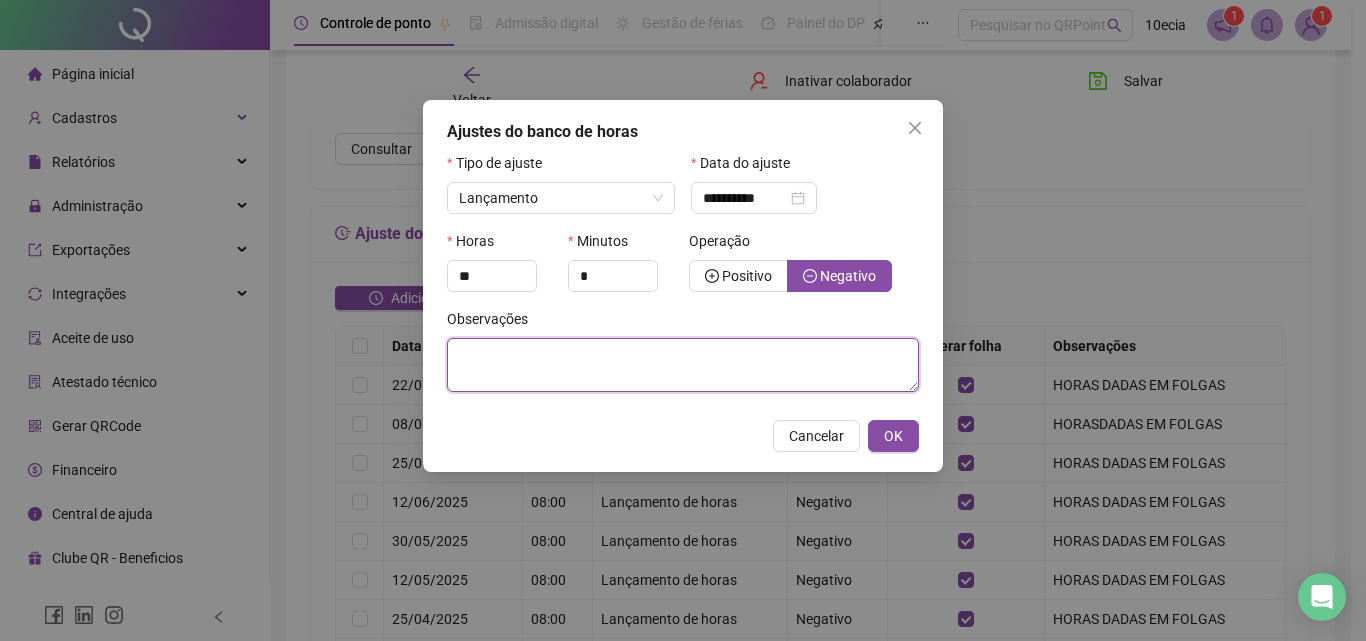 type on "*" 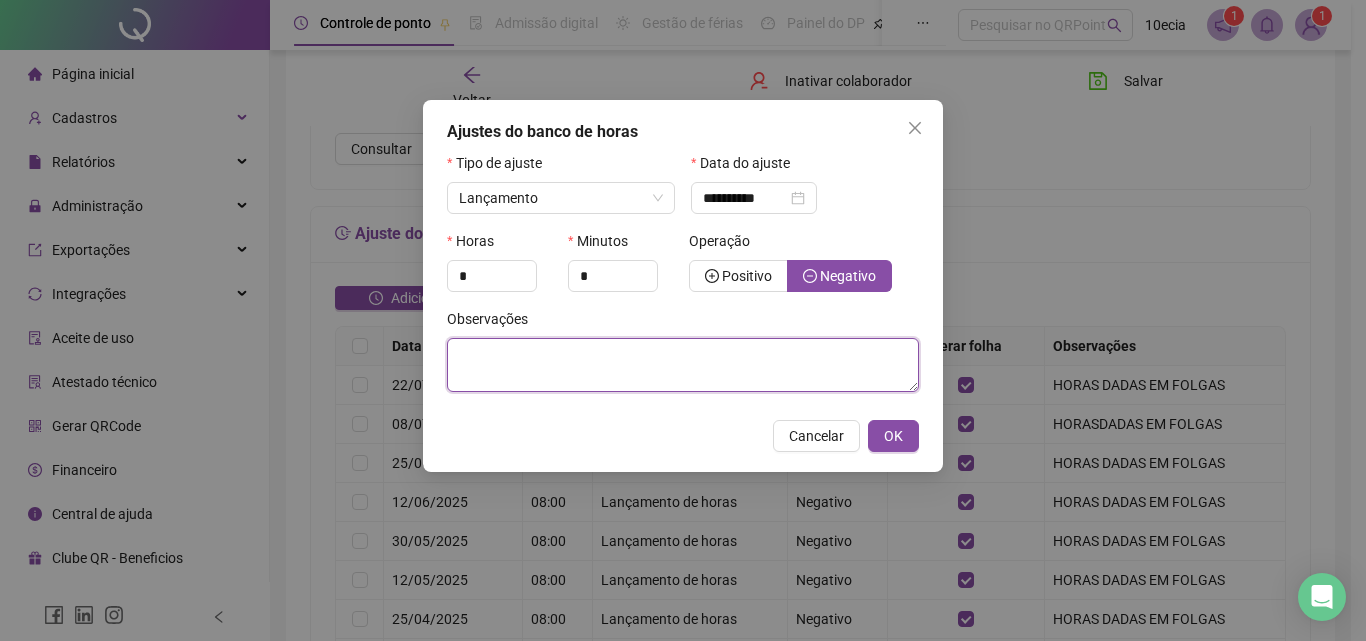 click at bounding box center [683, 365] 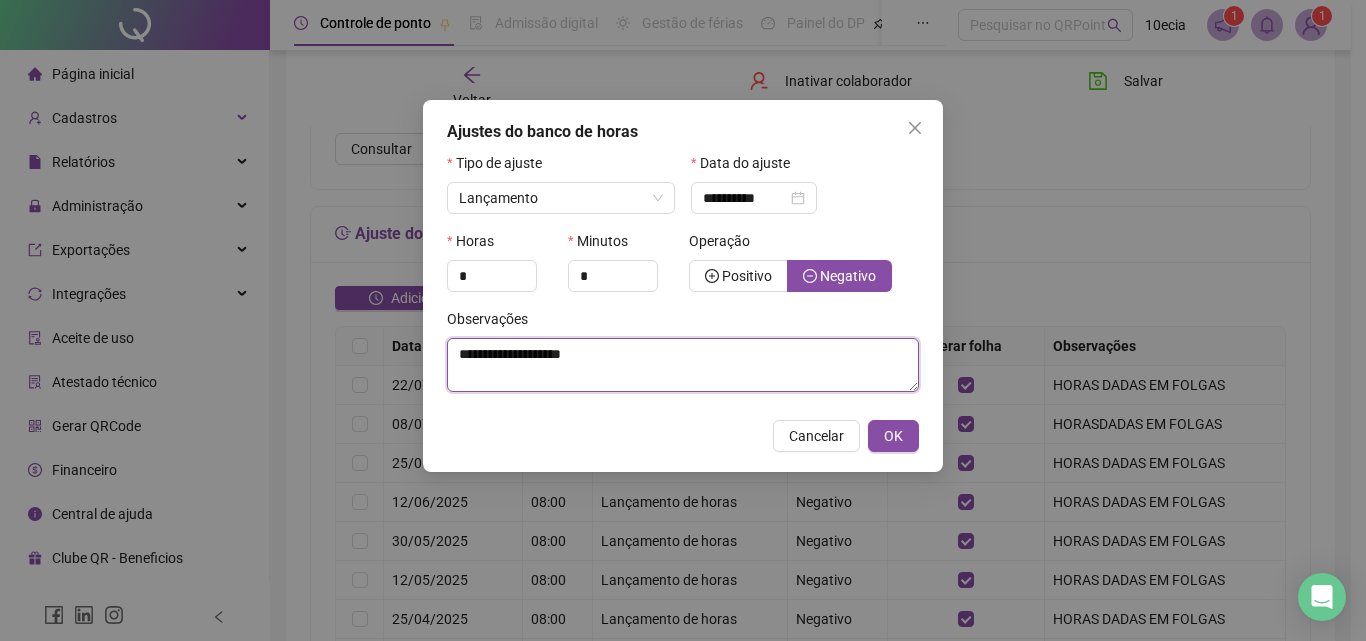 click on "**********" at bounding box center (683, 365) 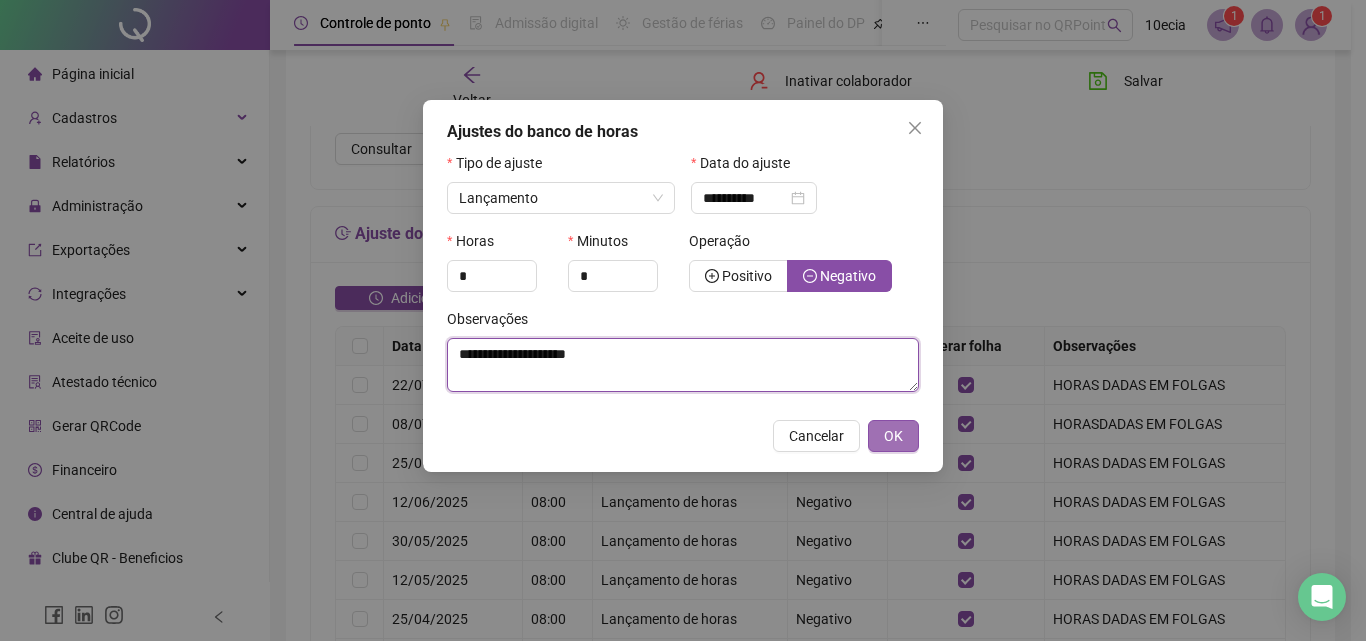 type on "**********" 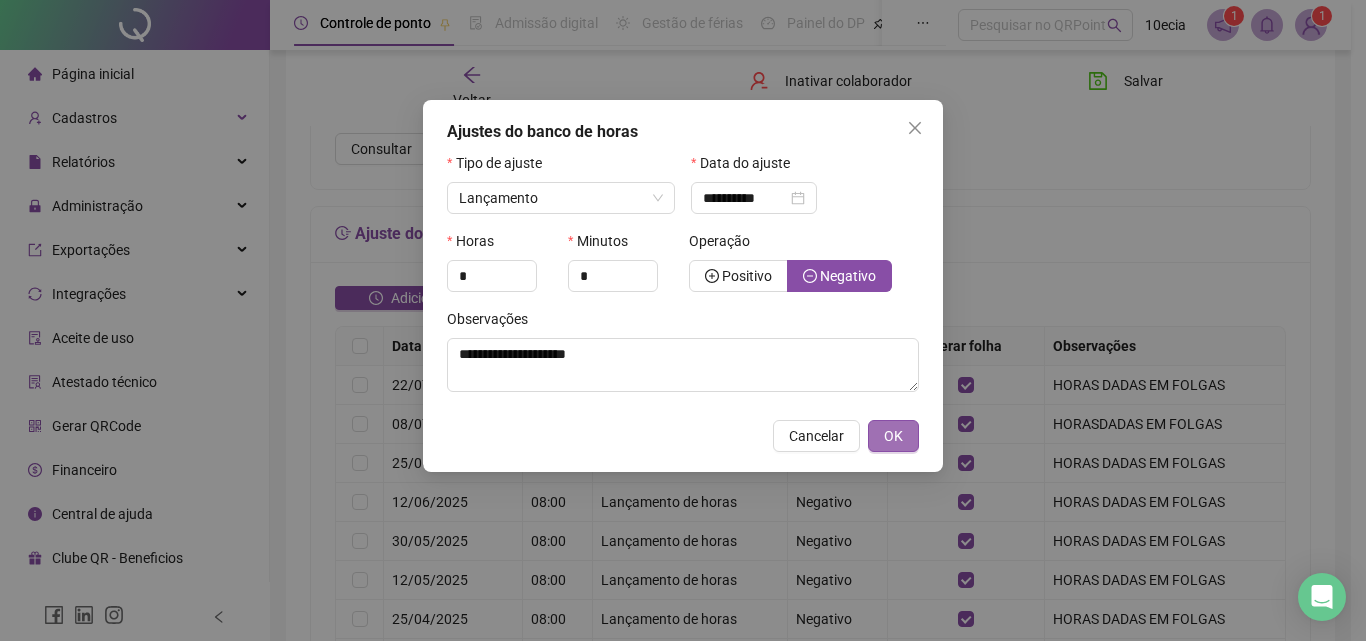 click on "OK" at bounding box center [893, 436] 